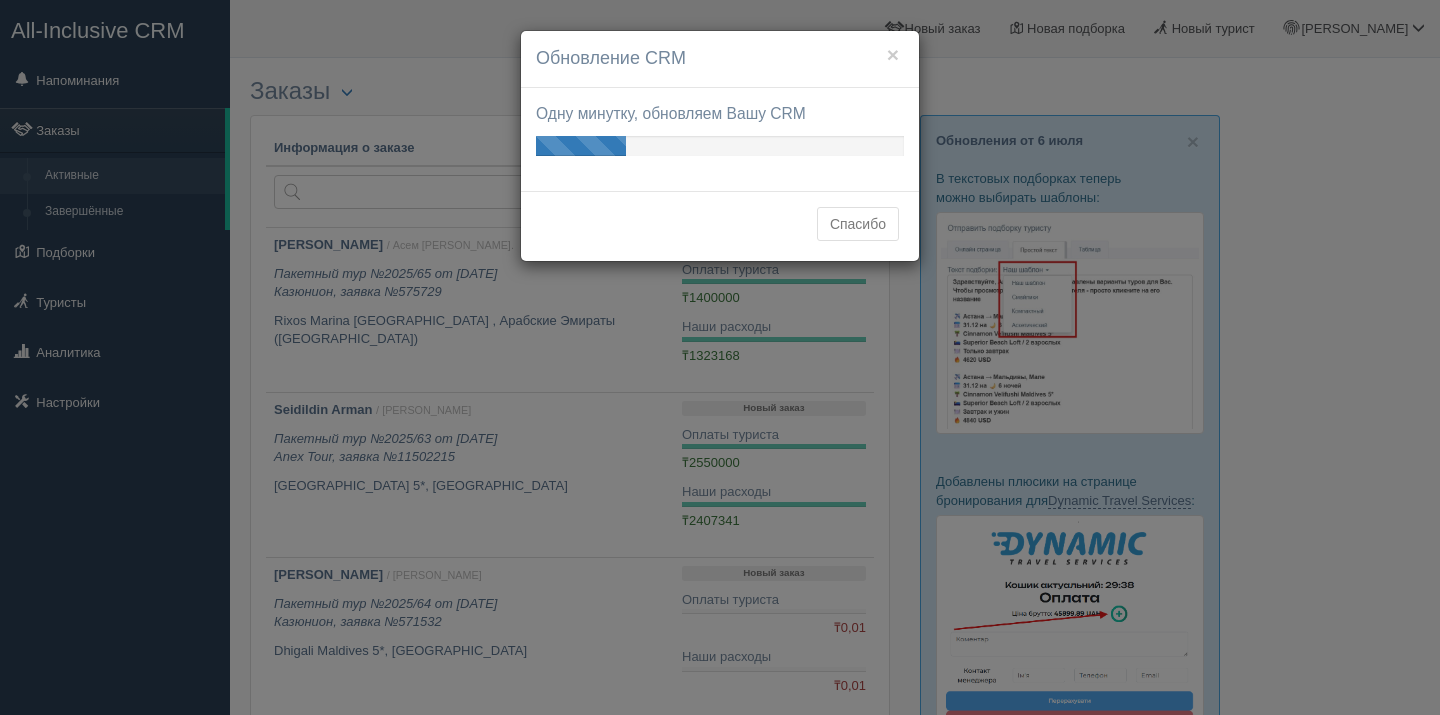 scroll, scrollTop: 0, scrollLeft: 0, axis: both 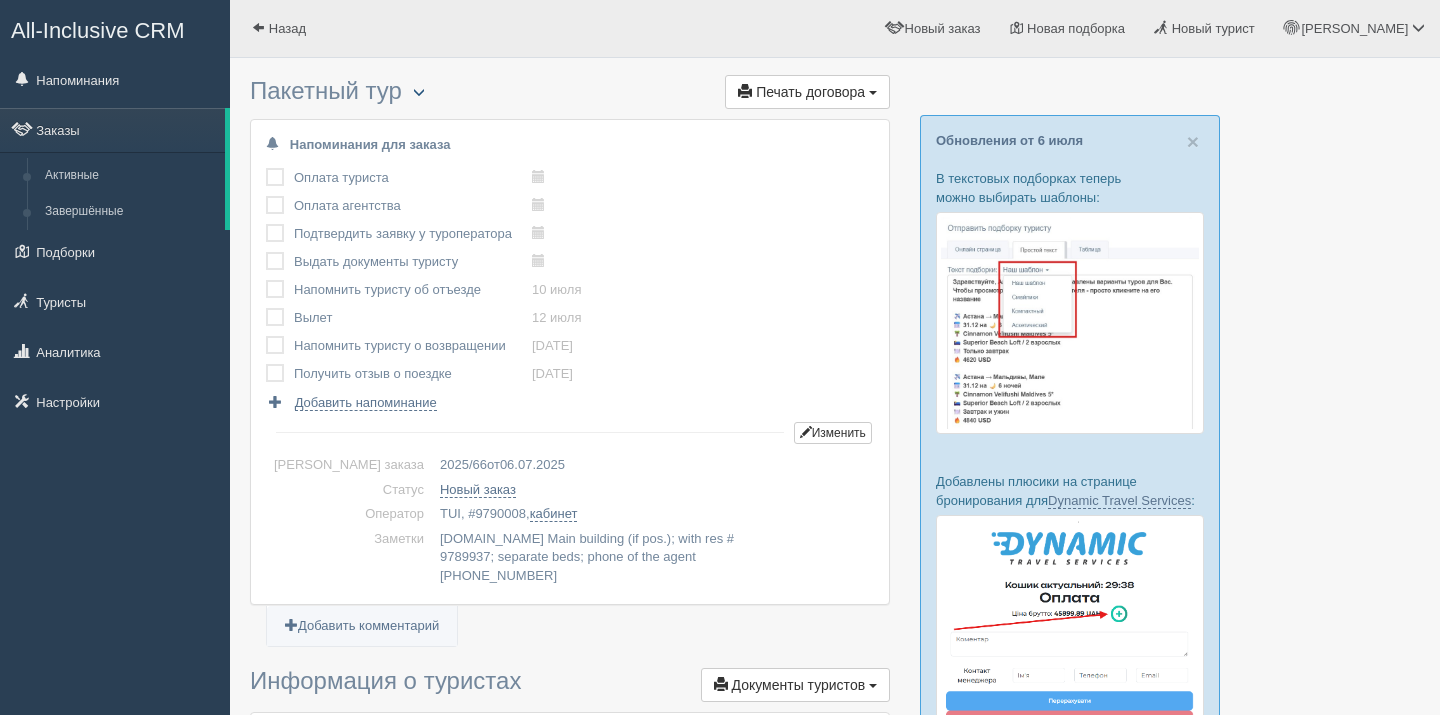 click at bounding box center (419, 93) 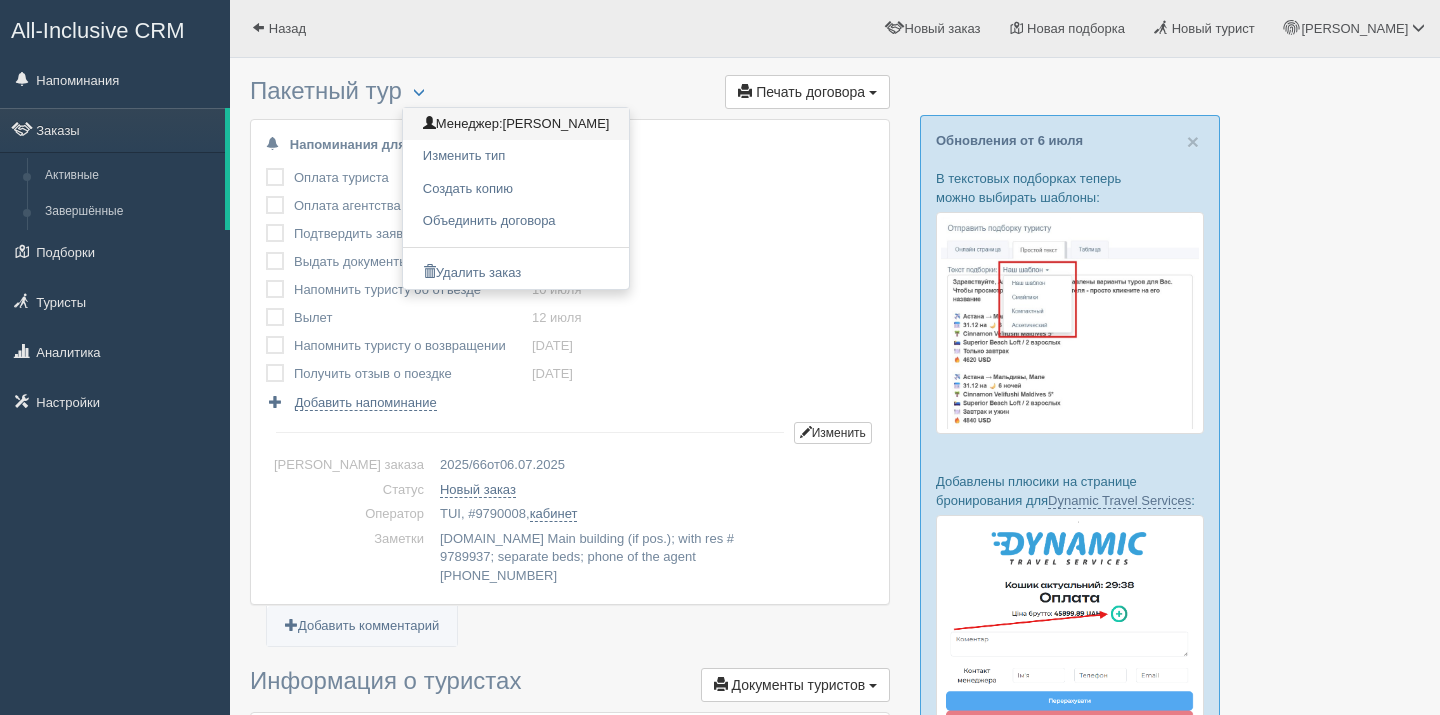 click on "Менеджер:
Dana Aknazarova" at bounding box center [516, 124] 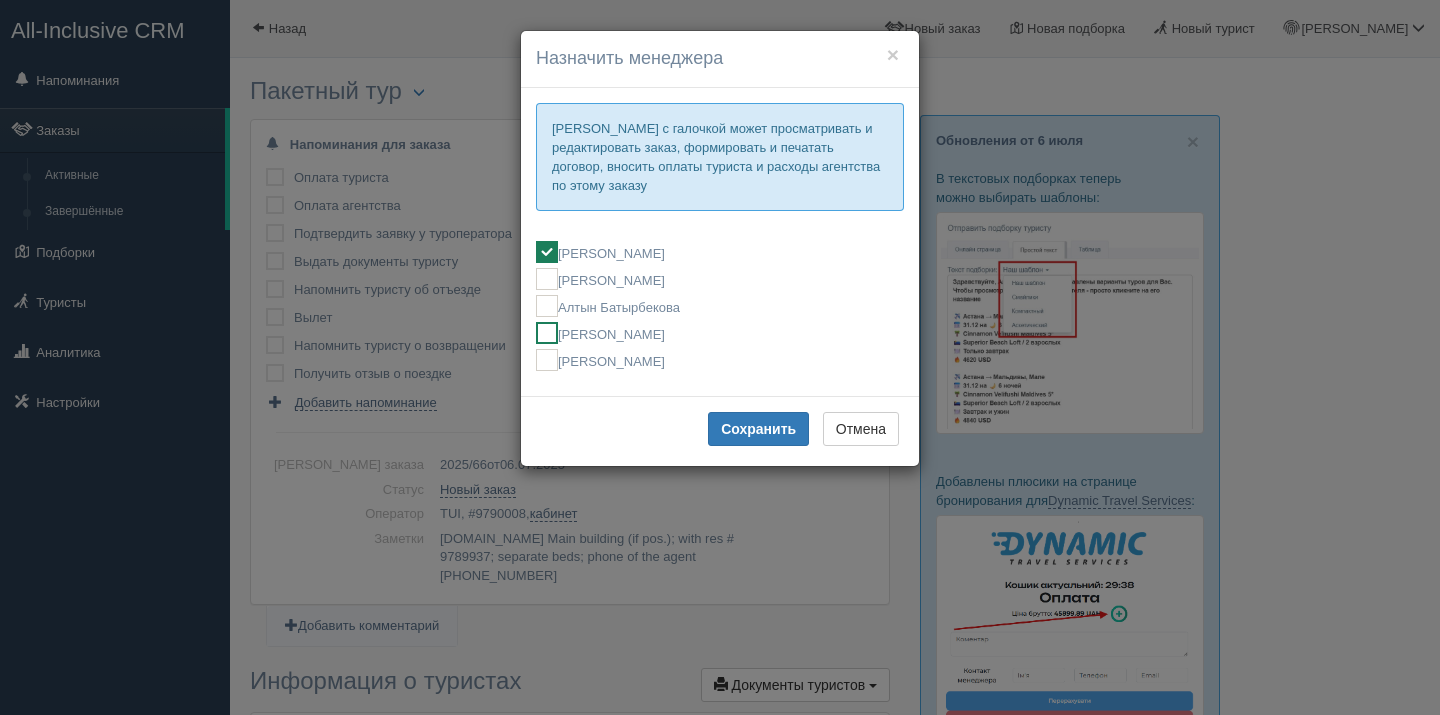 click on "[PERSON_NAME]" at bounding box center (720, 333) 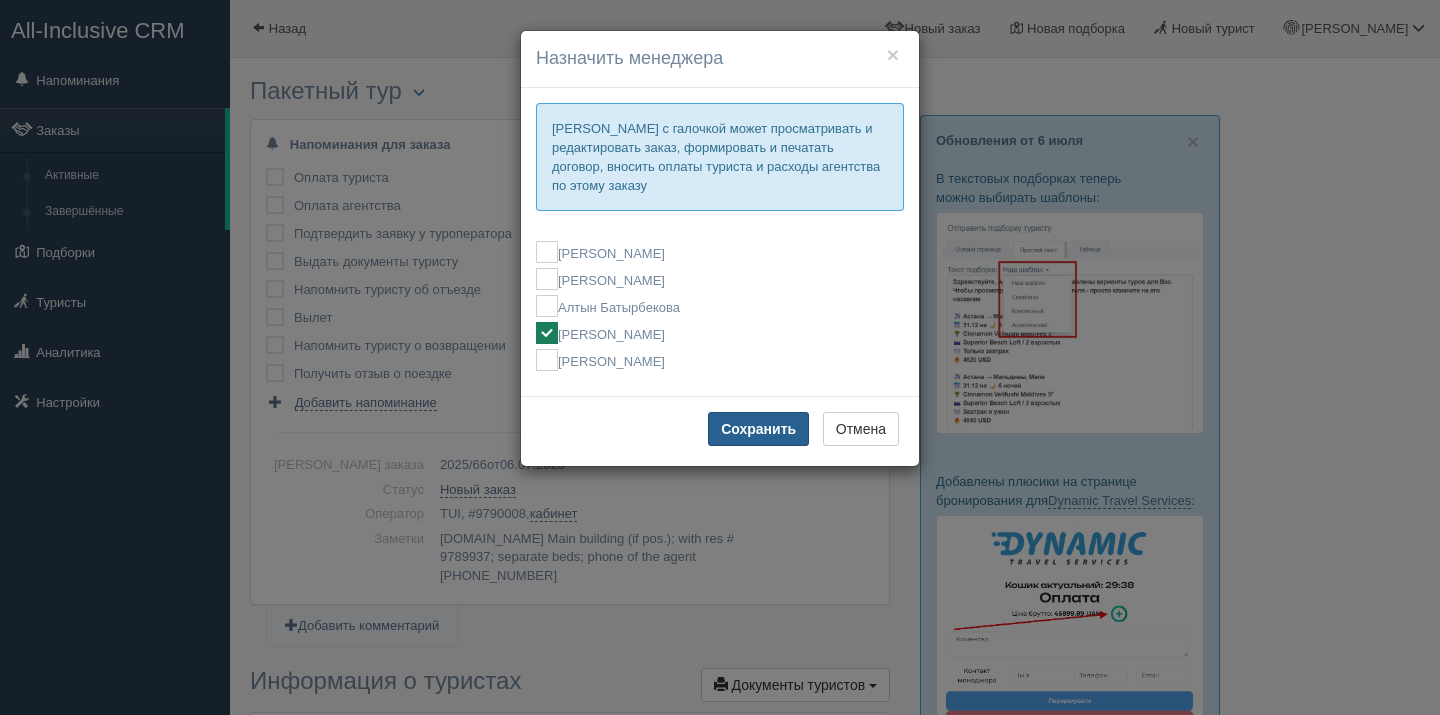 click on "Сохранить" at bounding box center (758, 429) 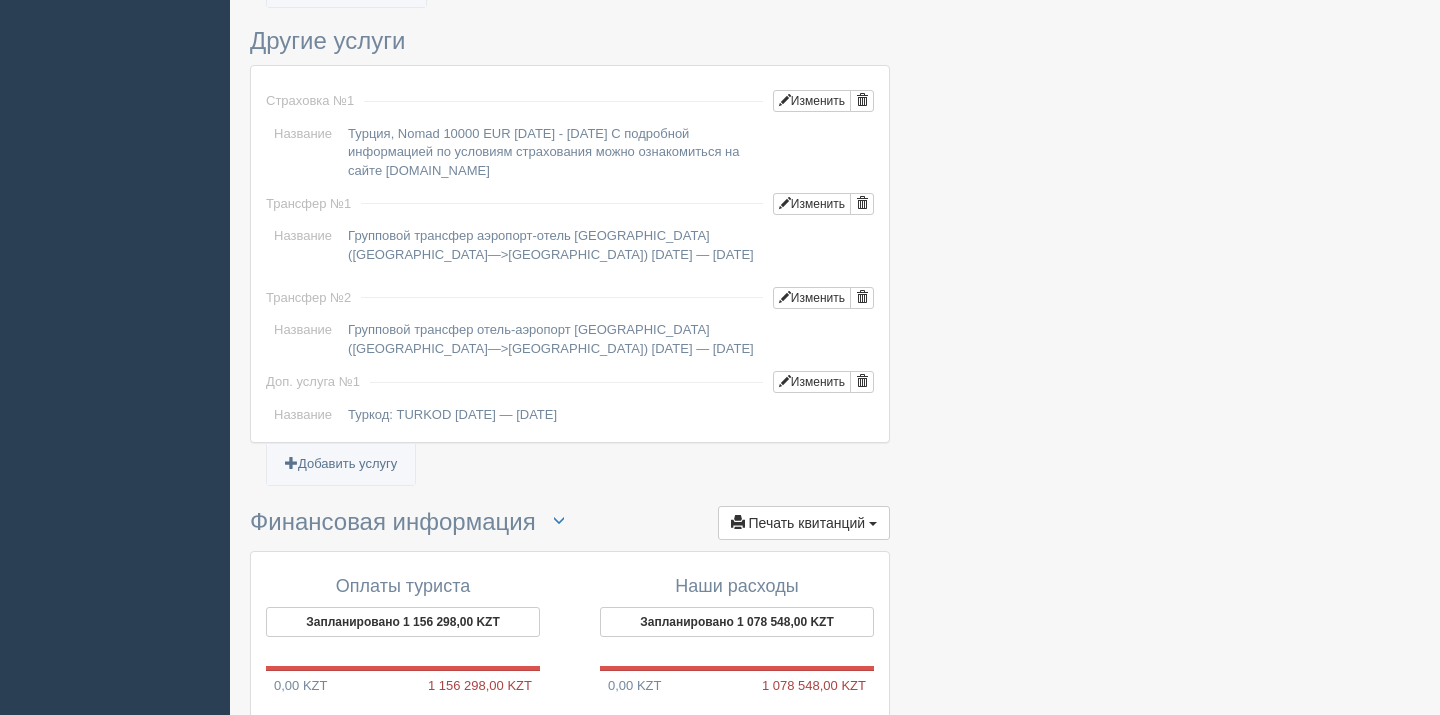 scroll, scrollTop: 1810, scrollLeft: 0, axis: vertical 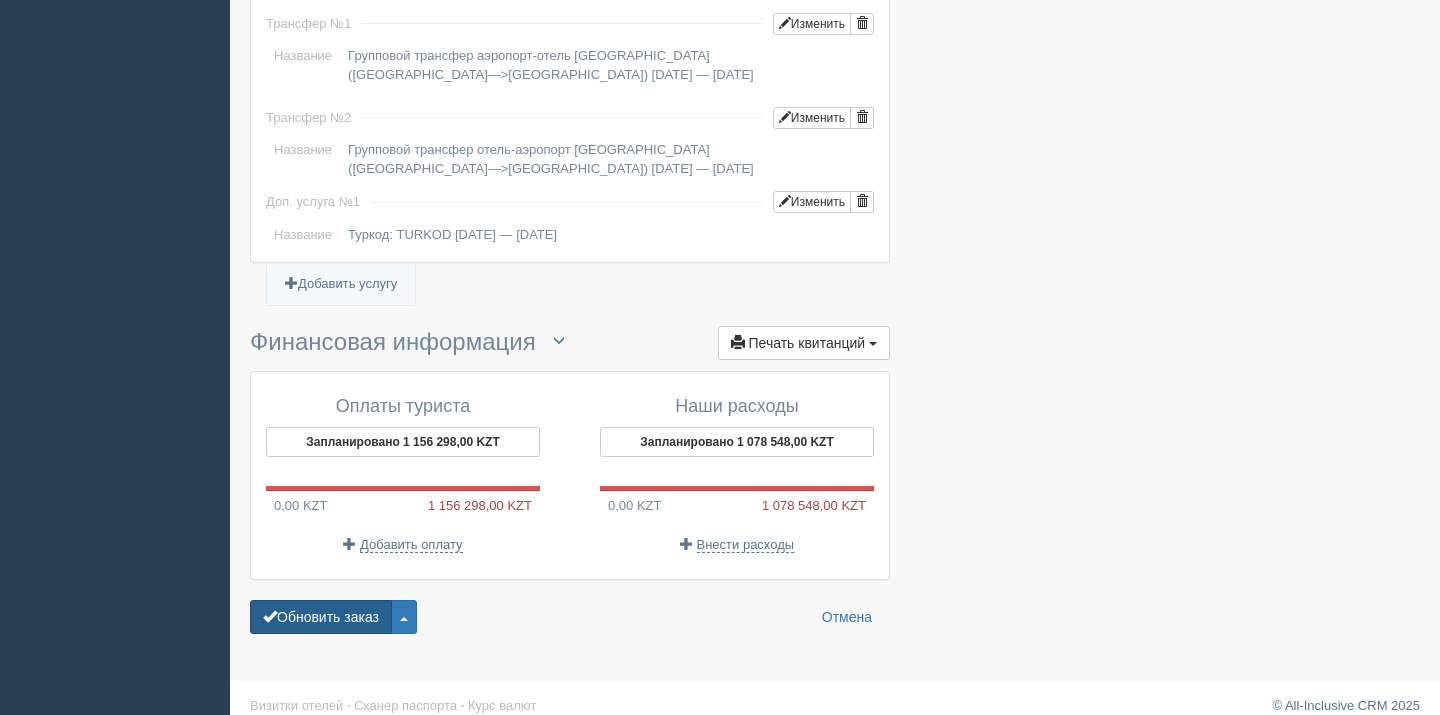 click on "Обновить заказ" at bounding box center (321, 617) 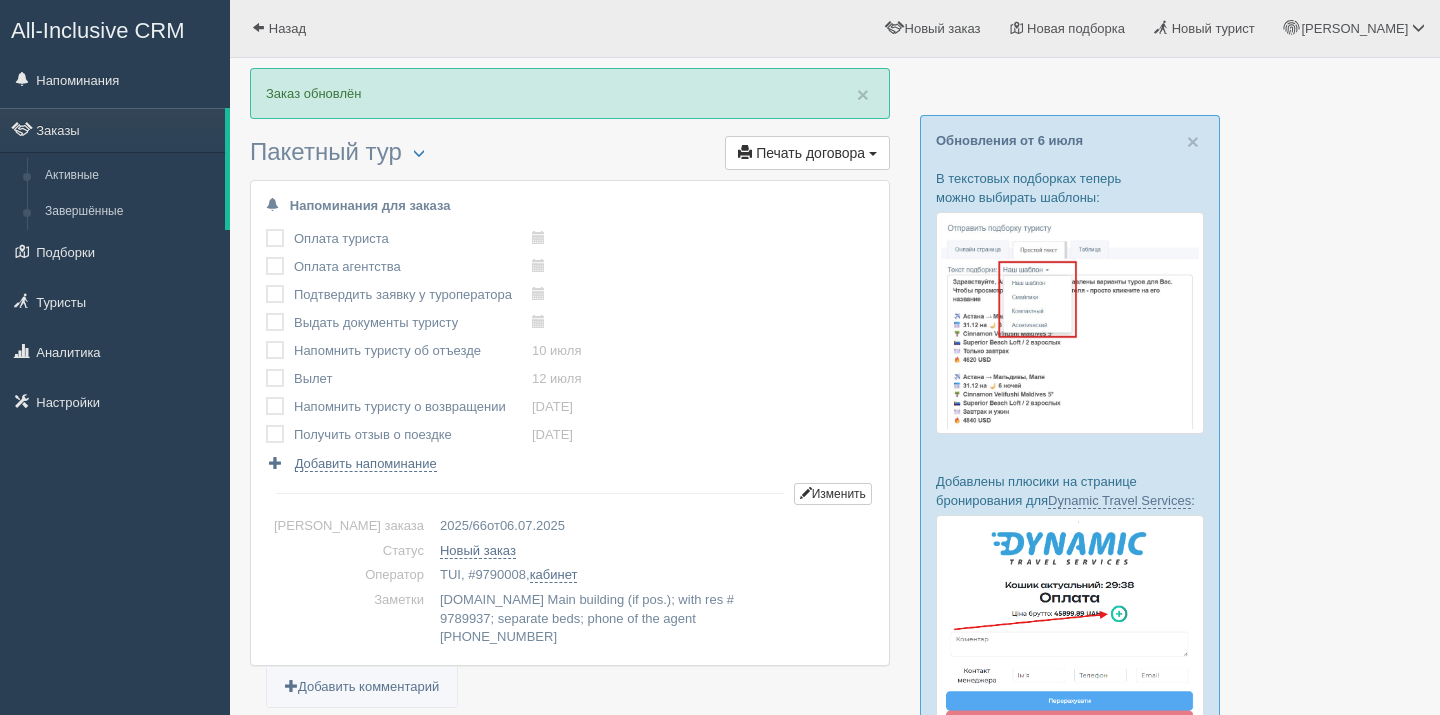 scroll, scrollTop: 0, scrollLeft: 0, axis: both 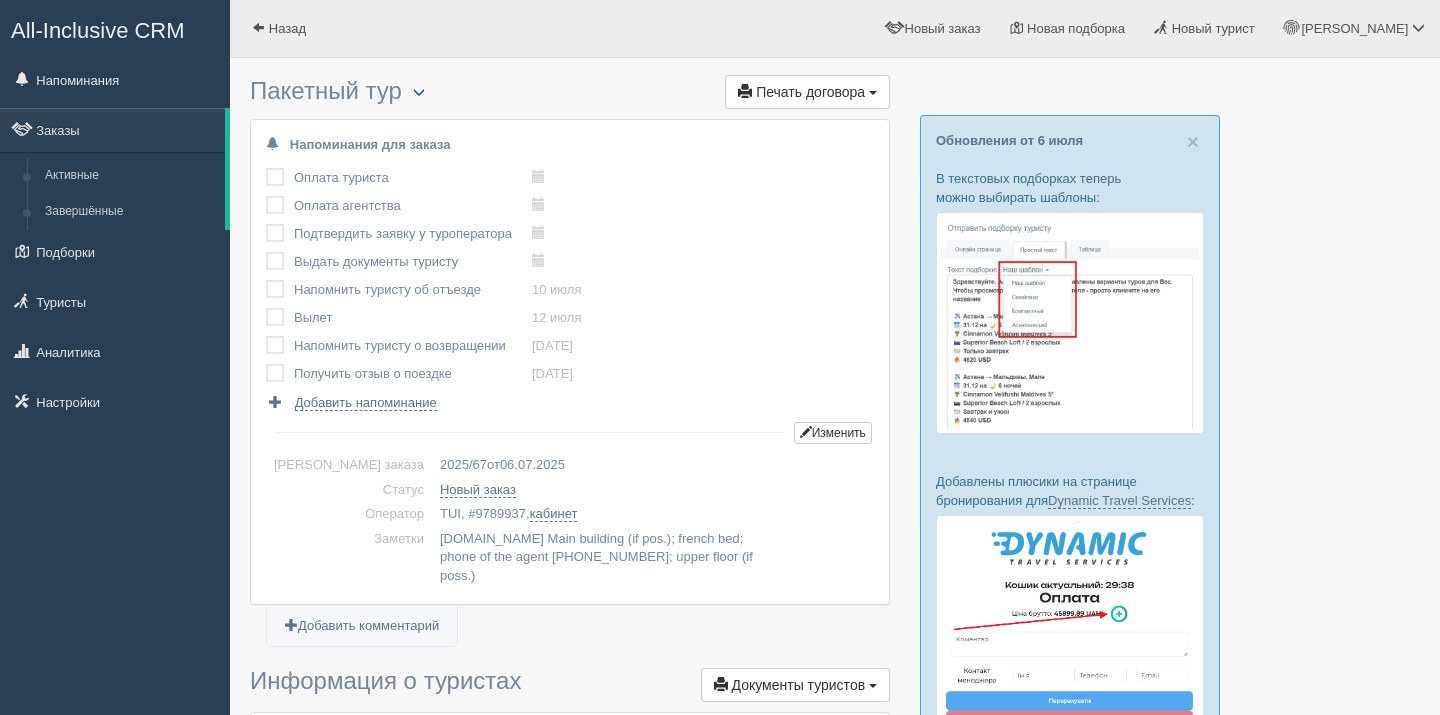 click at bounding box center [419, 92] 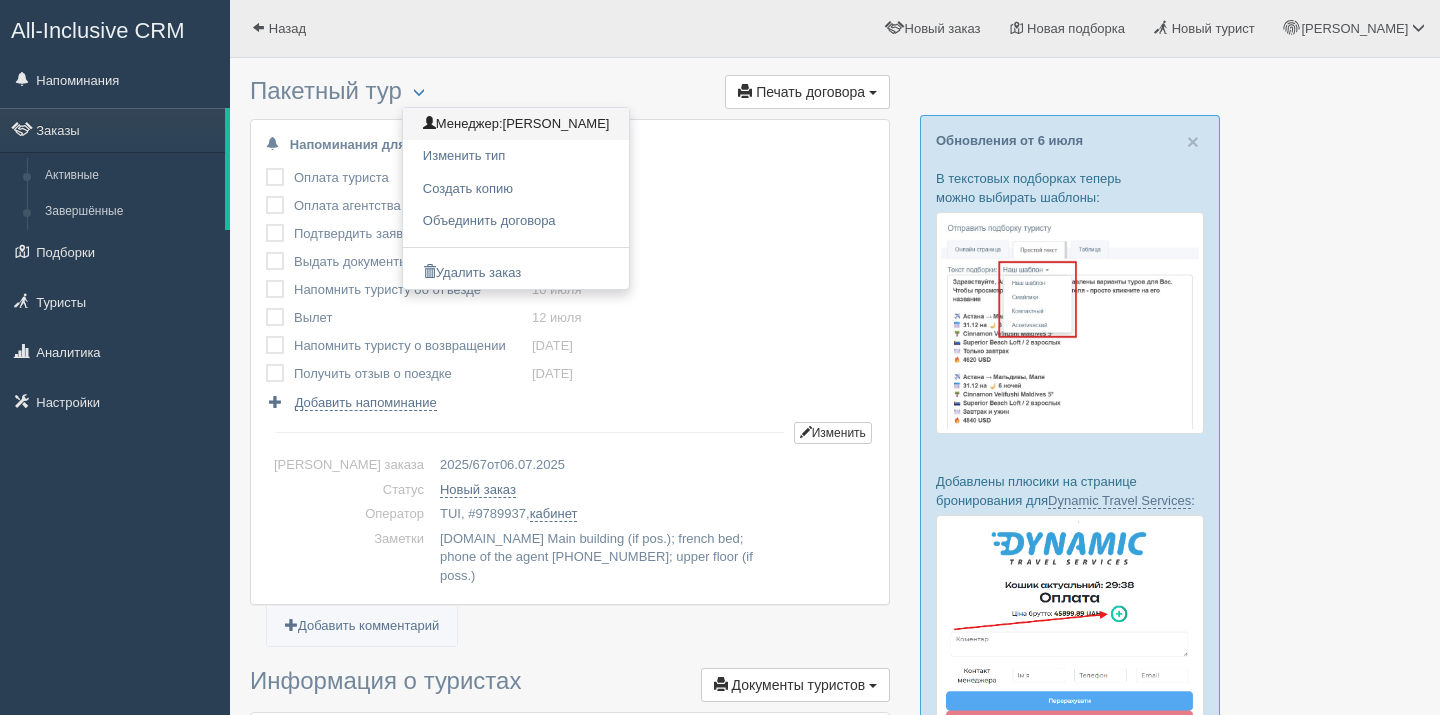 click on "Менеджер:
[PERSON_NAME]" at bounding box center [516, 124] 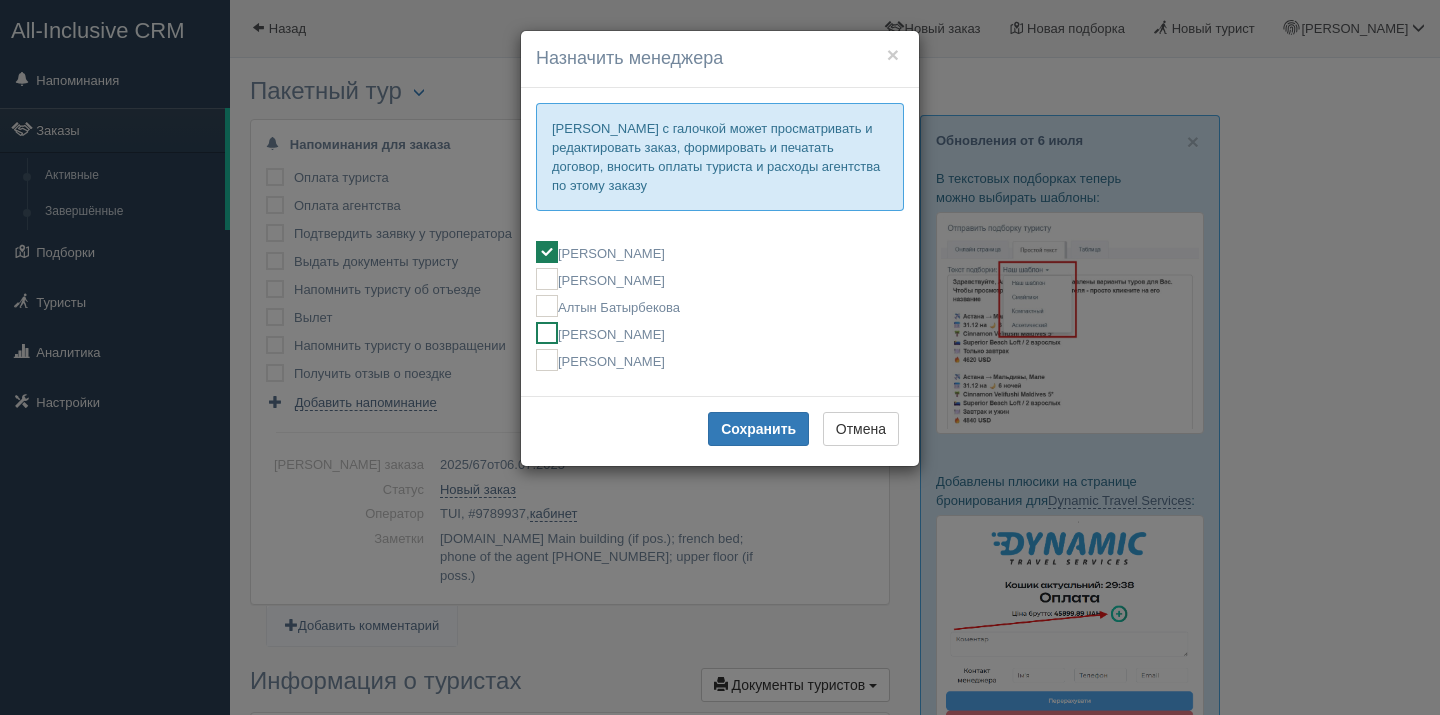 click on "[PERSON_NAME]" at bounding box center [720, 333] 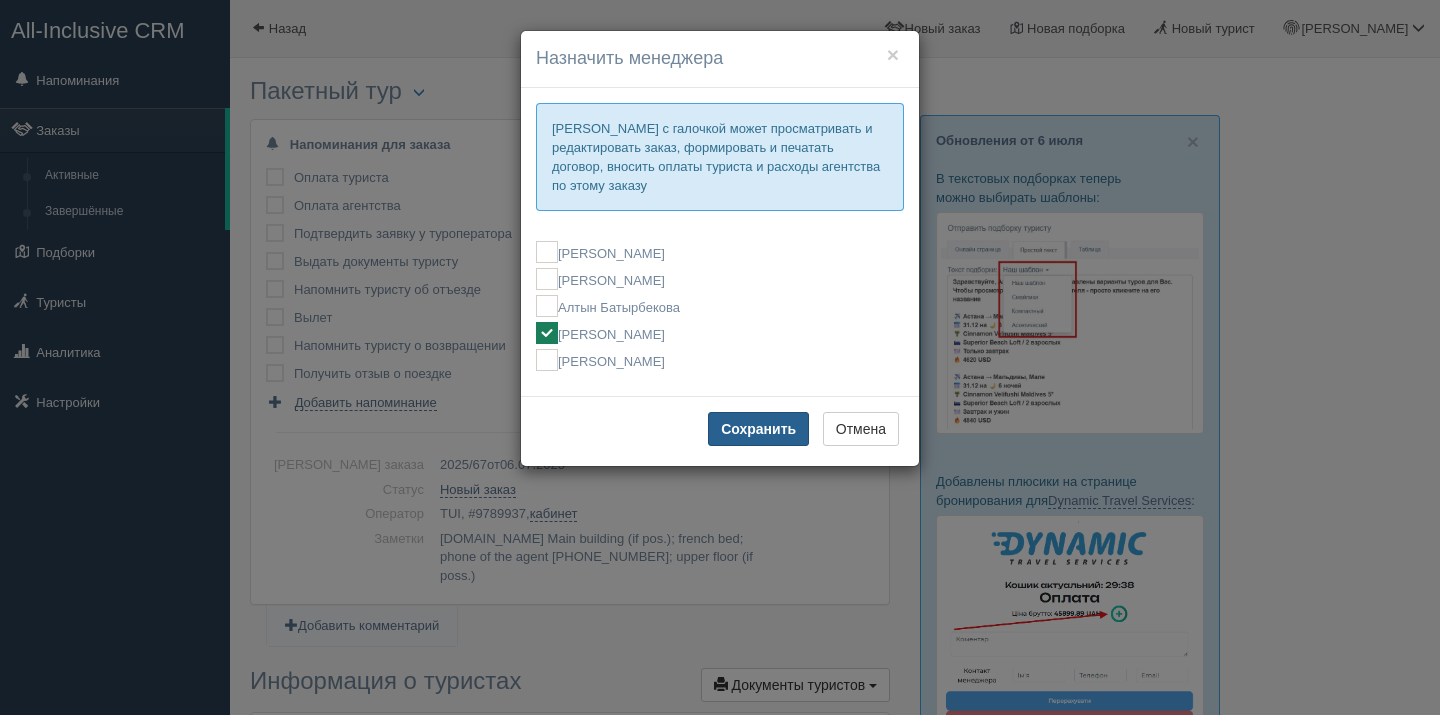 click on "Сохранить" at bounding box center [758, 429] 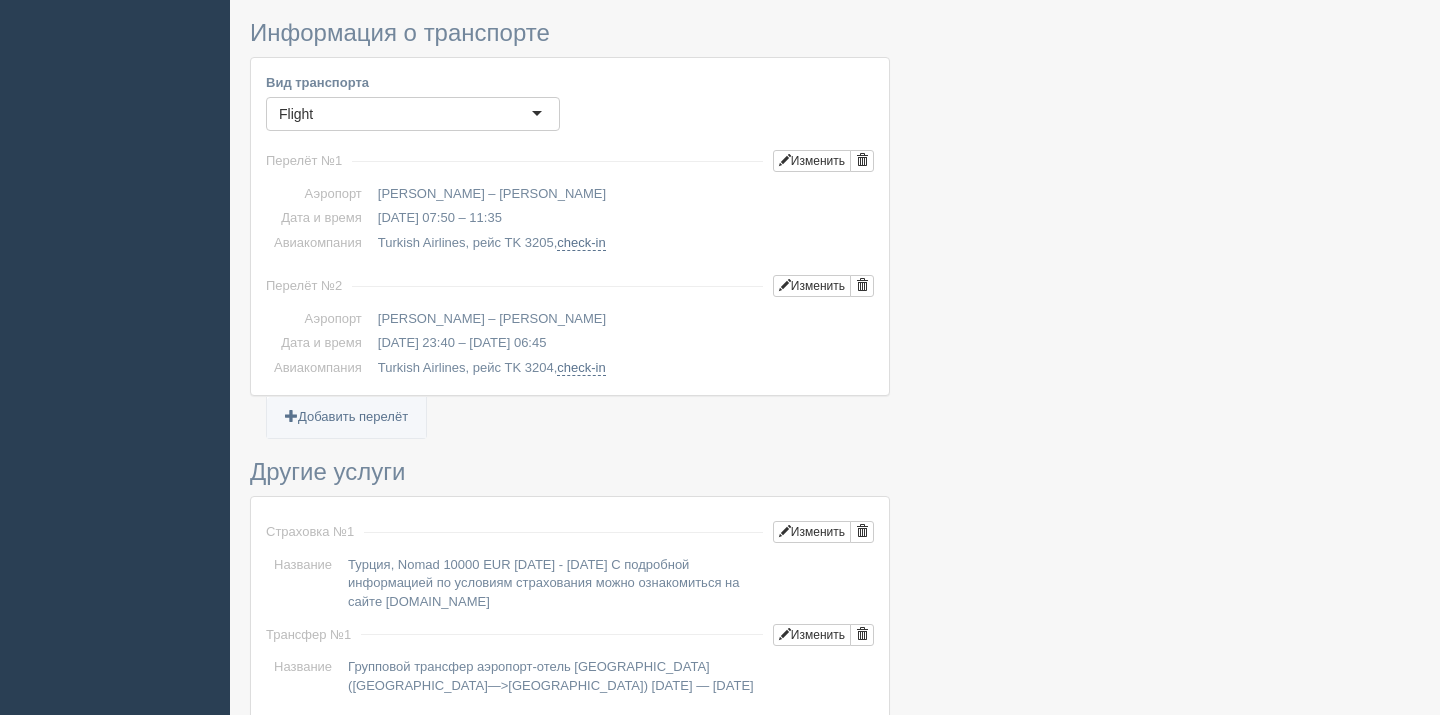 scroll, scrollTop: 1810, scrollLeft: 0, axis: vertical 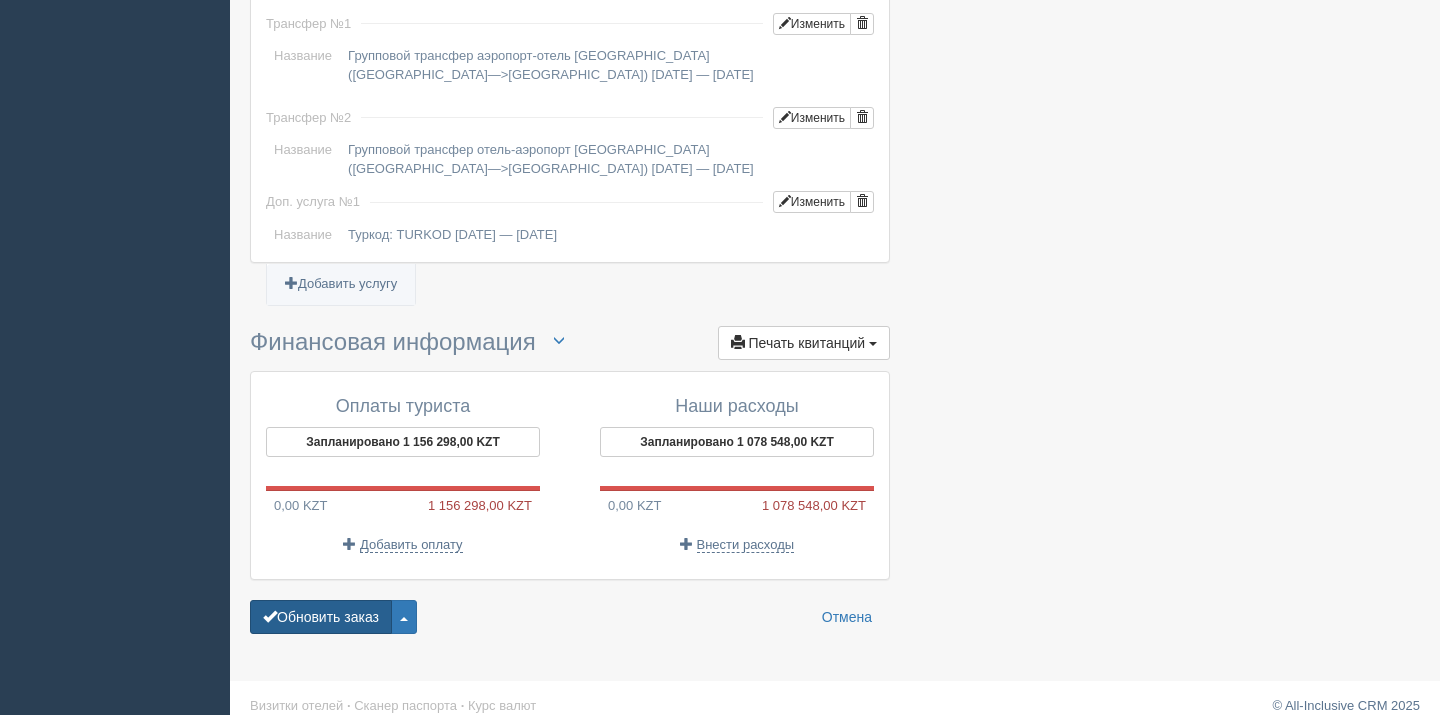 click on "Обновить заказ" at bounding box center [321, 617] 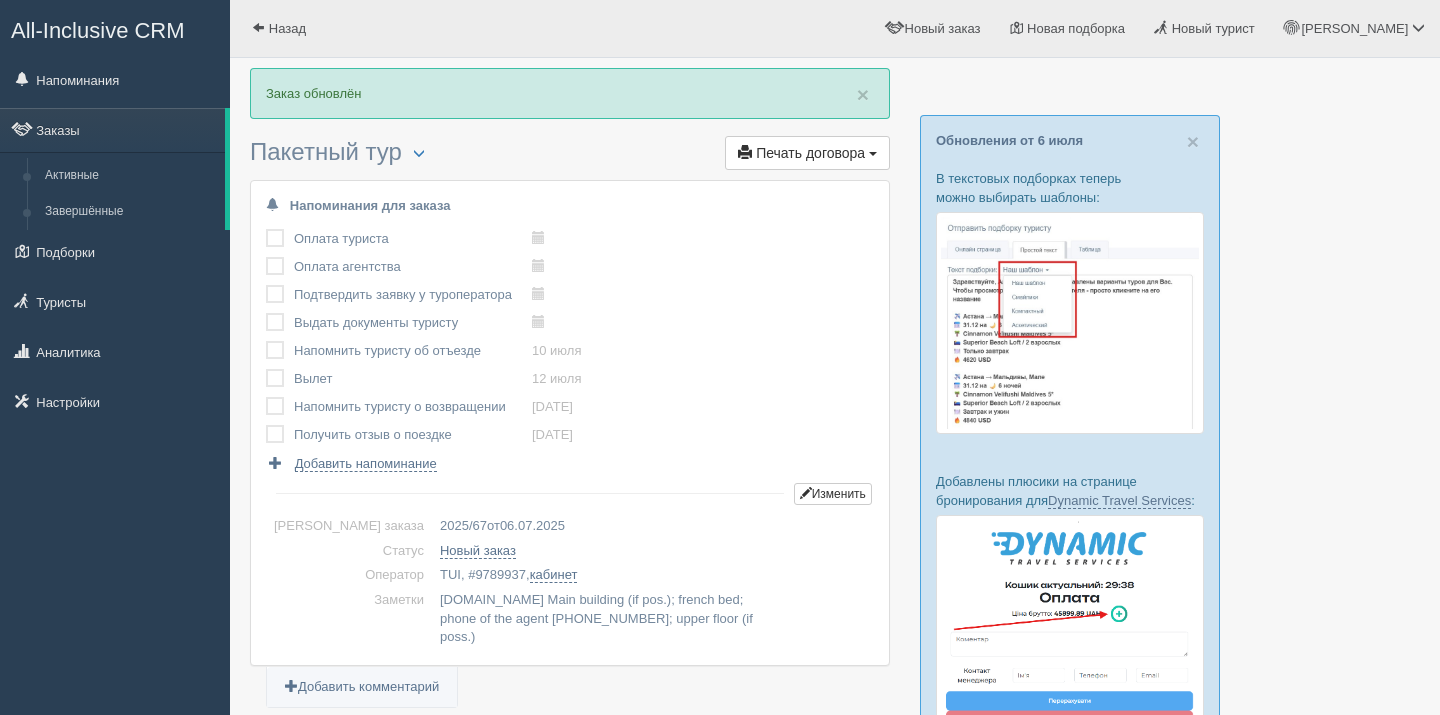 scroll, scrollTop: 0, scrollLeft: 0, axis: both 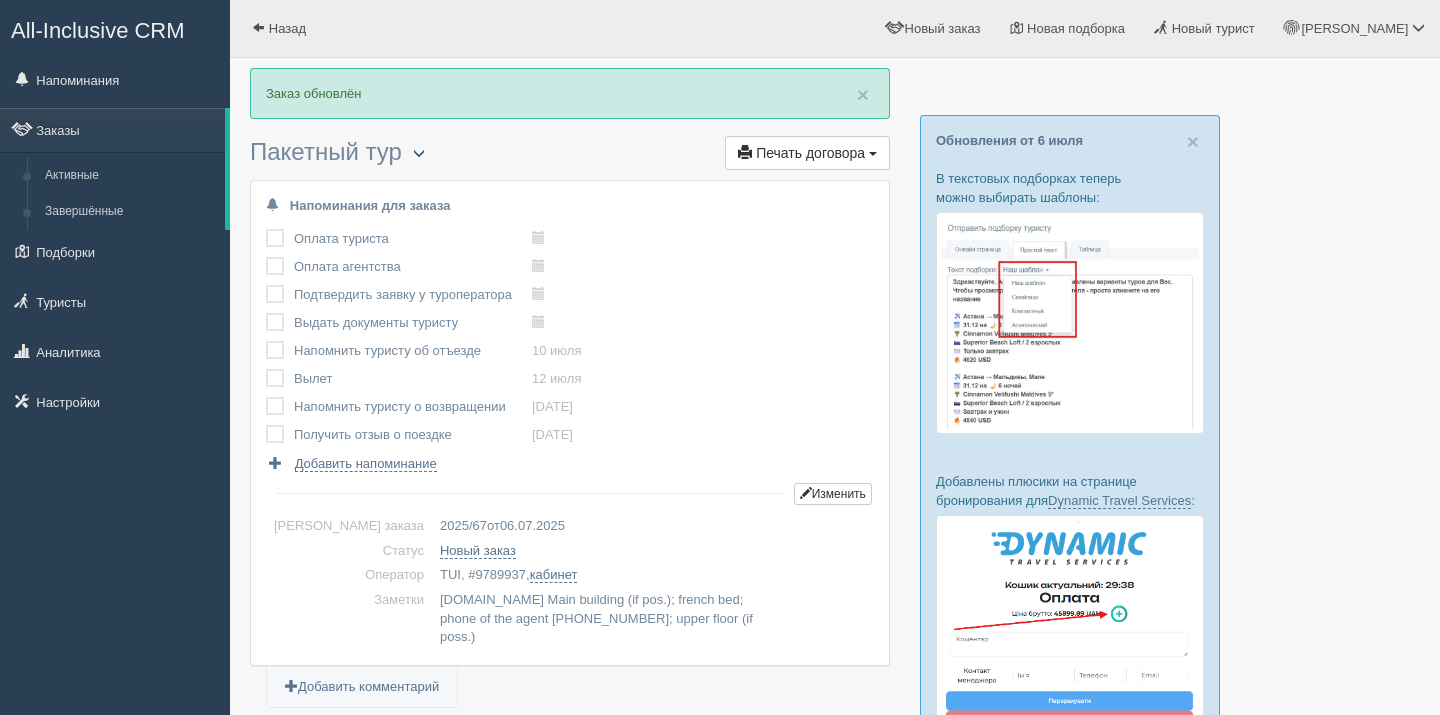 click at bounding box center (419, 154) 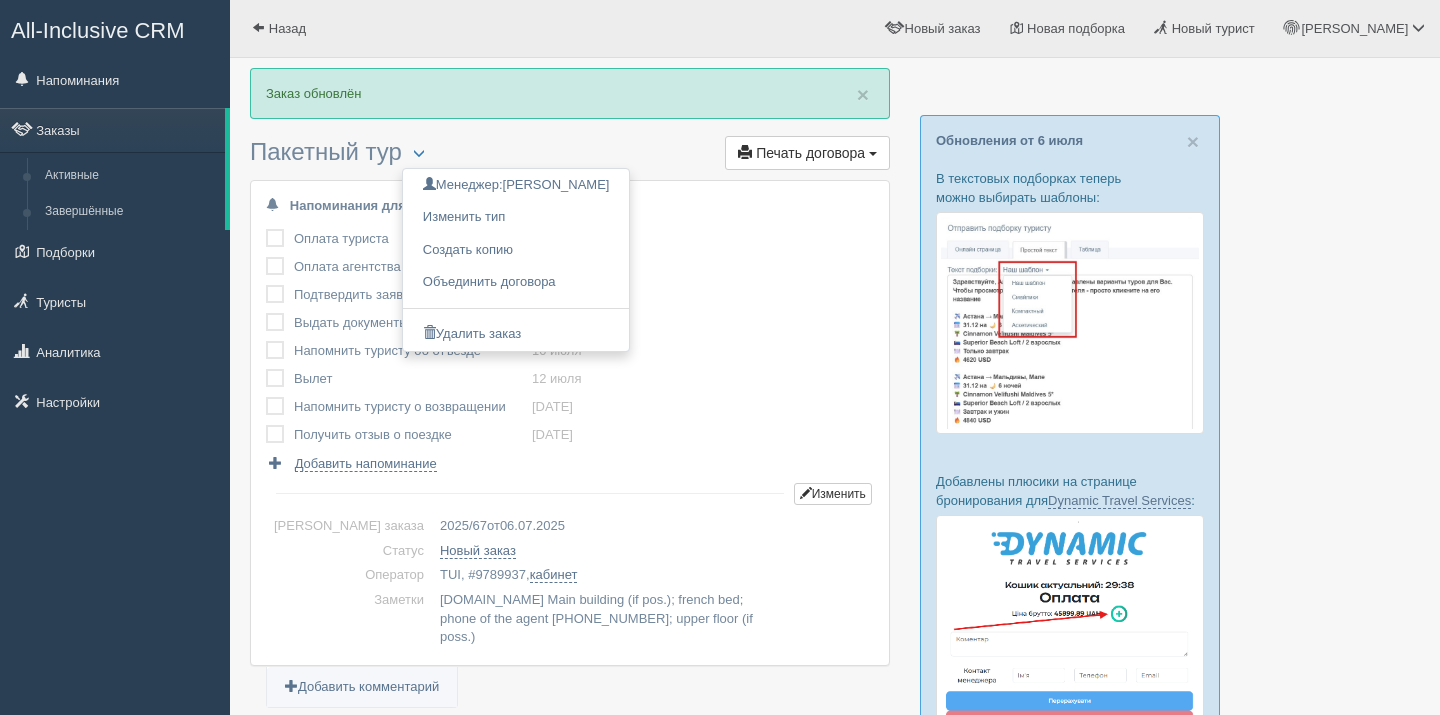 click on "×
Заказ обновлён
Пакетный тур
Менеджер:
Асем Коккозева
Изменить тип
Создать копию
Объединить договора
Удалить заказ" at bounding box center (570, 1291) 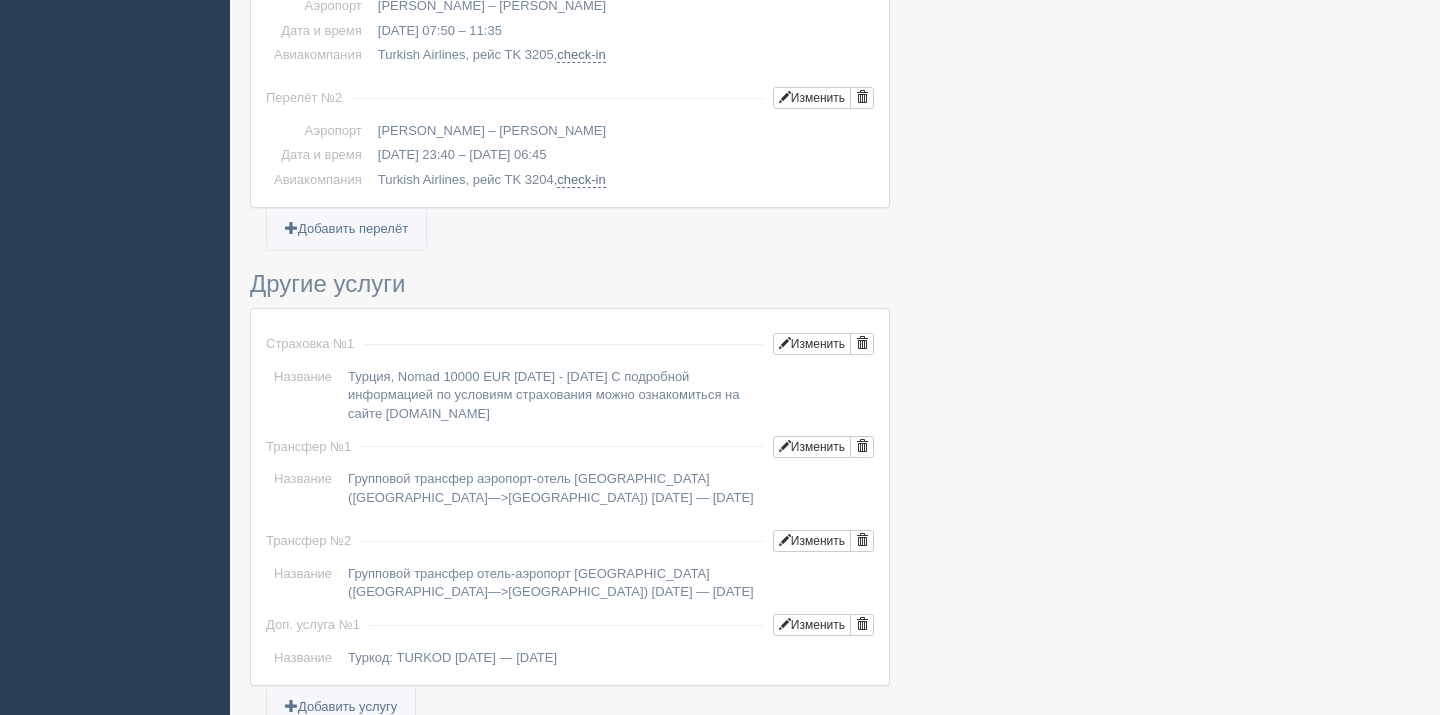 scroll, scrollTop: 1871, scrollLeft: 0, axis: vertical 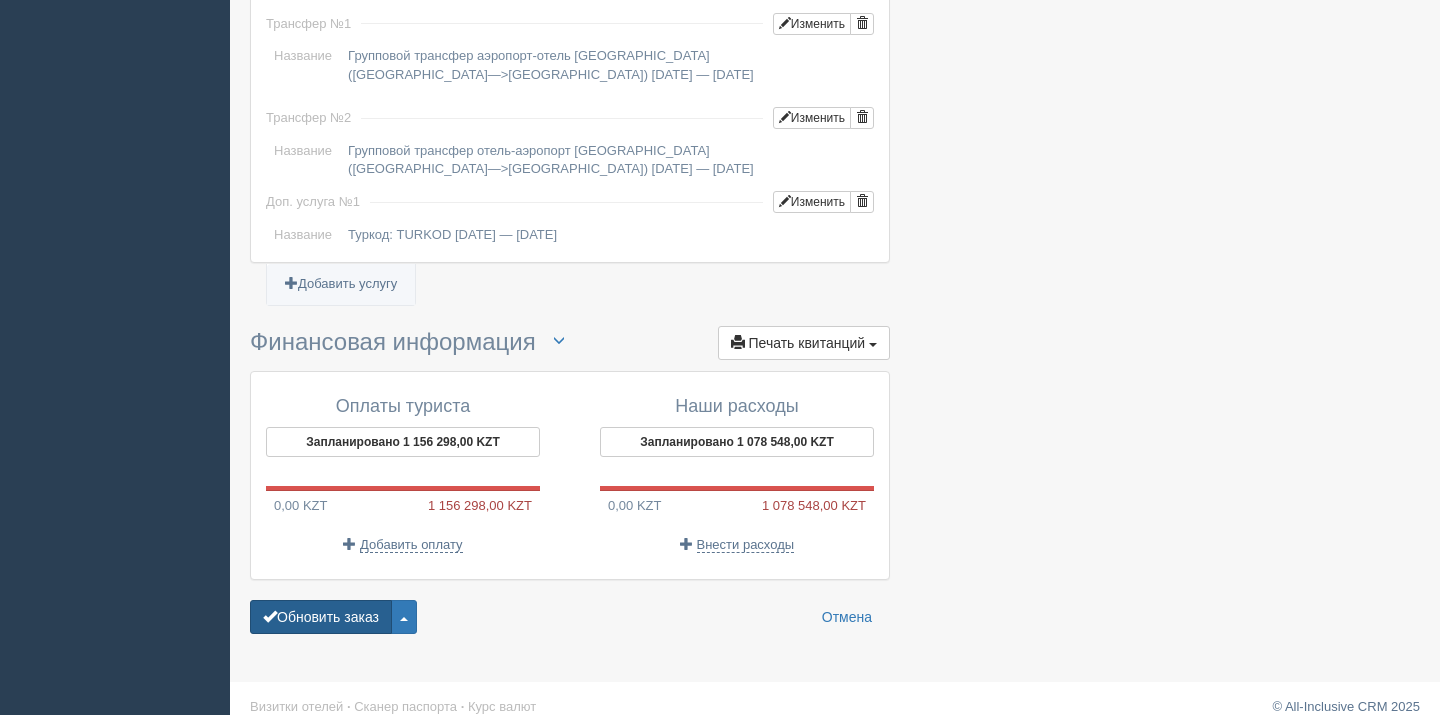click on "Обновить заказ" at bounding box center [321, 617] 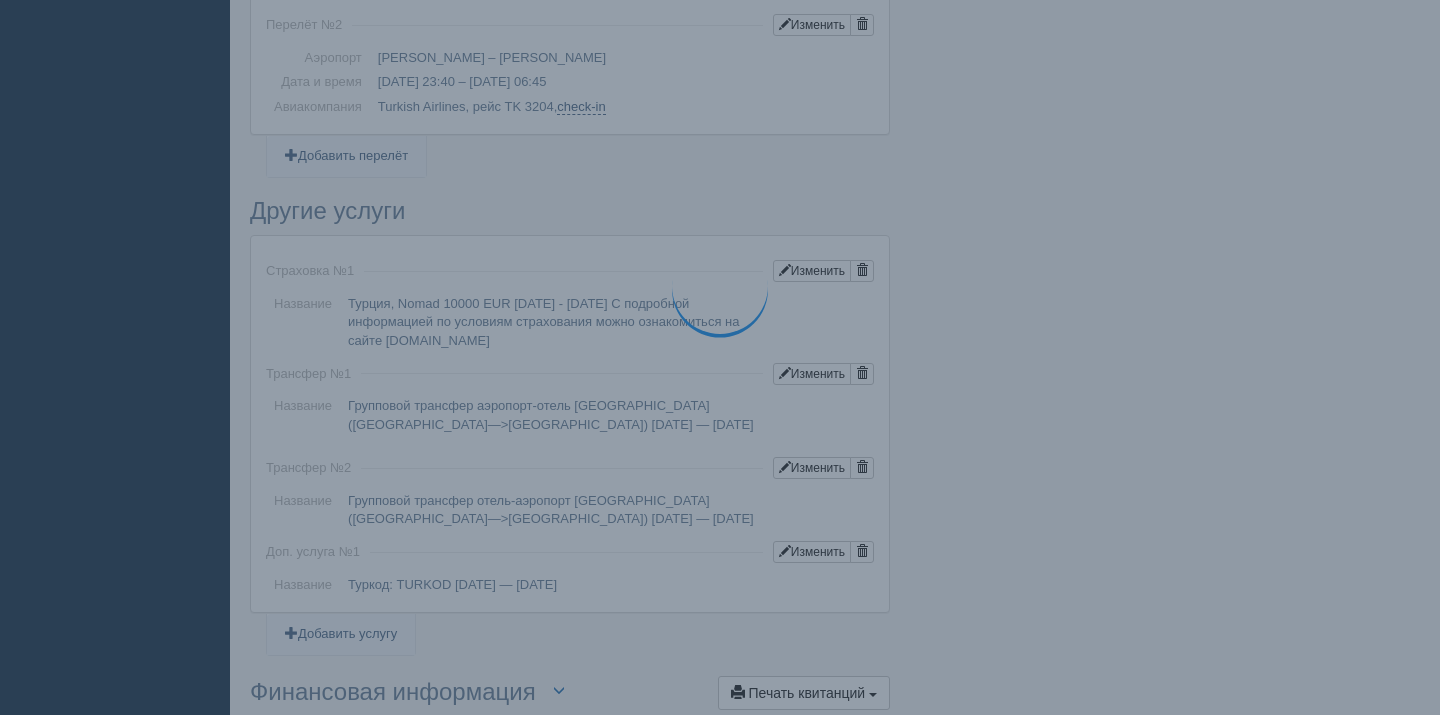scroll, scrollTop: 842, scrollLeft: 0, axis: vertical 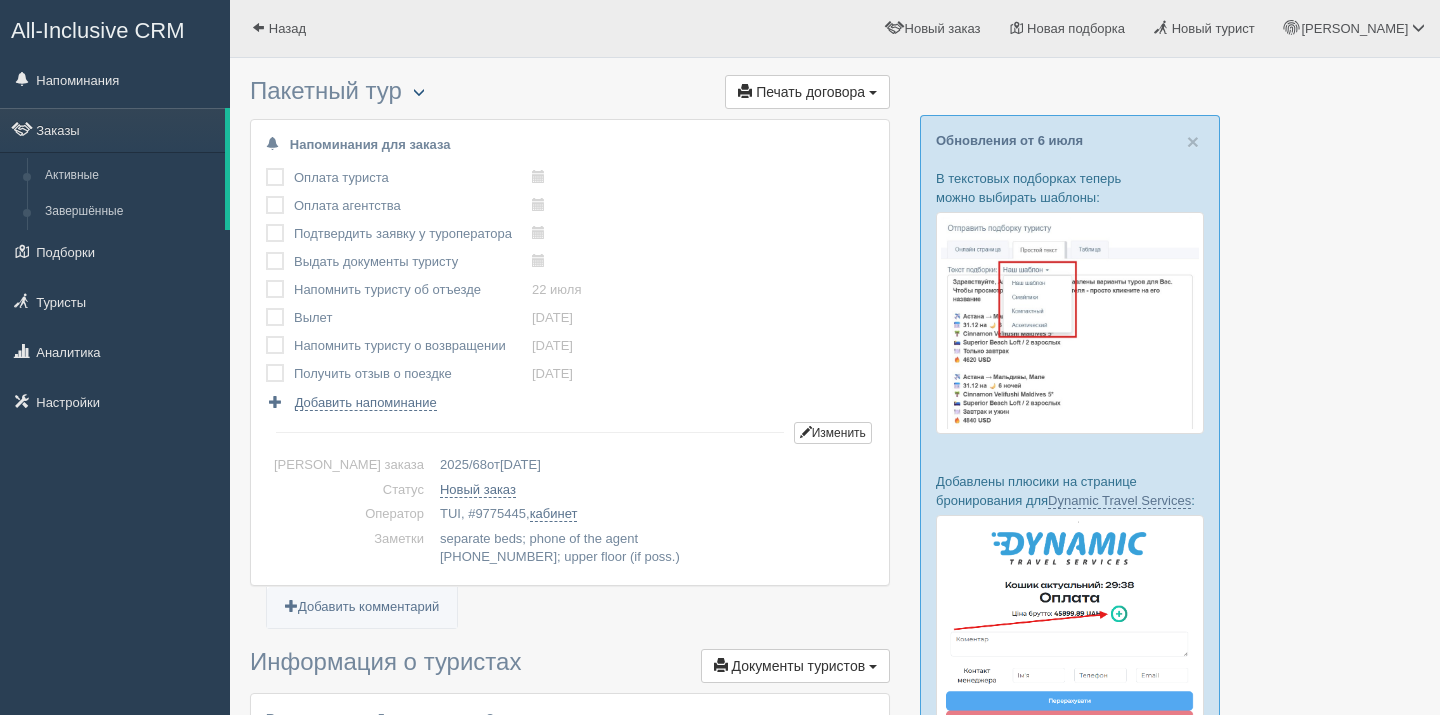 click at bounding box center [419, 92] 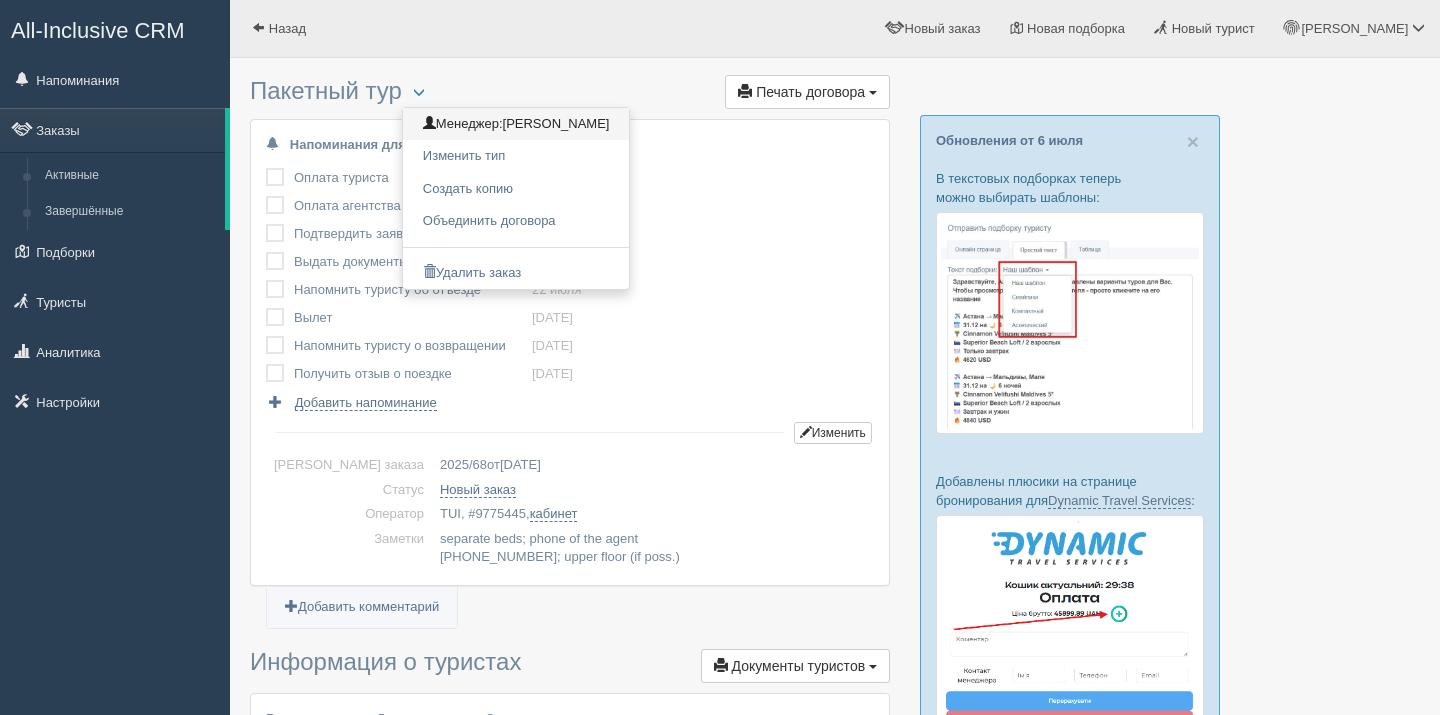 click on "Менеджер:
[PERSON_NAME]" at bounding box center [516, 124] 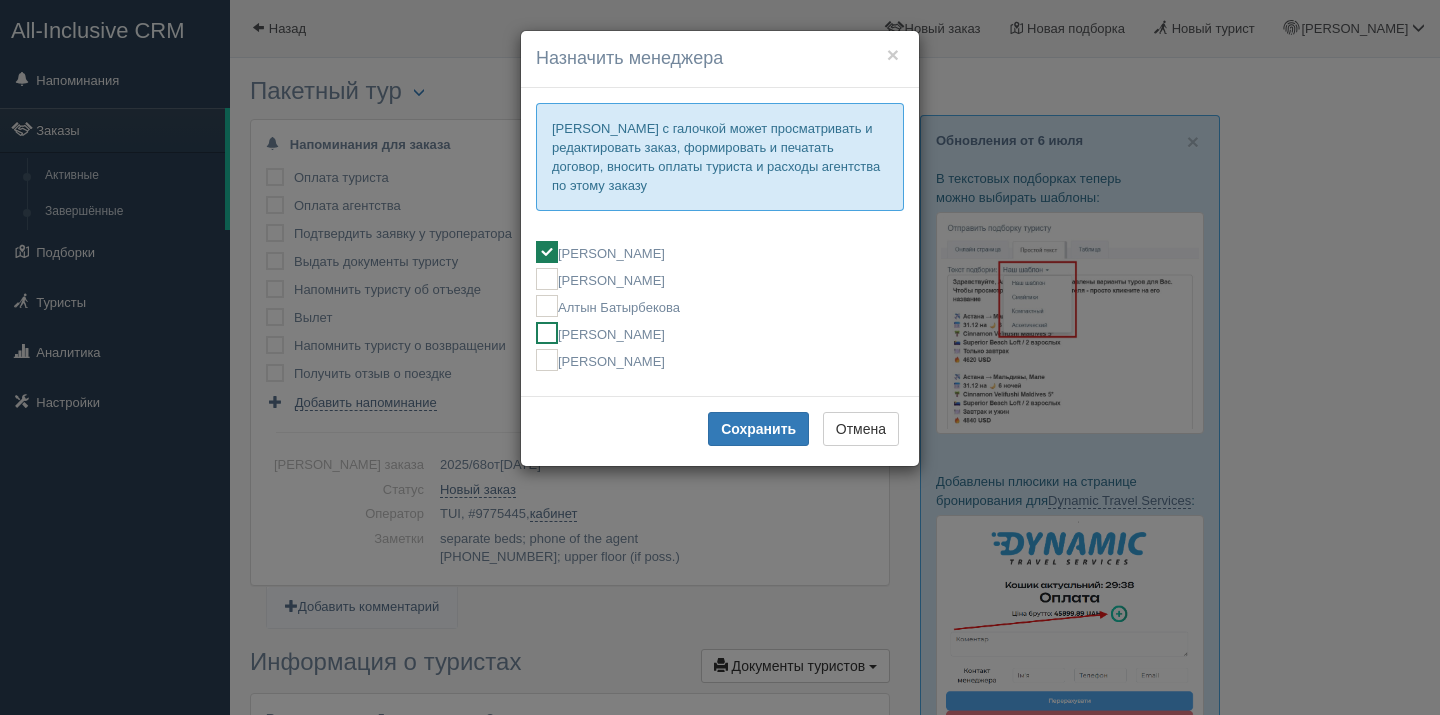 click on "[PERSON_NAME]" at bounding box center [720, 333] 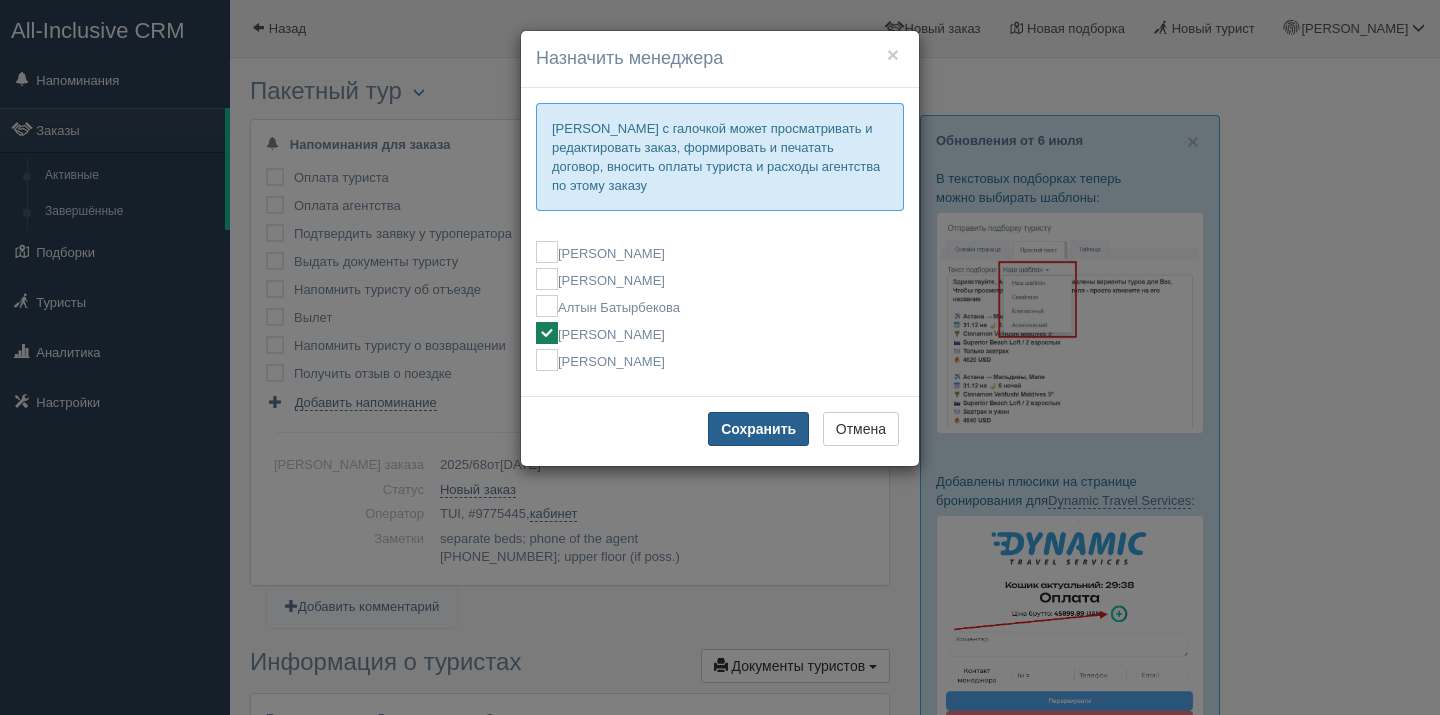 click on "Сохранить" at bounding box center (758, 429) 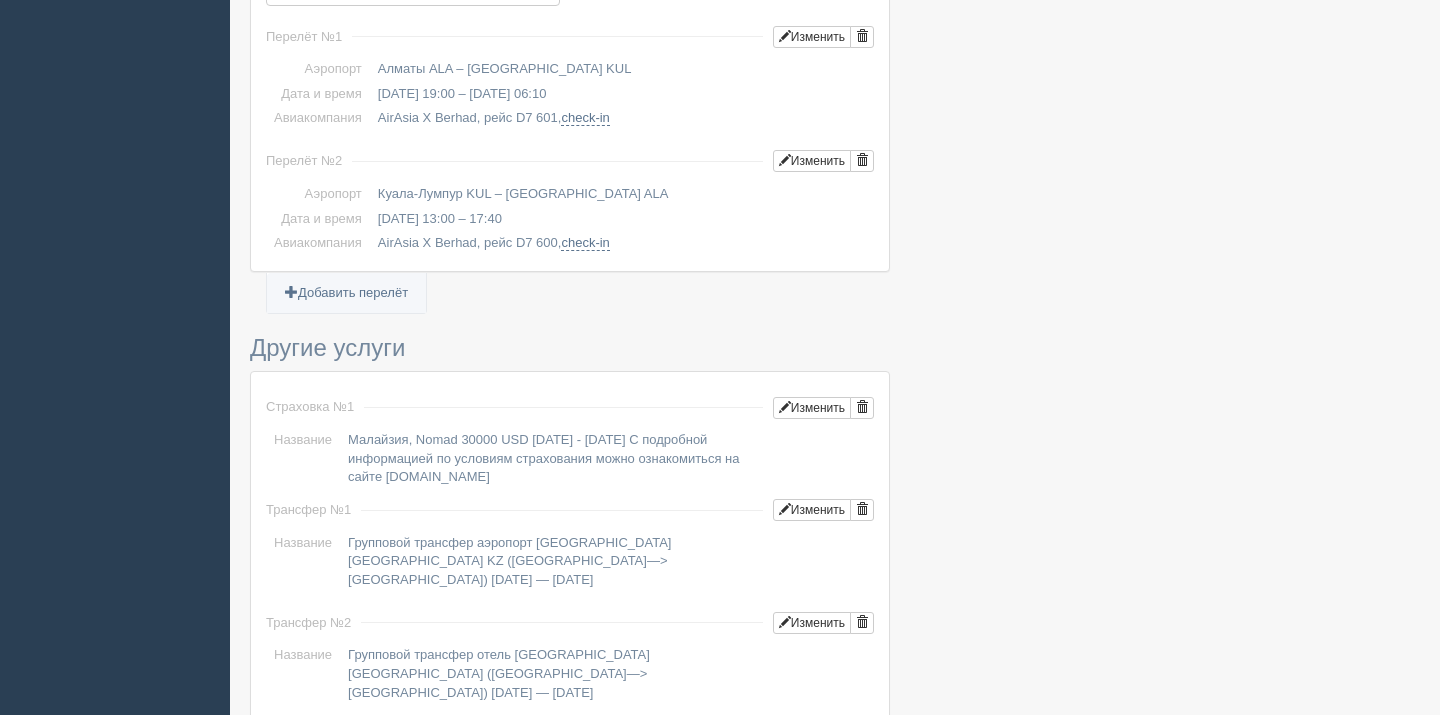 scroll, scrollTop: 1884, scrollLeft: 0, axis: vertical 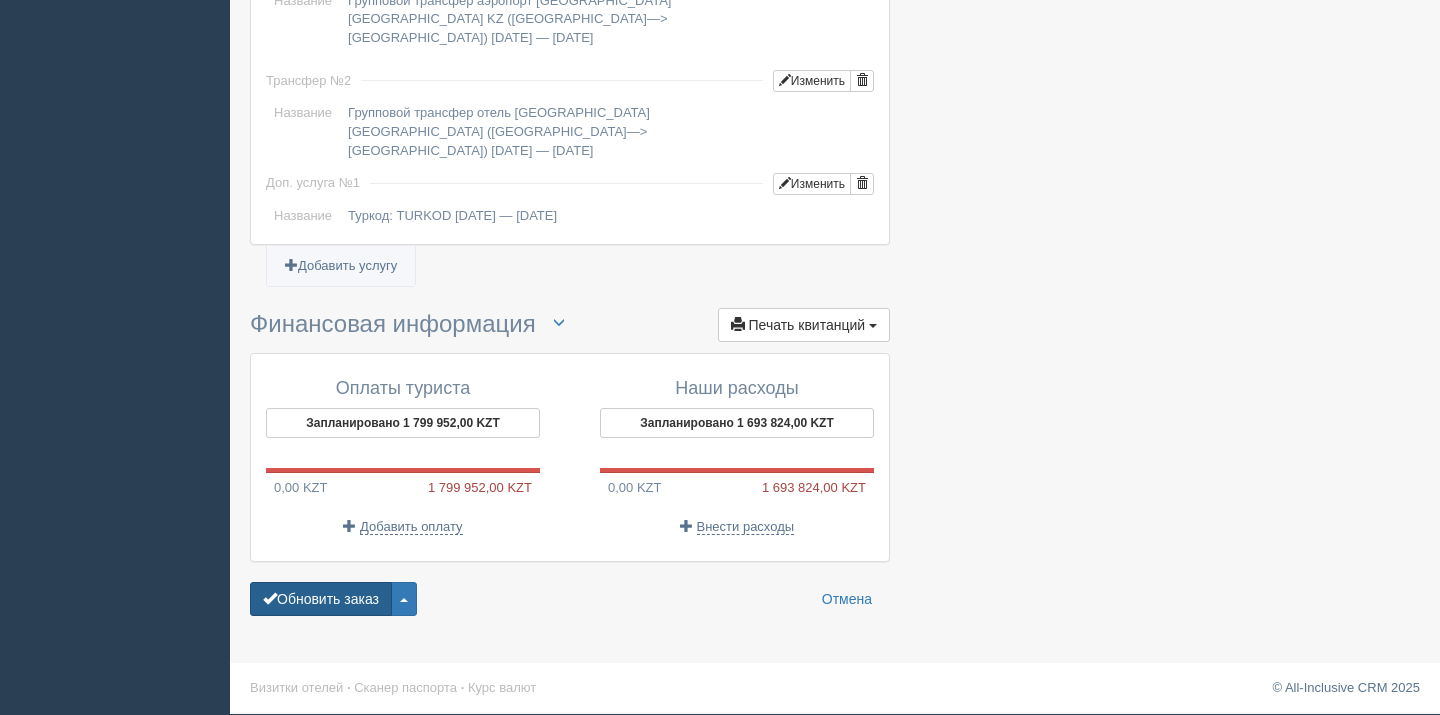 click on "Обновить заказ" at bounding box center [321, 599] 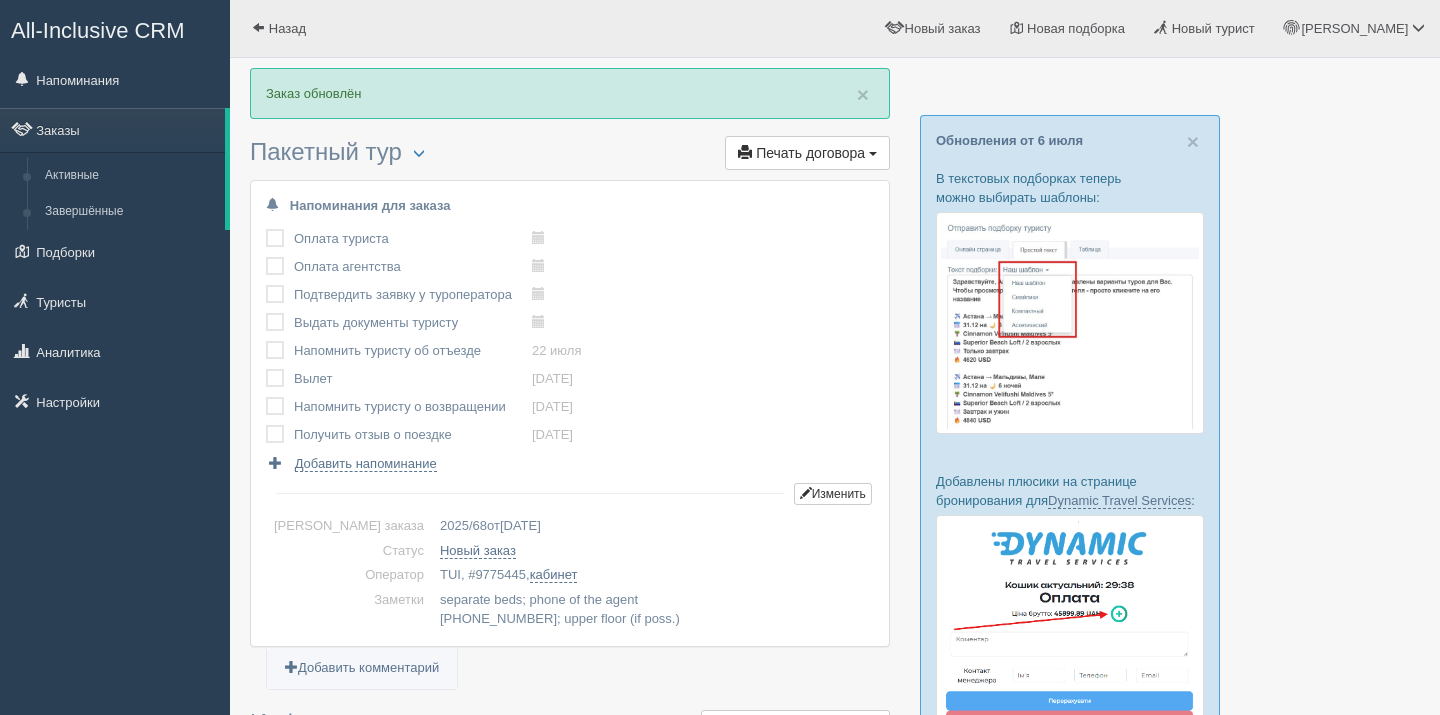 scroll, scrollTop: 0, scrollLeft: 0, axis: both 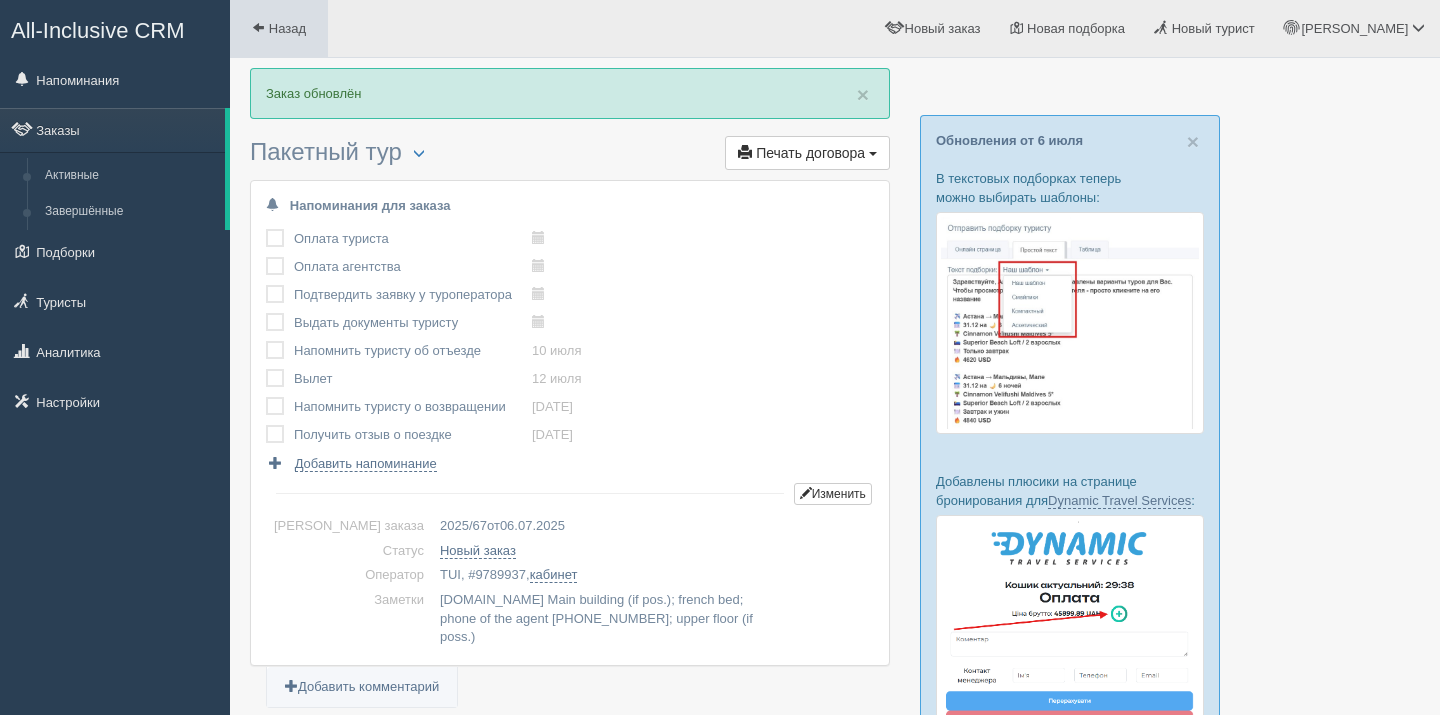 click on "Назад" at bounding box center [287, 28] 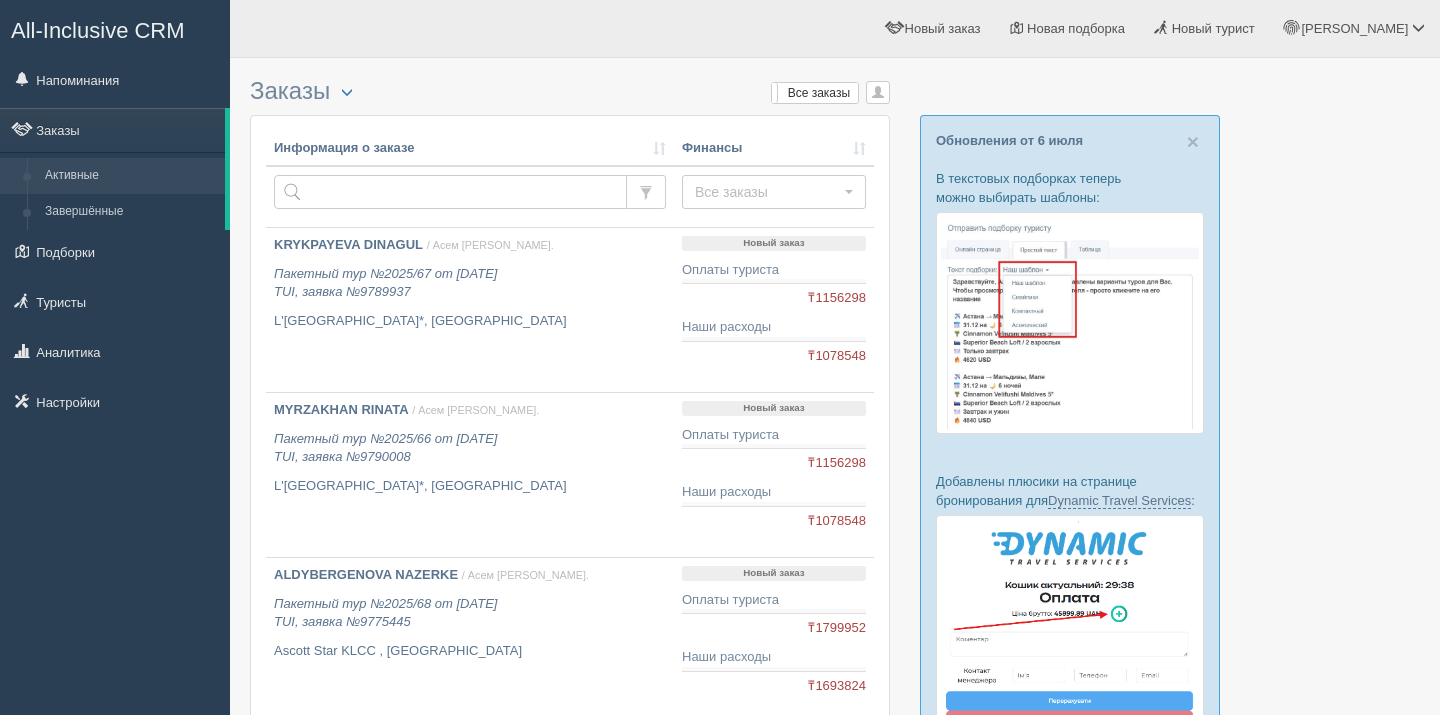 scroll, scrollTop: 0, scrollLeft: 0, axis: both 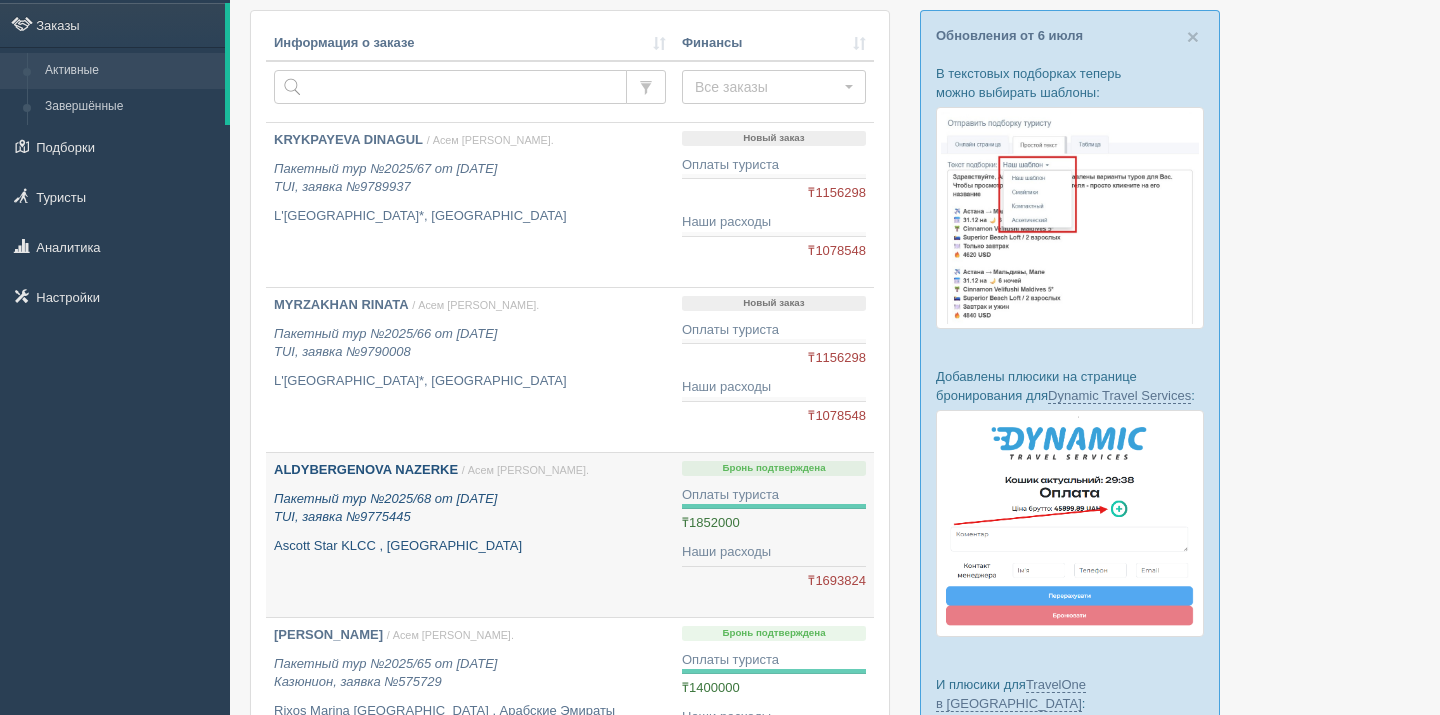 click on "Пакетный тур №2025/68 от [DATE]
TUI, заявка №9775445" at bounding box center [470, 508] 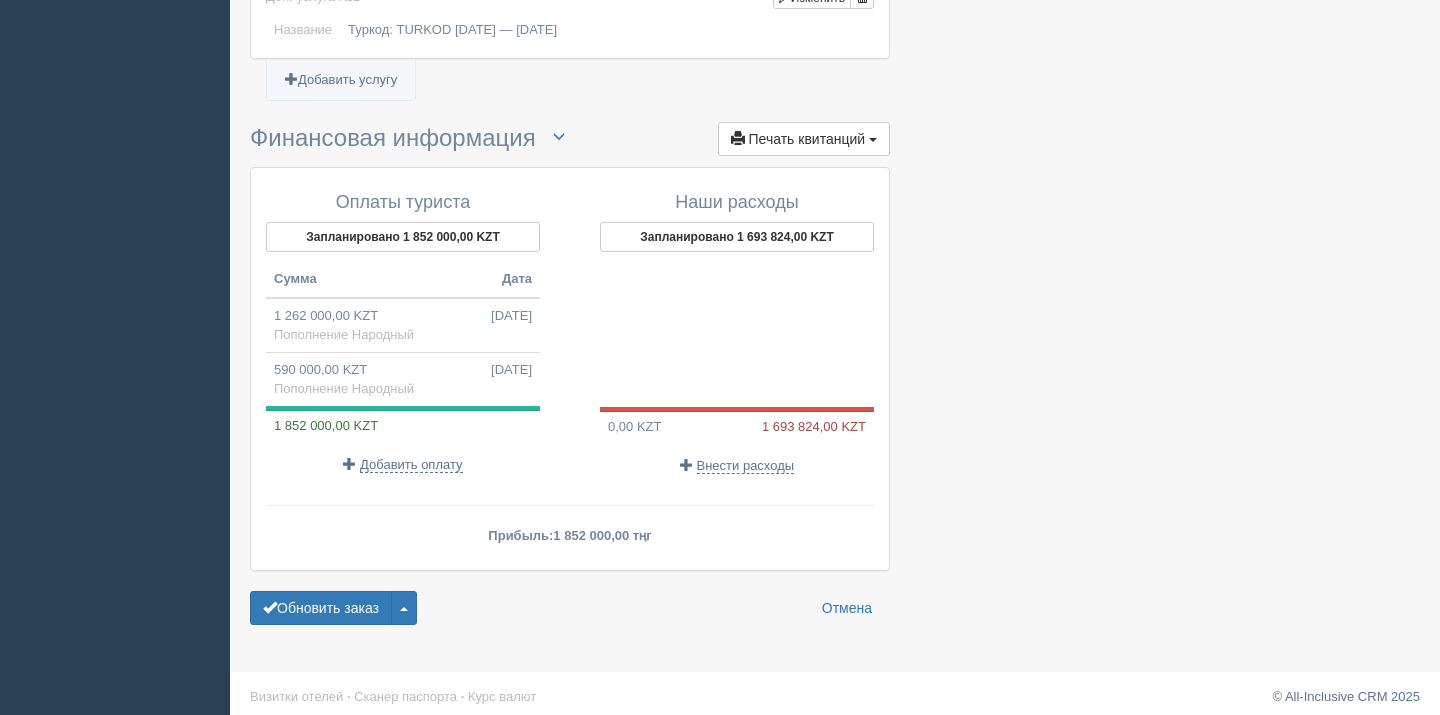 scroll, scrollTop: 2079, scrollLeft: 0, axis: vertical 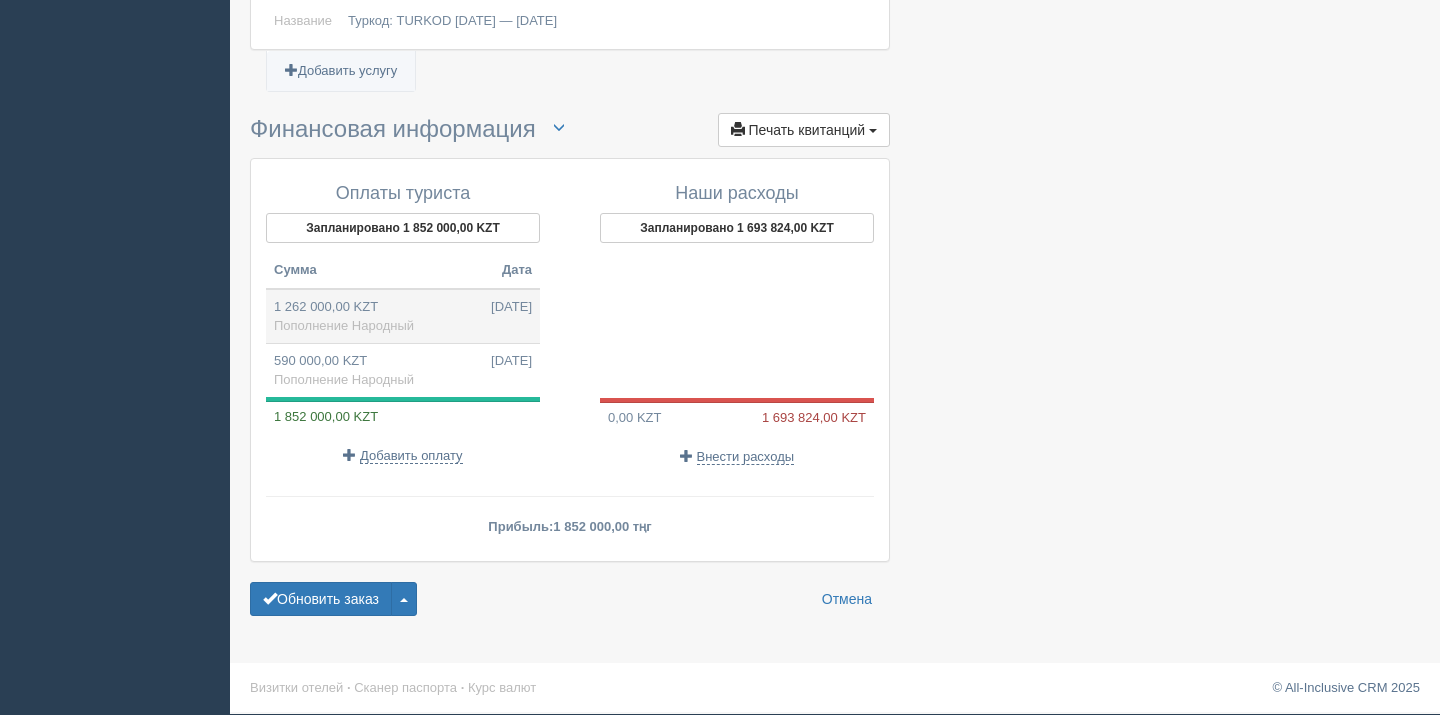 click on "1 262 000,00 KZT
03.07.2025
Пополнение Народный" at bounding box center [403, 316] 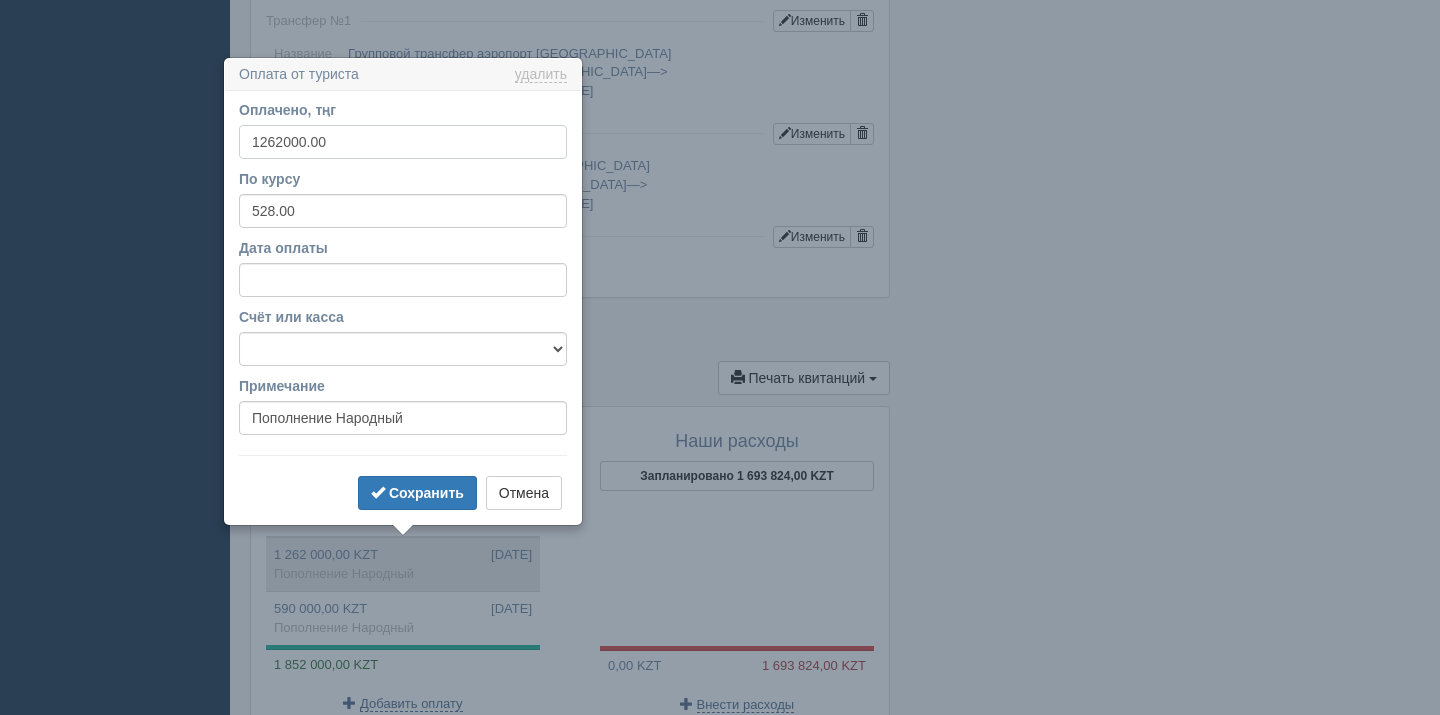 scroll, scrollTop: 1888, scrollLeft: 0, axis: vertical 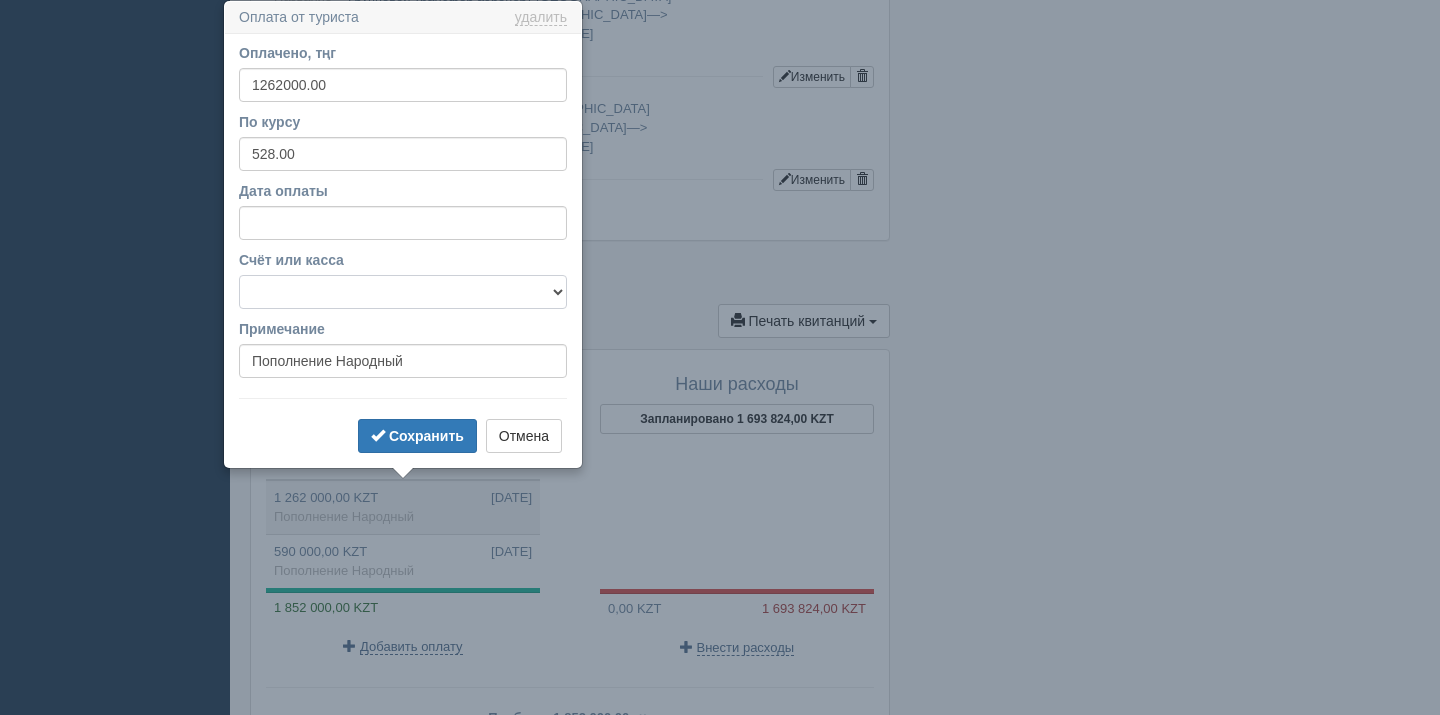 click on "Банковский счёт
Наличная касса" at bounding box center [403, 292] 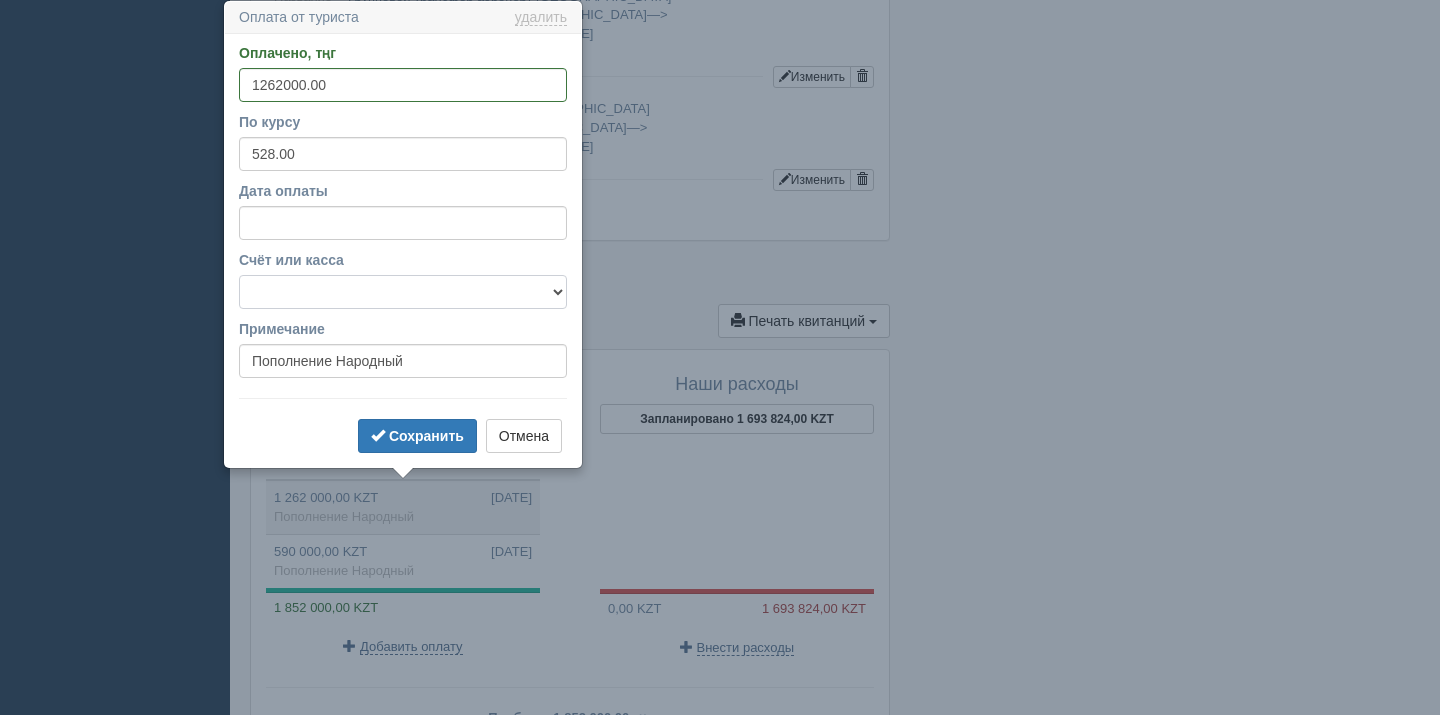 select on "1628" 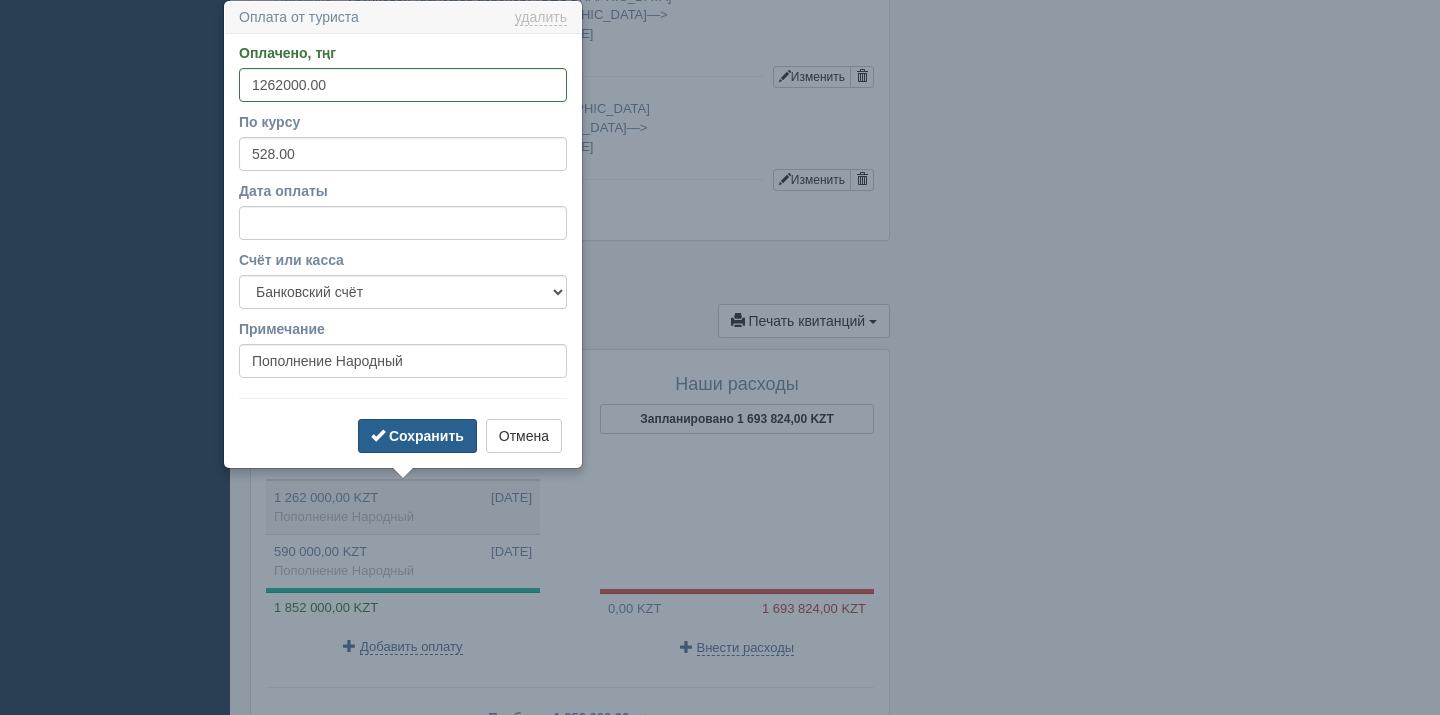 click on "Сохранить" at bounding box center (417, 436) 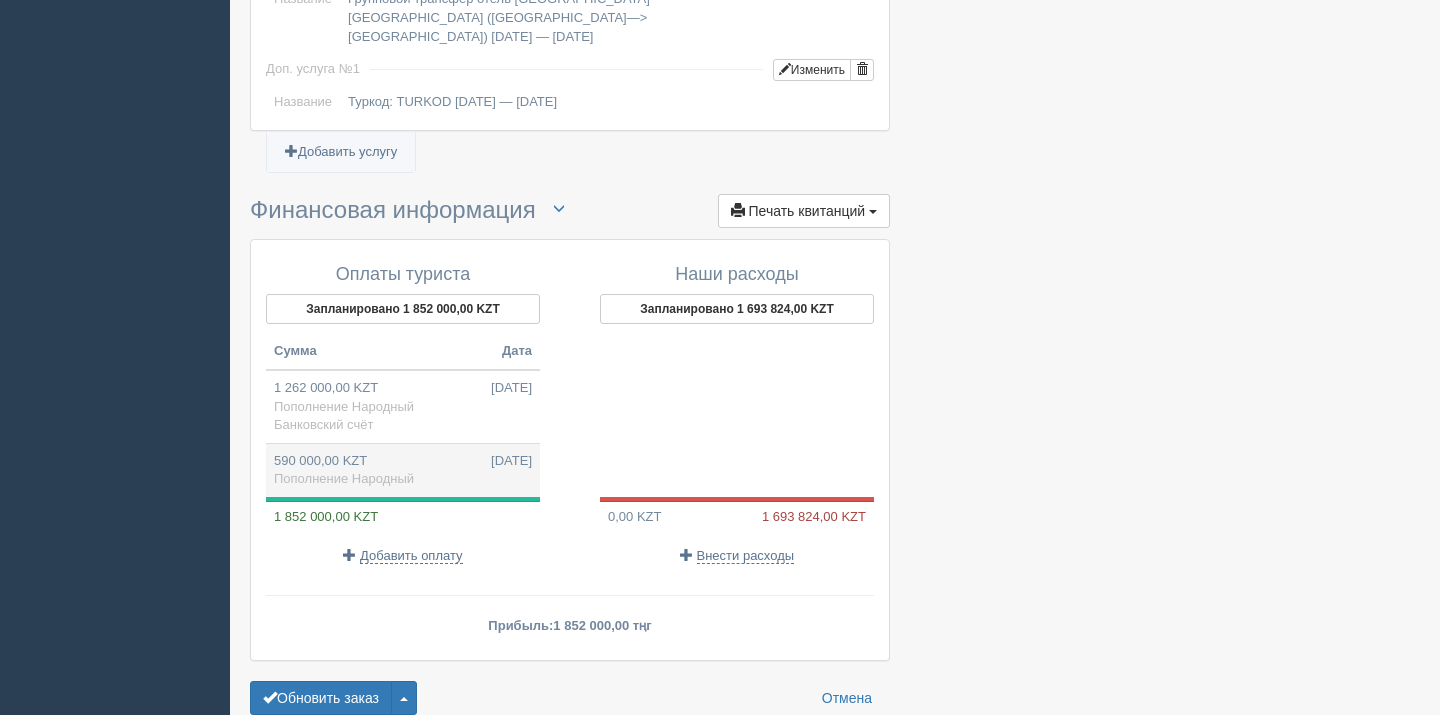 click on "Пополнение Народный" at bounding box center (344, 478) 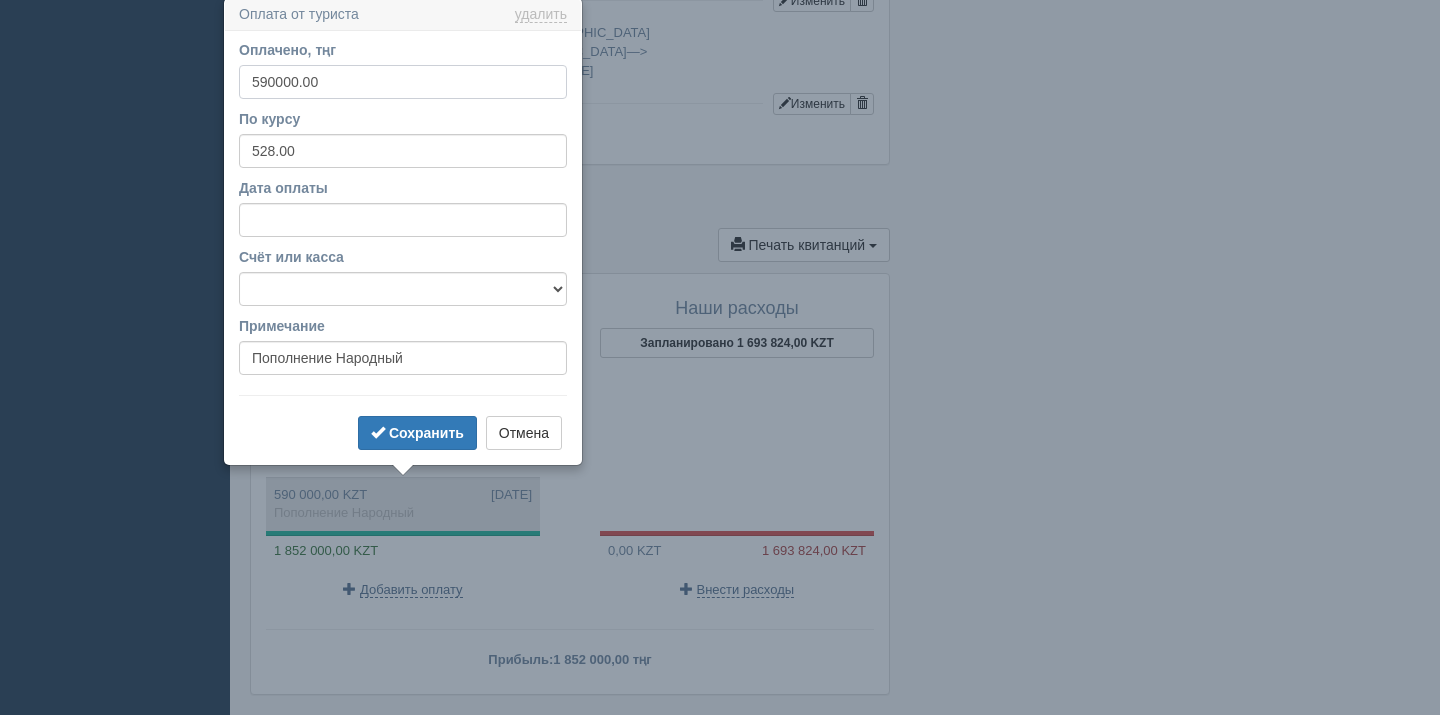 scroll, scrollTop: 1961, scrollLeft: 0, axis: vertical 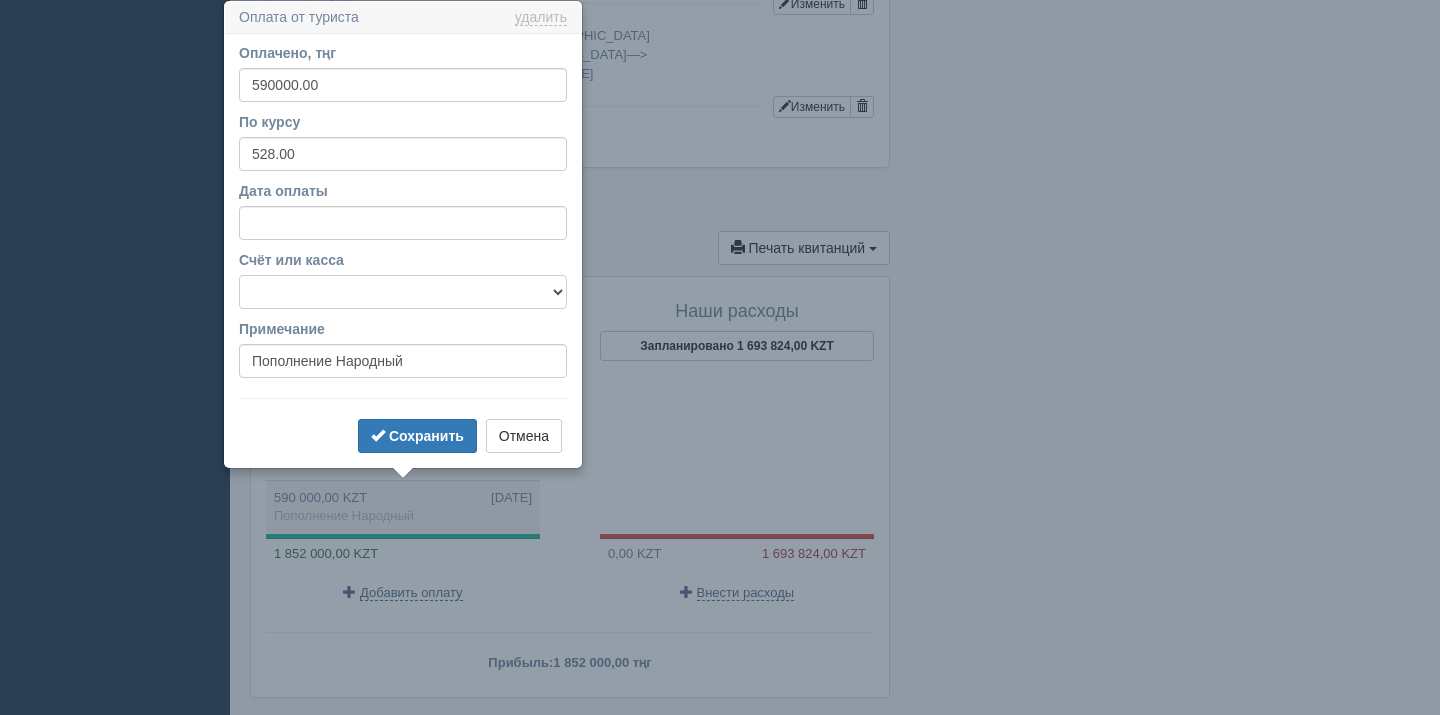 click on "Банковский счёт
Наличная касса" at bounding box center (403, 292) 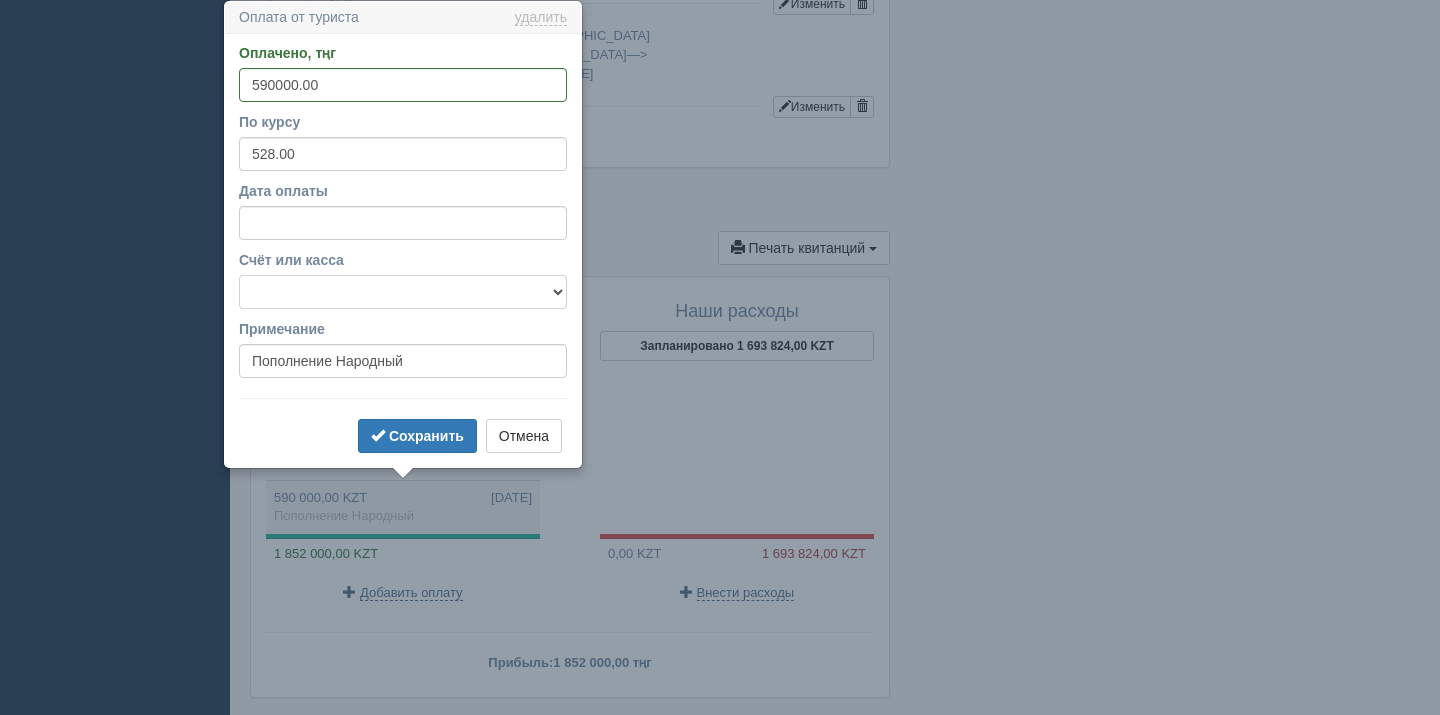 select on "1628" 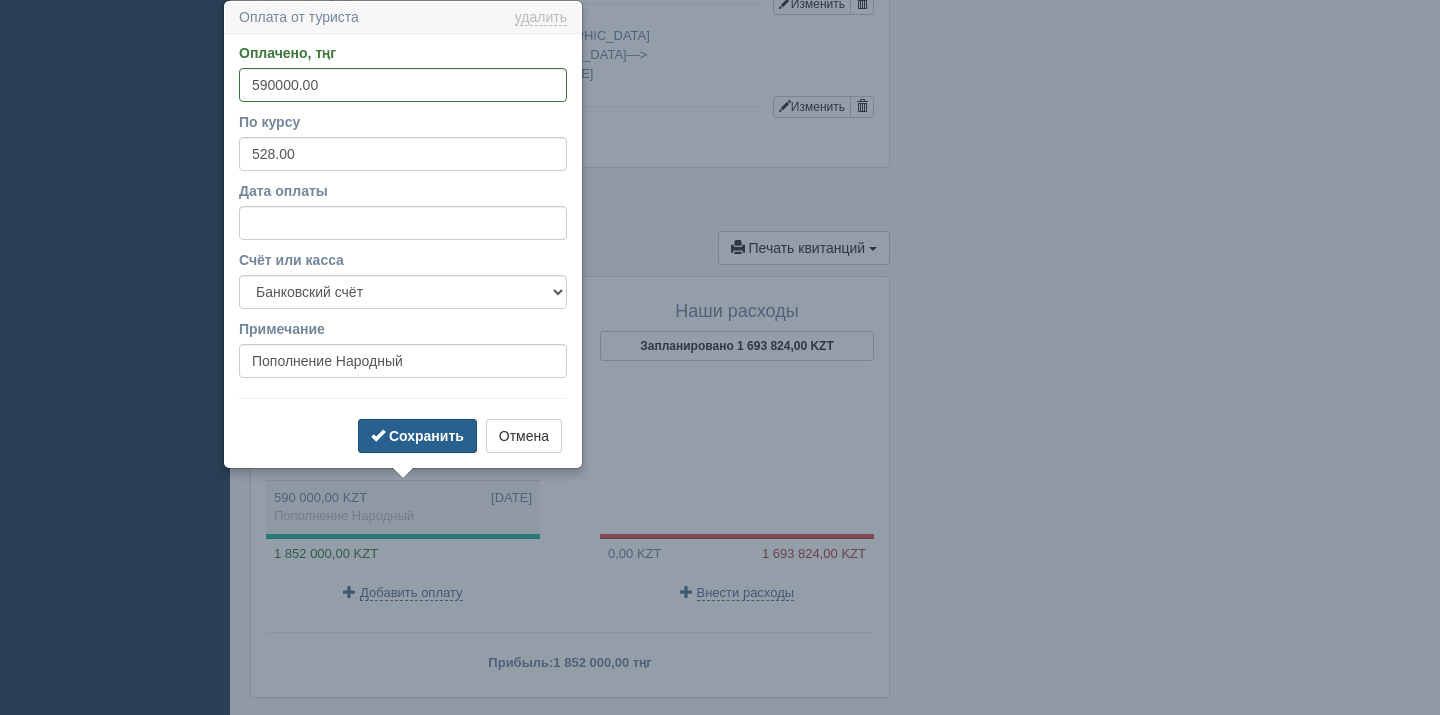 click on "Сохранить" at bounding box center (417, 436) 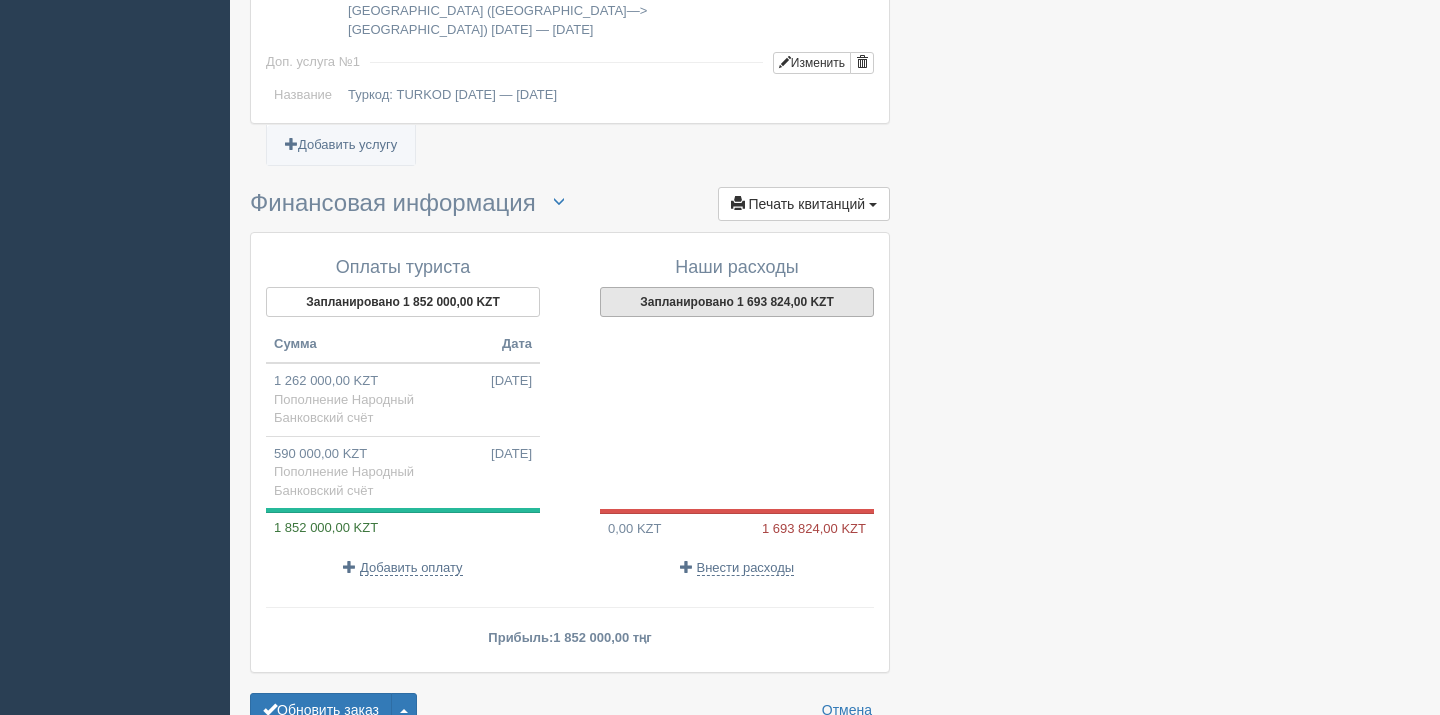 click on "Запланировано 1 693 824,00 KZT" at bounding box center [737, 302] 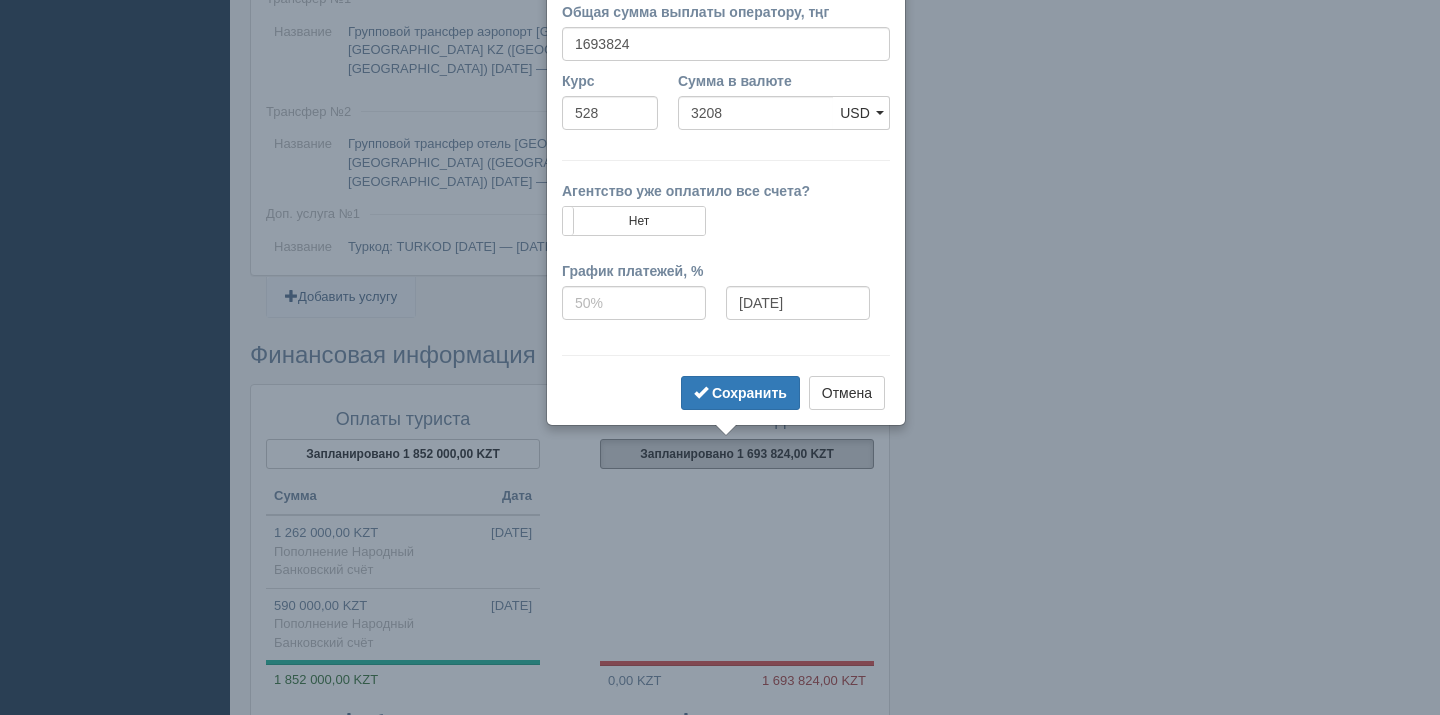 scroll, scrollTop: 1811, scrollLeft: 0, axis: vertical 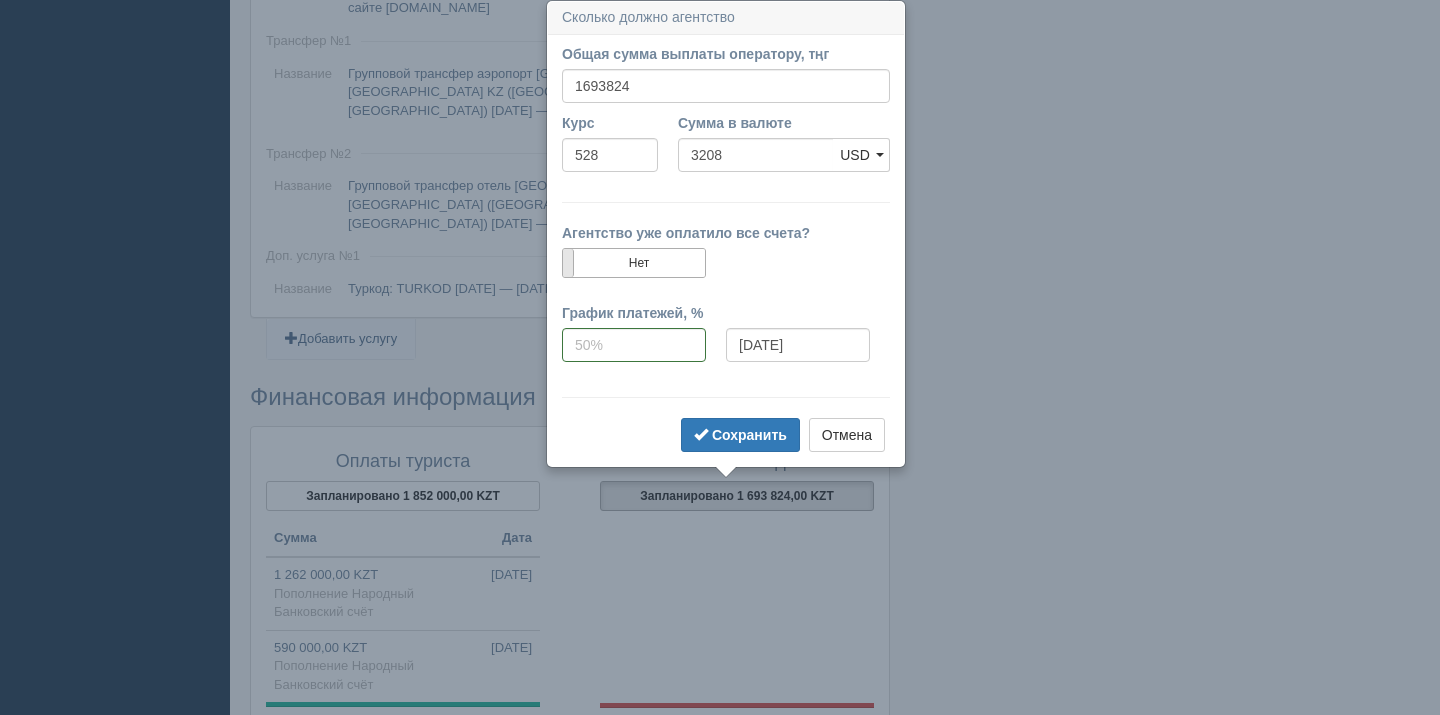 click at bounding box center [563, 263] 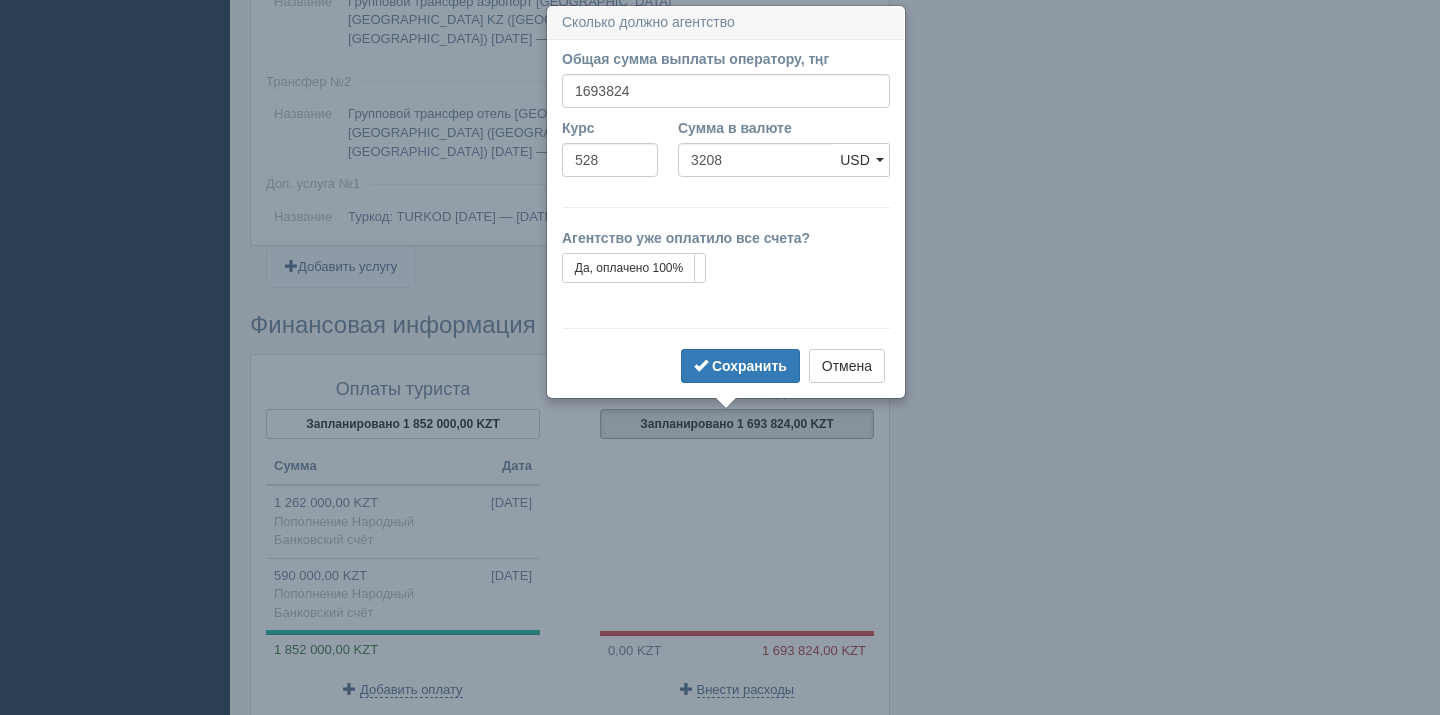 scroll, scrollTop: 1888, scrollLeft: 0, axis: vertical 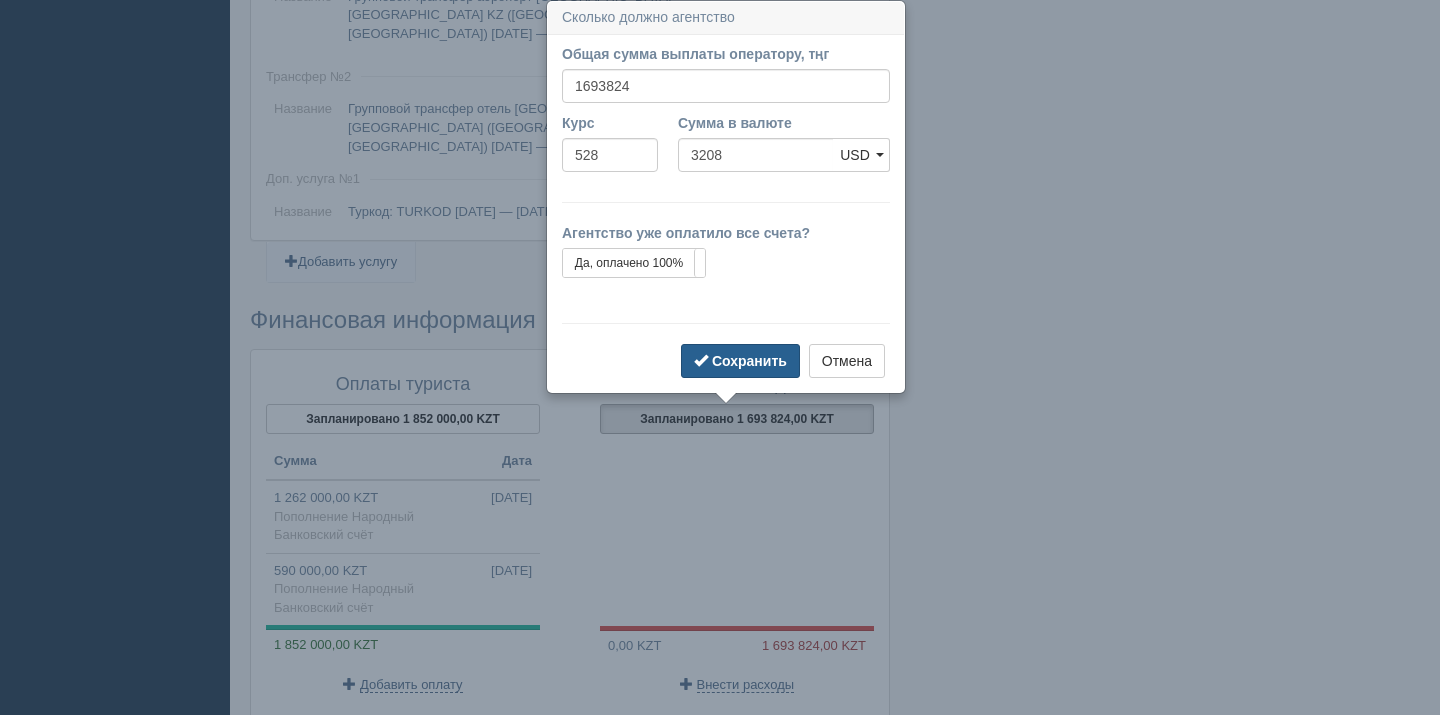 click at bounding box center [701, 360] 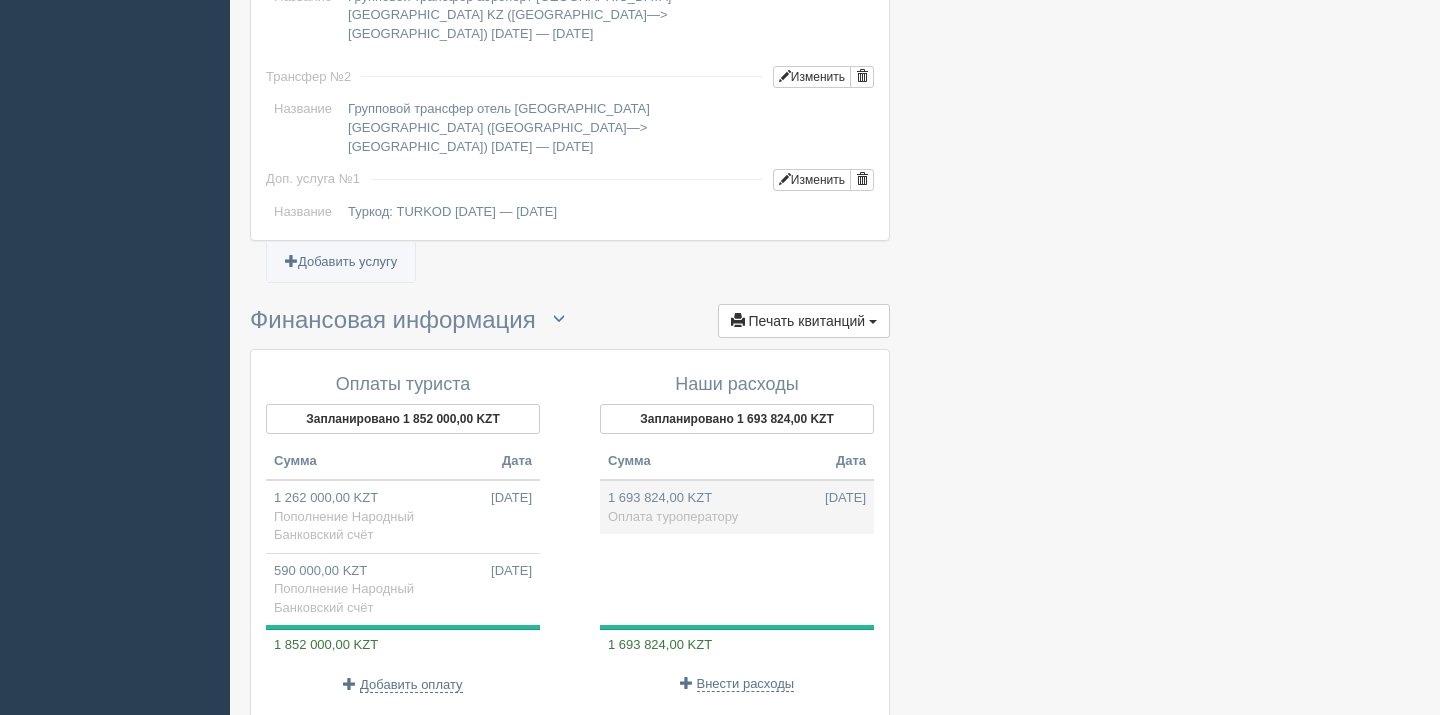 click on "1 693 824,00 KZT
08.07.2025
Оплата туроператору" at bounding box center [737, 507] 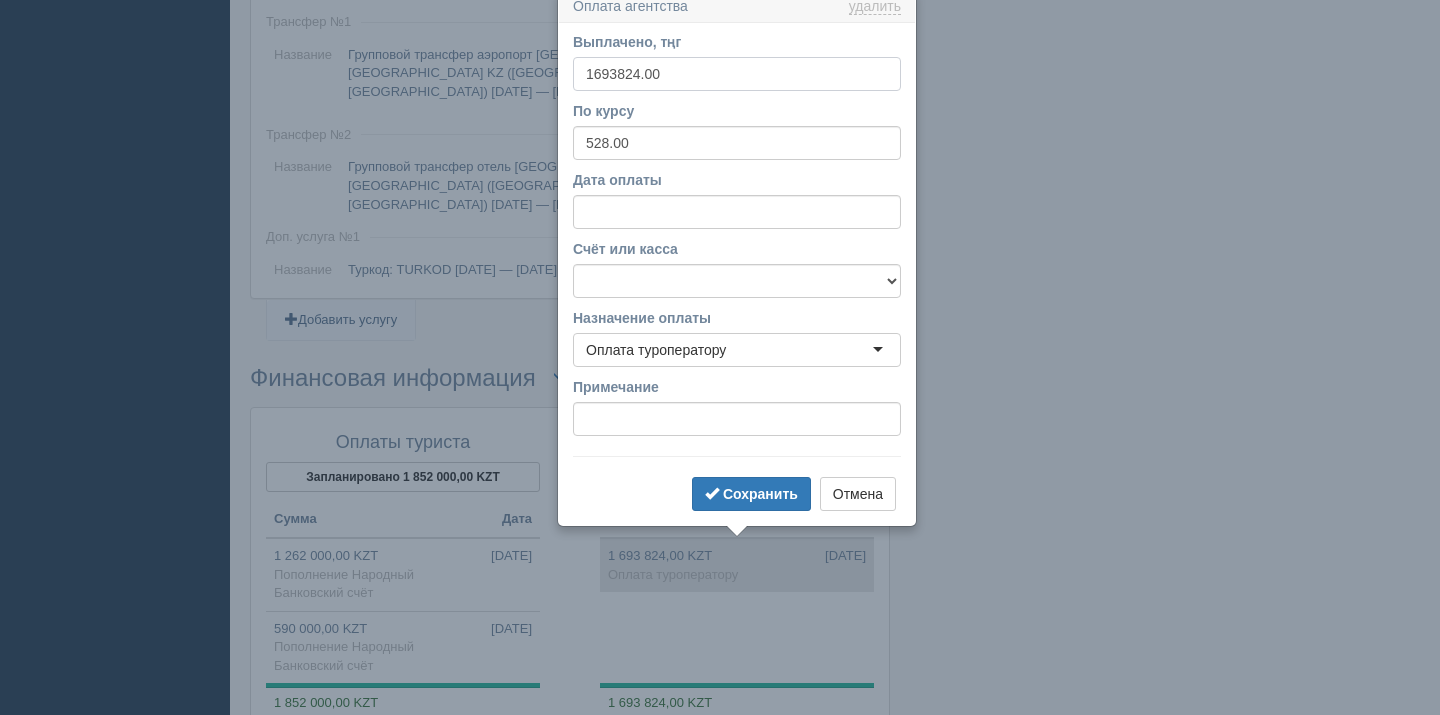 scroll, scrollTop: 1819, scrollLeft: 0, axis: vertical 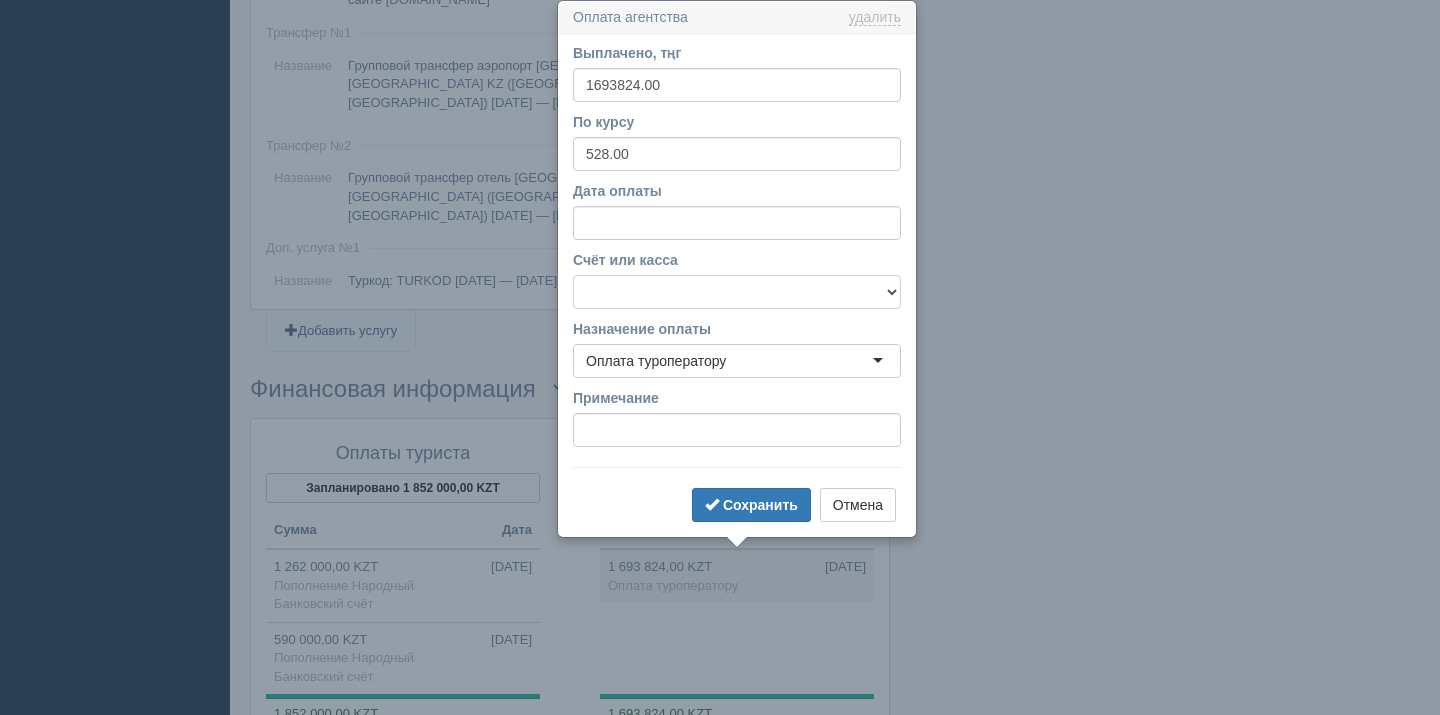 click on "Банковский счёт
Наличная касса" at bounding box center [737, 292] 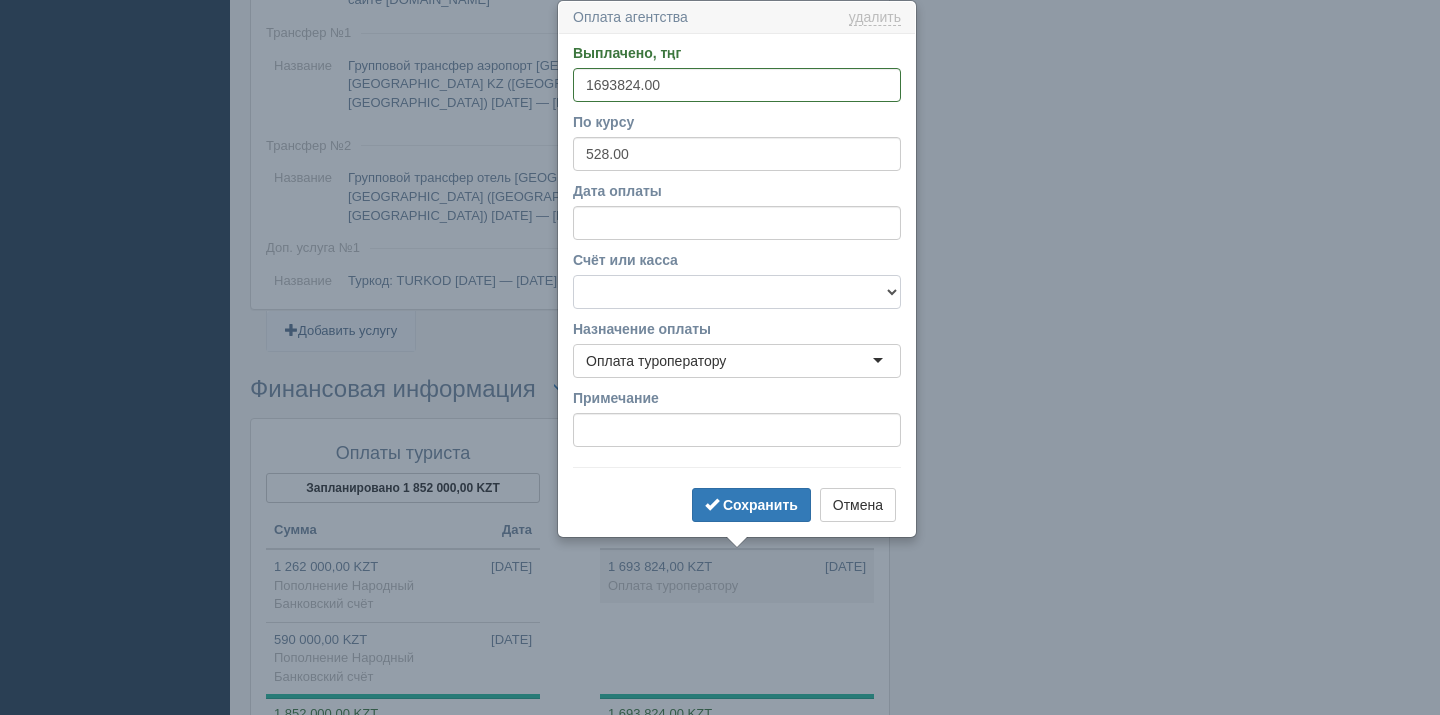 select on "1628" 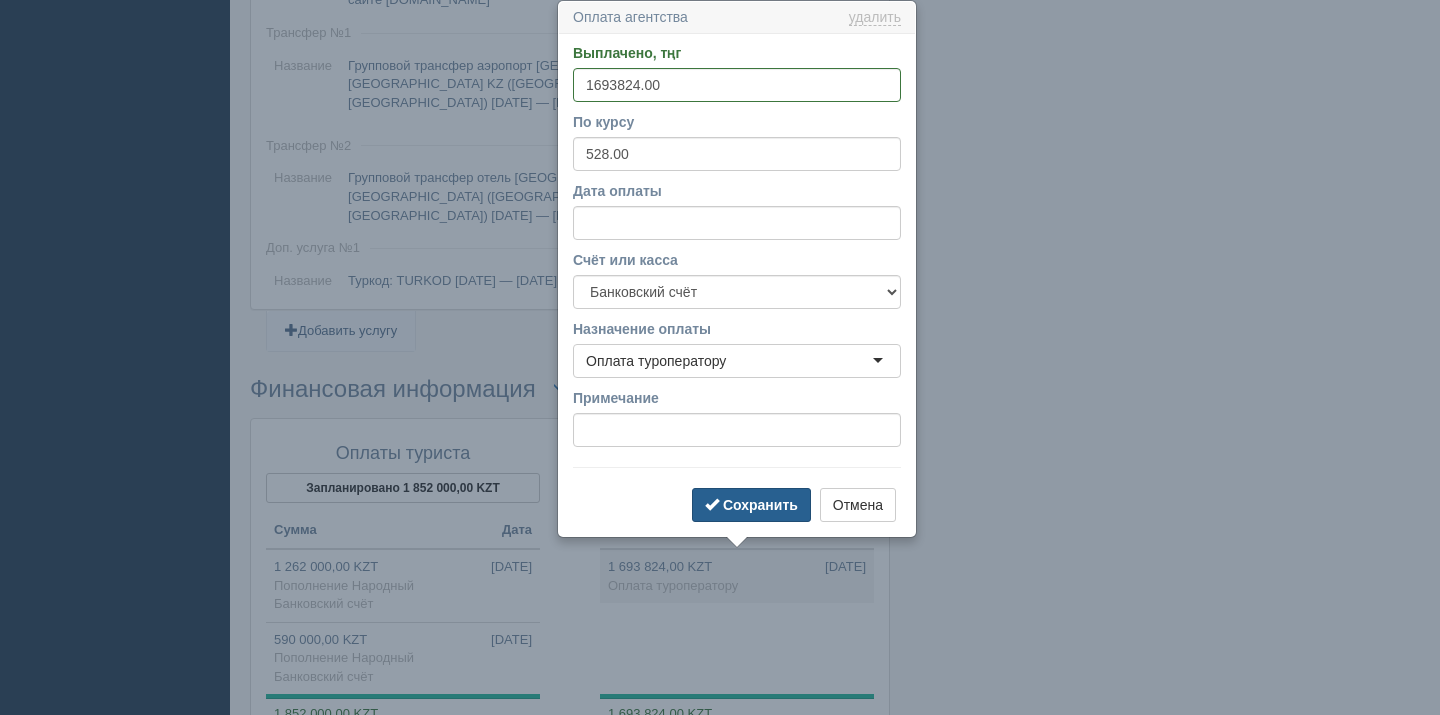 click at bounding box center (712, 504) 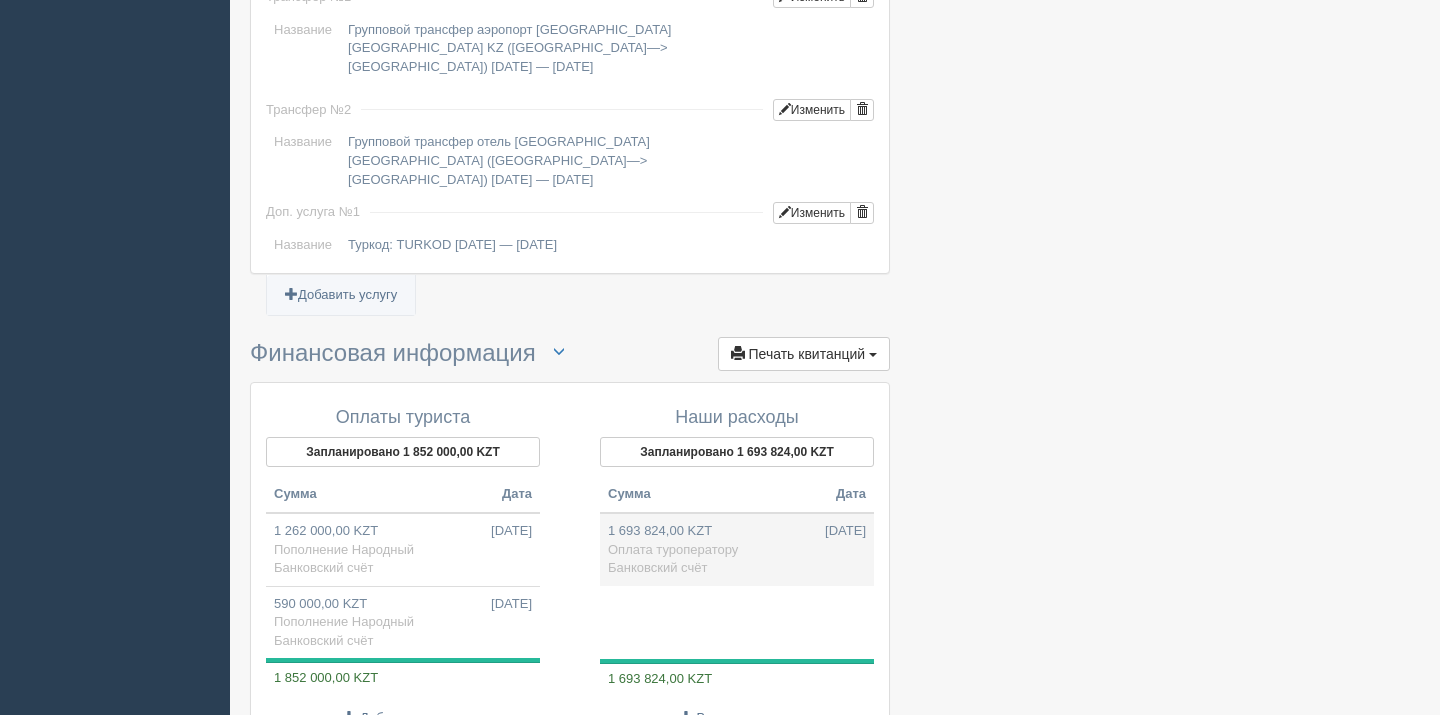 click on "Банковский счёт" at bounding box center [657, 567] 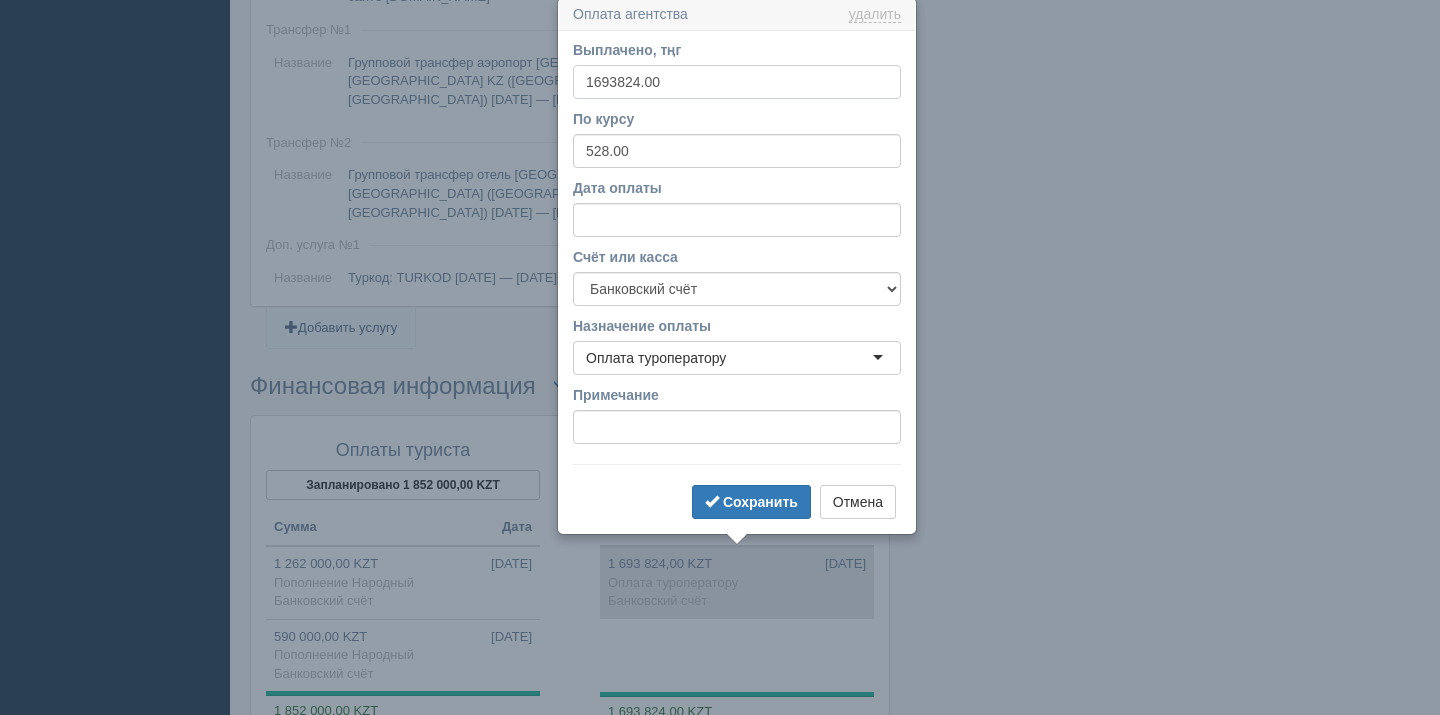 scroll, scrollTop: 1819, scrollLeft: 0, axis: vertical 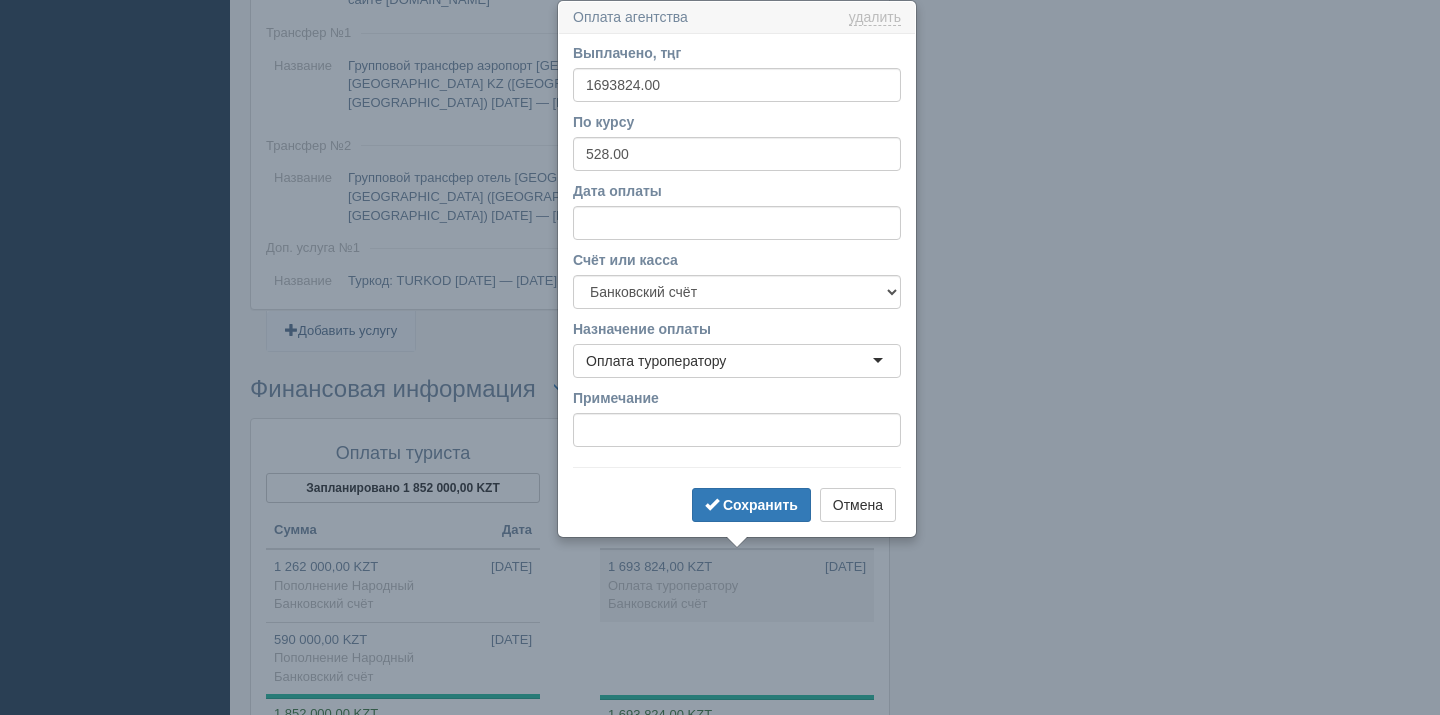click on "Выплачено, тңг
1693824.00
По курсу
528.00
Дата оплаты
Счёт или касса
Банковский счёт
Наличная касса
Назначение оплаты
Оплата туроператору Оплата туроператору Оплата туроператору Комиссия банка Комиссия агента Возврат Другие расходы
Примечание
Сохранить
Отмена" at bounding box center (737, 285) 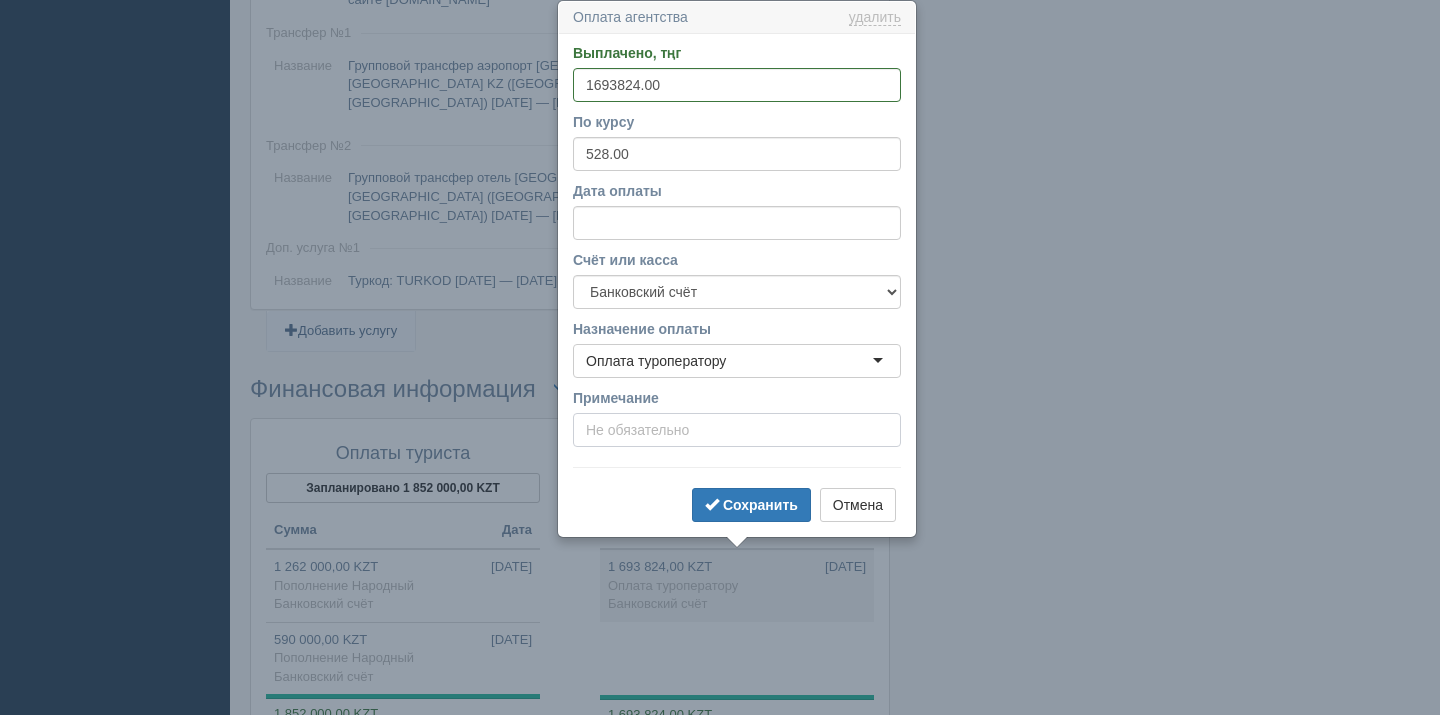 click on "Примечание" at bounding box center [737, 430] 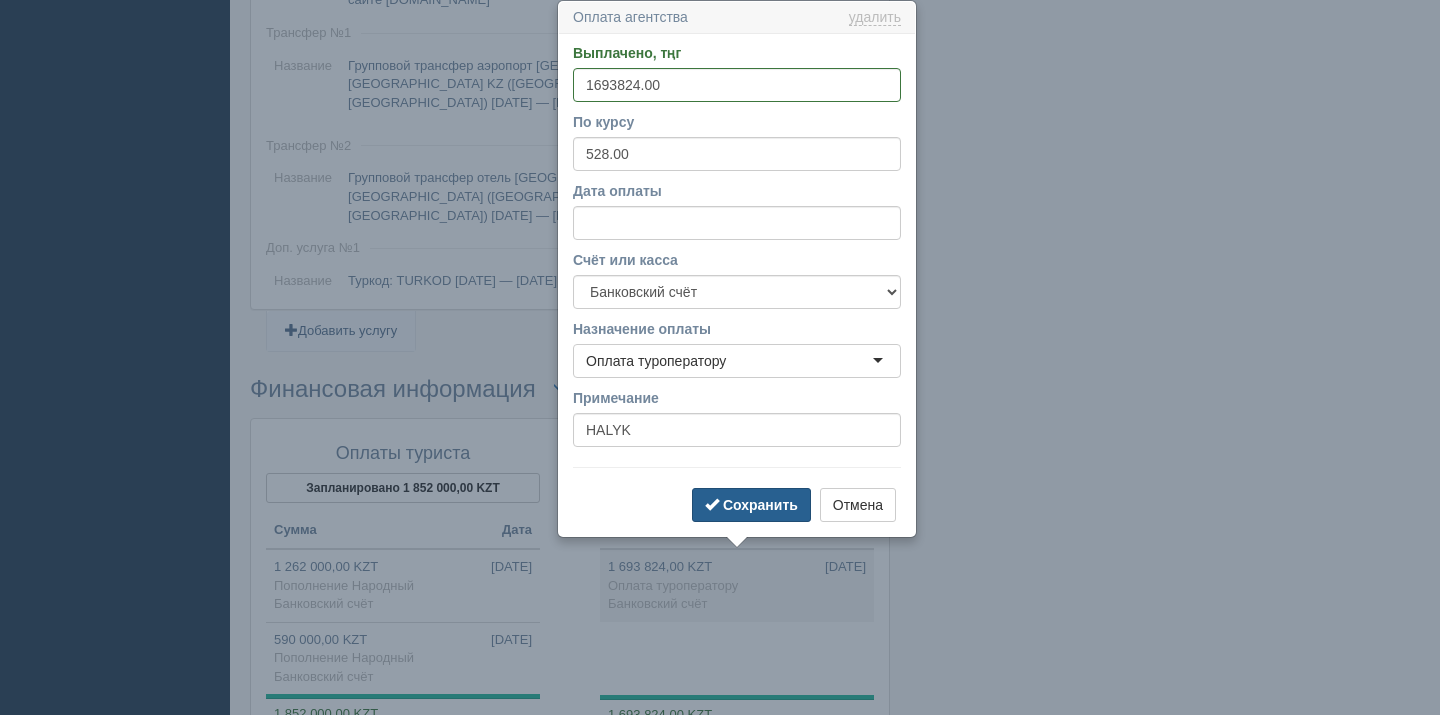 click on "Сохранить" at bounding box center [760, 505] 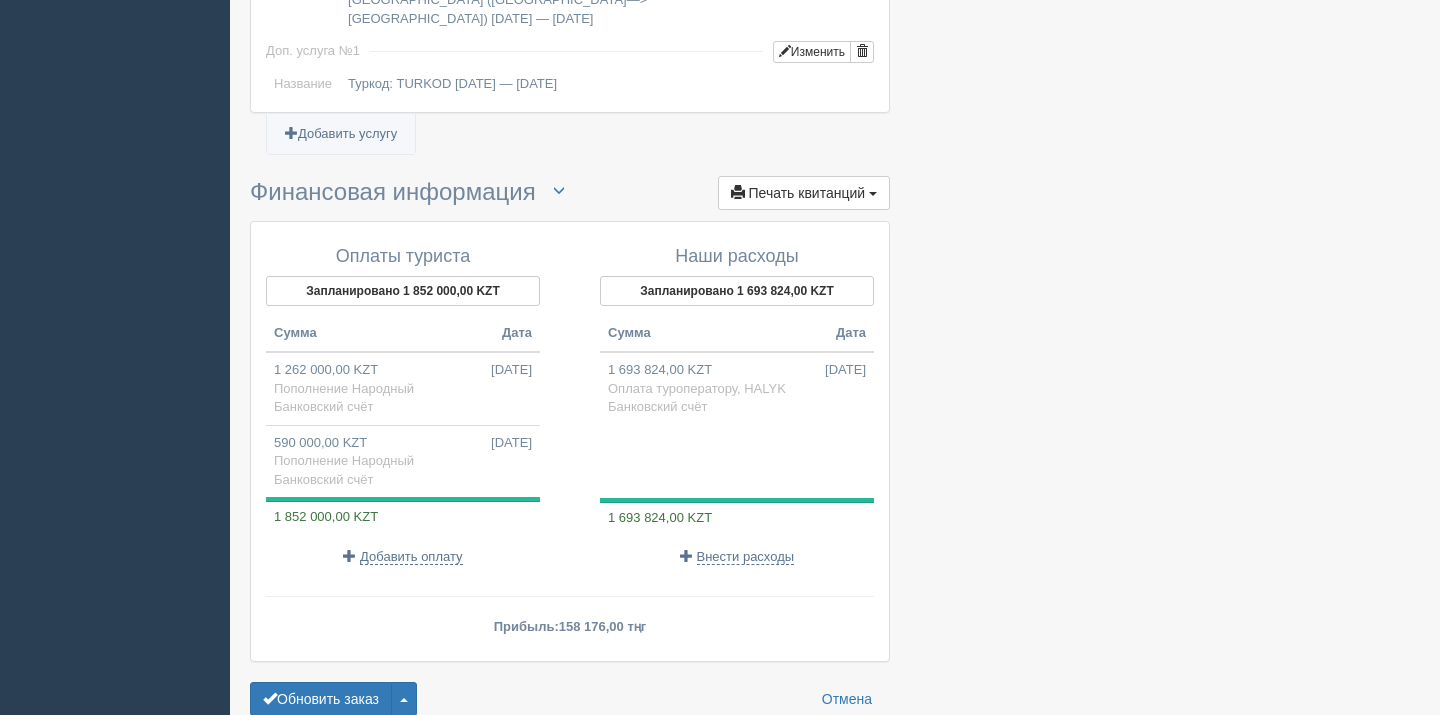 scroll, scrollTop: 2059, scrollLeft: 0, axis: vertical 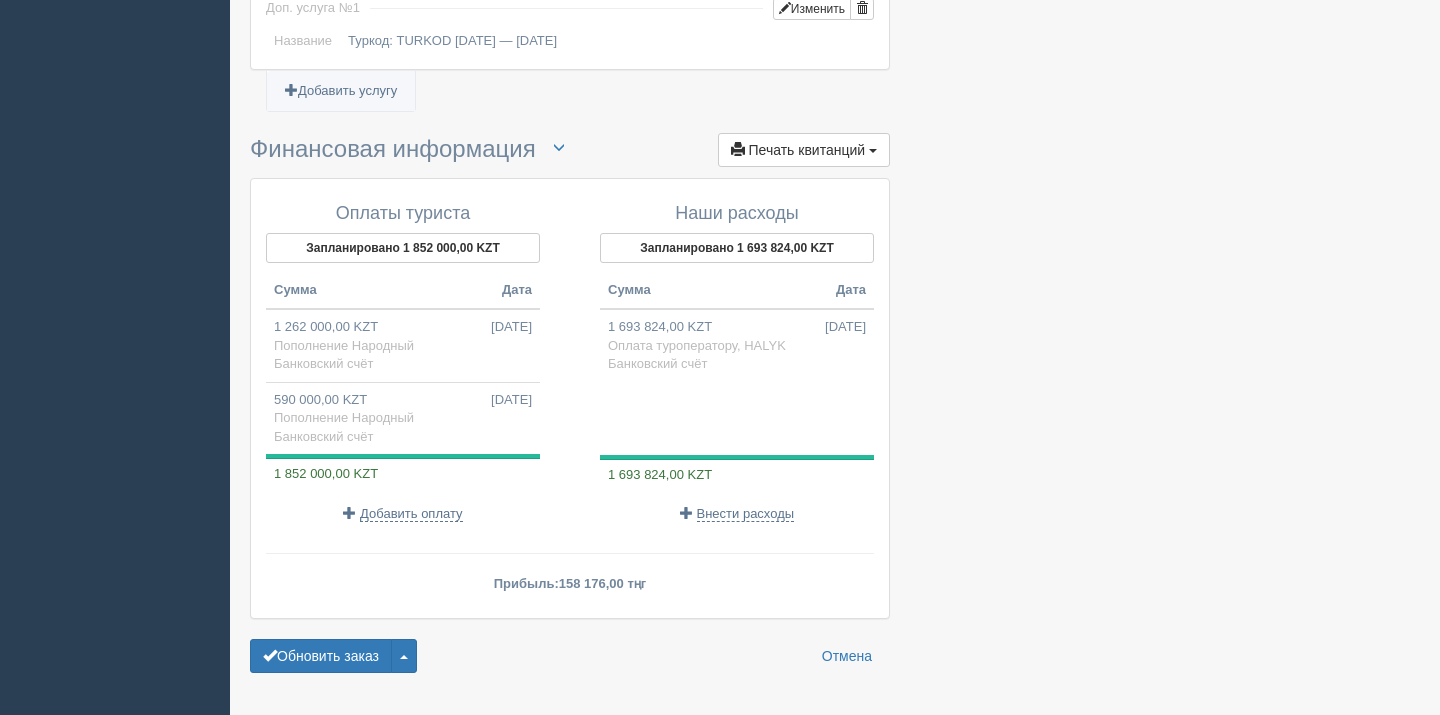 click on "Наши расходы
Запланировано 1 693 824,00 KZT
Сумма
Дата
1 693 824,00 KZT
08.07.2025
Оплата туроператору, HALYK
Банковский счёт" at bounding box center [727, 363] 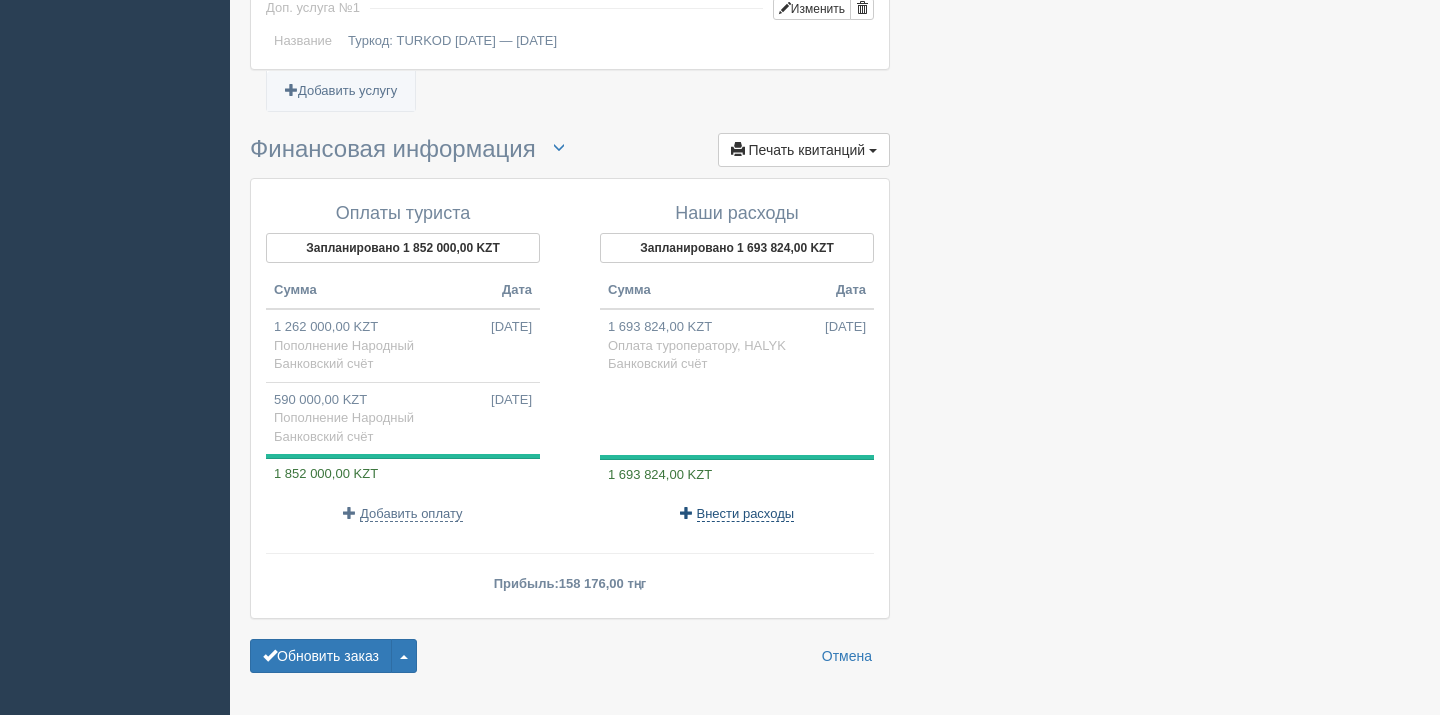 click on "Внести расходы" at bounding box center (746, 514) 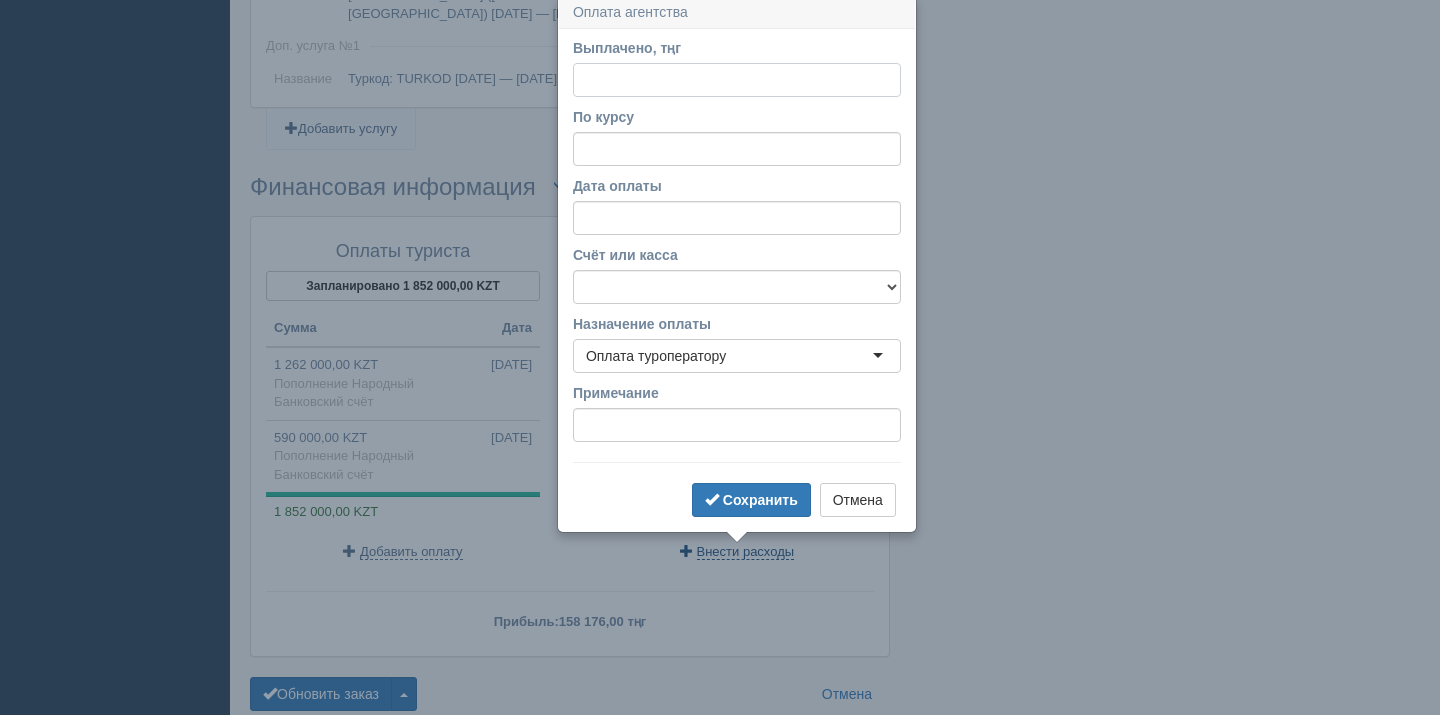 scroll, scrollTop: 2016, scrollLeft: 0, axis: vertical 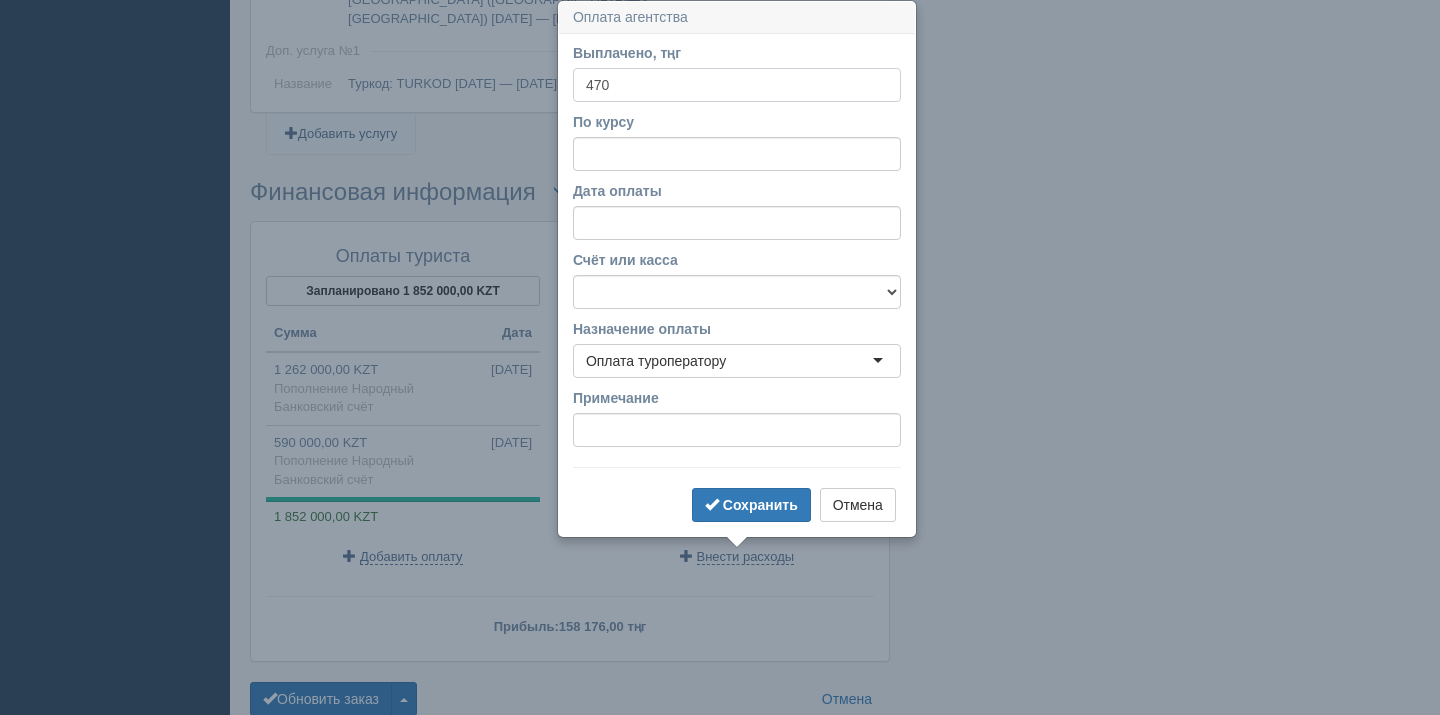 type on "470" 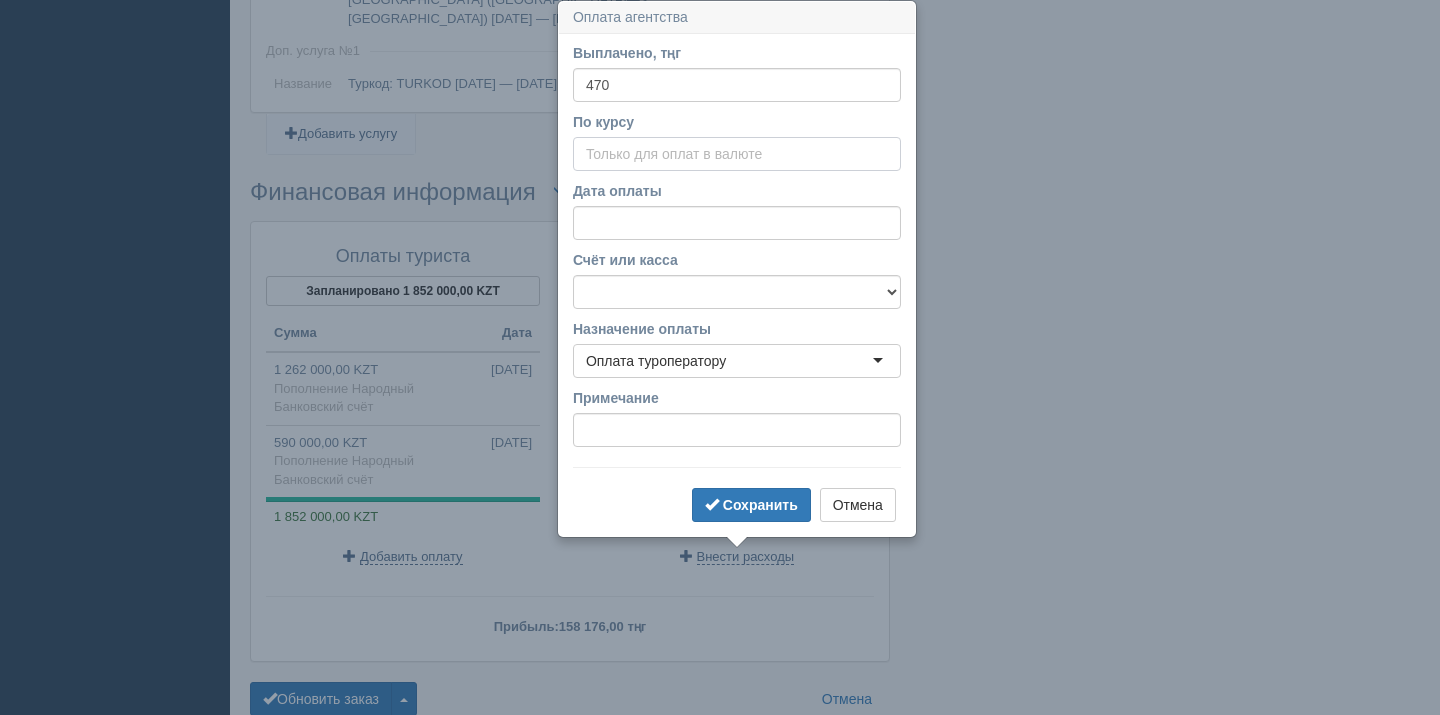 click on "По курсу" at bounding box center [737, 154] 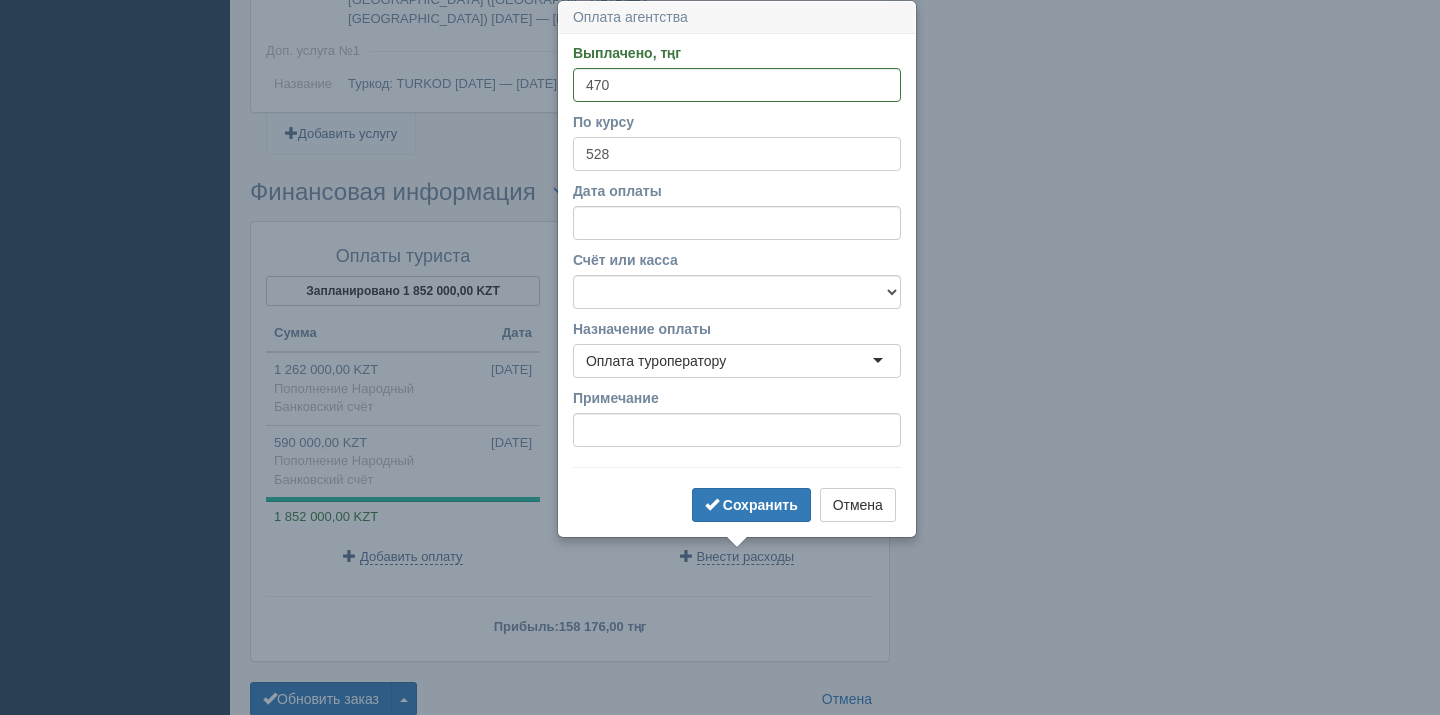 type on "528" 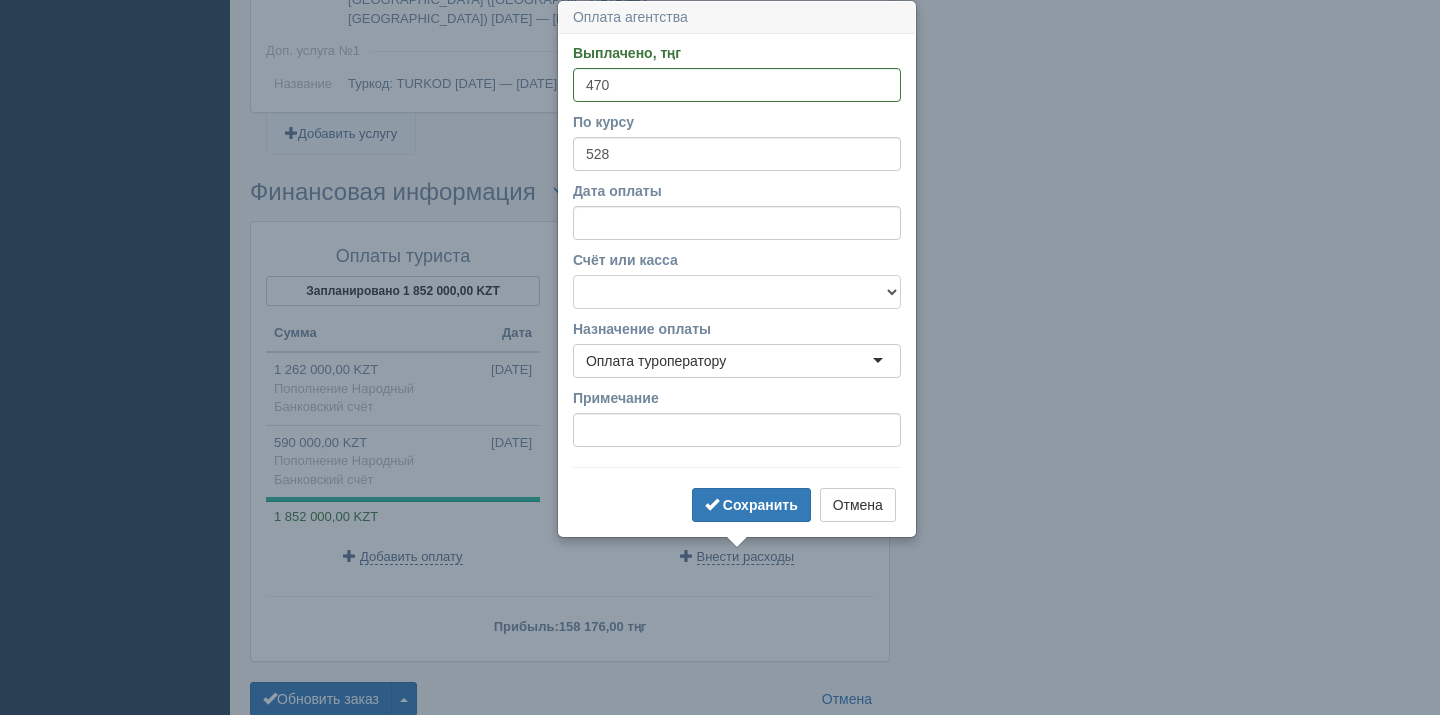 click on "Банковский счёт
Наличная касса" at bounding box center [737, 292] 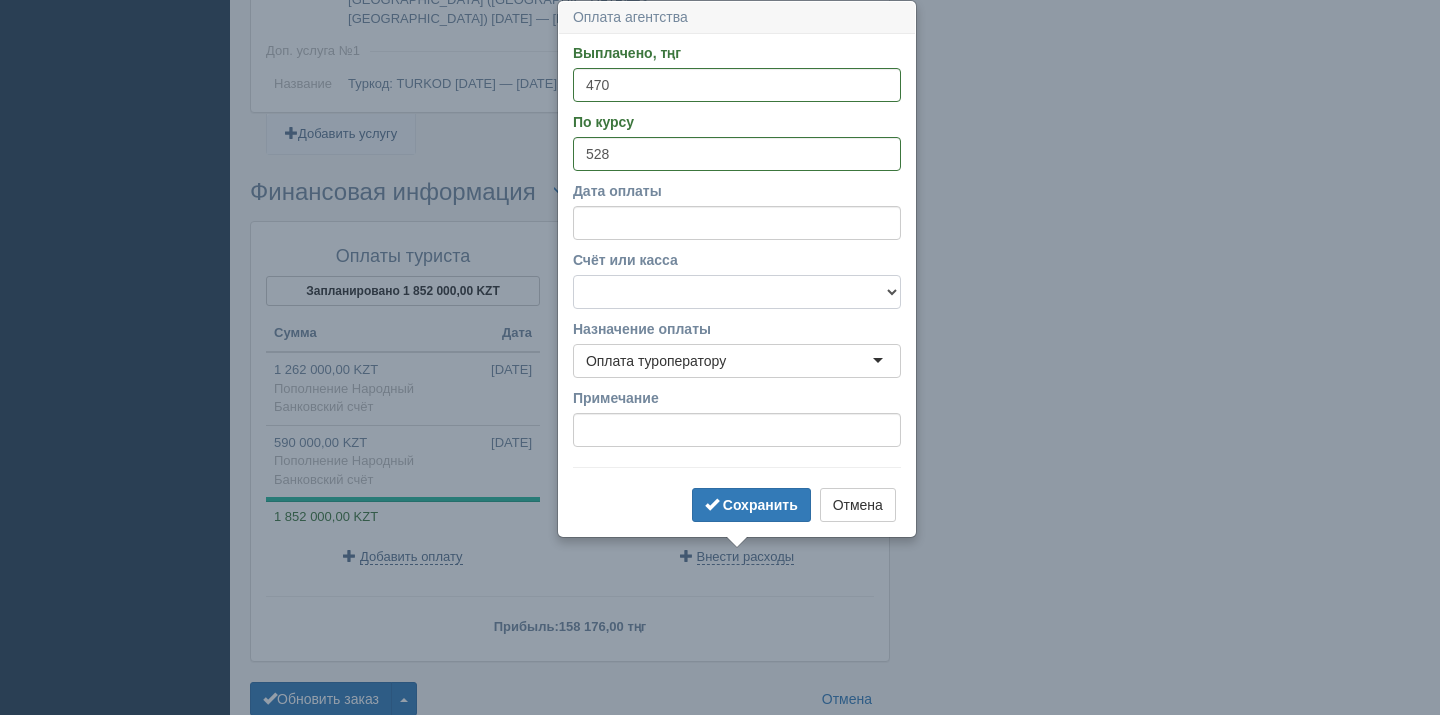 select on "1628" 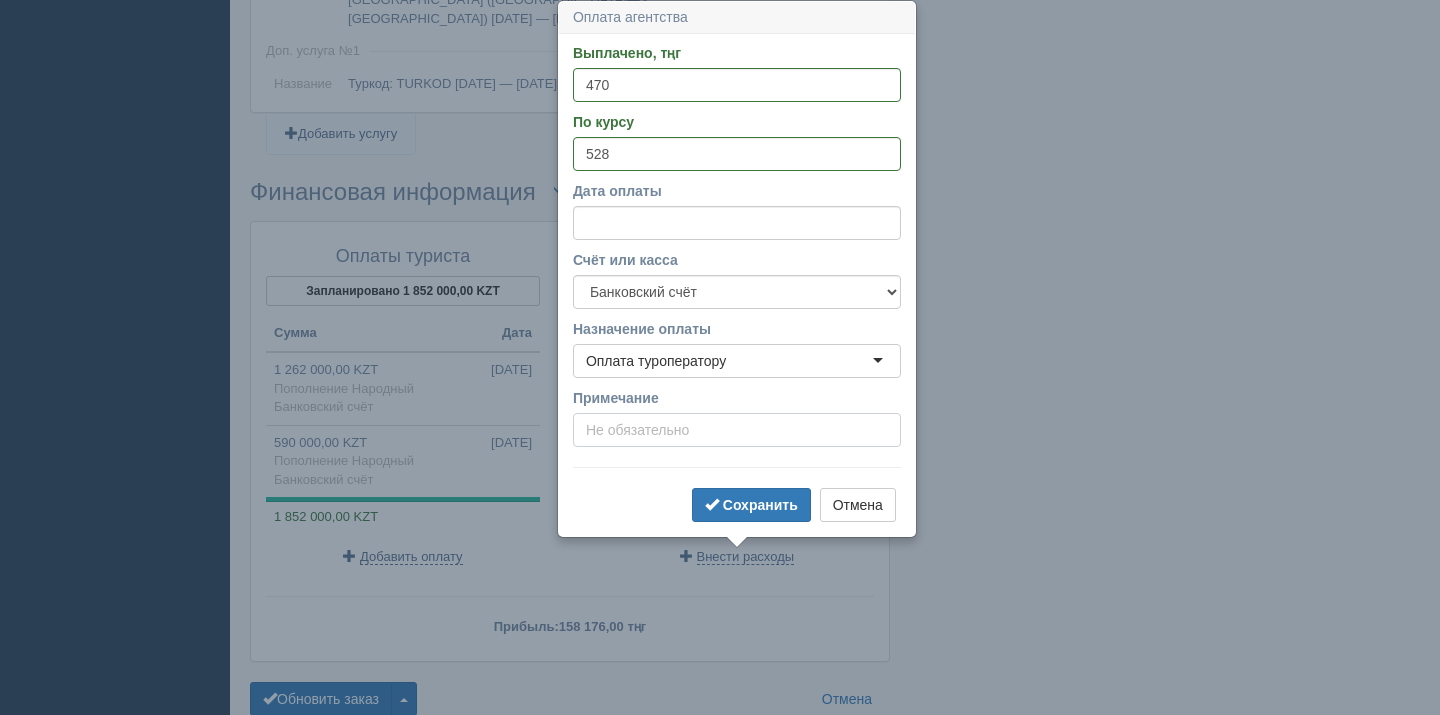 click on "Примечание" at bounding box center [737, 430] 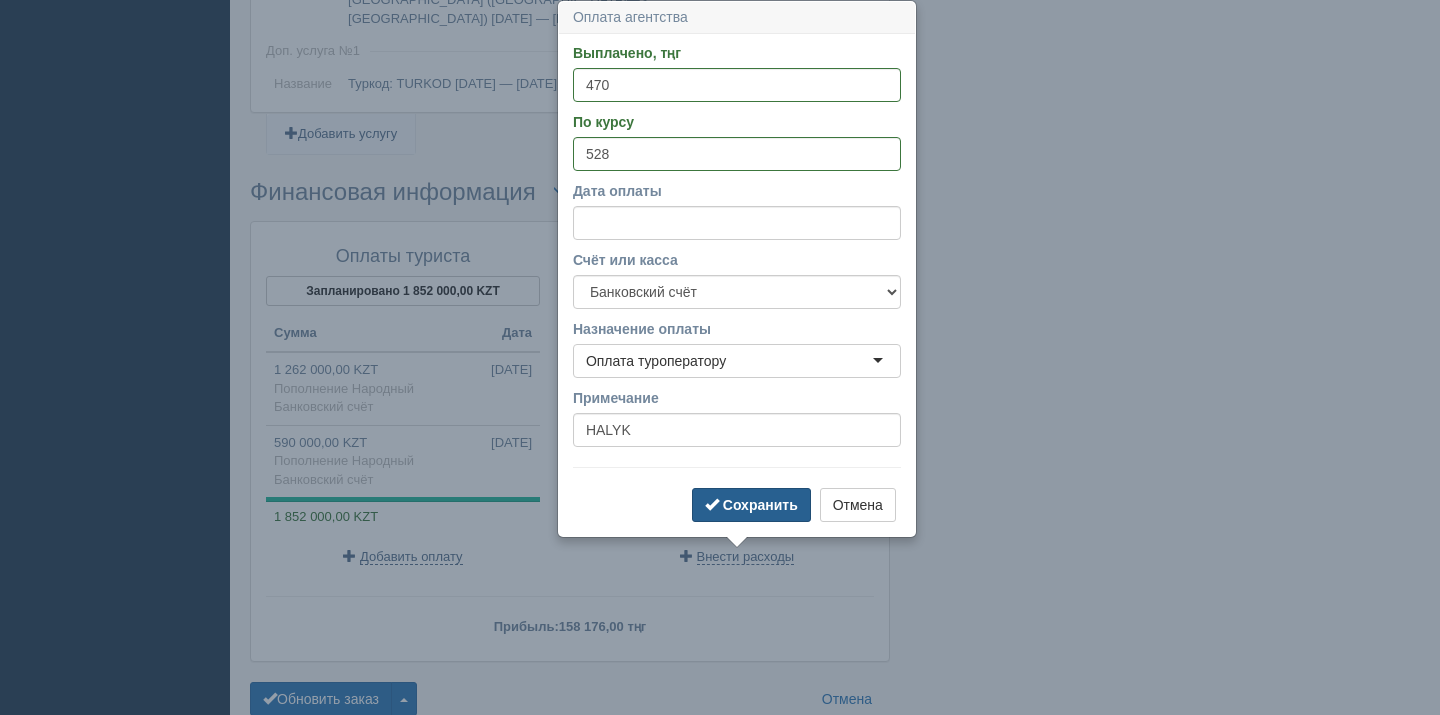 click on "Сохранить" at bounding box center (760, 505) 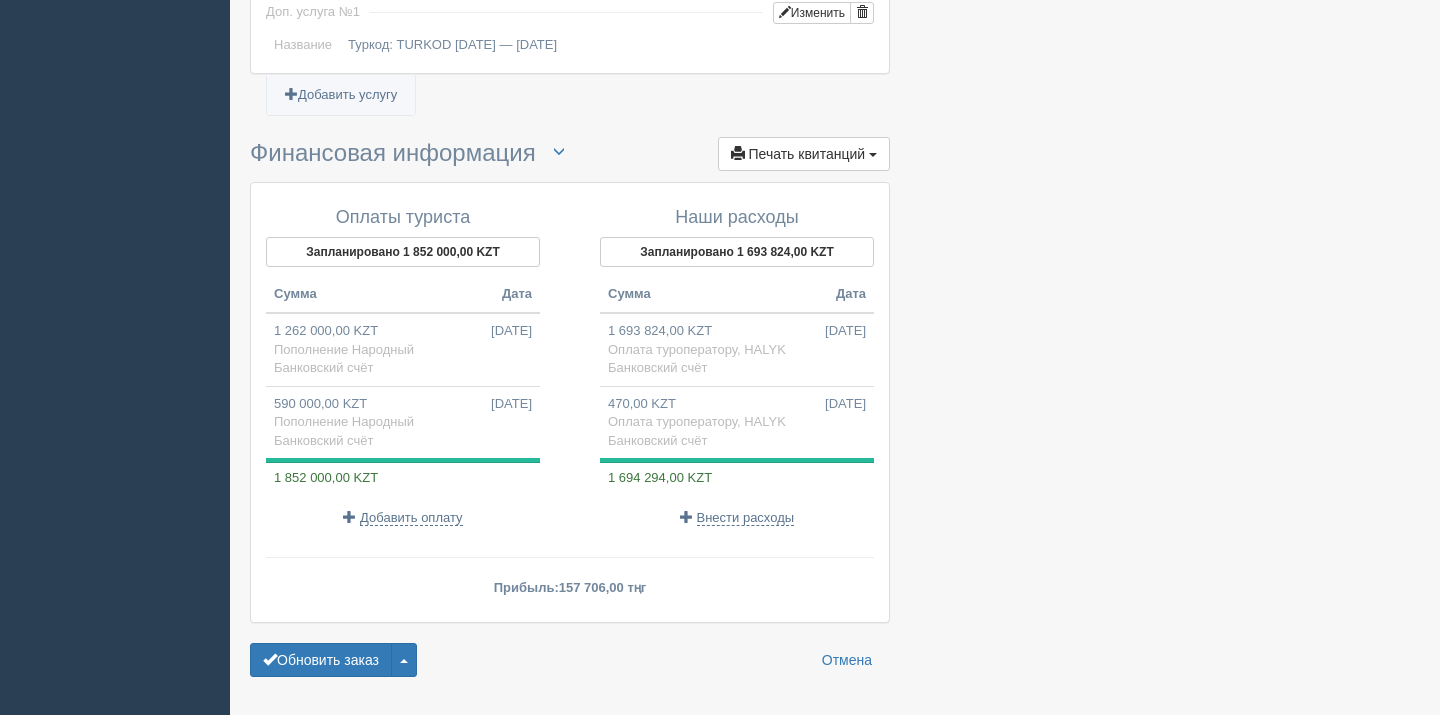 scroll, scrollTop: 2056, scrollLeft: 0, axis: vertical 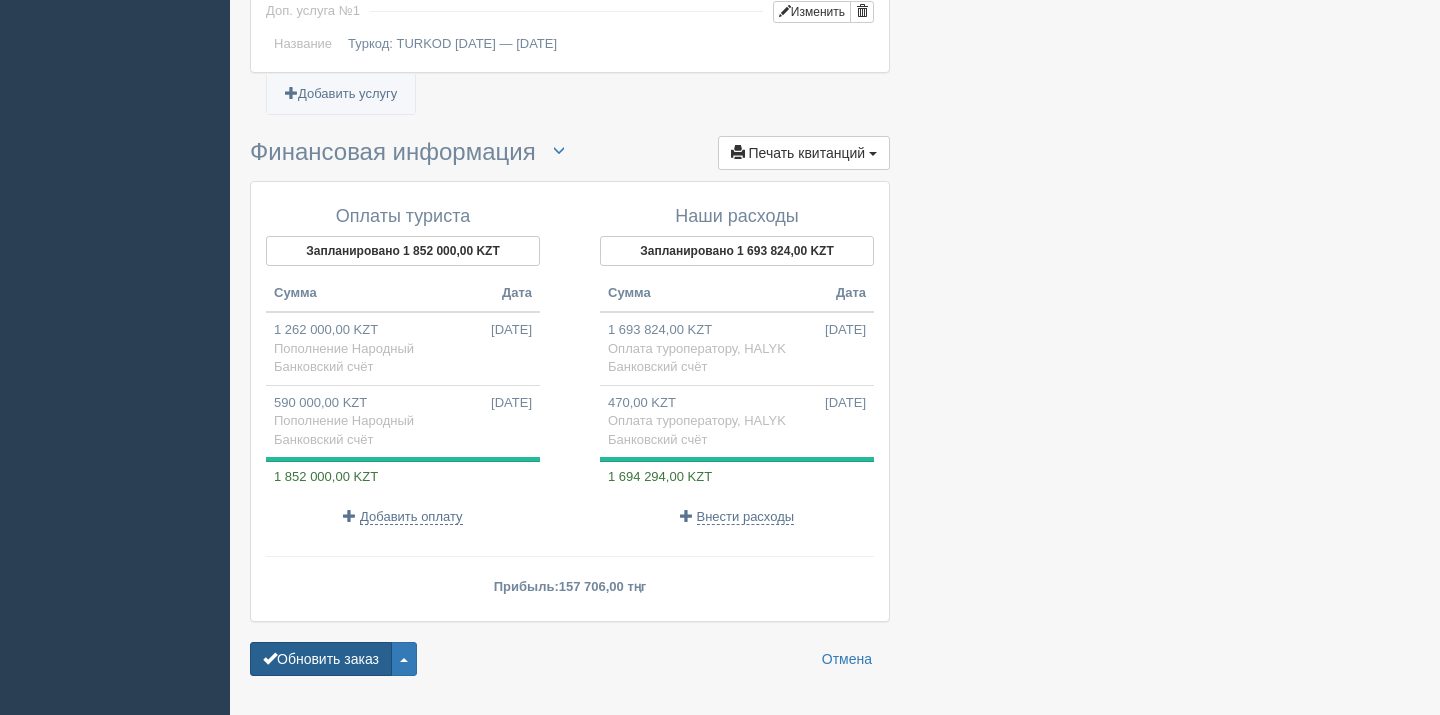click on "Обновить заказ" at bounding box center (321, 659) 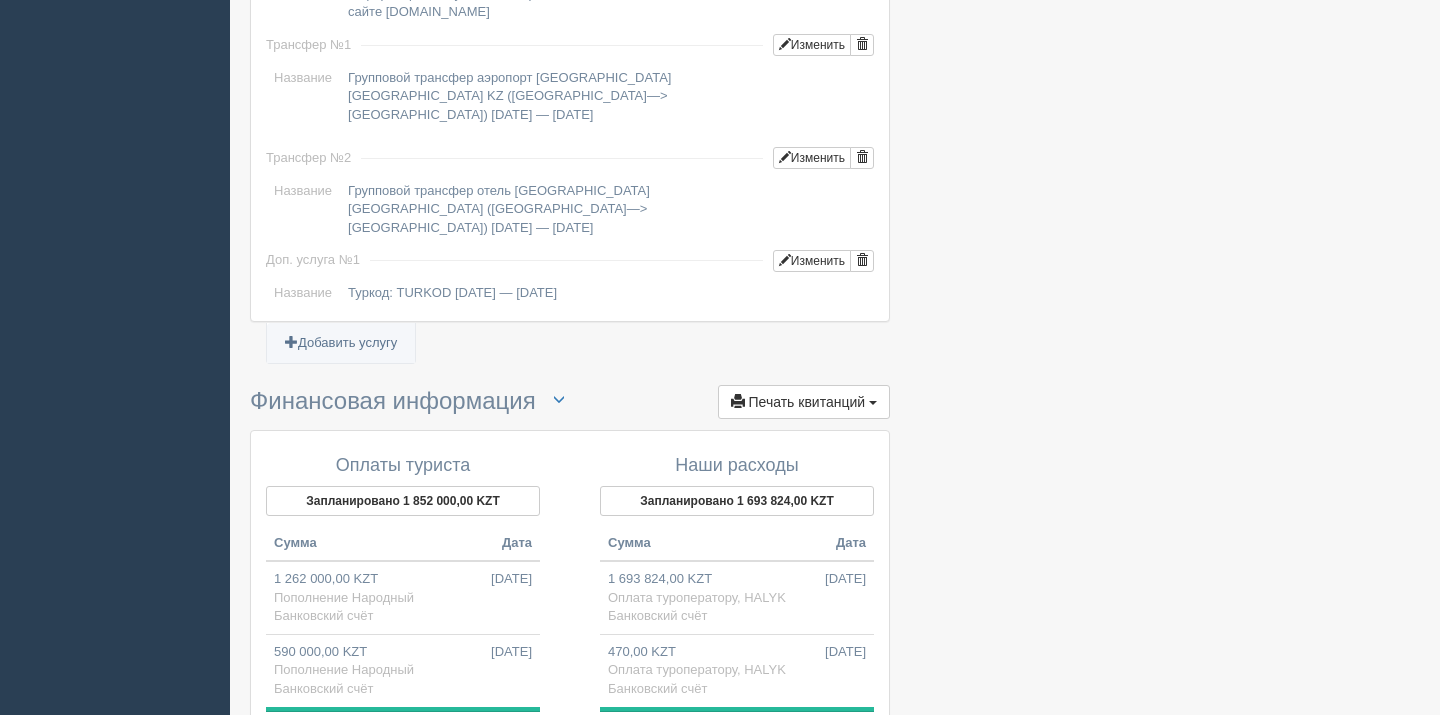 scroll, scrollTop: 2177, scrollLeft: 0, axis: vertical 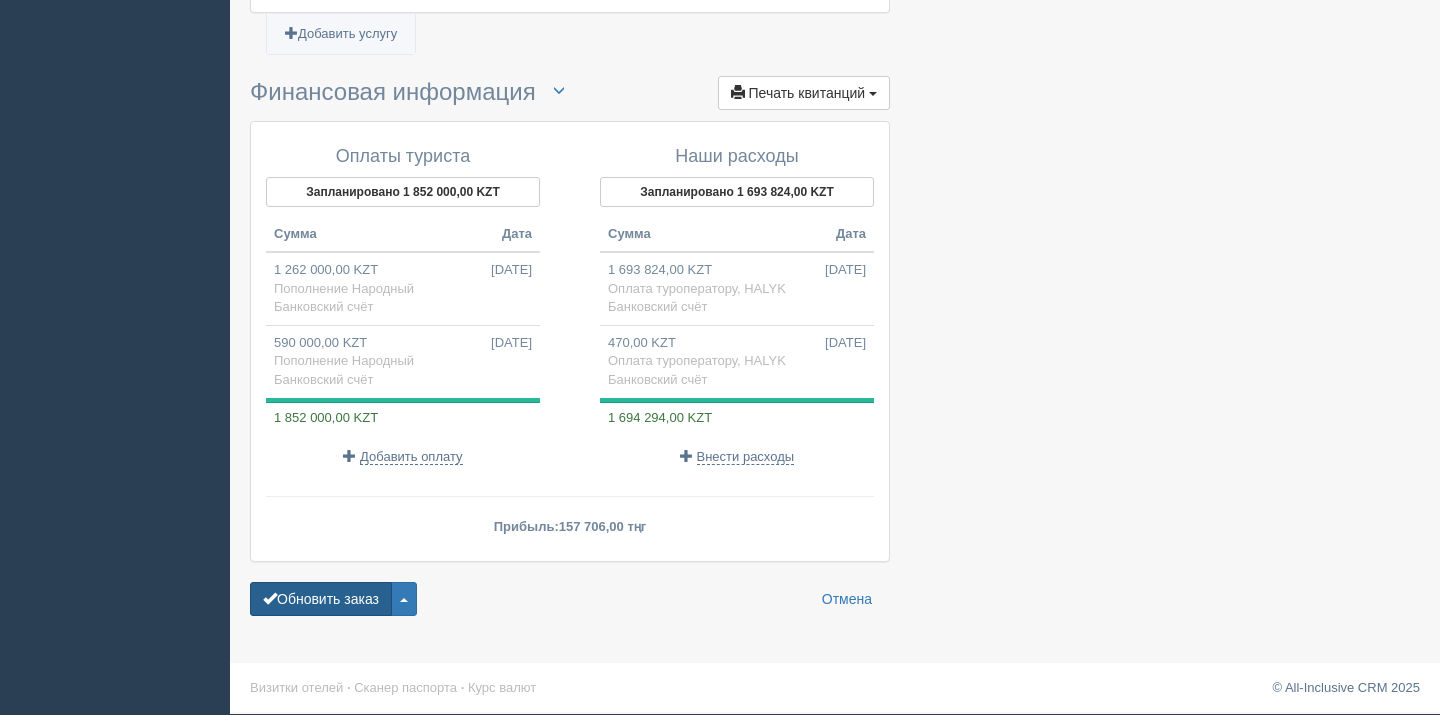 click on "Обновить заказ" at bounding box center (321, 599) 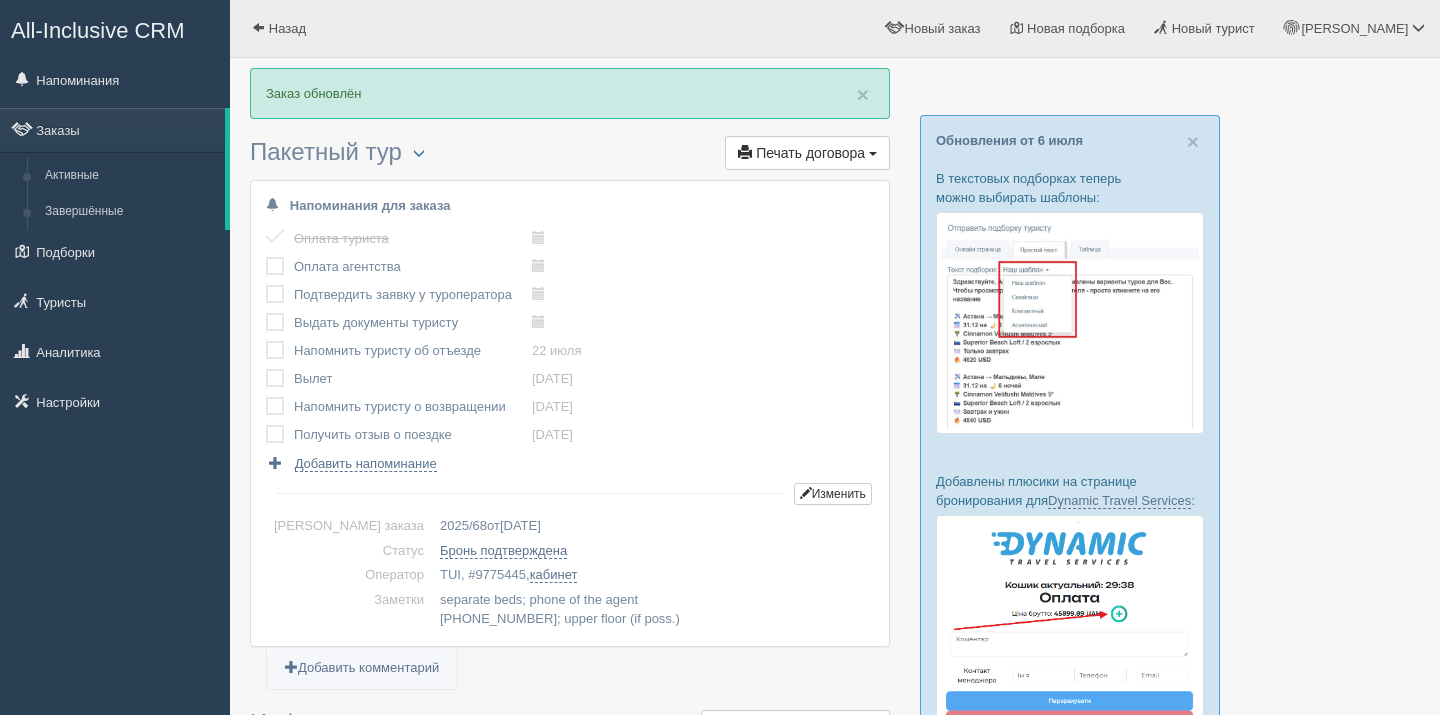 scroll, scrollTop: 0, scrollLeft: 0, axis: both 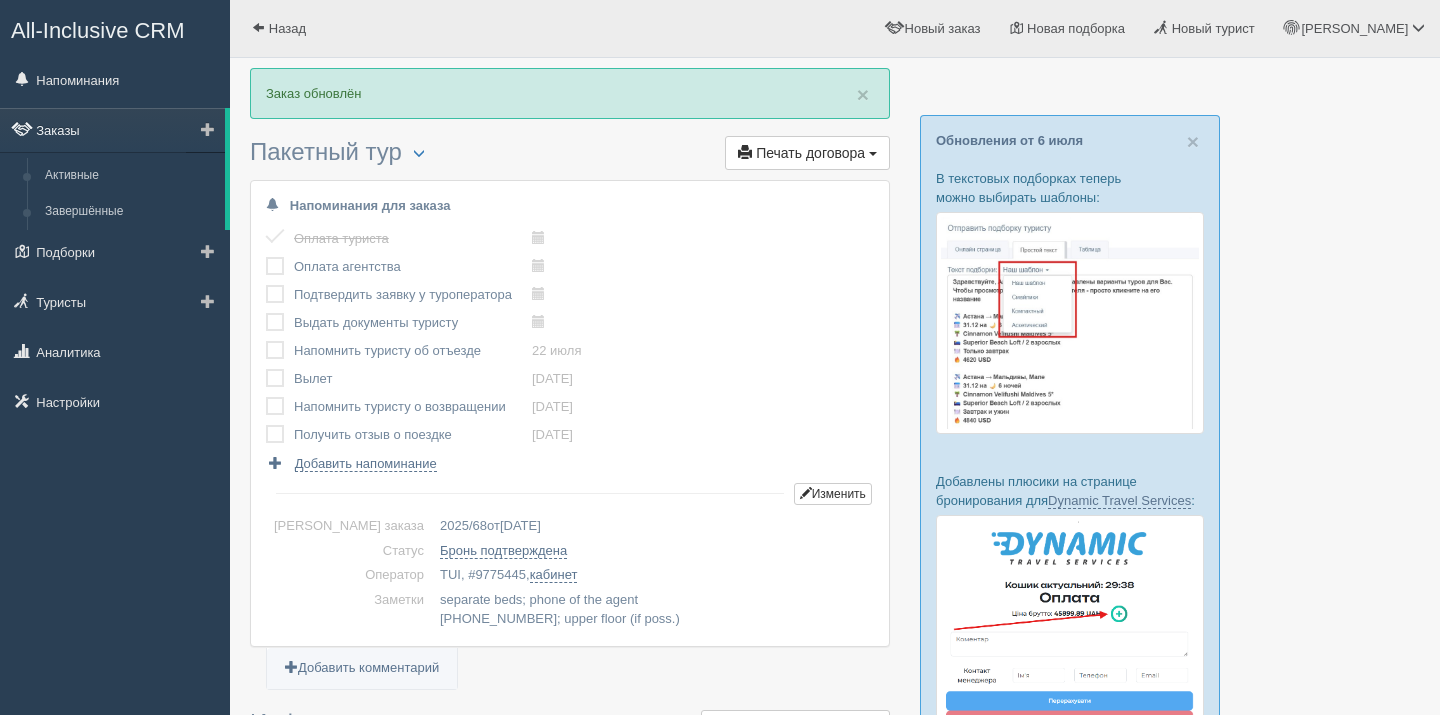 click on "Заказы" at bounding box center (112, 130) 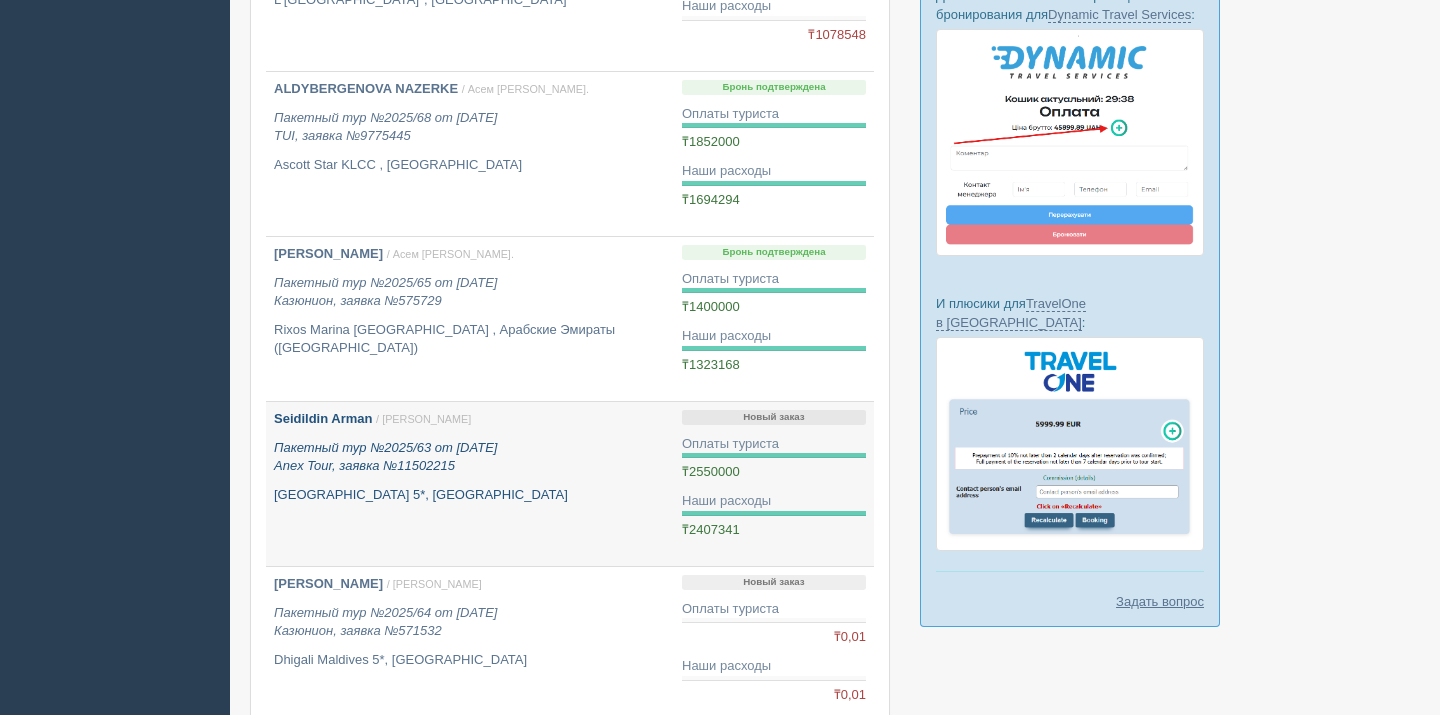 scroll, scrollTop: 485, scrollLeft: 0, axis: vertical 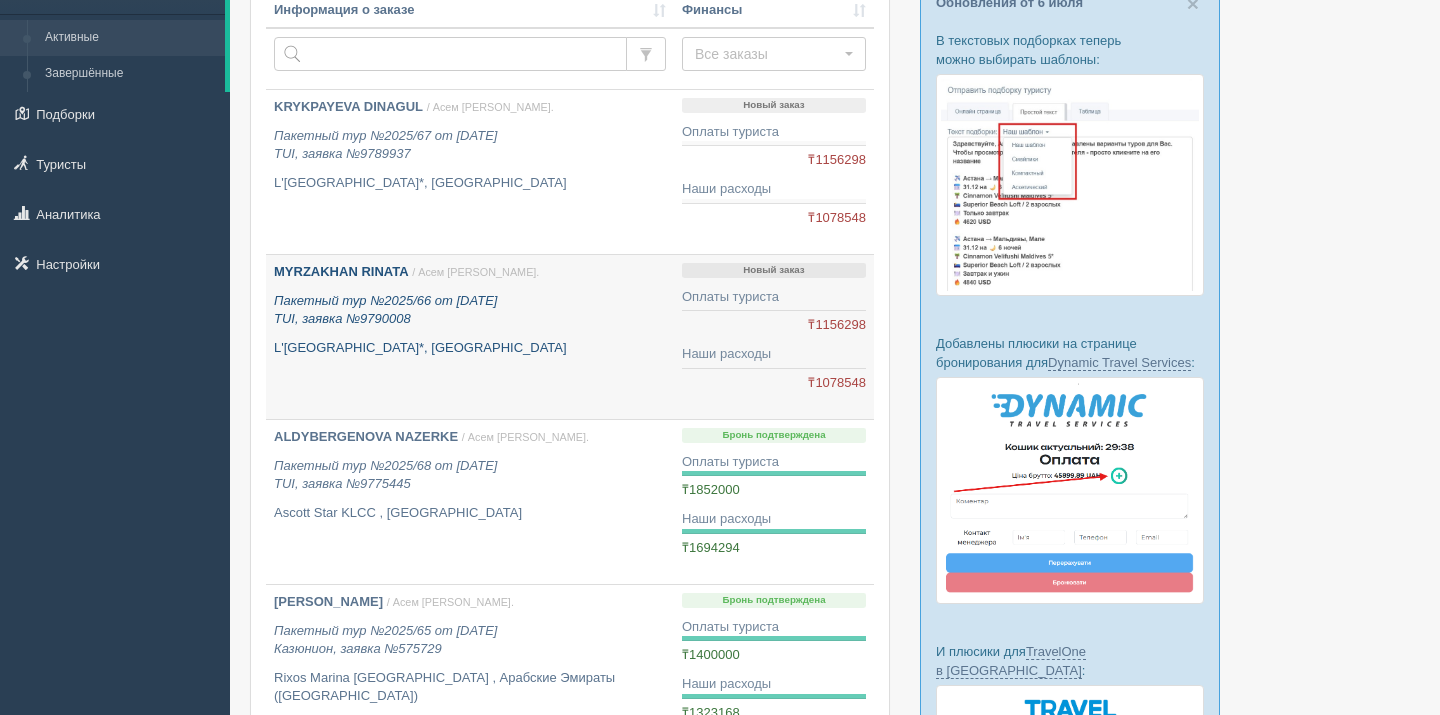 click on "Пакетный тур №2025/66 от [DATE]
TUI, заявка №9790008" at bounding box center [470, 310] 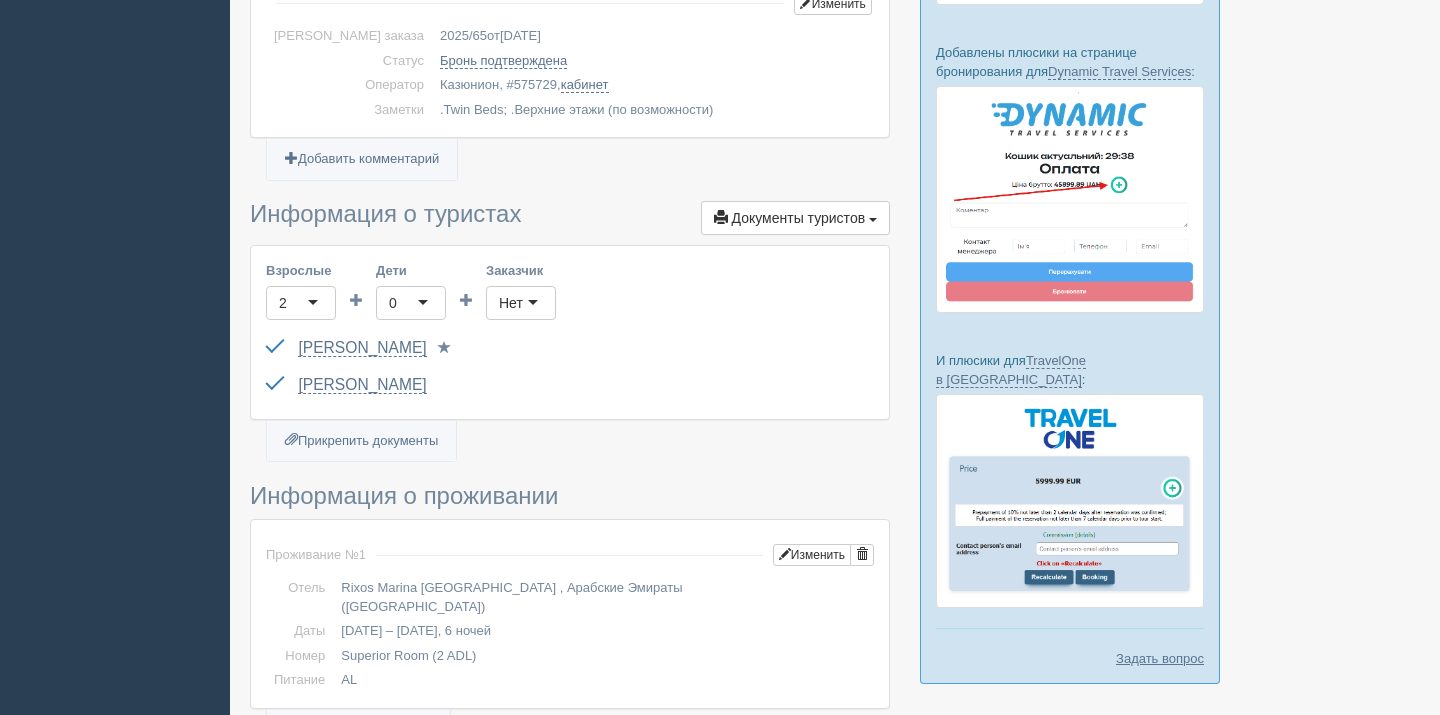 scroll, scrollTop: 0, scrollLeft: 0, axis: both 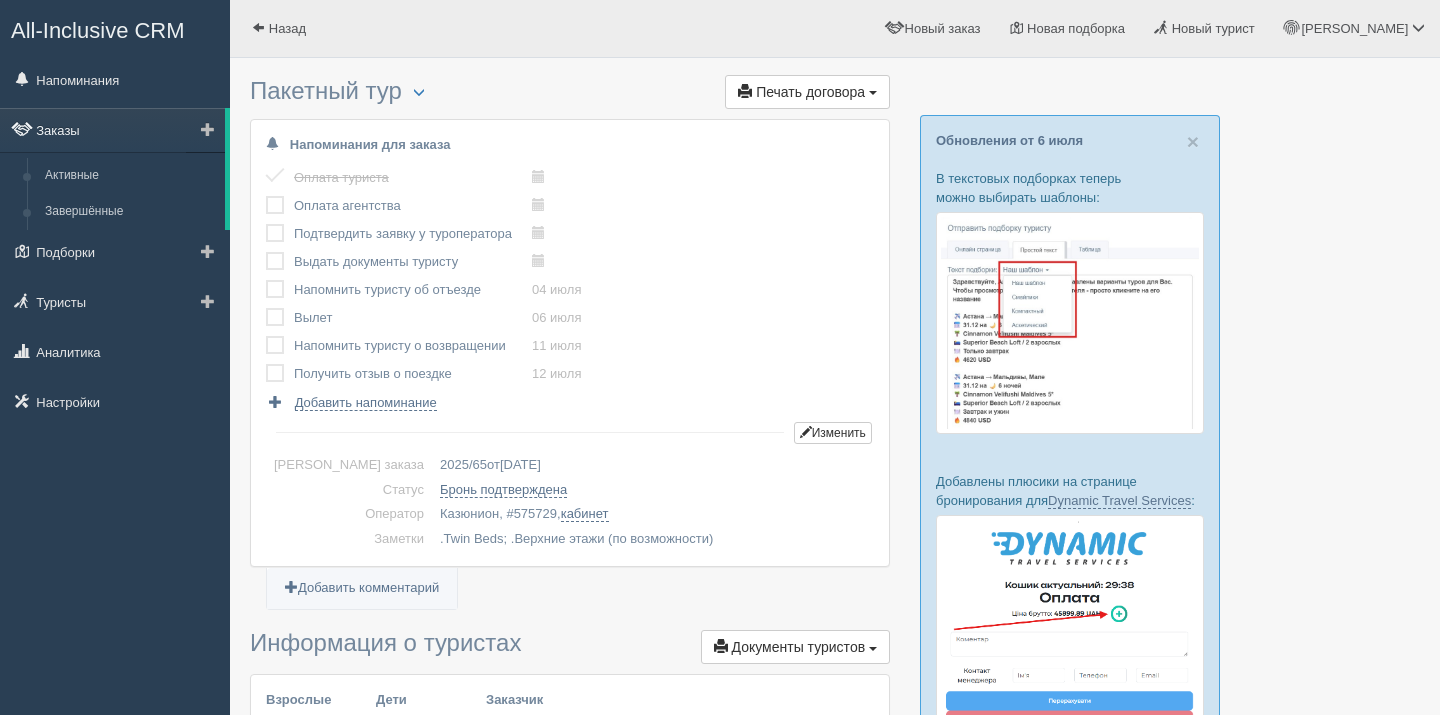 click on "Заказы" at bounding box center (112, 130) 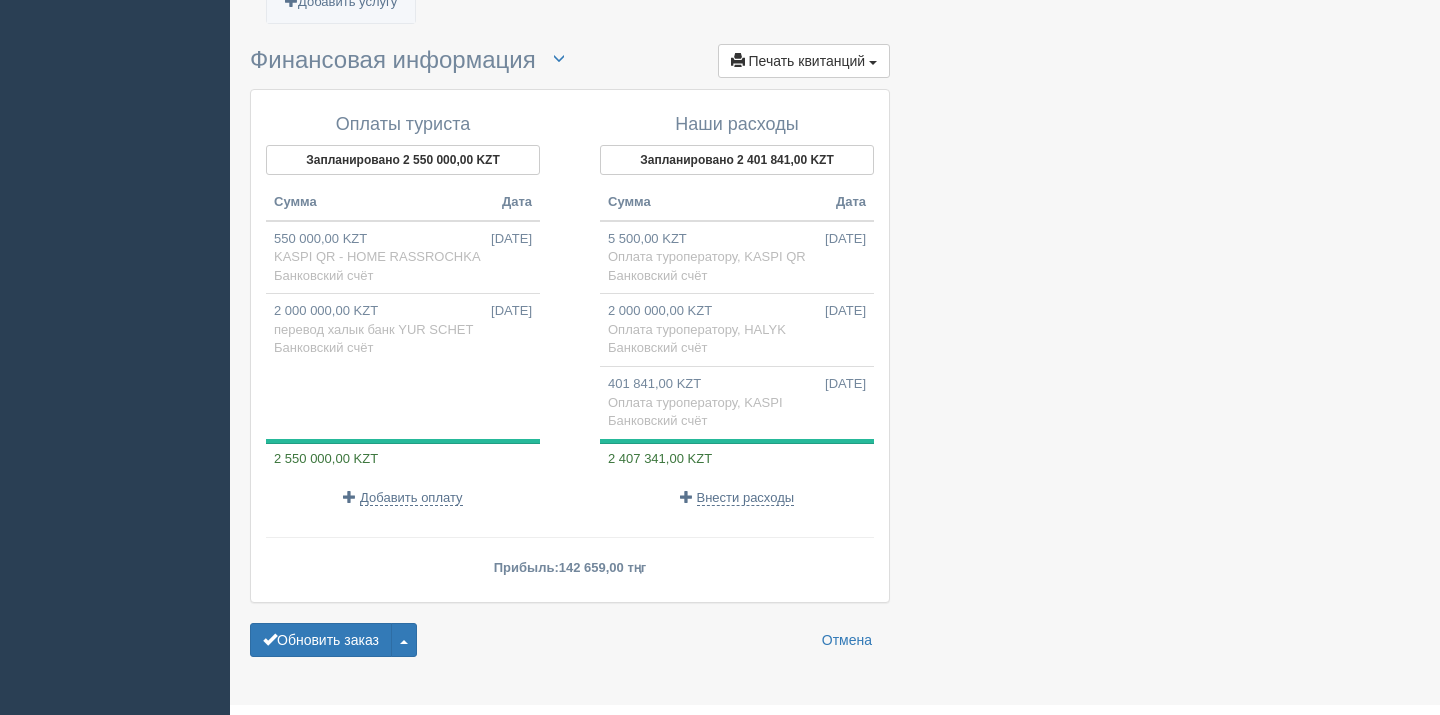 scroll, scrollTop: 2112, scrollLeft: 0, axis: vertical 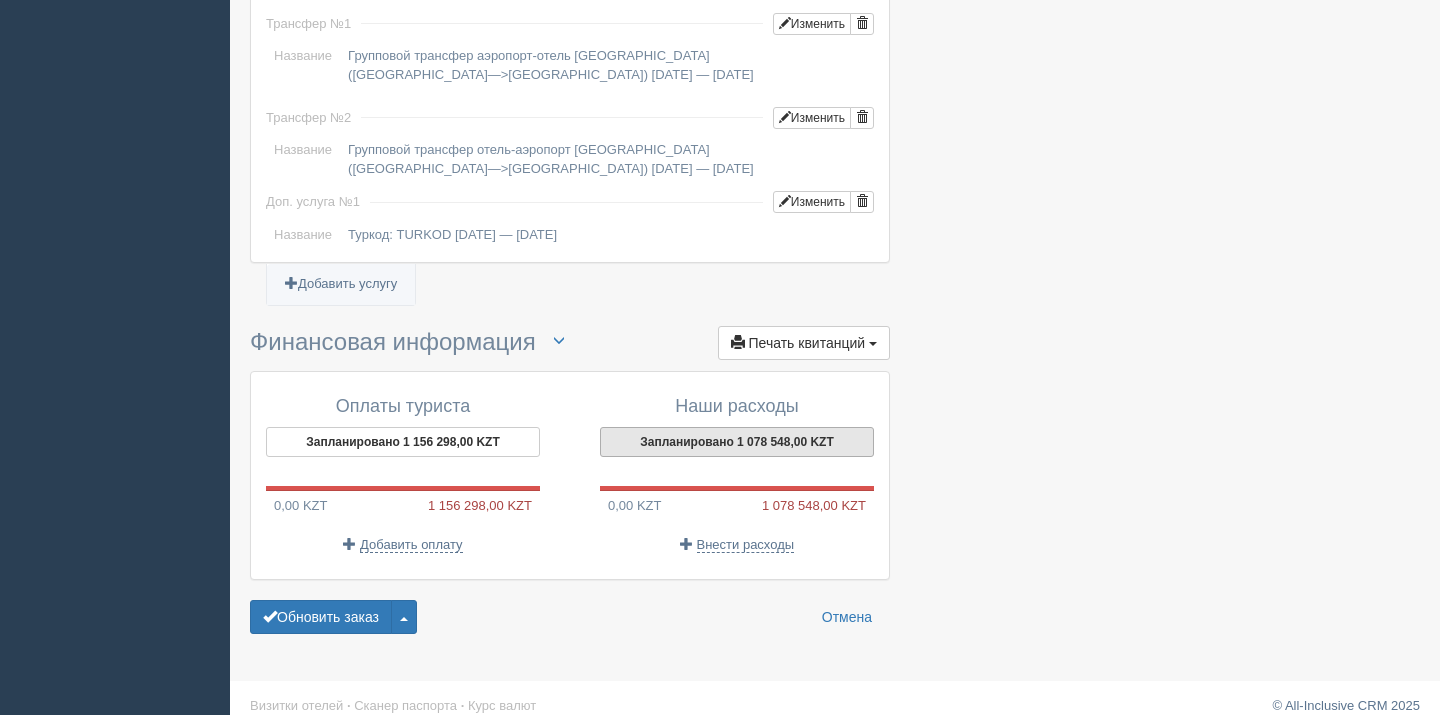 click on "Запланировано 1 078 548,00 KZT" at bounding box center (737, 442) 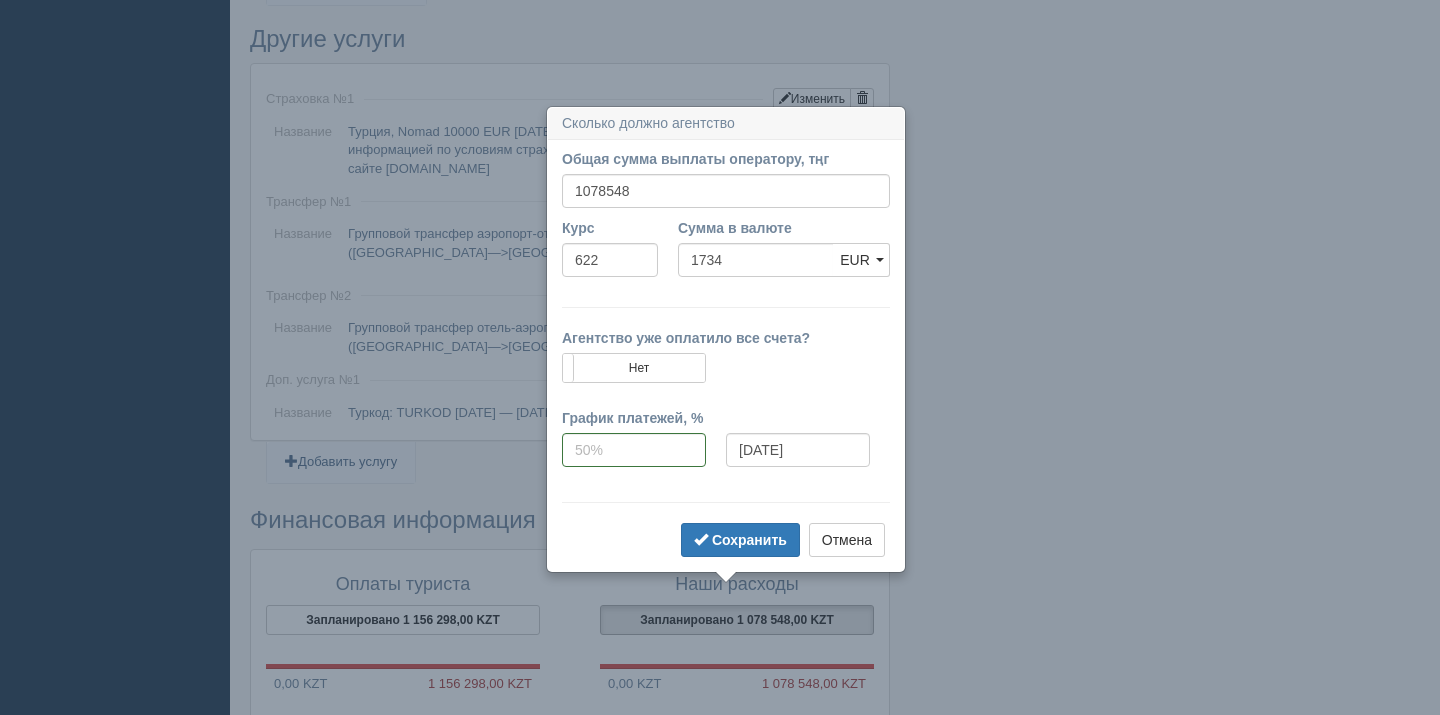 scroll, scrollTop: 1613, scrollLeft: 0, axis: vertical 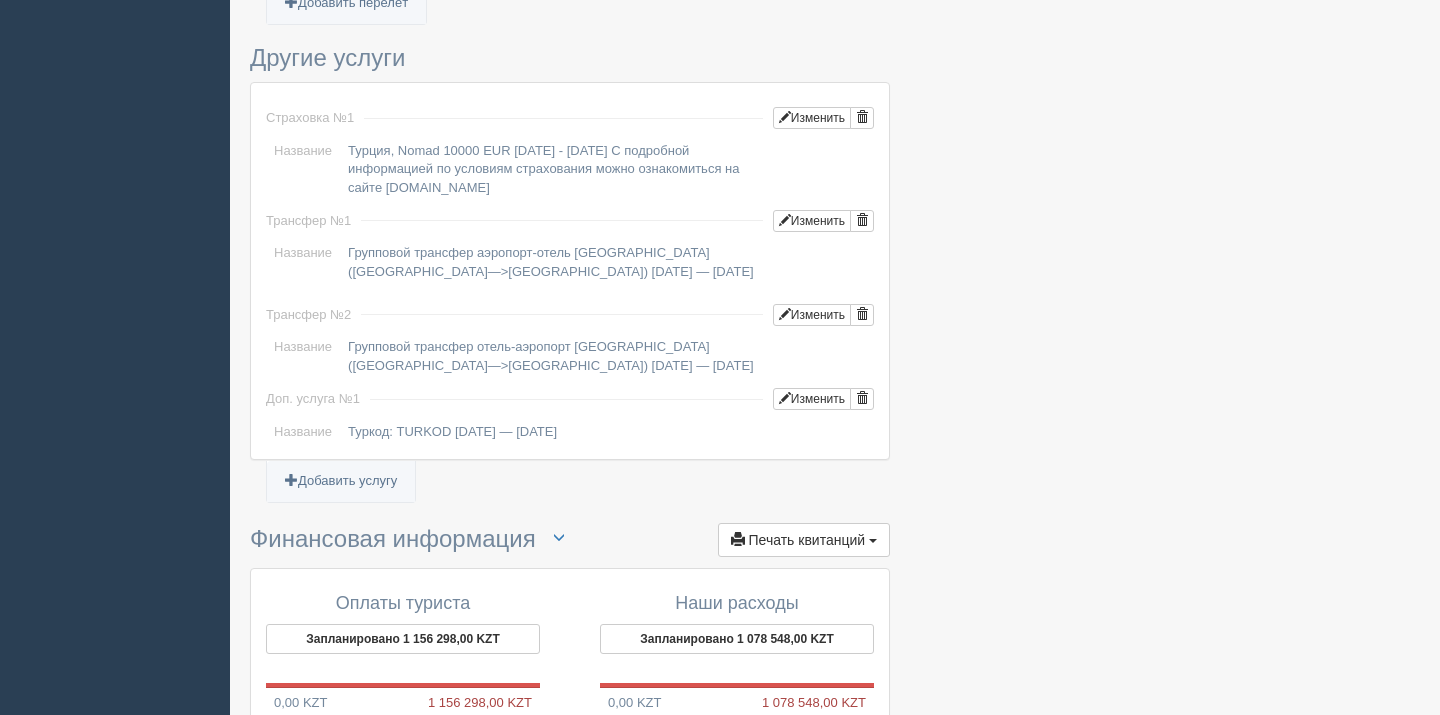 click at bounding box center (563, 118) 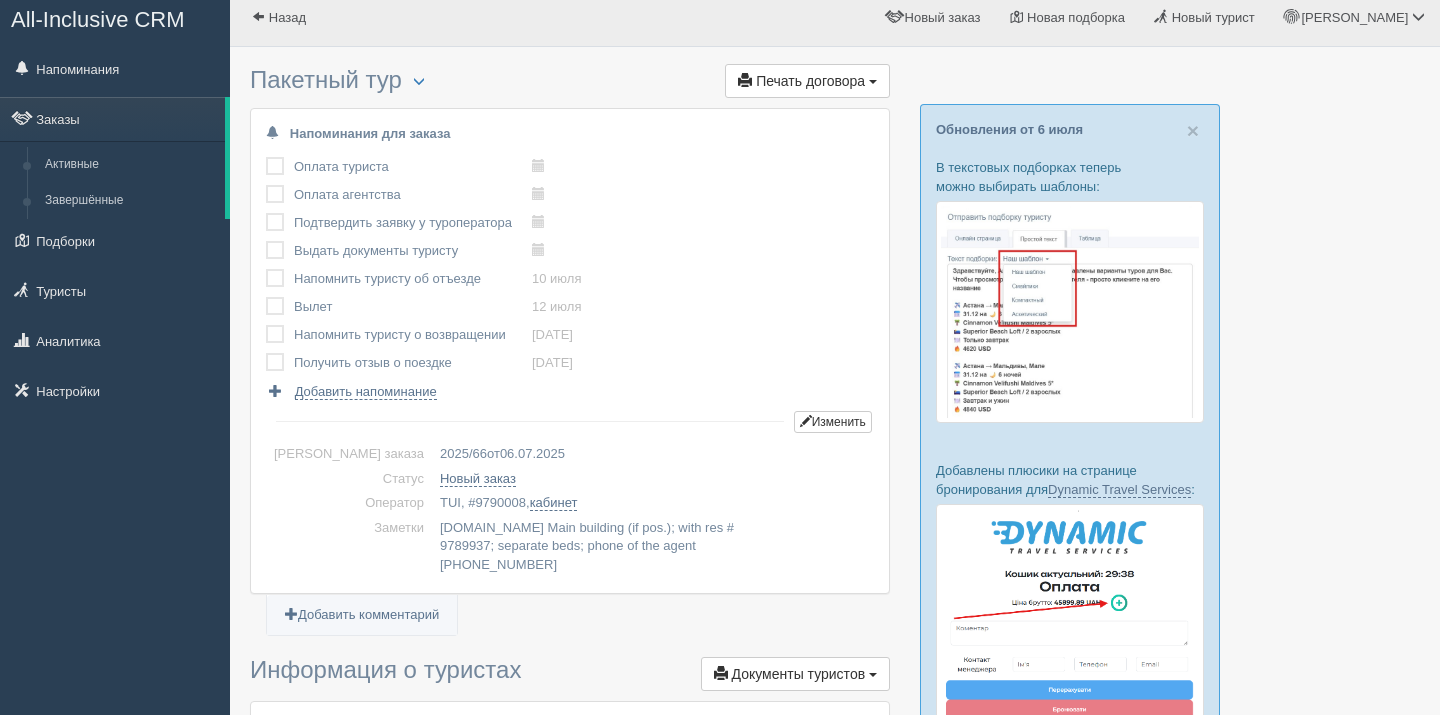 scroll, scrollTop: 0, scrollLeft: 0, axis: both 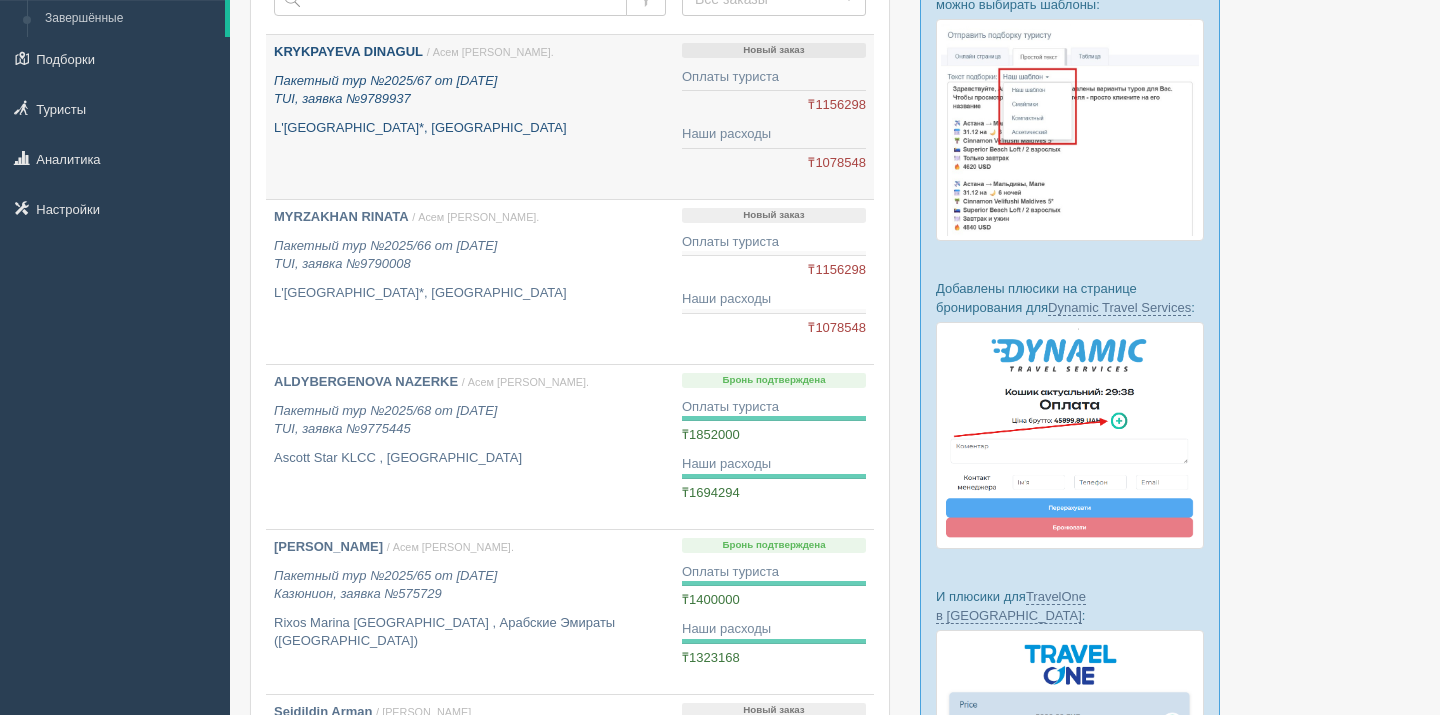 click on "Пакетный тур №2025/67 от [DATE]
TUI, заявка №9789937" at bounding box center (470, 90) 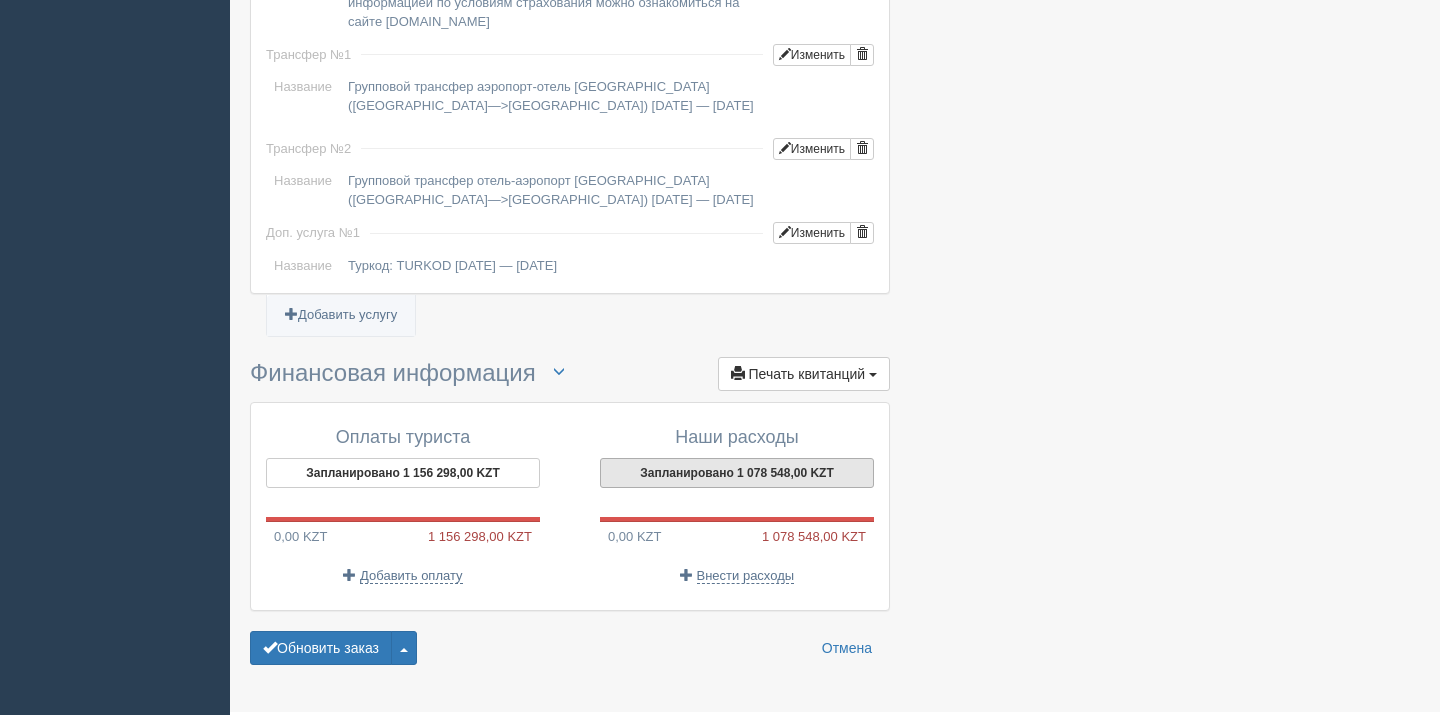 scroll, scrollTop: 1810, scrollLeft: 0, axis: vertical 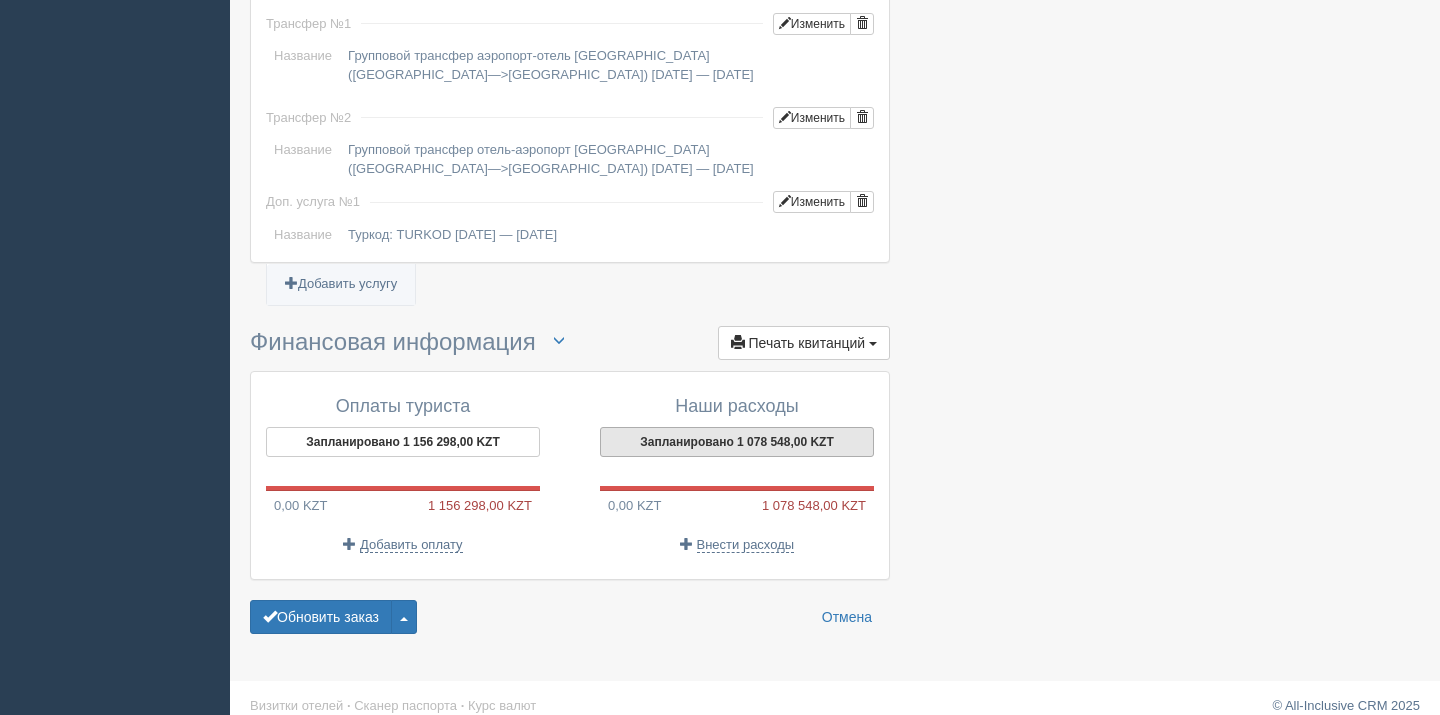 click on "Запланировано 1 078 548,00 KZT" at bounding box center [737, 442] 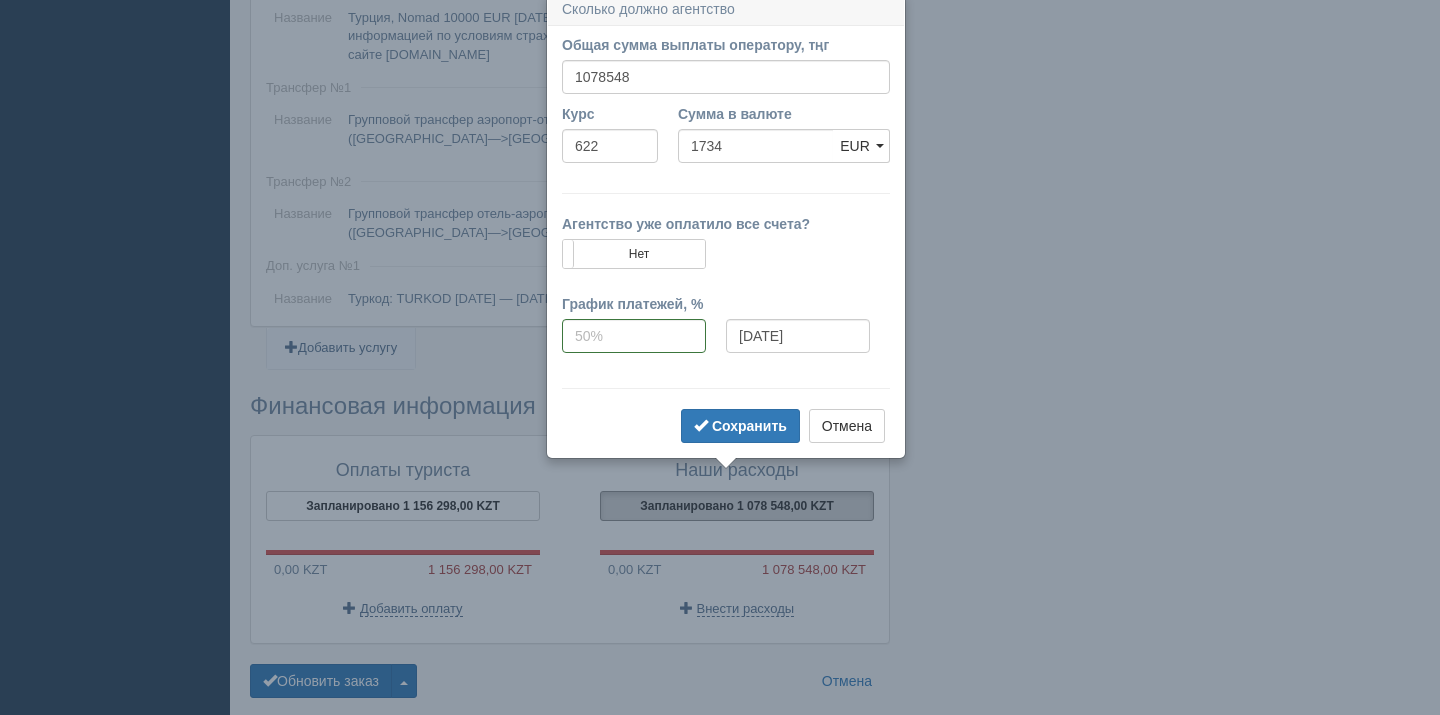 scroll, scrollTop: 1738, scrollLeft: 0, axis: vertical 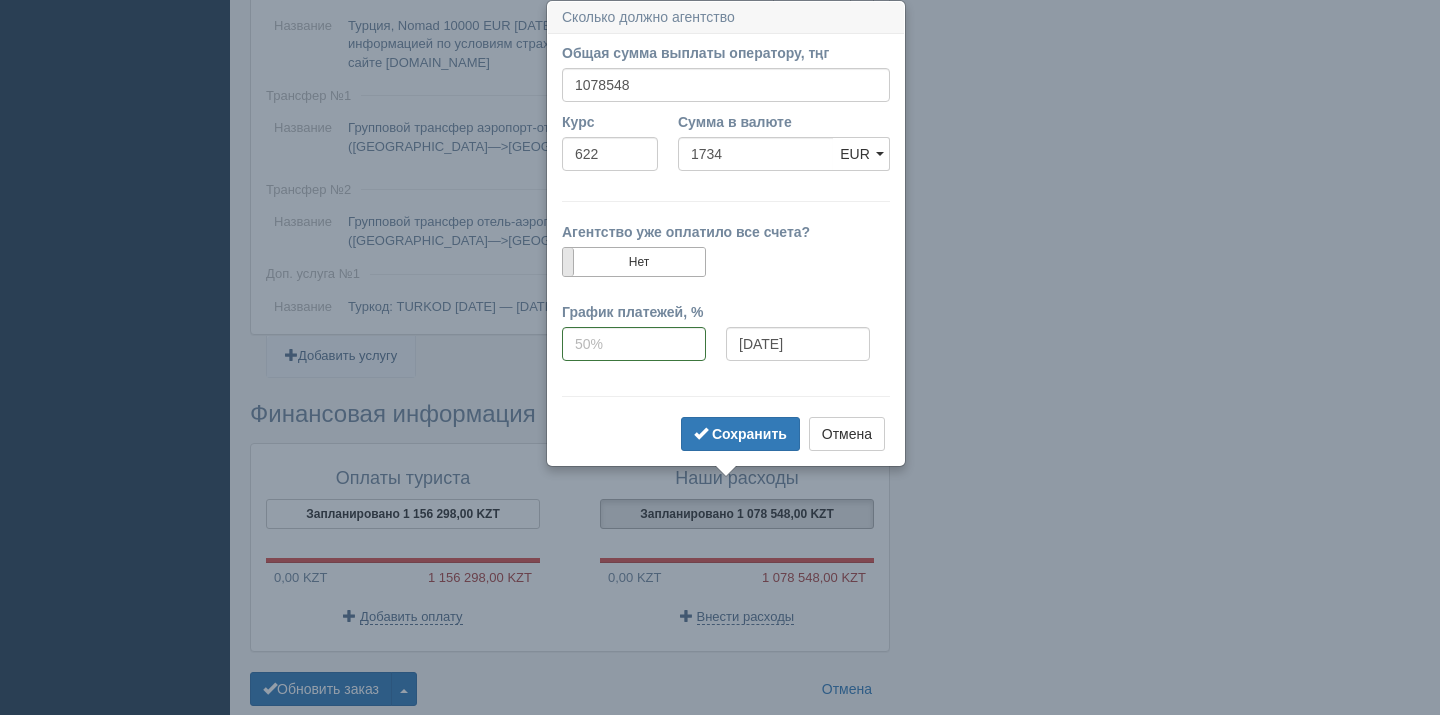 click at bounding box center [563, 262] 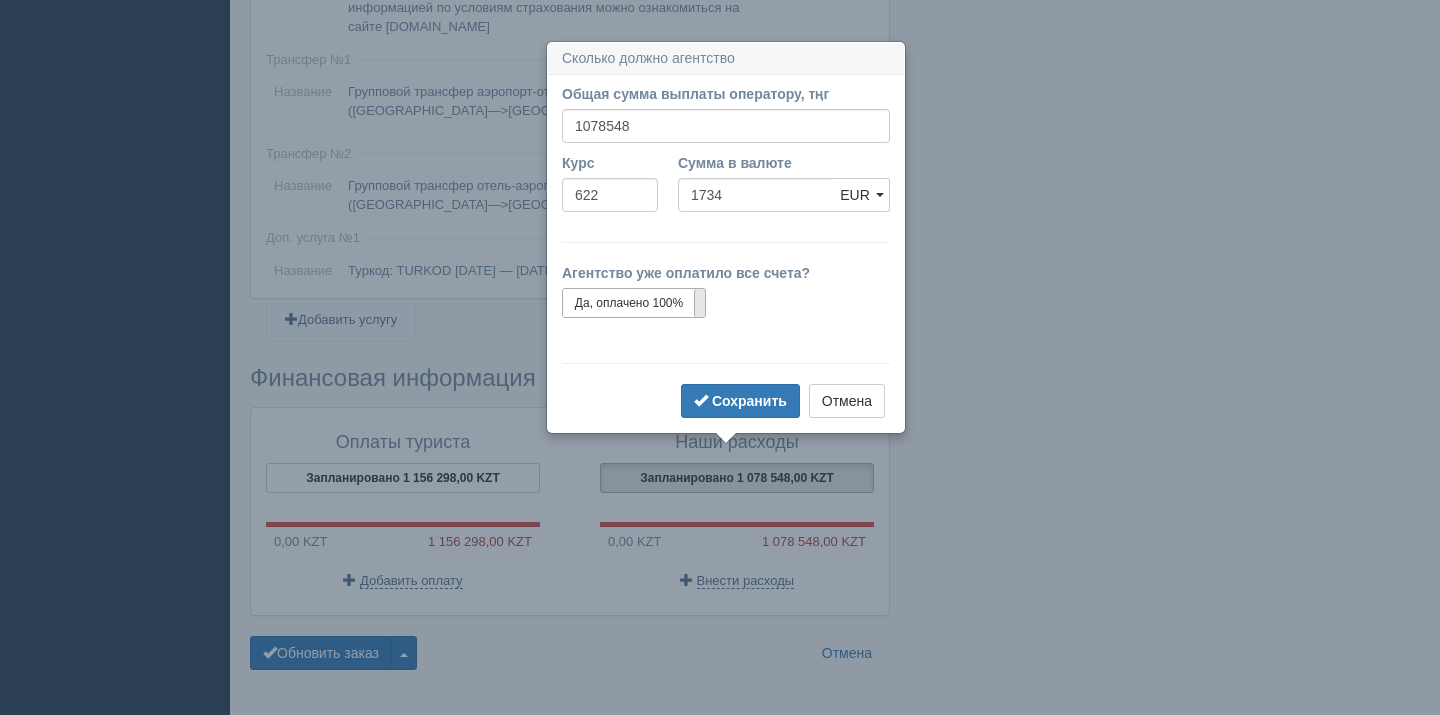 scroll, scrollTop: 1810, scrollLeft: 0, axis: vertical 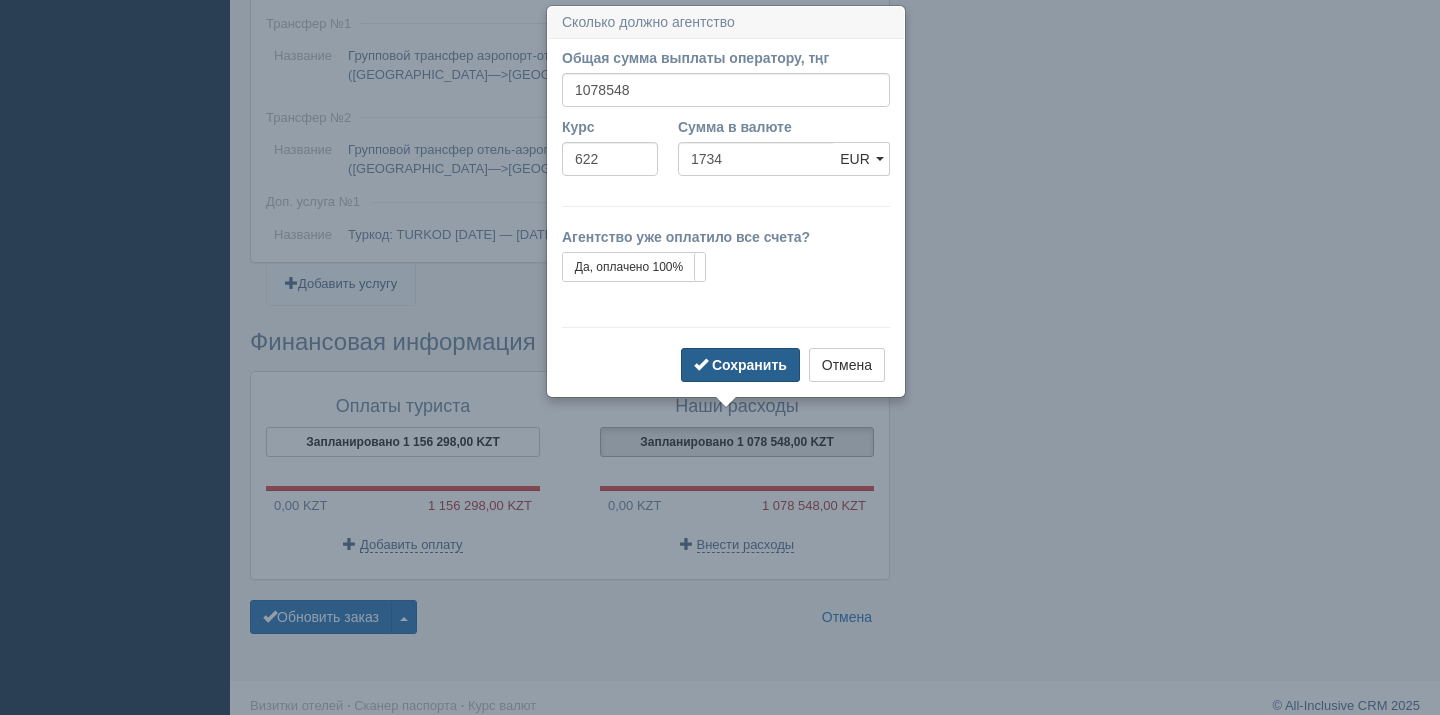 click on "Сохранить" at bounding box center [740, 365] 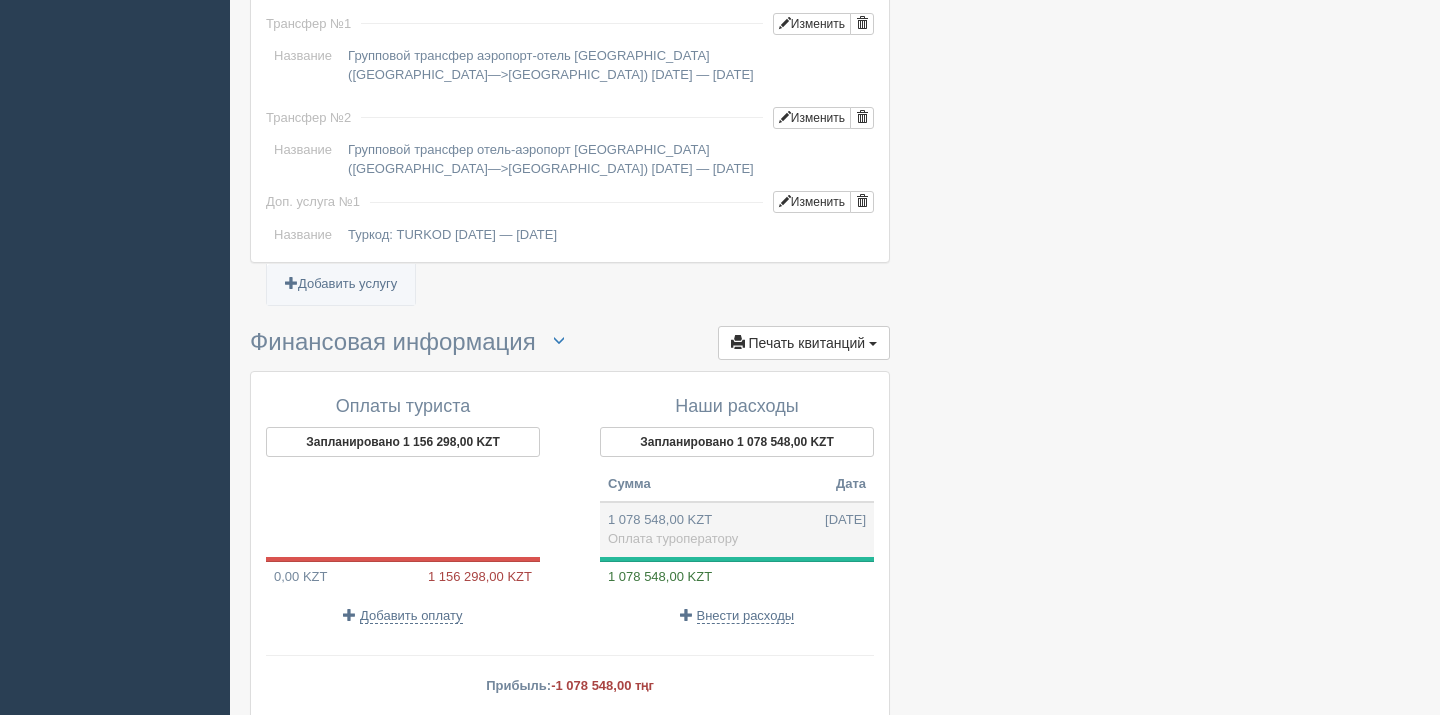 click on "Оплата туроператору" at bounding box center [673, 538] 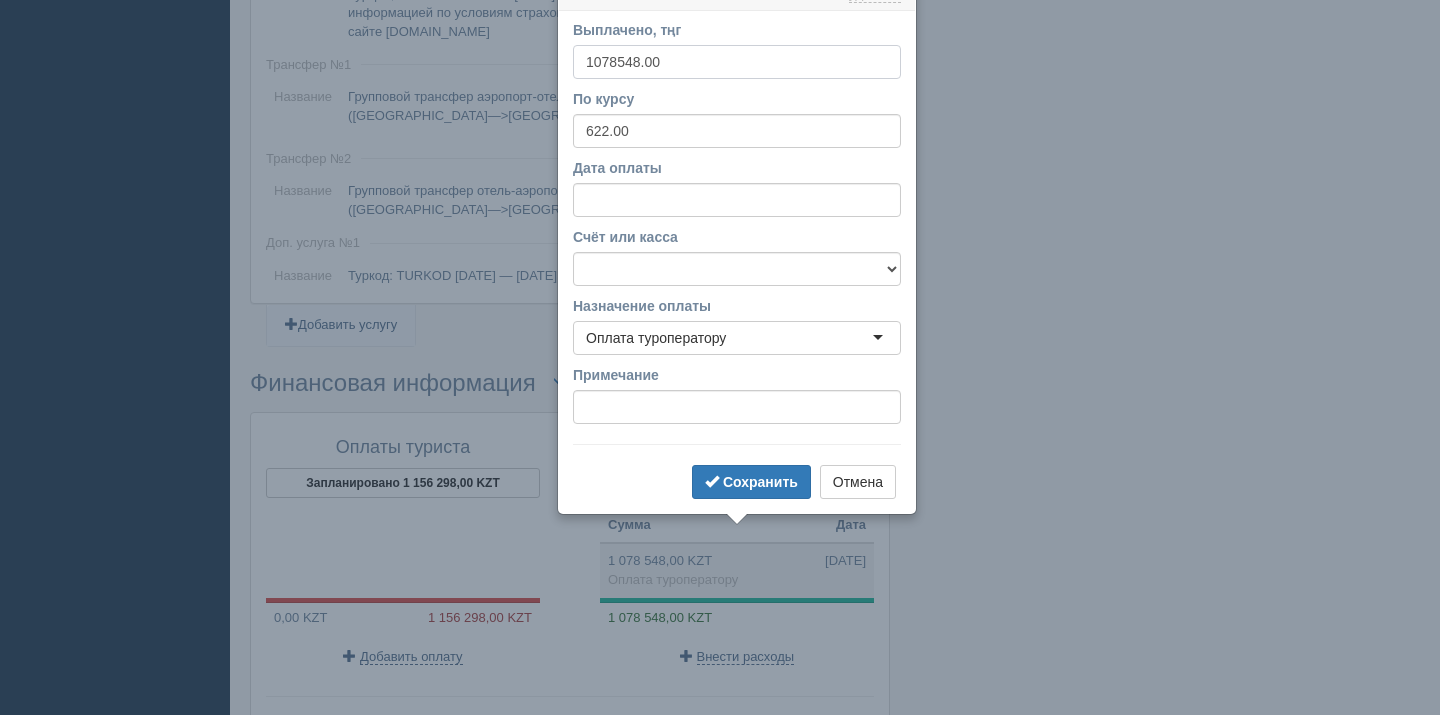 scroll, scrollTop: 1745, scrollLeft: 0, axis: vertical 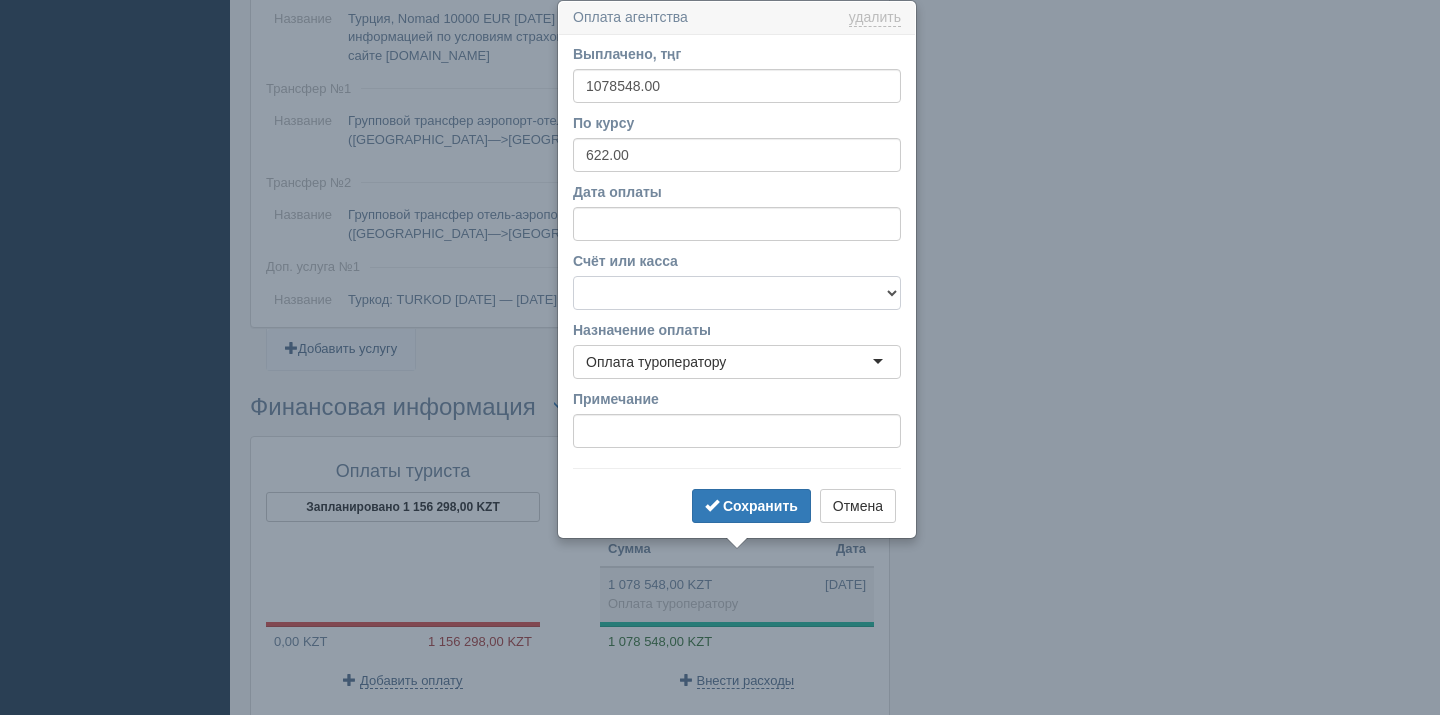 click on "Банковский счёт
Наличная касса" at bounding box center (737, 293) 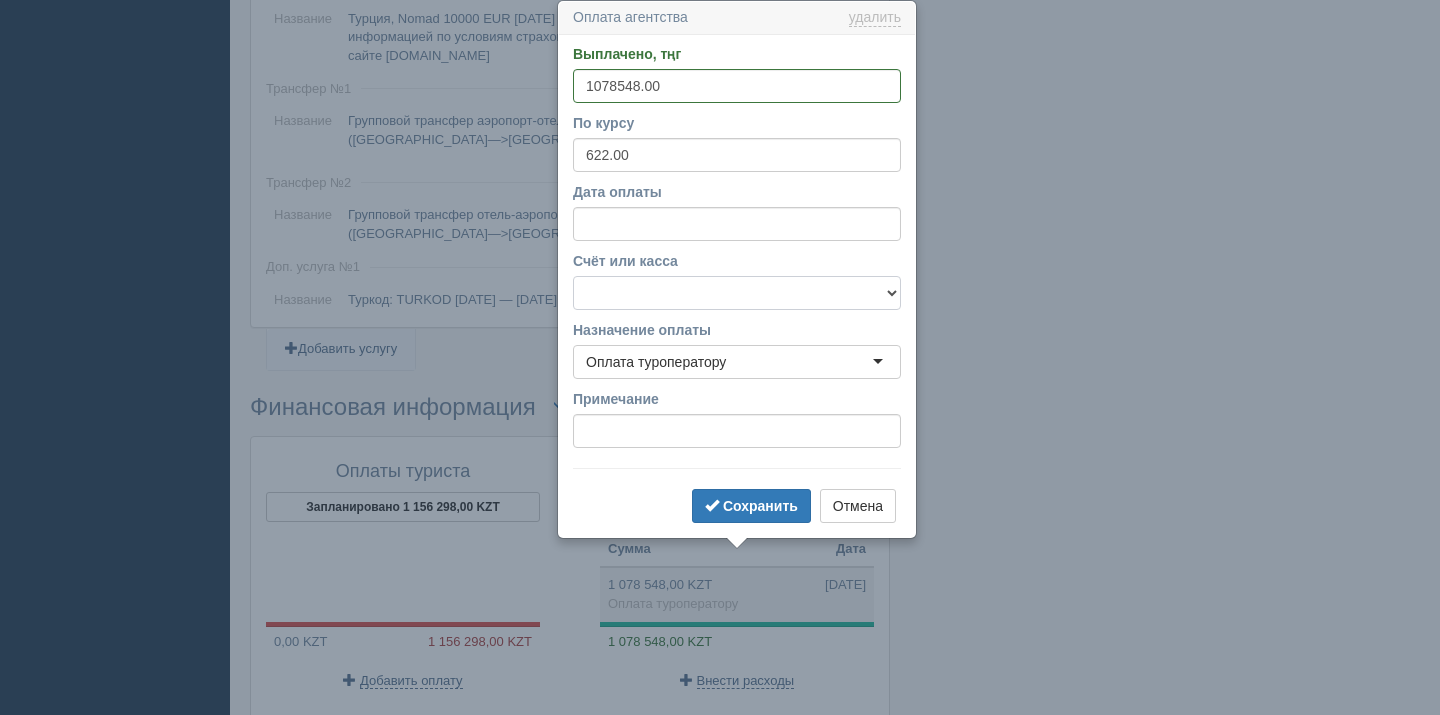 select on "1628" 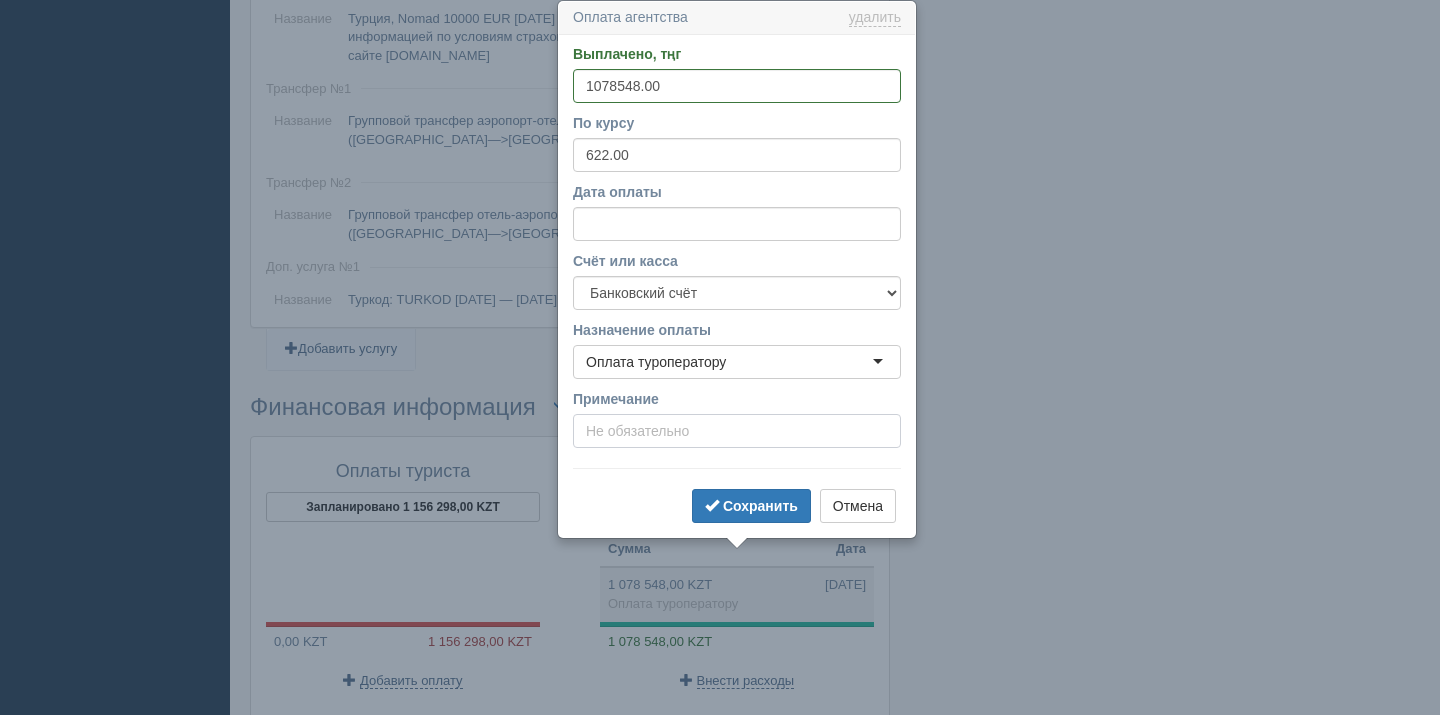 click on "Примечание" at bounding box center (737, 431) 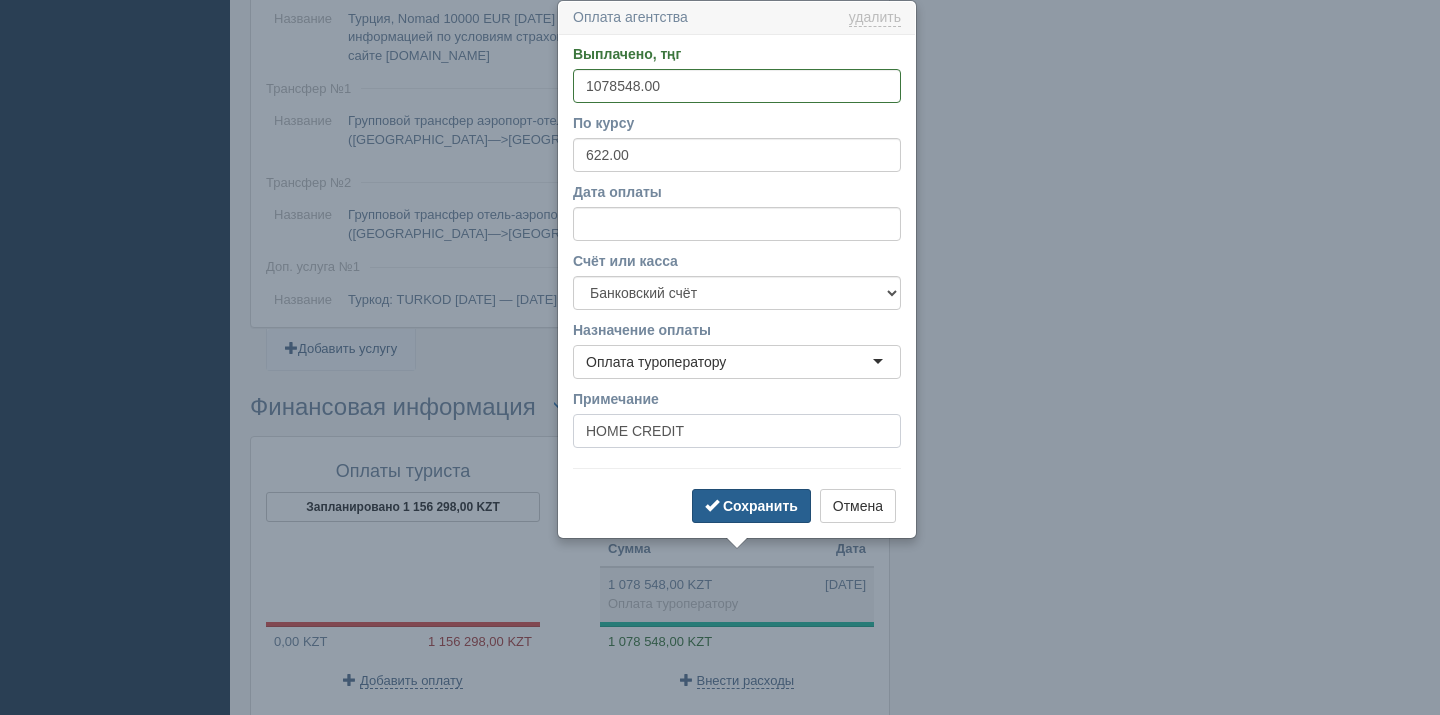 type on "HOME CREDIT" 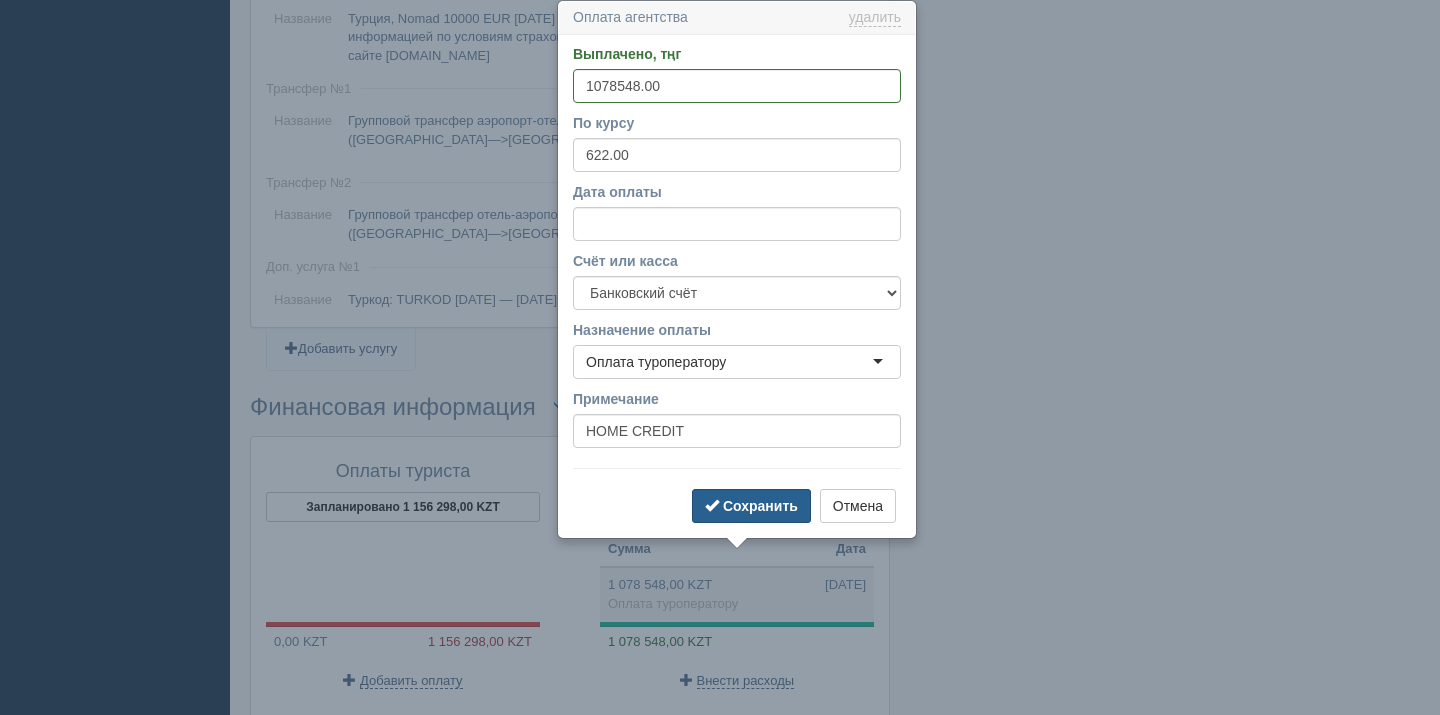 click on "Сохранить" at bounding box center (760, 506) 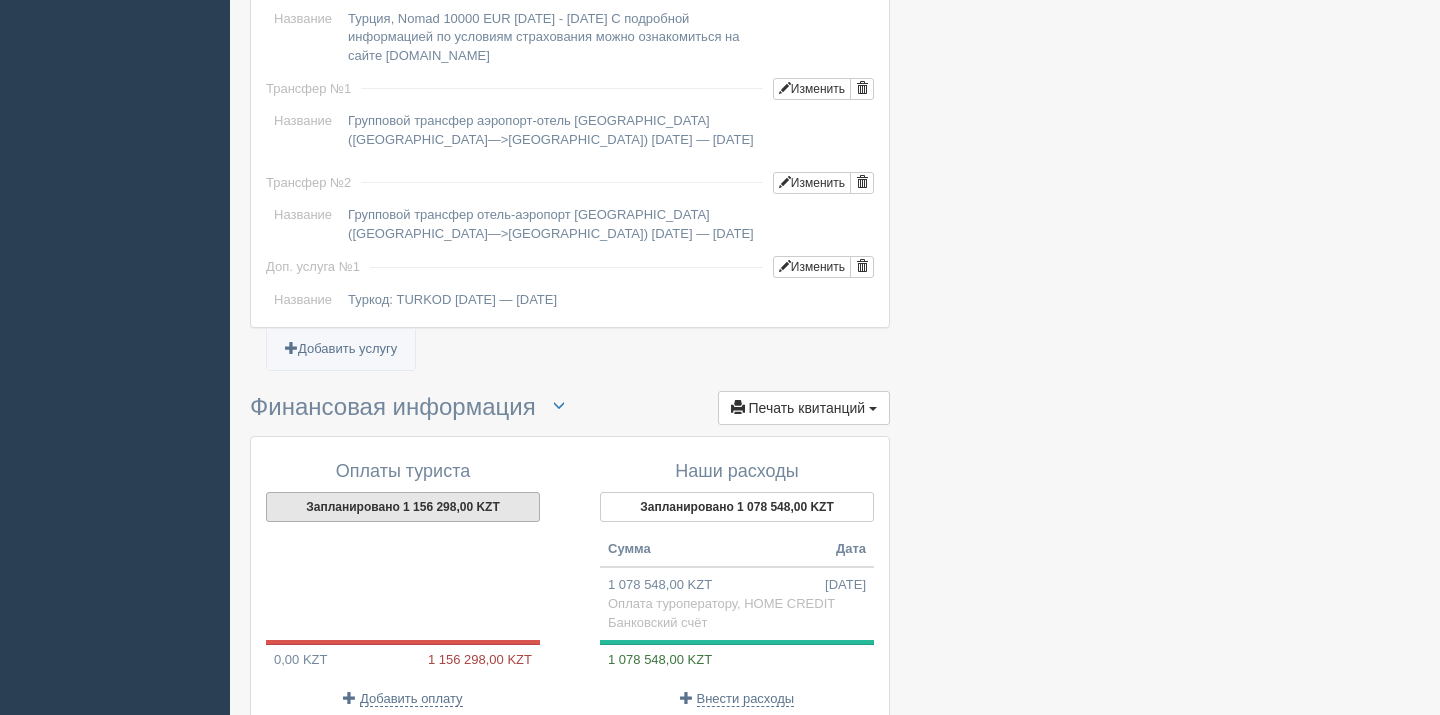click on "Запланировано 1 156 298,00 KZT" at bounding box center [403, 507] 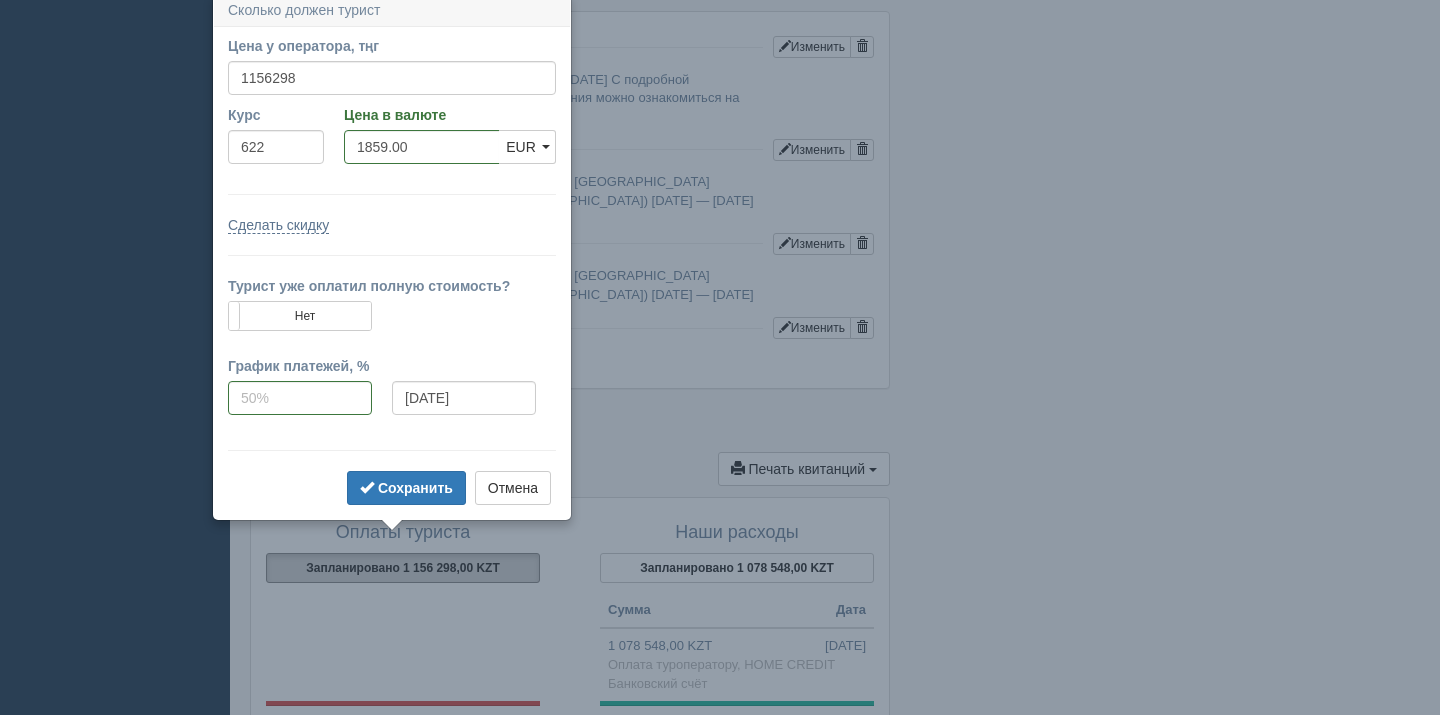 scroll, scrollTop: 1677, scrollLeft: 0, axis: vertical 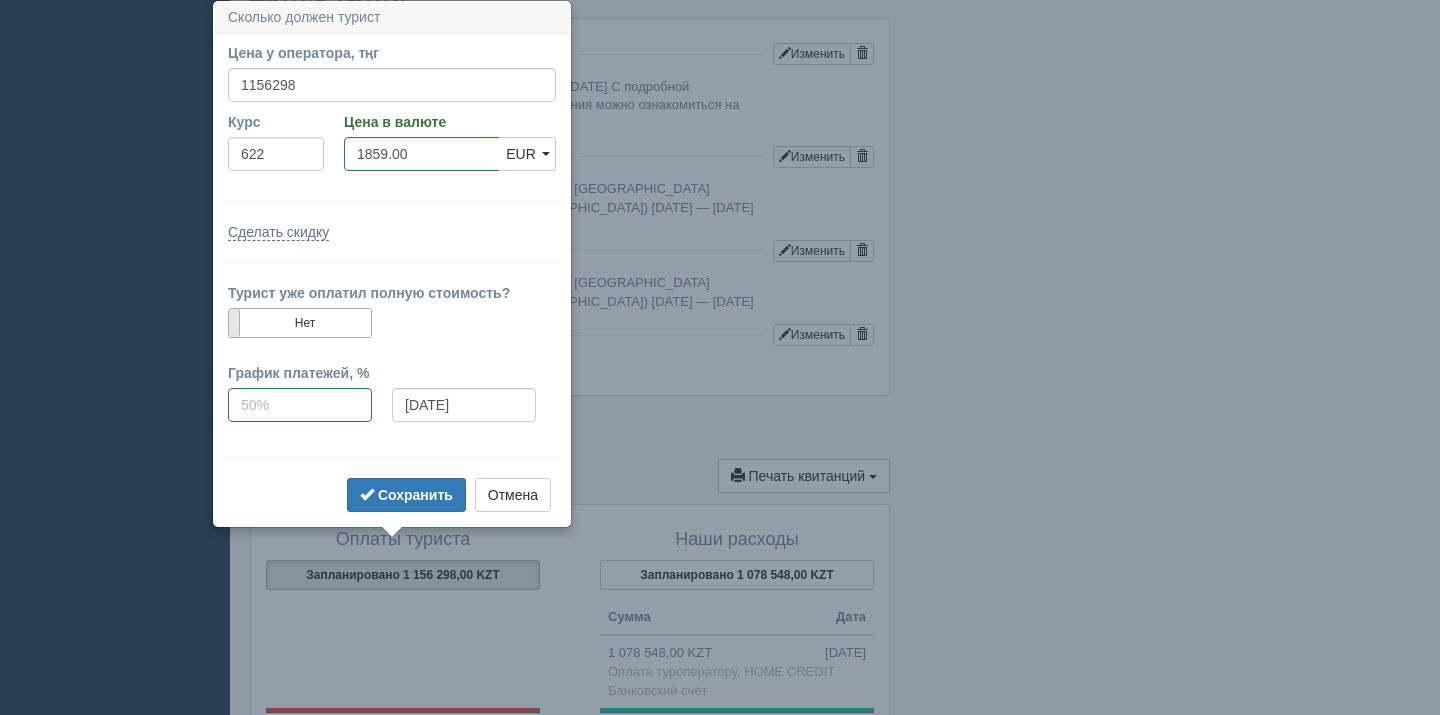 click at bounding box center (229, 323) 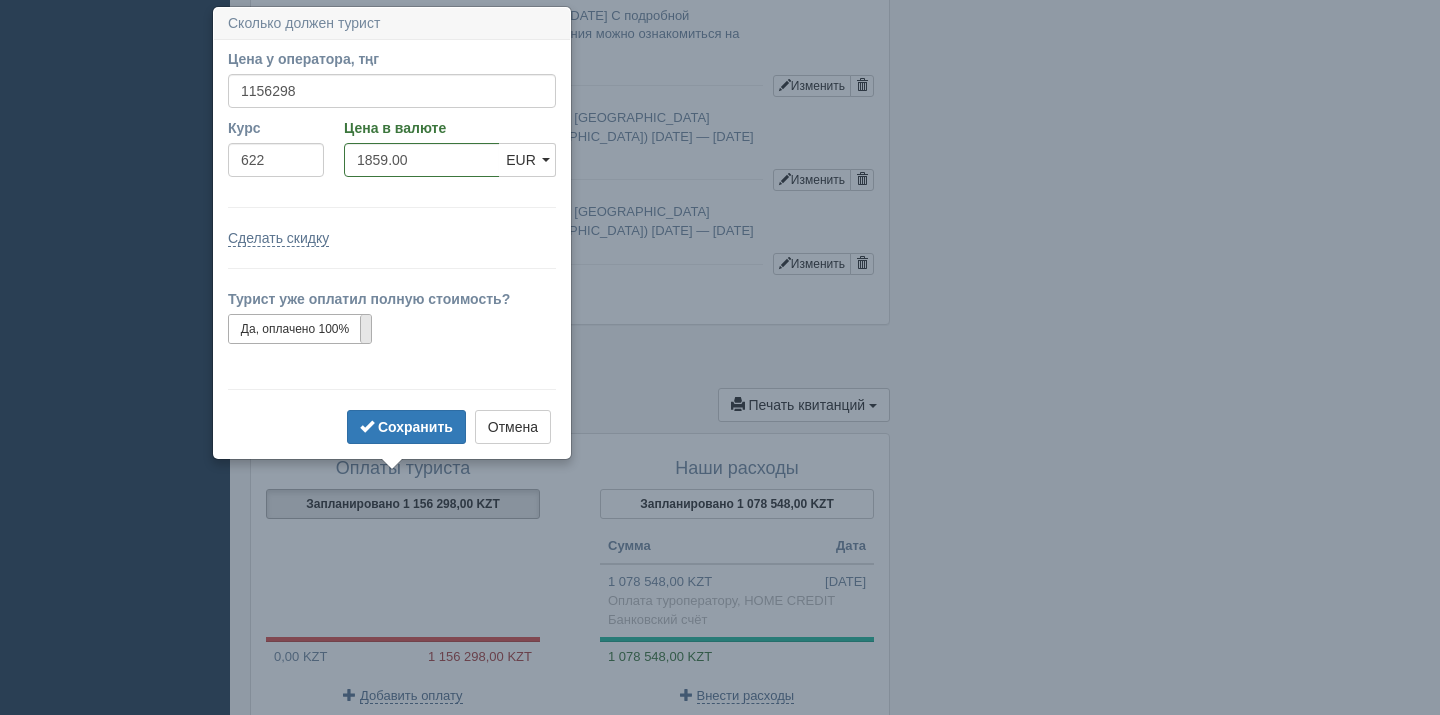 scroll, scrollTop: 1754, scrollLeft: 0, axis: vertical 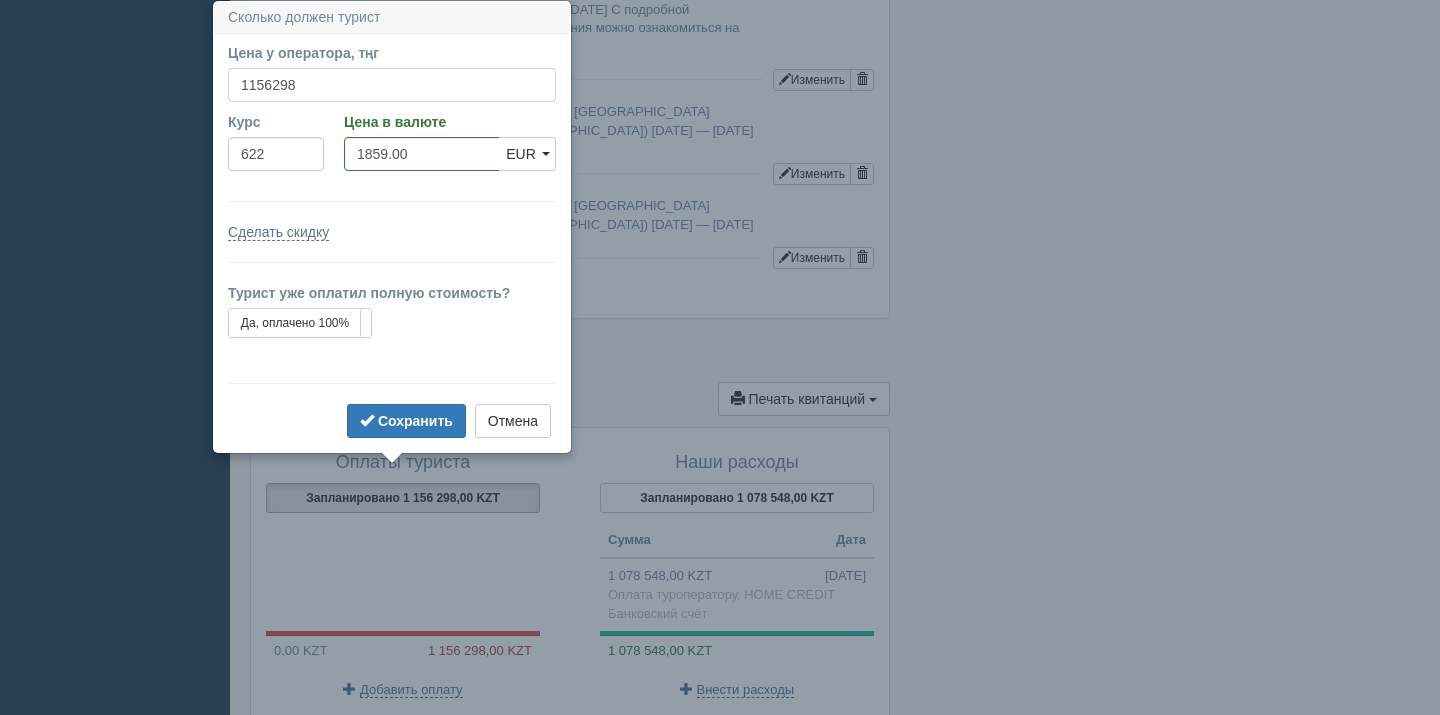 drag, startPoint x: 300, startPoint y: 85, endPoint x: 259, endPoint y: 78, distance: 41.59327 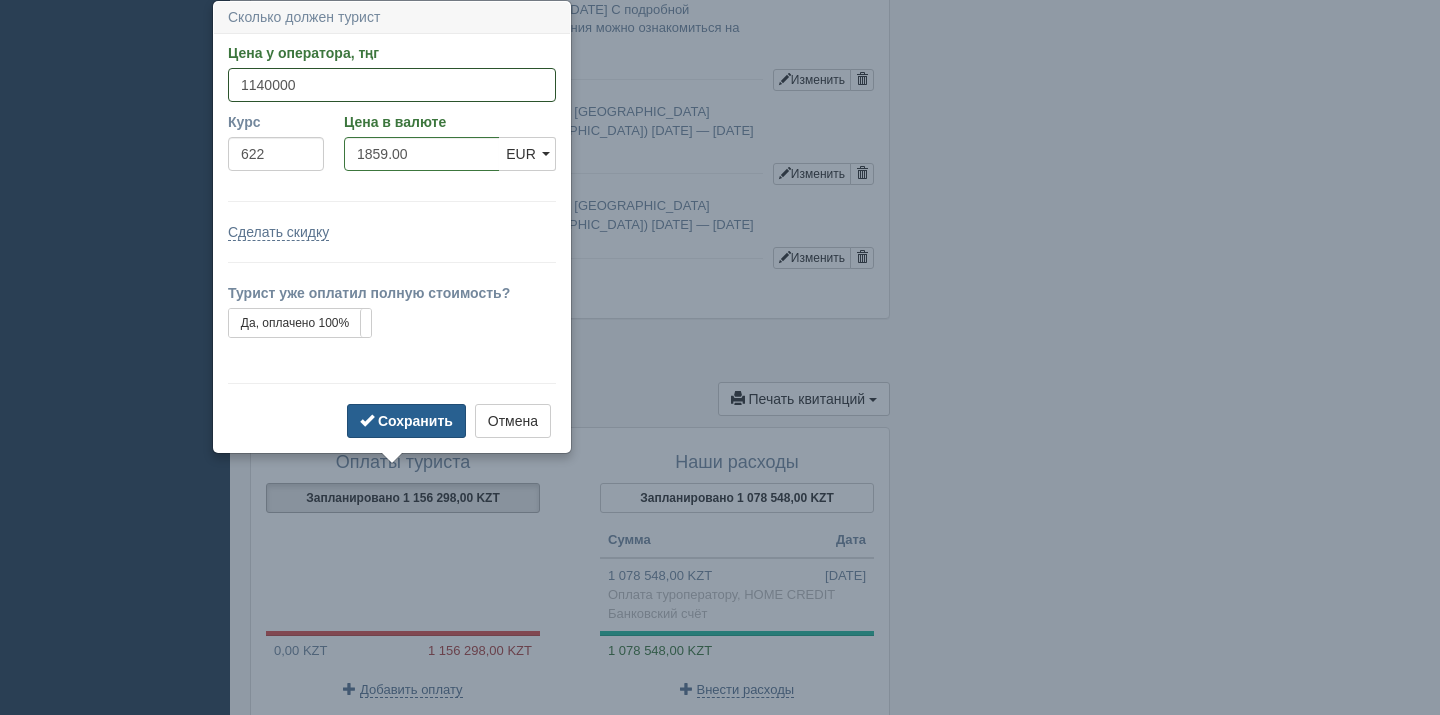 type on "1140000" 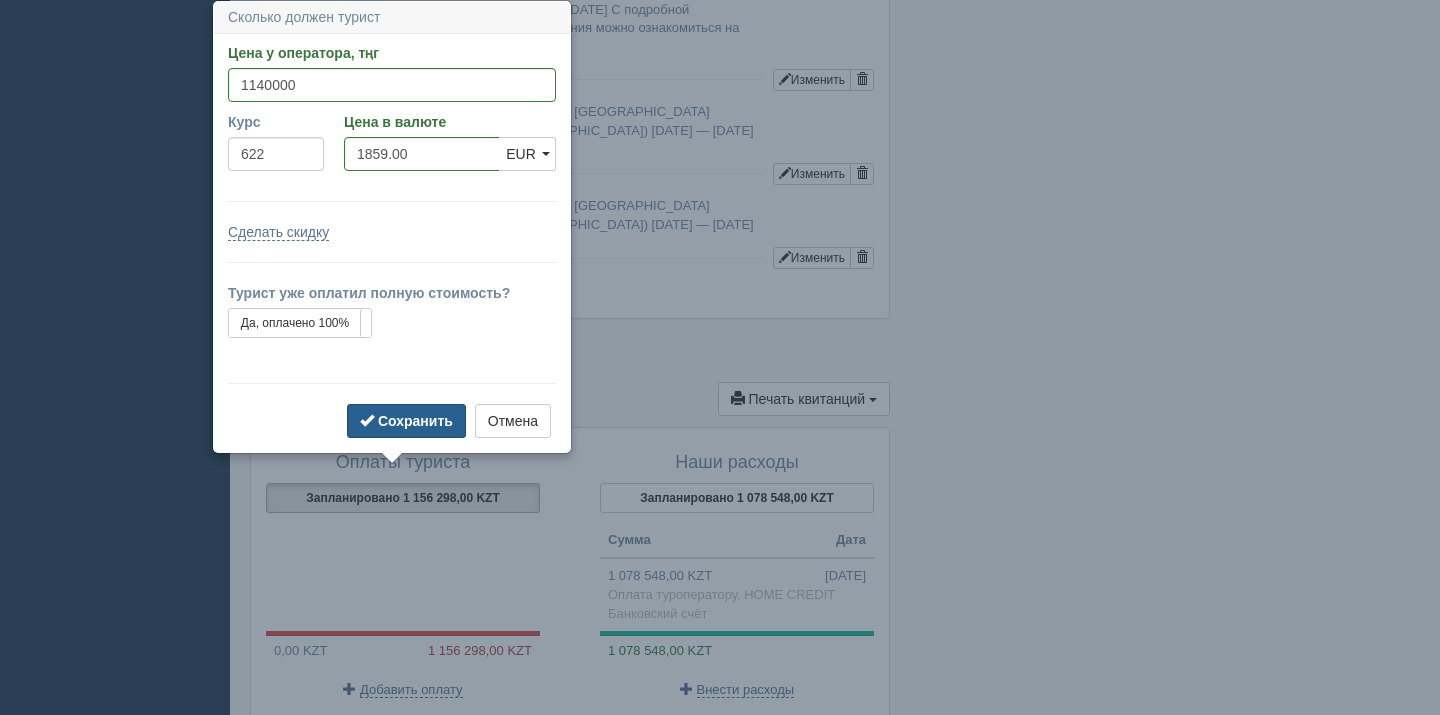 type on "1832.80" 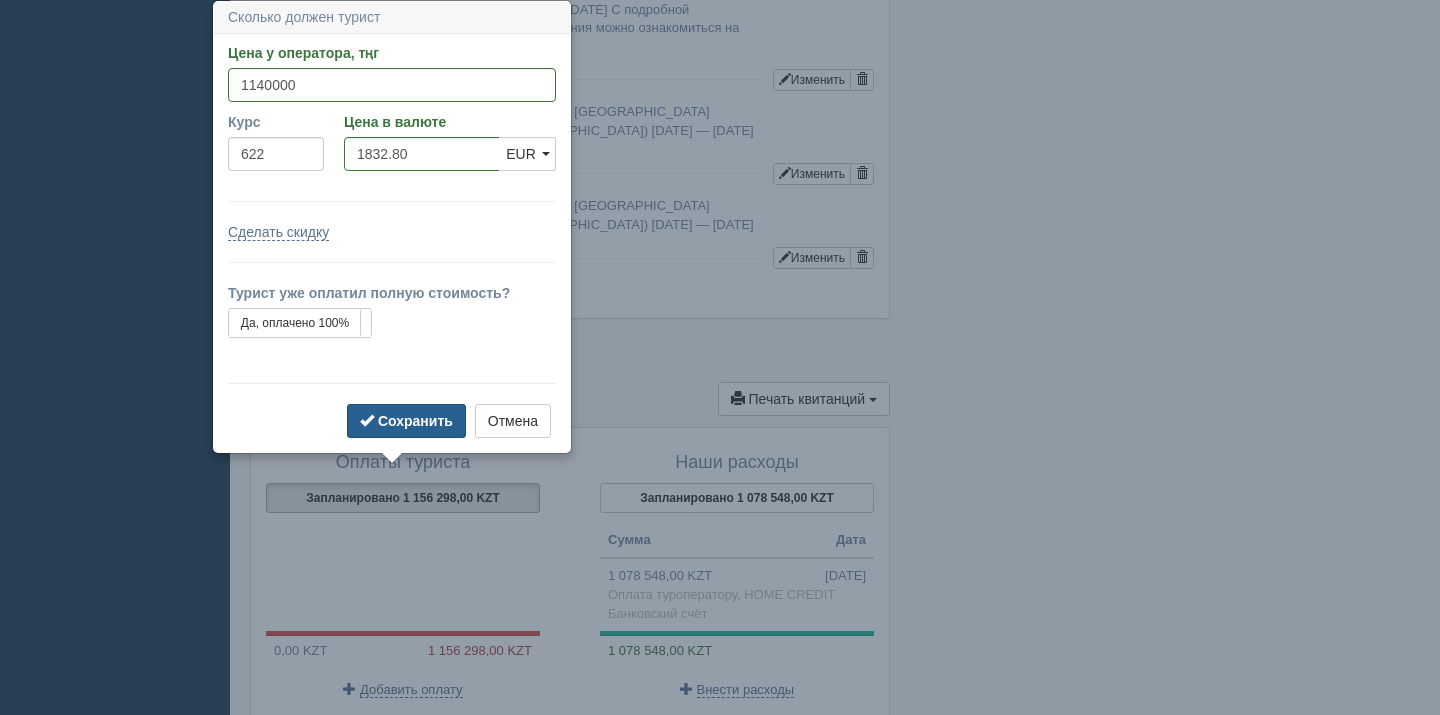 click on "Сохранить" at bounding box center (415, 421) 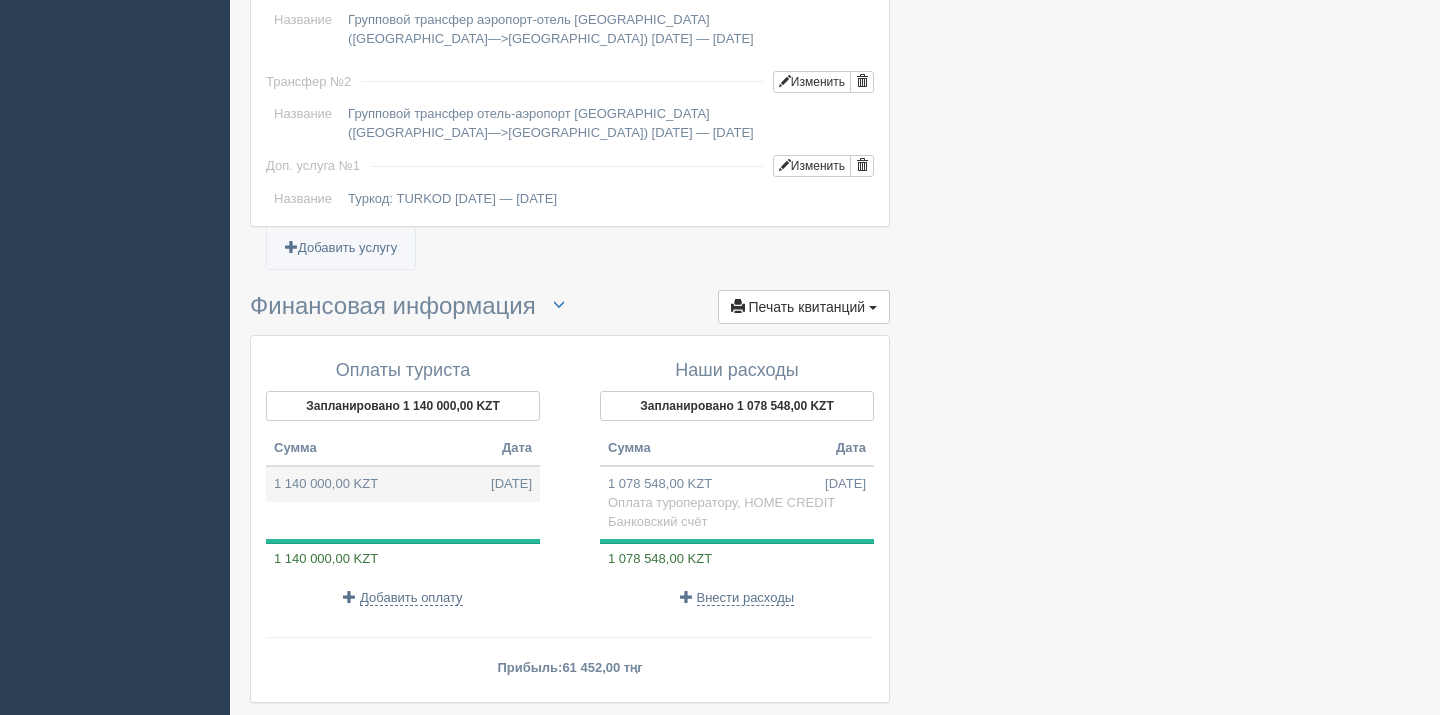 click on "08.07.2025" at bounding box center (511, 484) 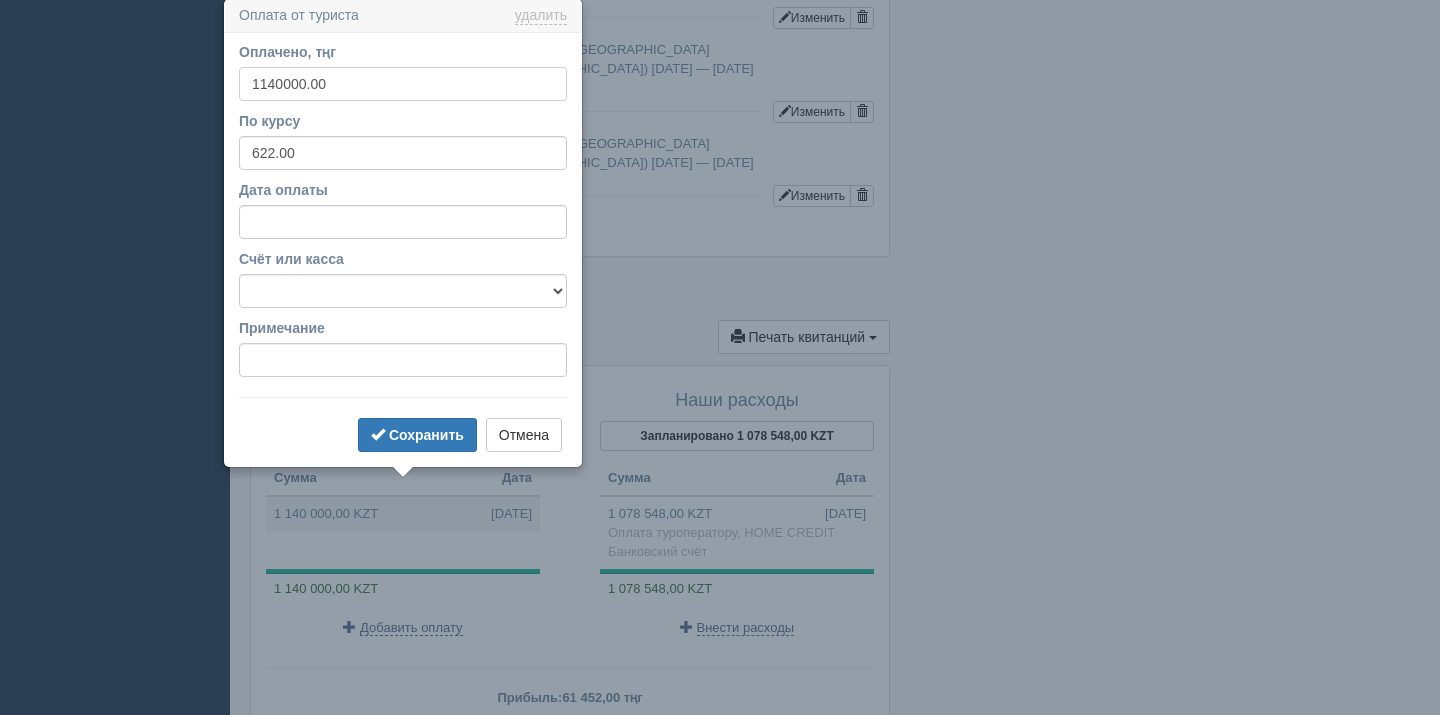 scroll, scrollTop: 1814, scrollLeft: 0, axis: vertical 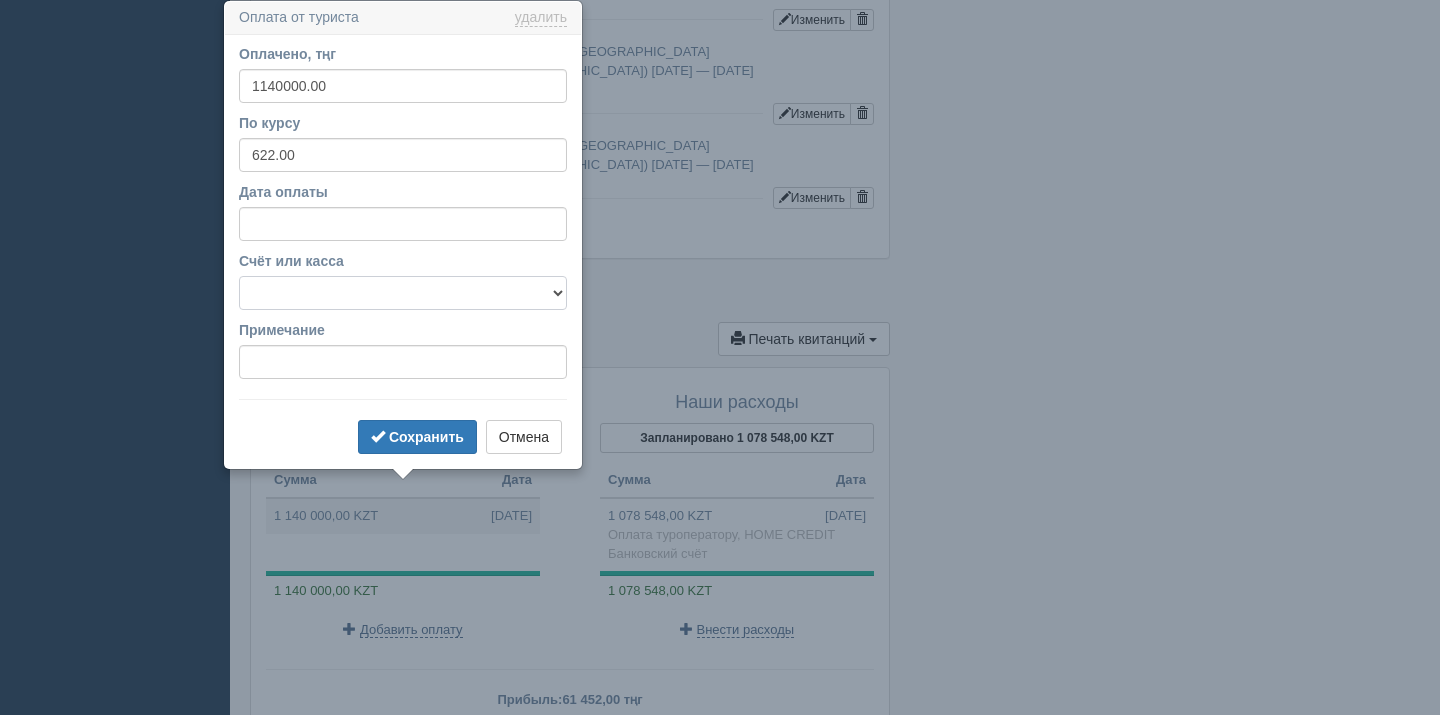 click on "Банковский счёт
Наличная касса" at bounding box center (403, 293) 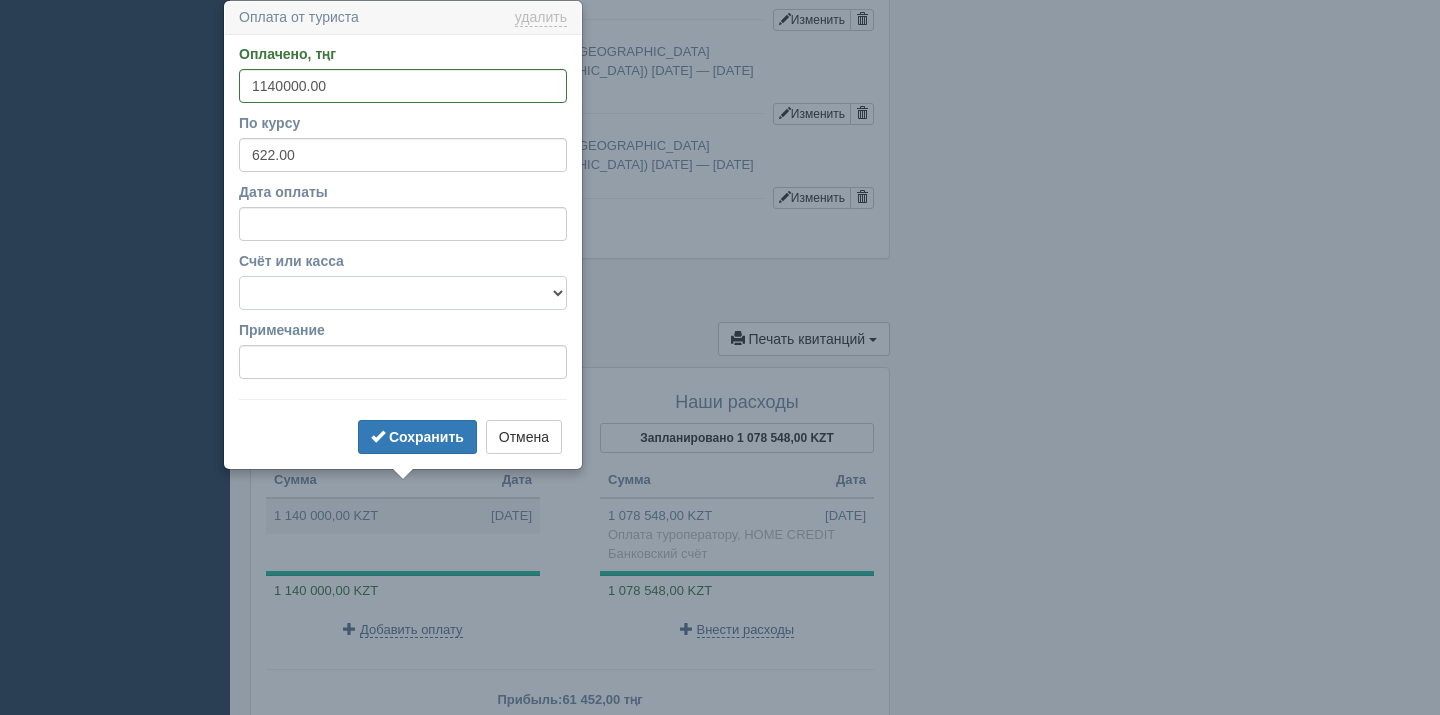 select on "1628" 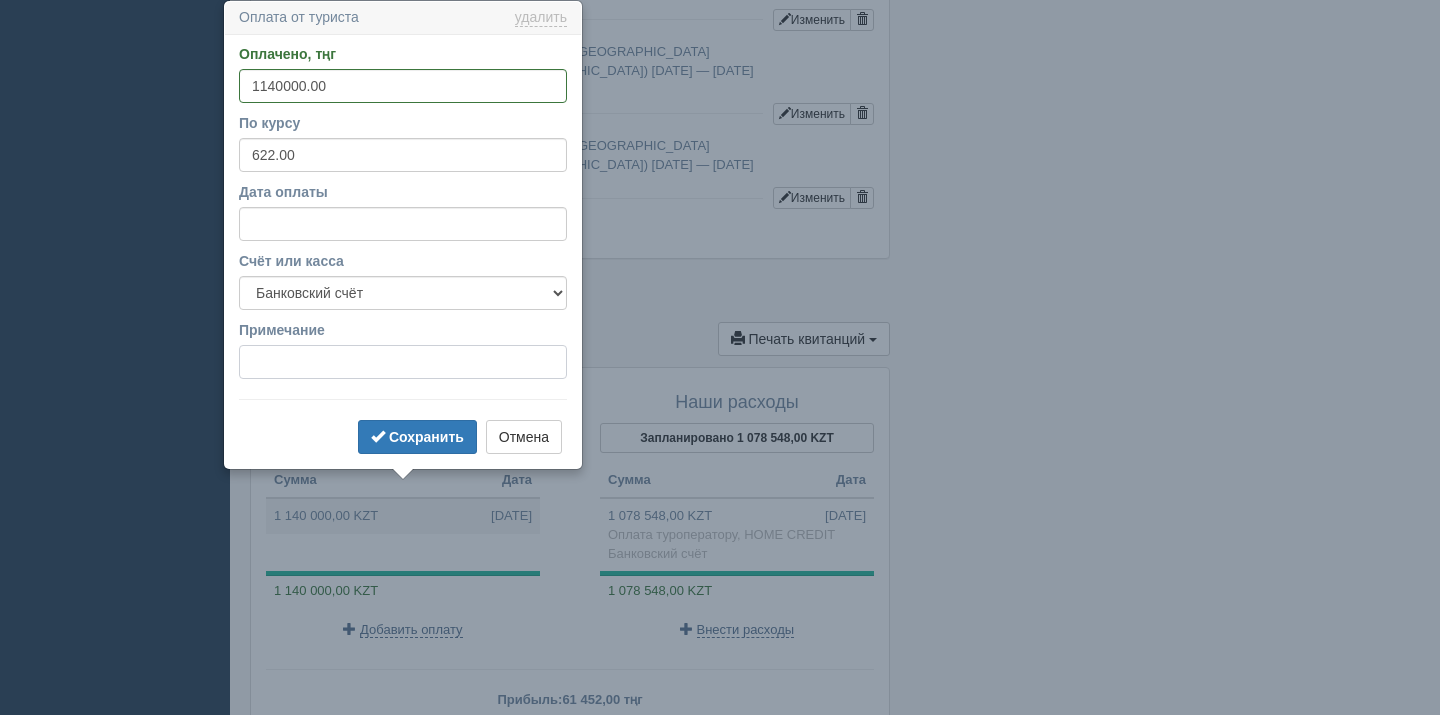 click on "Примечание" at bounding box center (403, 362) 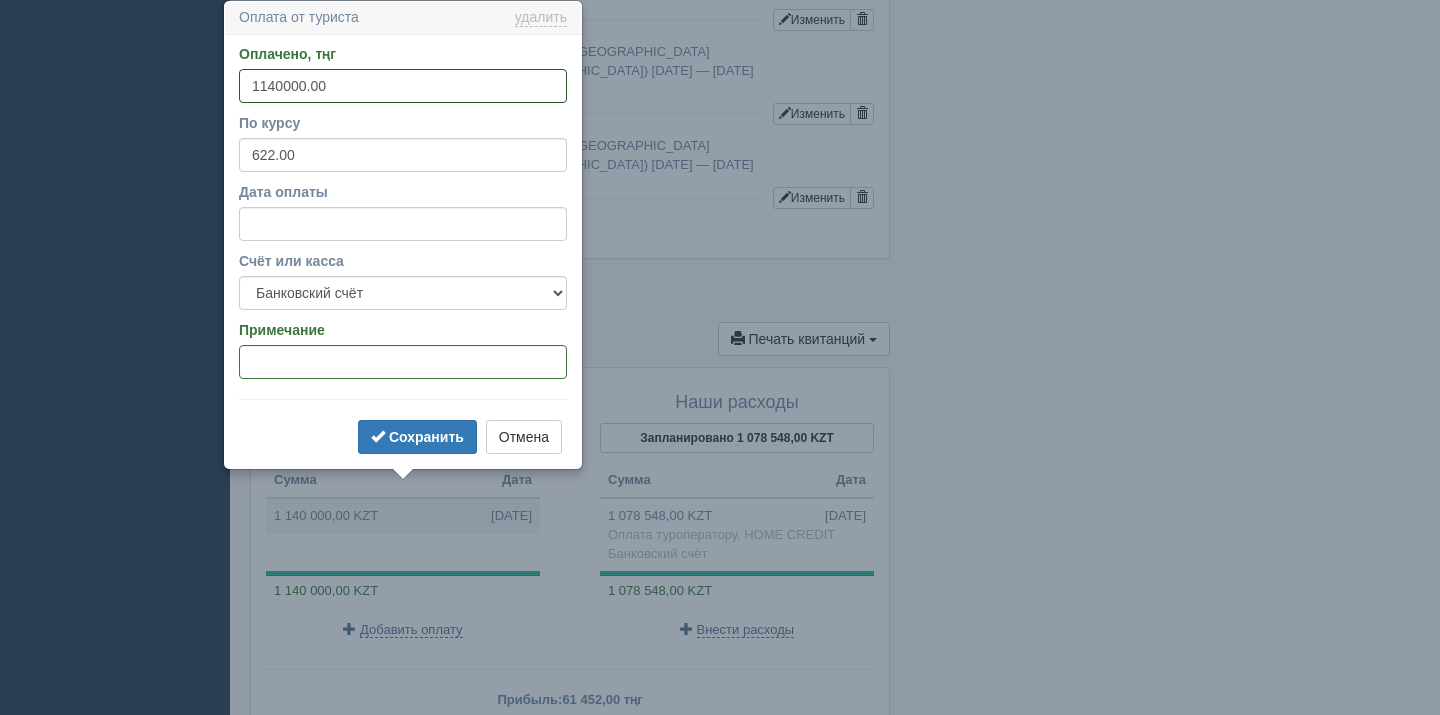 drag, startPoint x: 337, startPoint y: 81, endPoint x: 233, endPoint y: 81, distance: 104 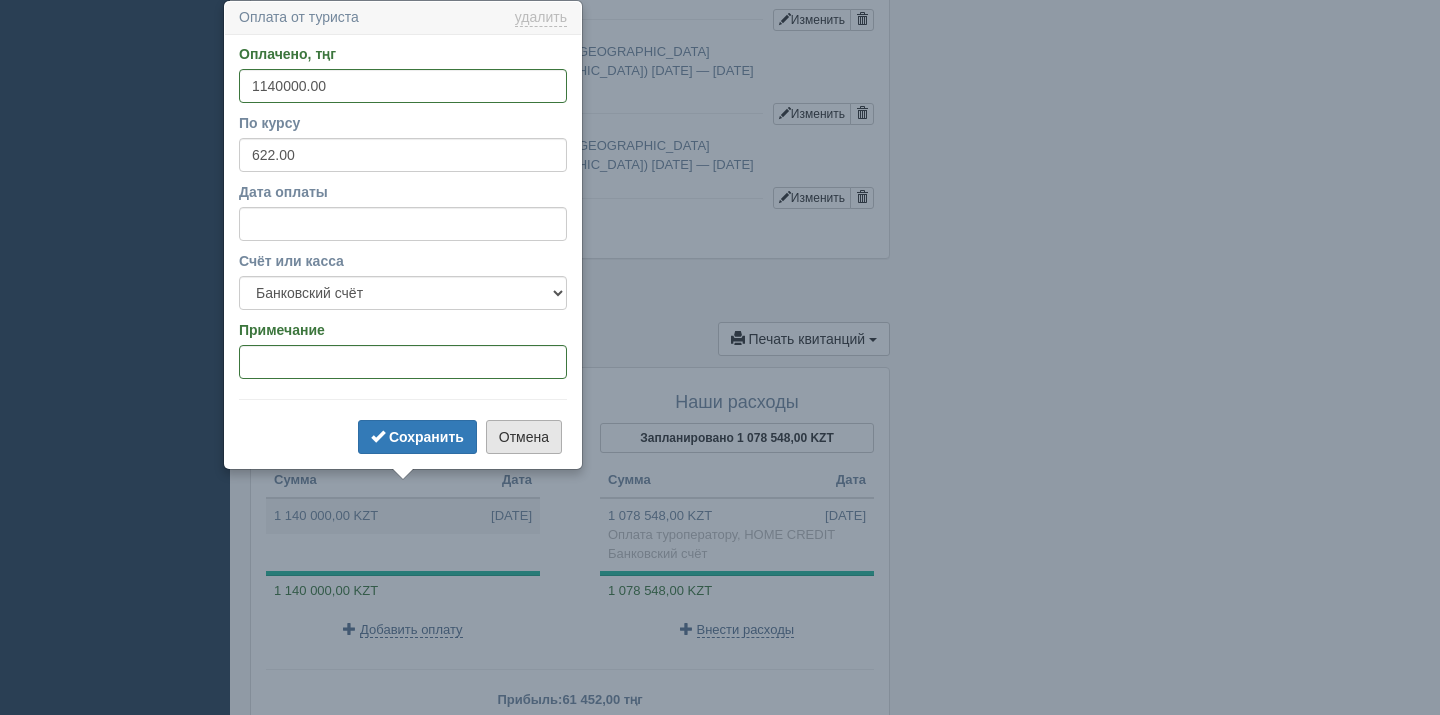 click on "Отмена" at bounding box center (524, 437) 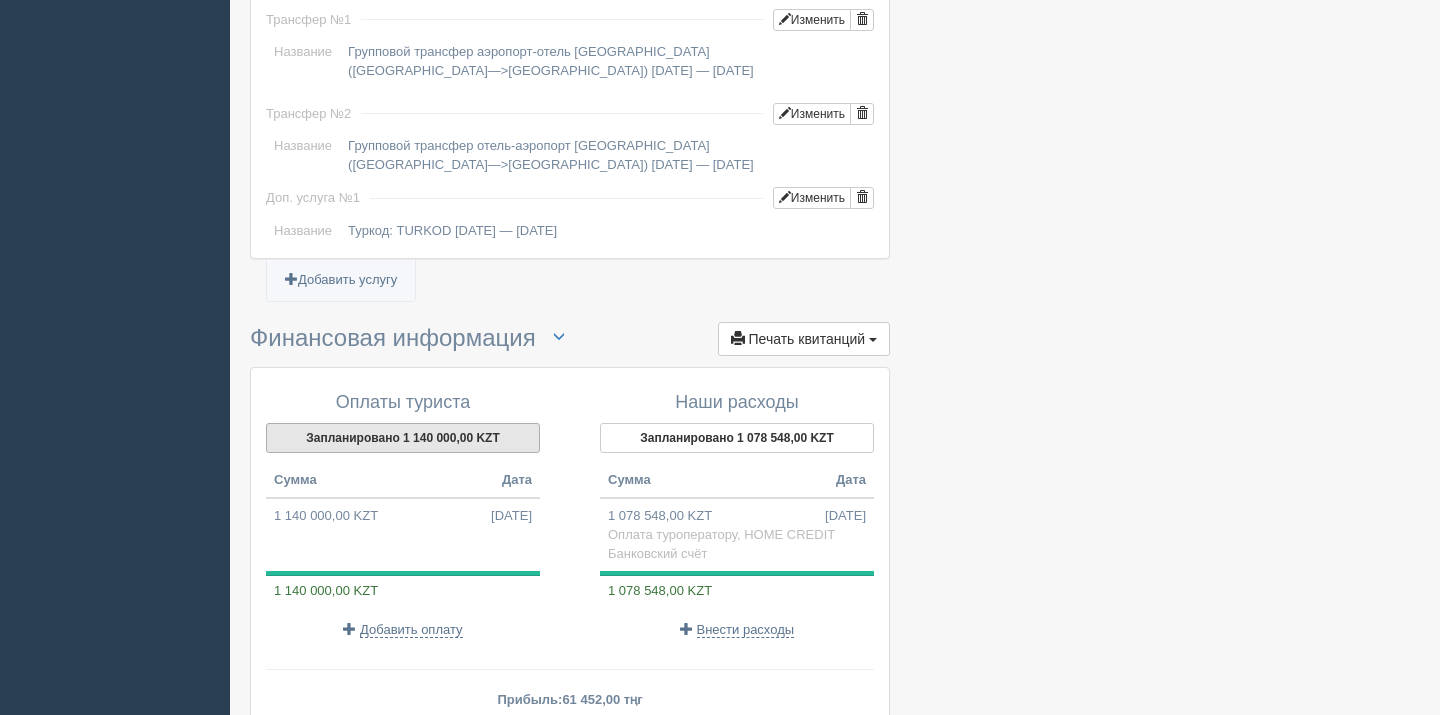 click on "Запланировано 1 140 000,00 KZT" at bounding box center [403, 438] 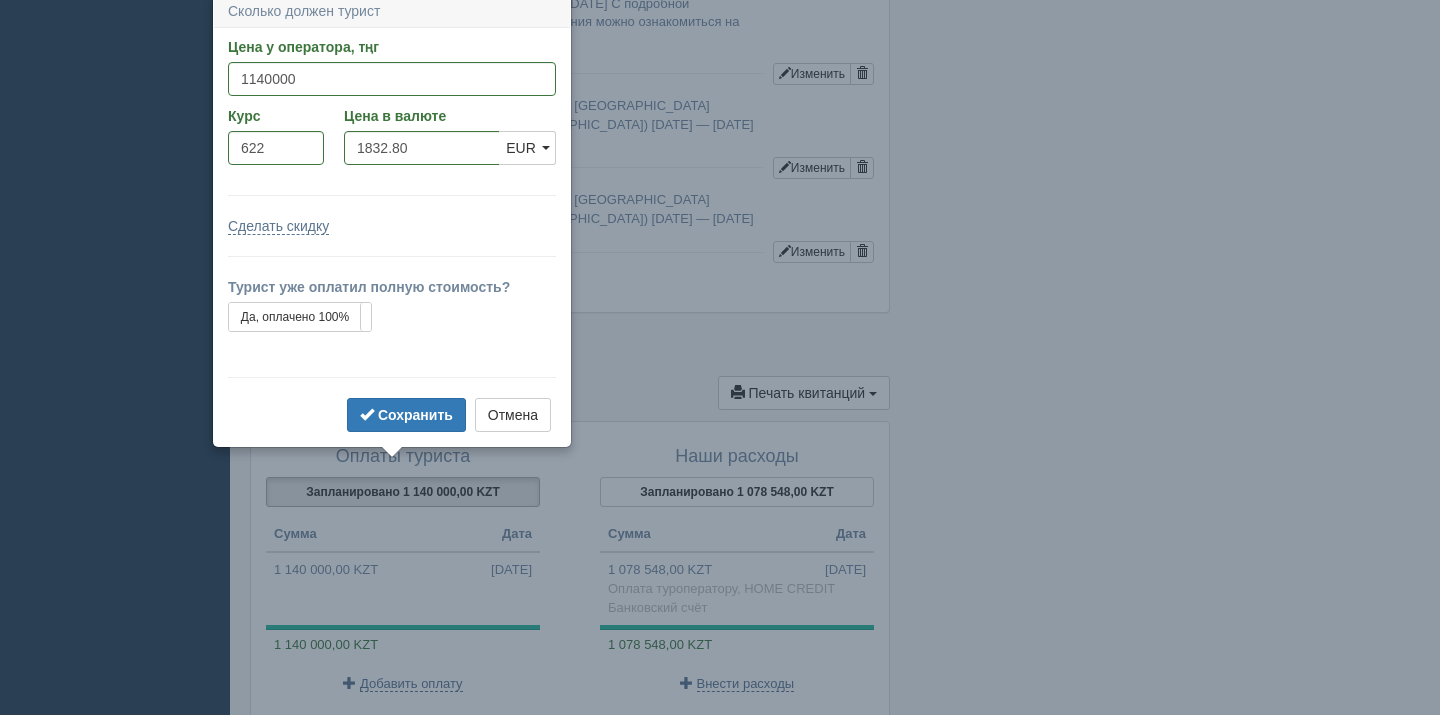 scroll, scrollTop: 1754, scrollLeft: 0, axis: vertical 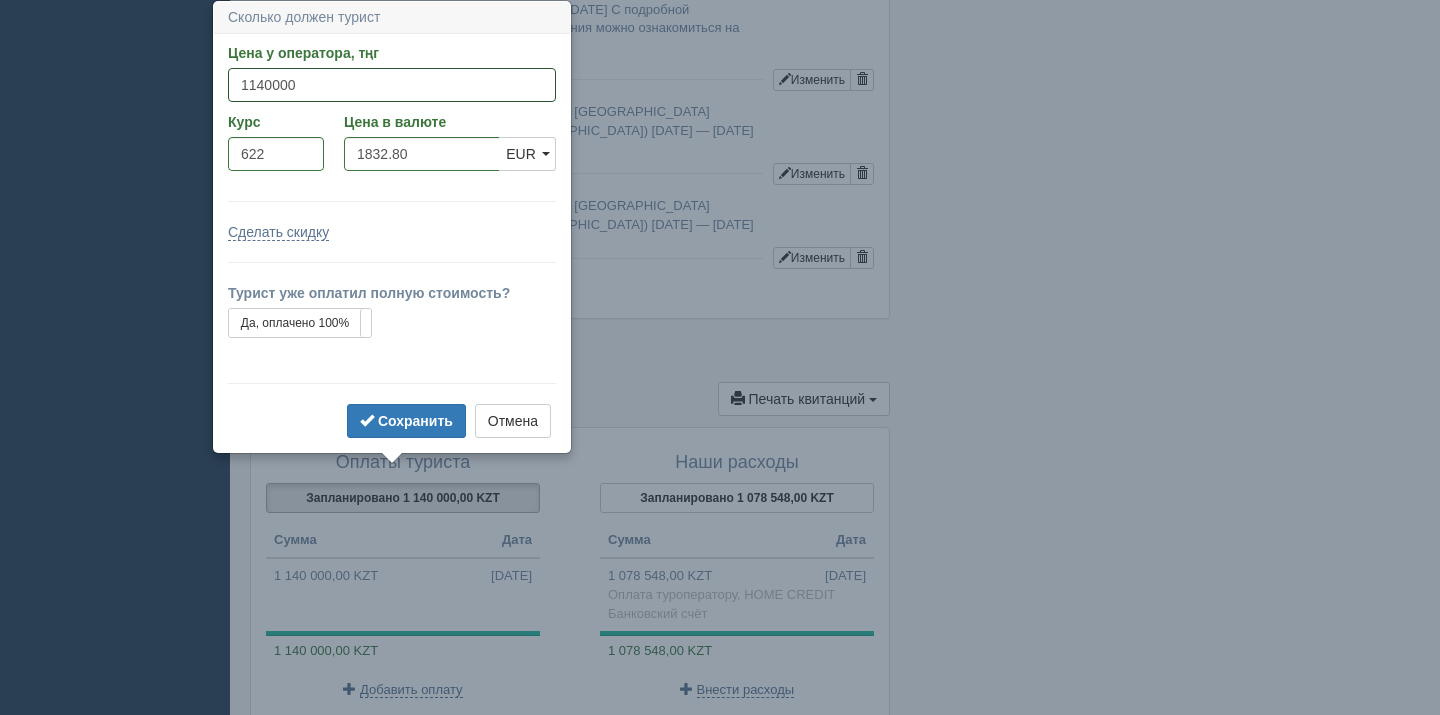 drag, startPoint x: 321, startPoint y: 84, endPoint x: 217, endPoint y: 82, distance: 104.019226 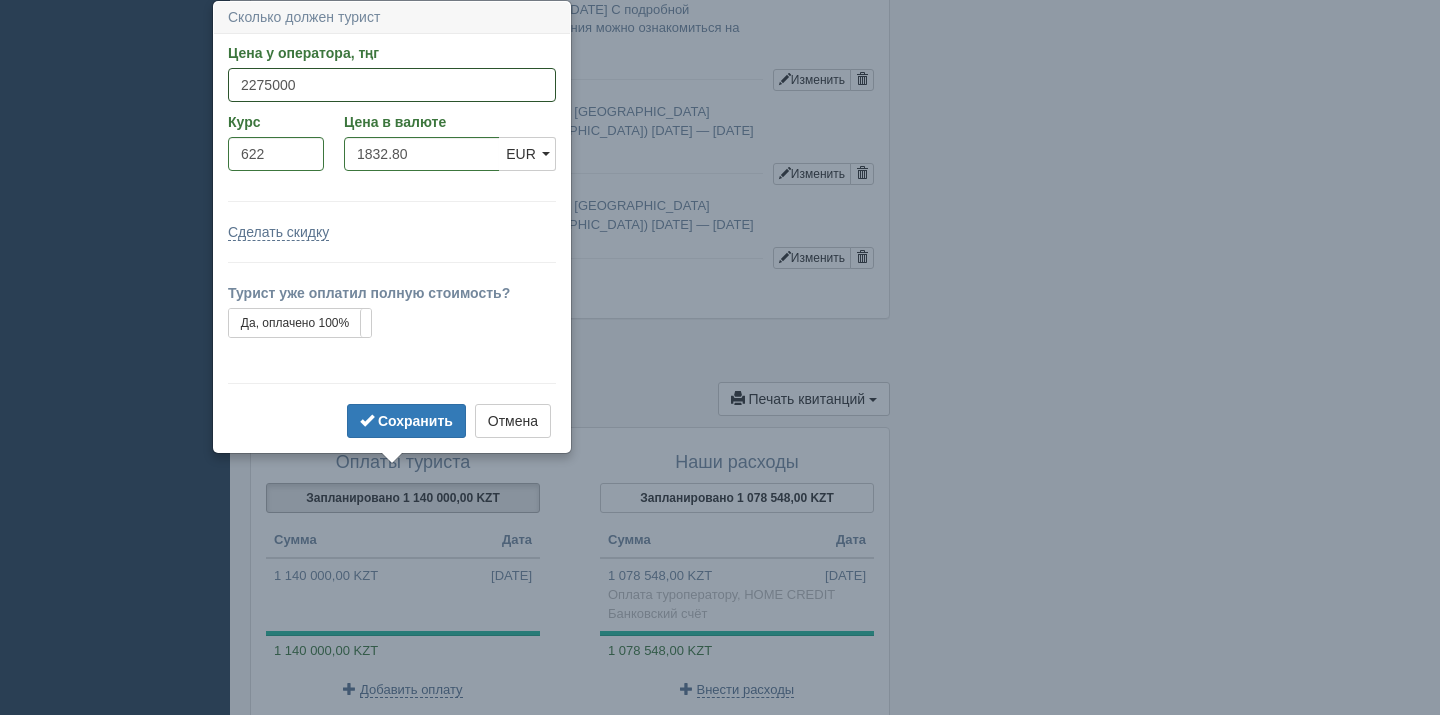 type on "2275000" 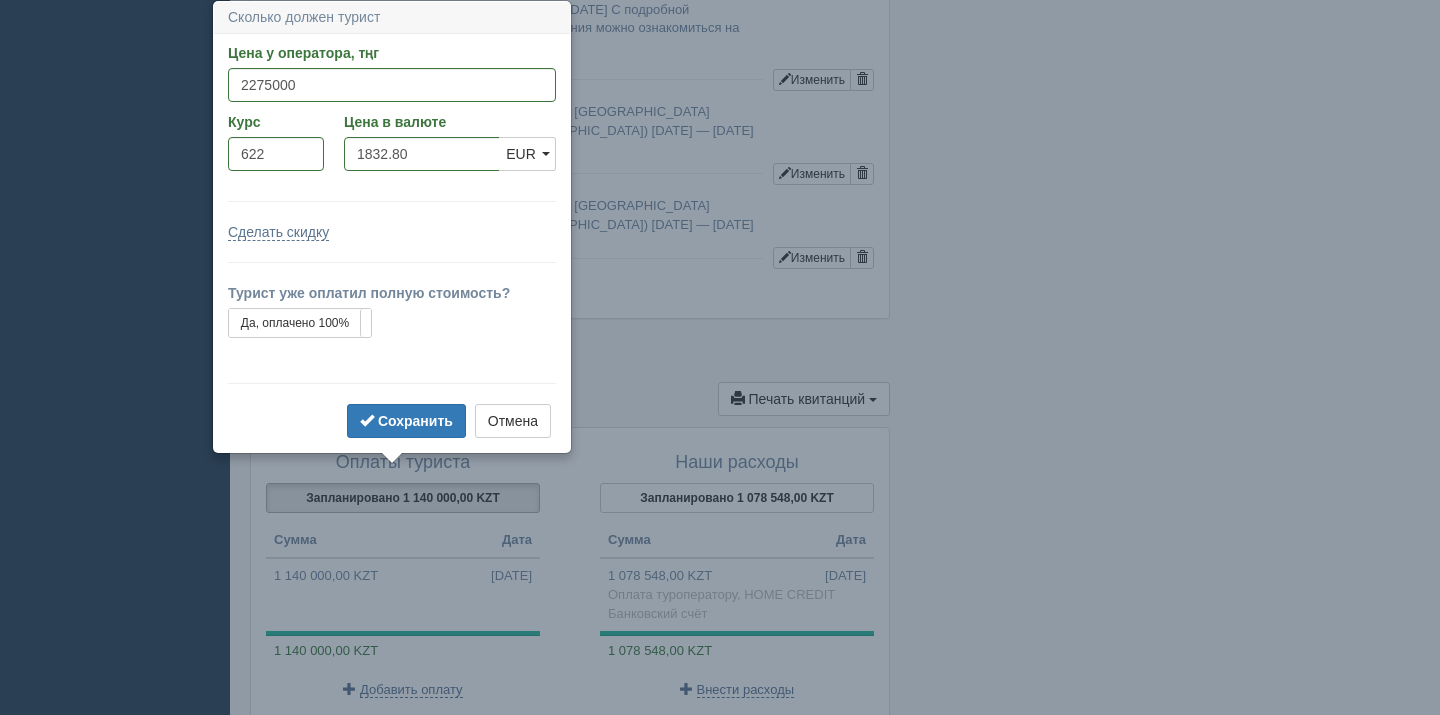 type on "3657.56" 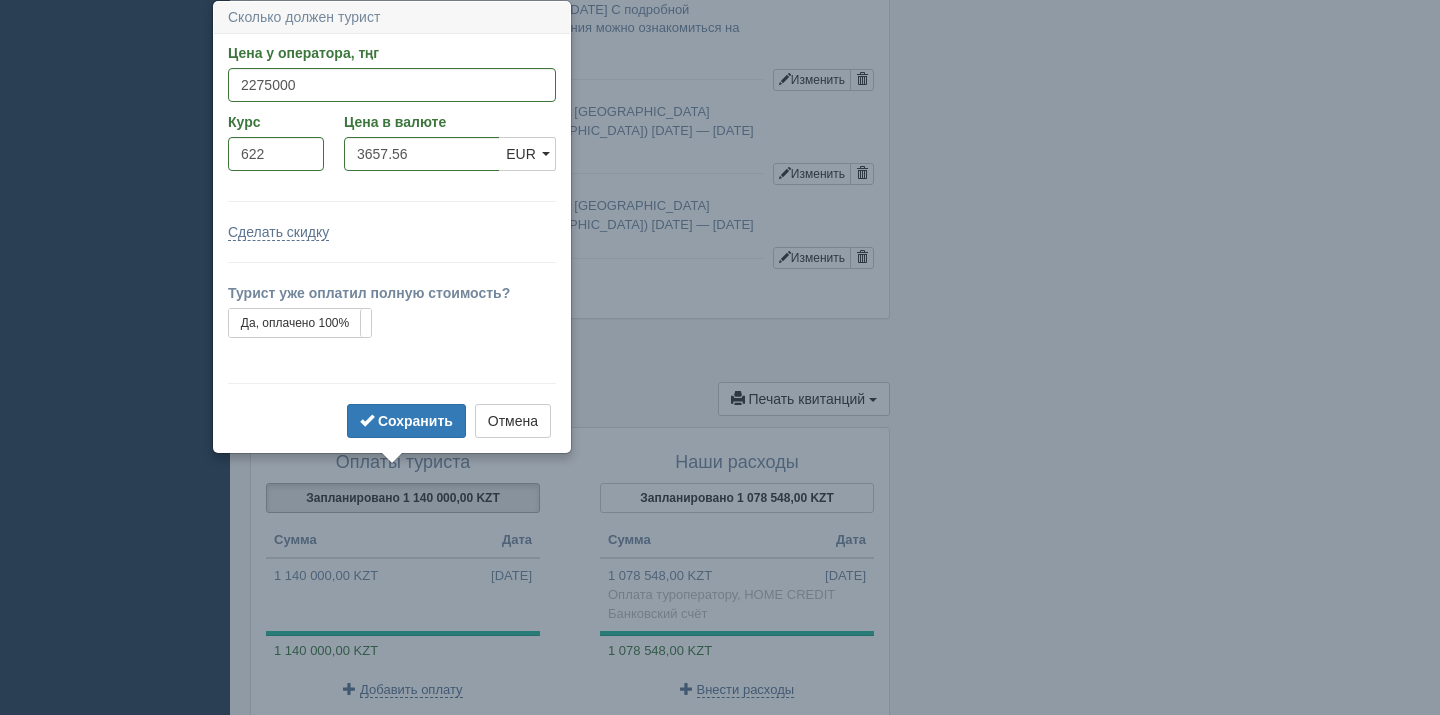 click on "Цена у оператора, тңг
2275000
Указать цену в валюте
Курс
622
Цена в валюте
3657.56
USD
EUR
EUR
USD
EUR
Сделать скидку
Скидка, %
Скидка, тңг" at bounding box center (392, 243) 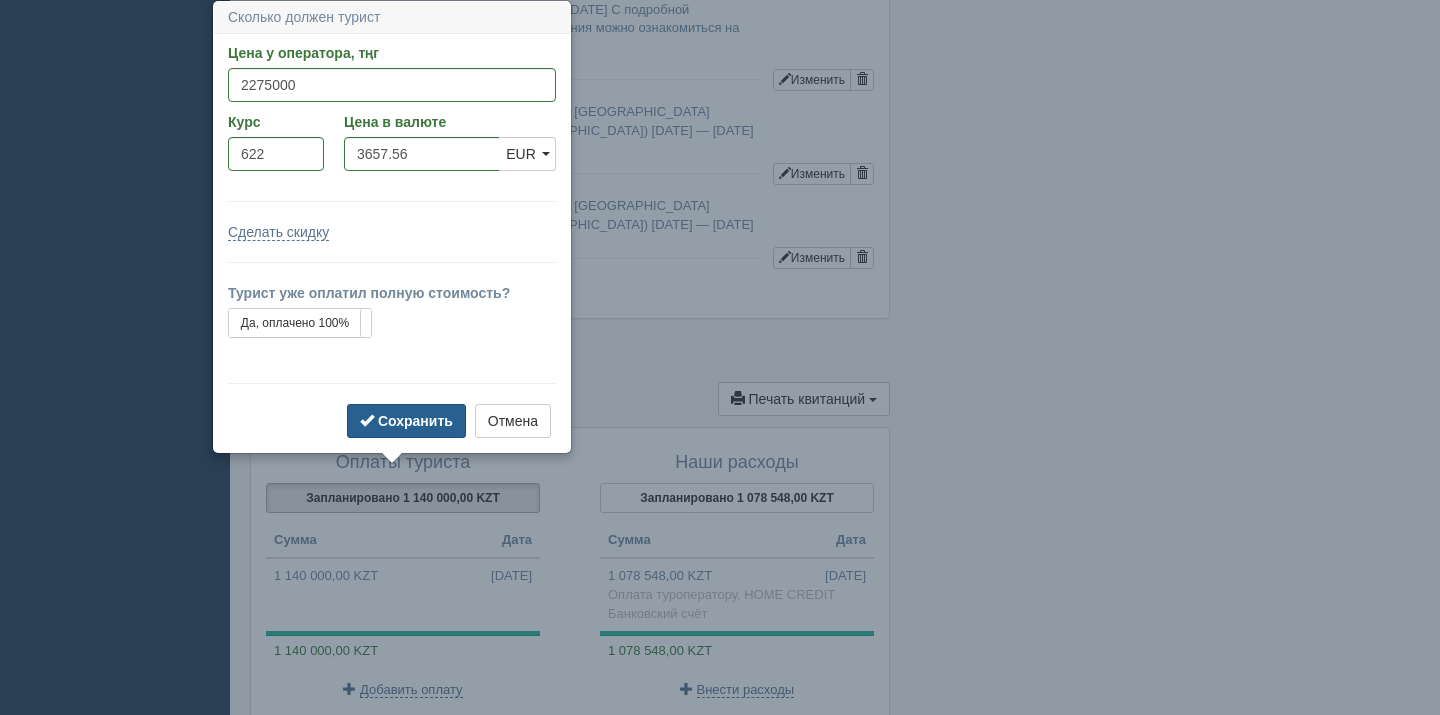 click on "Сохранить" at bounding box center [415, 421] 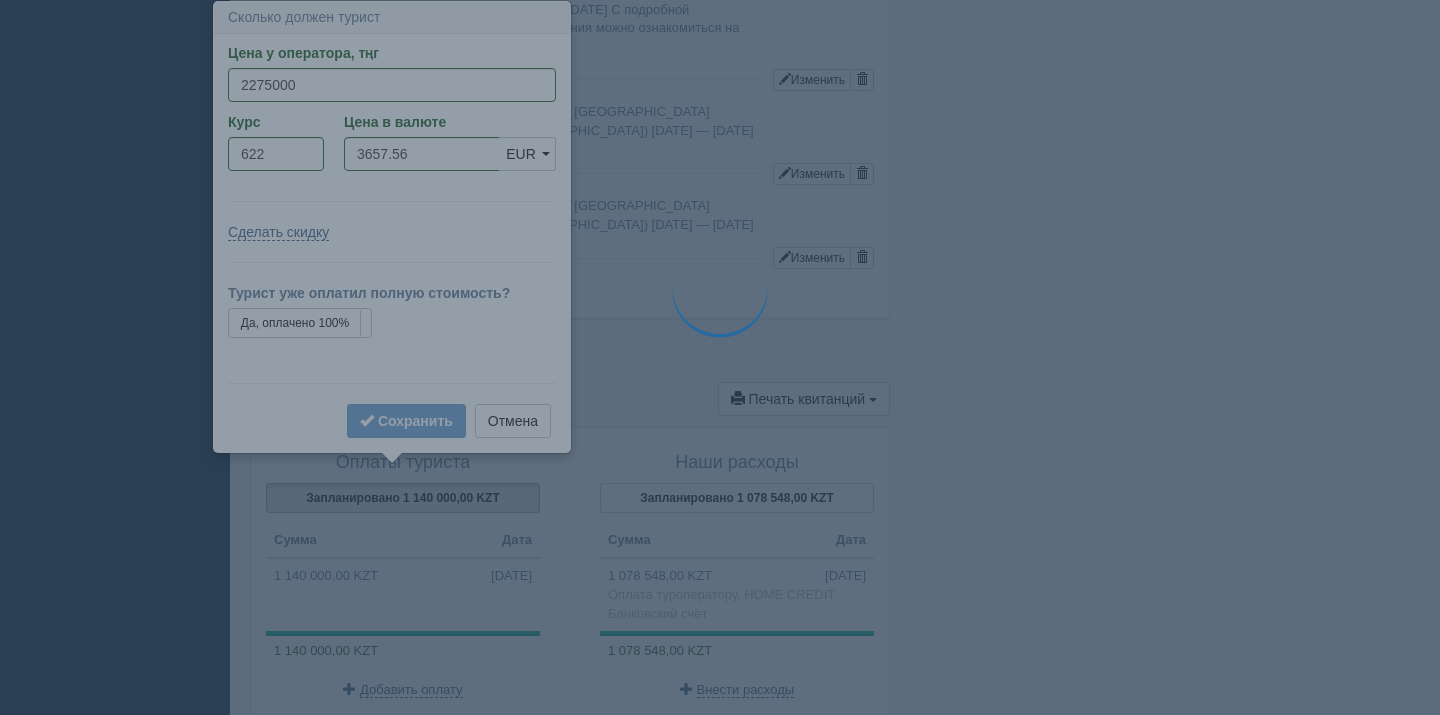 type on "1734.00" 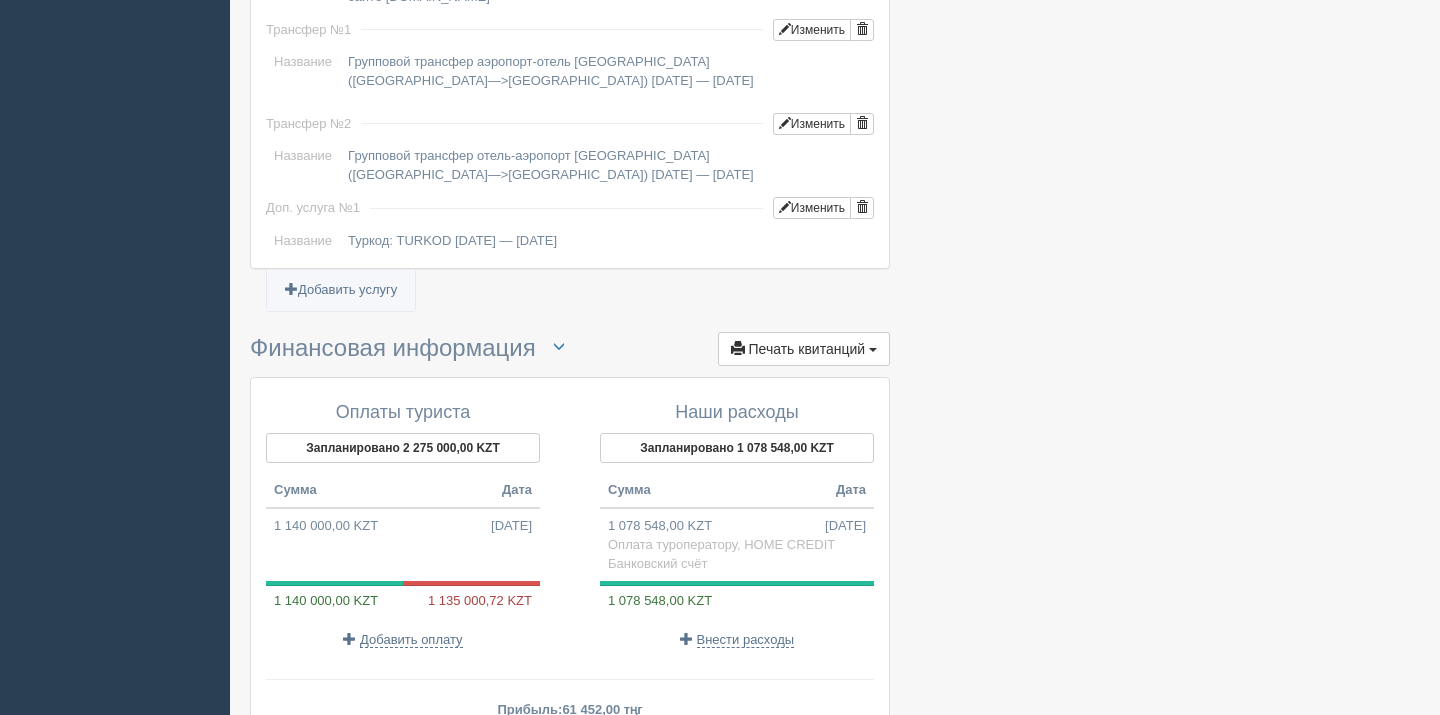 scroll, scrollTop: 1807, scrollLeft: 0, axis: vertical 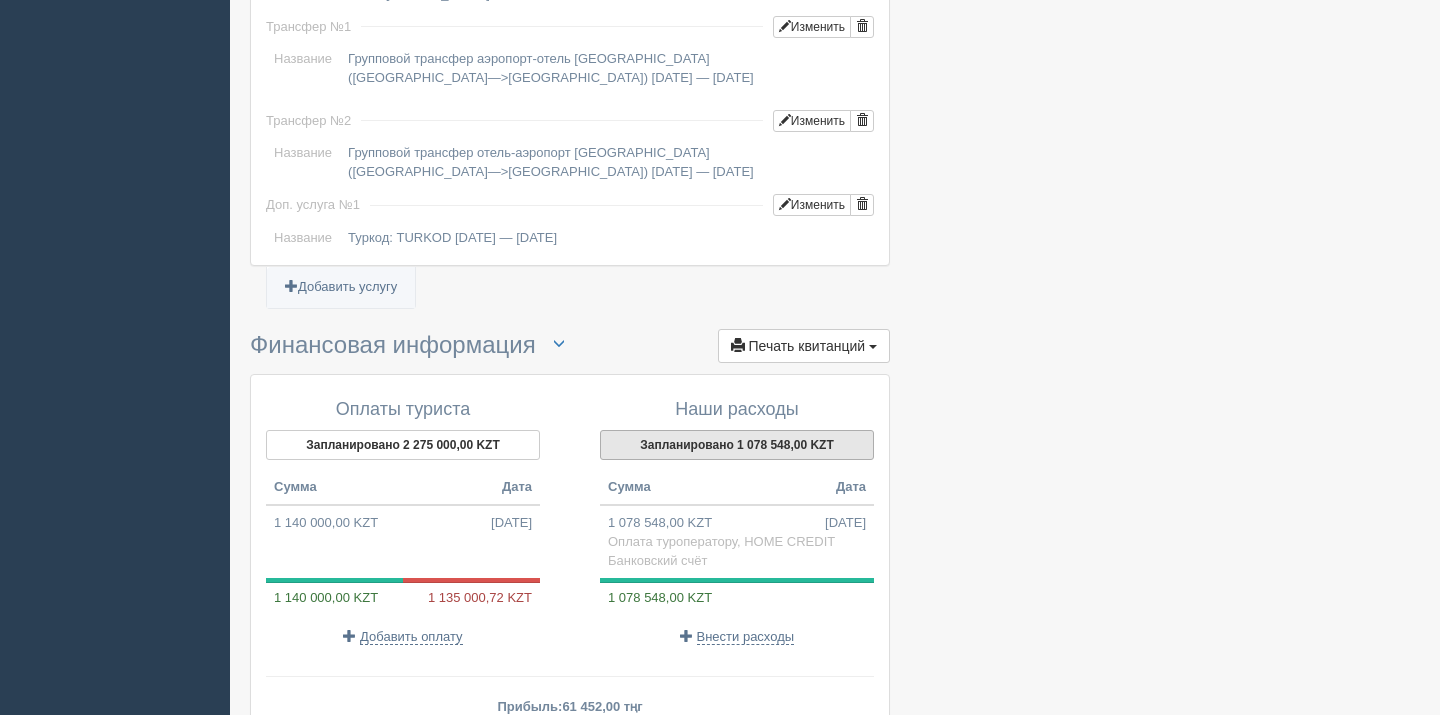 click on "Запланировано 1 078 548,00 KZT" at bounding box center (737, 445) 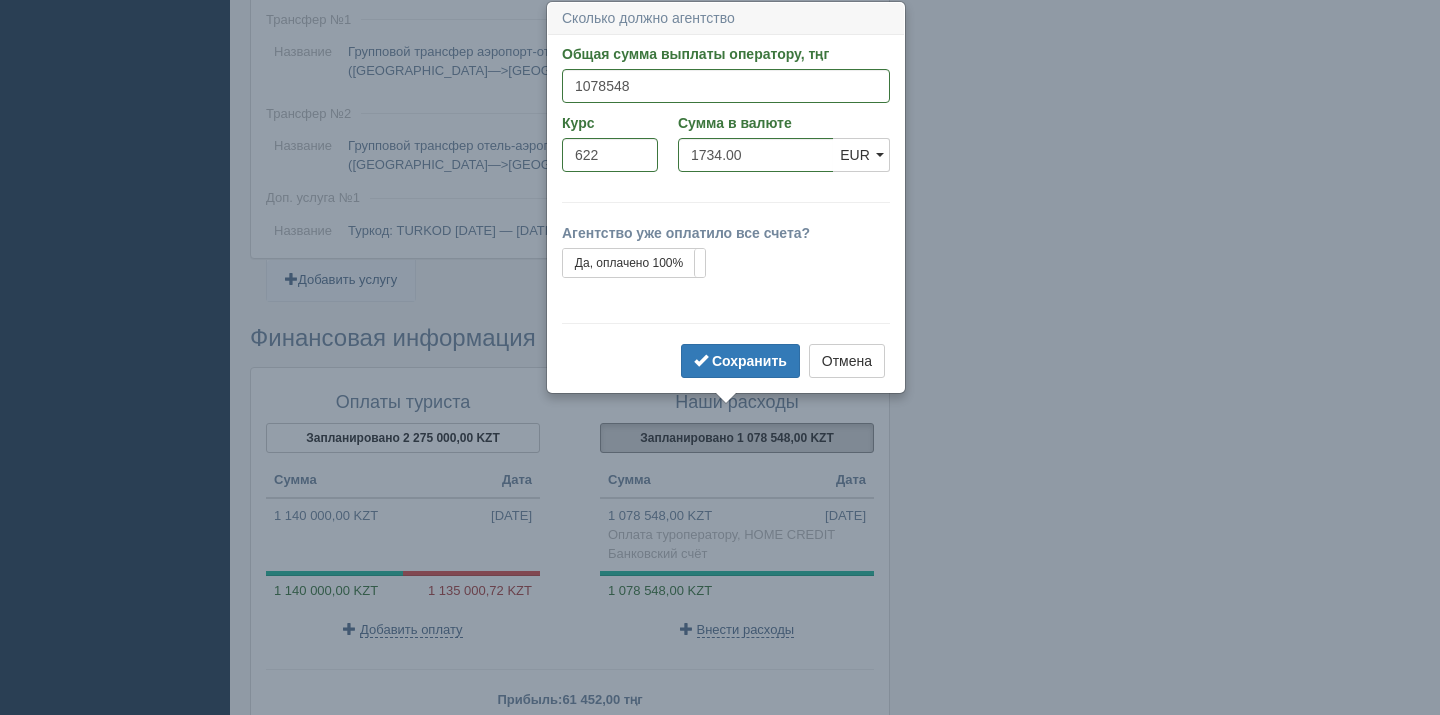 scroll, scrollTop: 1815, scrollLeft: 0, axis: vertical 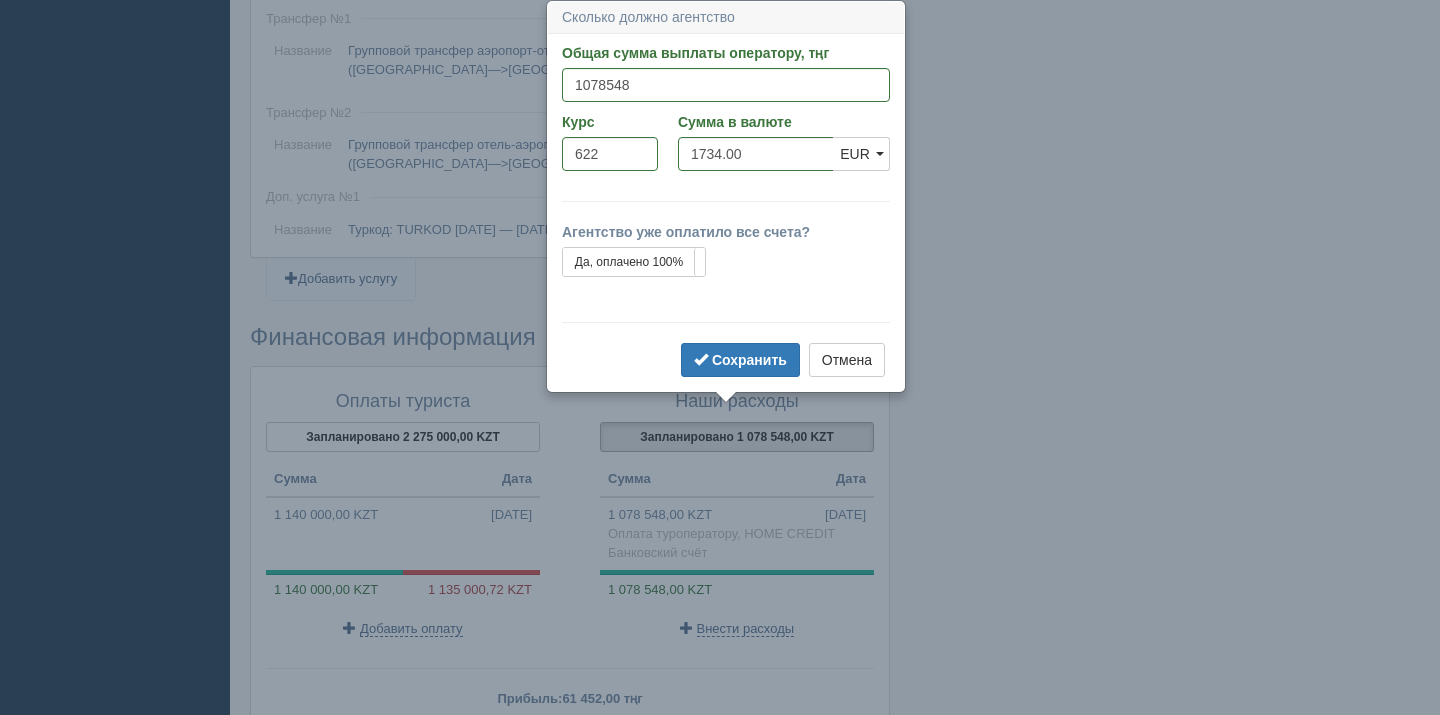drag, startPoint x: 619, startPoint y: 116, endPoint x: 619, endPoint y: 97, distance: 19 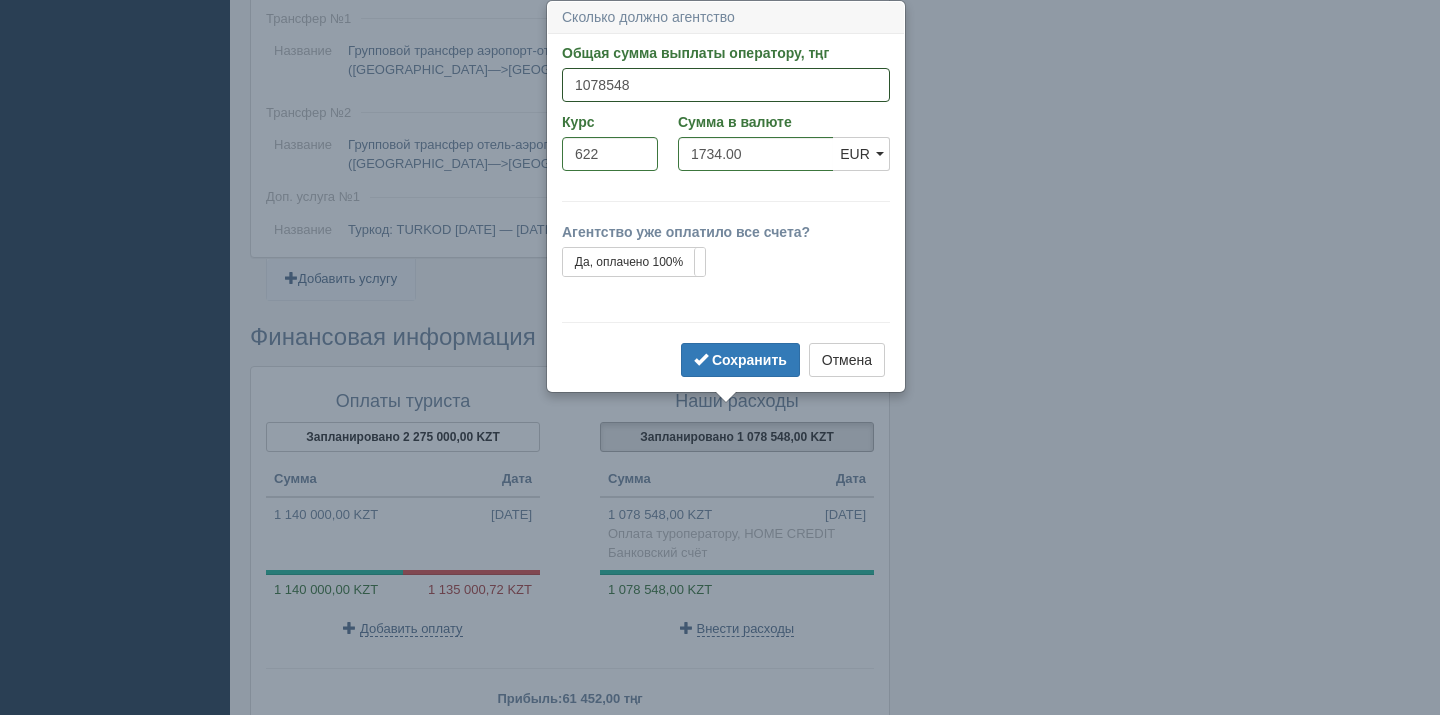 drag, startPoint x: 634, startPoint y: 81, endPoint x: 535, endPoint y: 74, distance: 99.24717 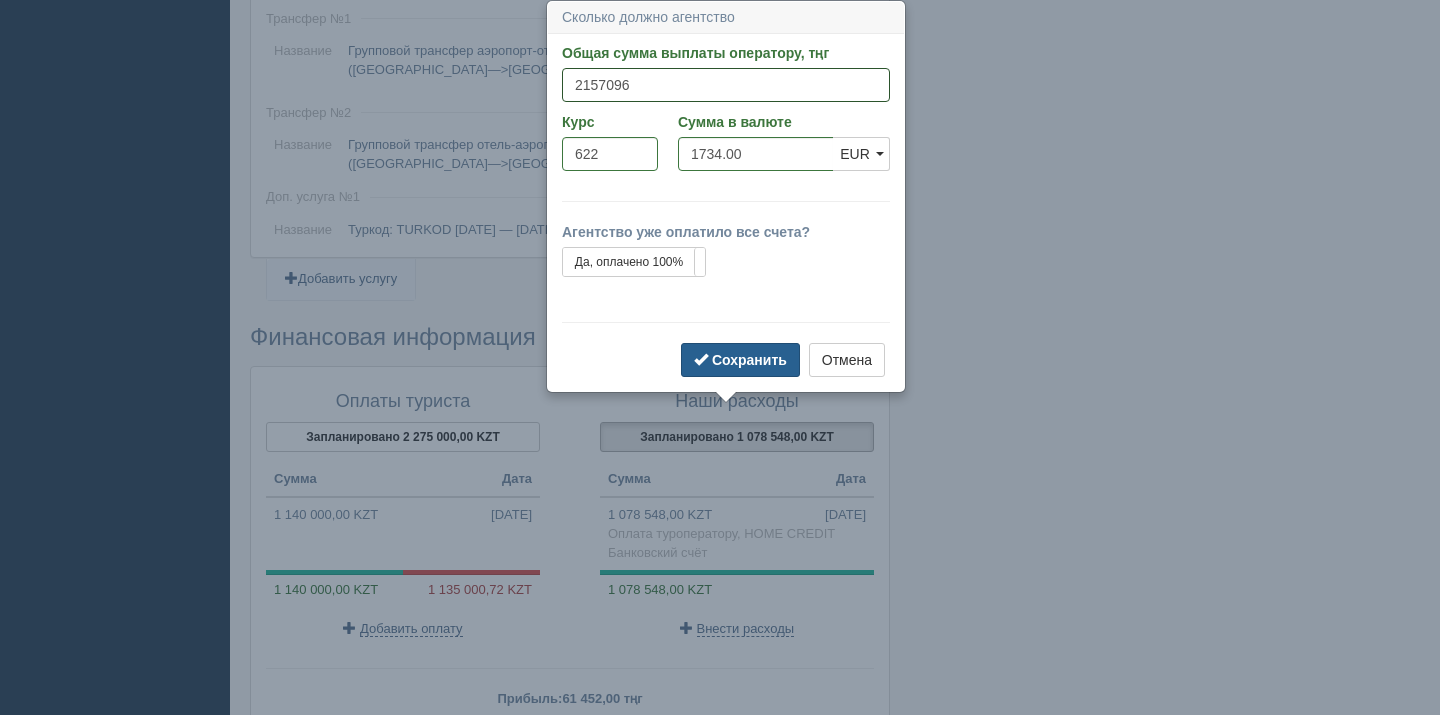 type on "2157096" 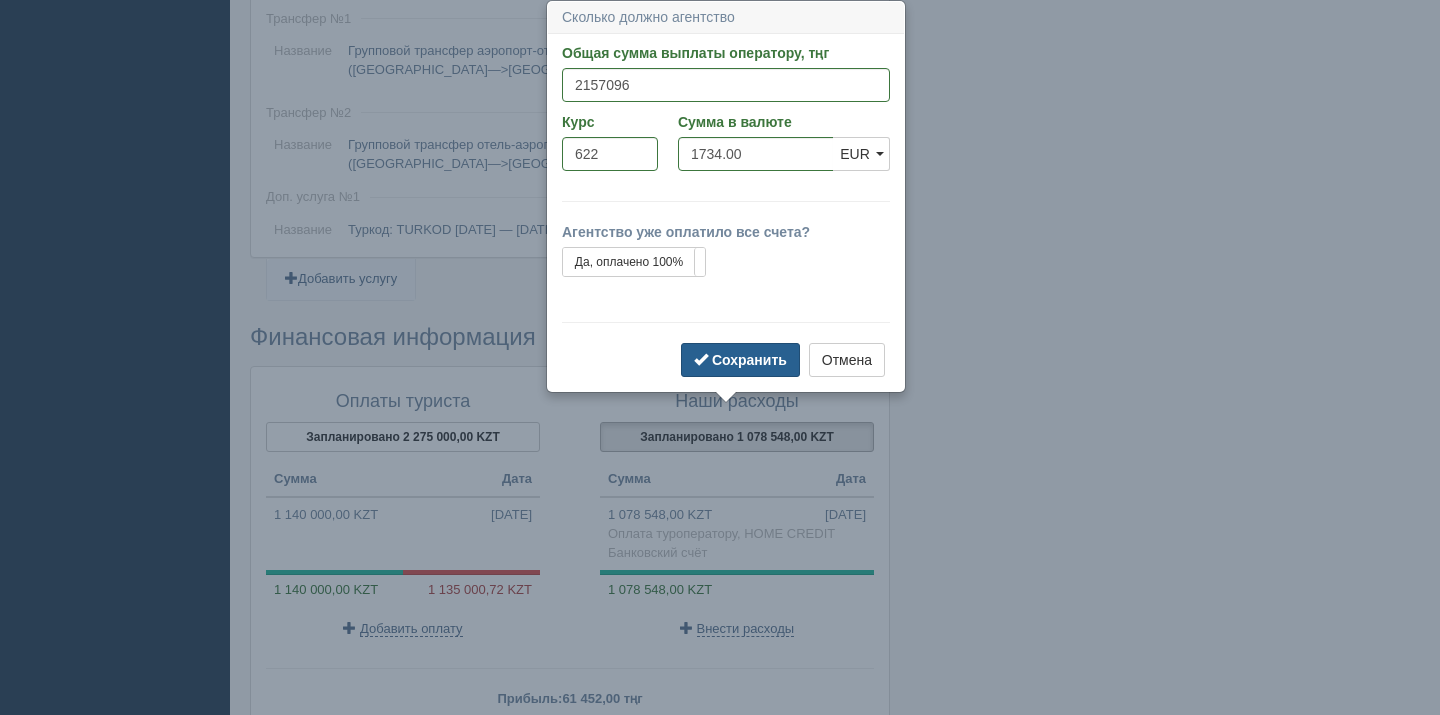type on "3468.00" 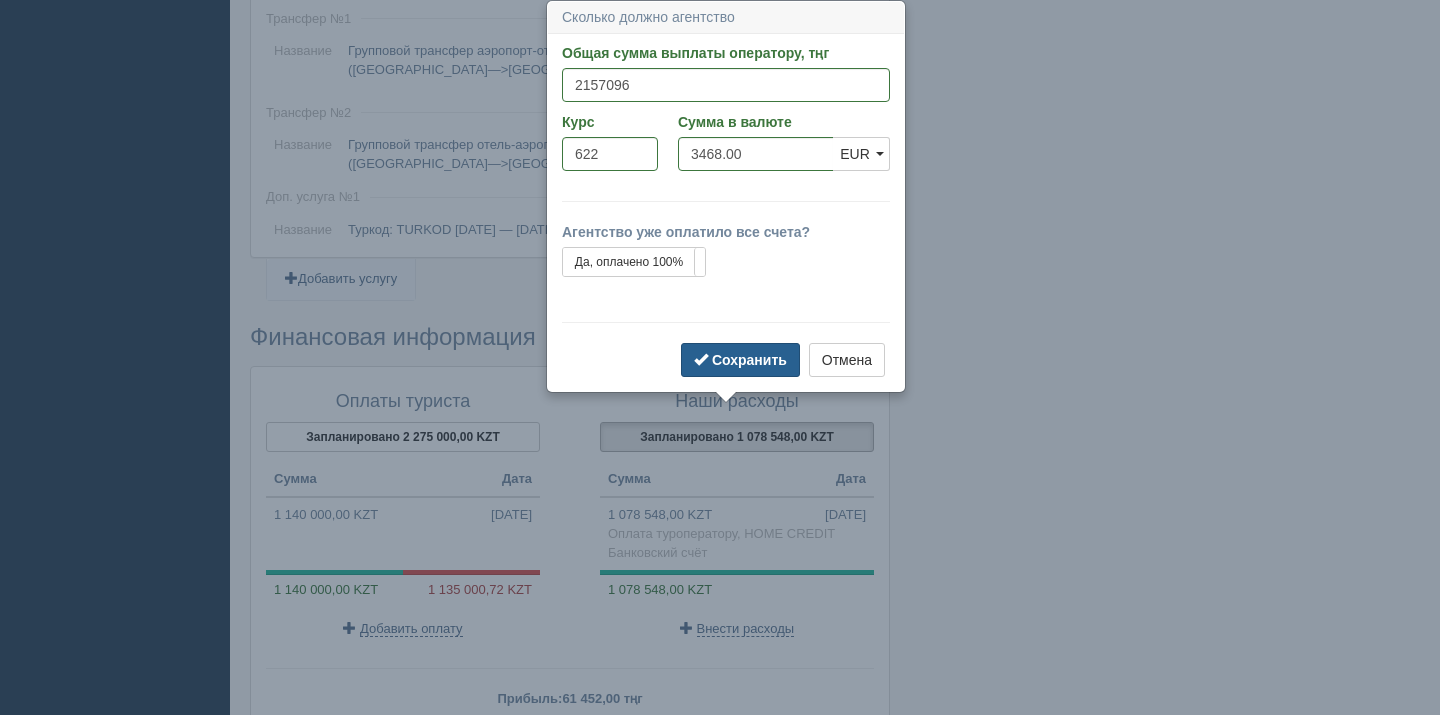 click on "Сохранить" at bounding box center [740, 360] 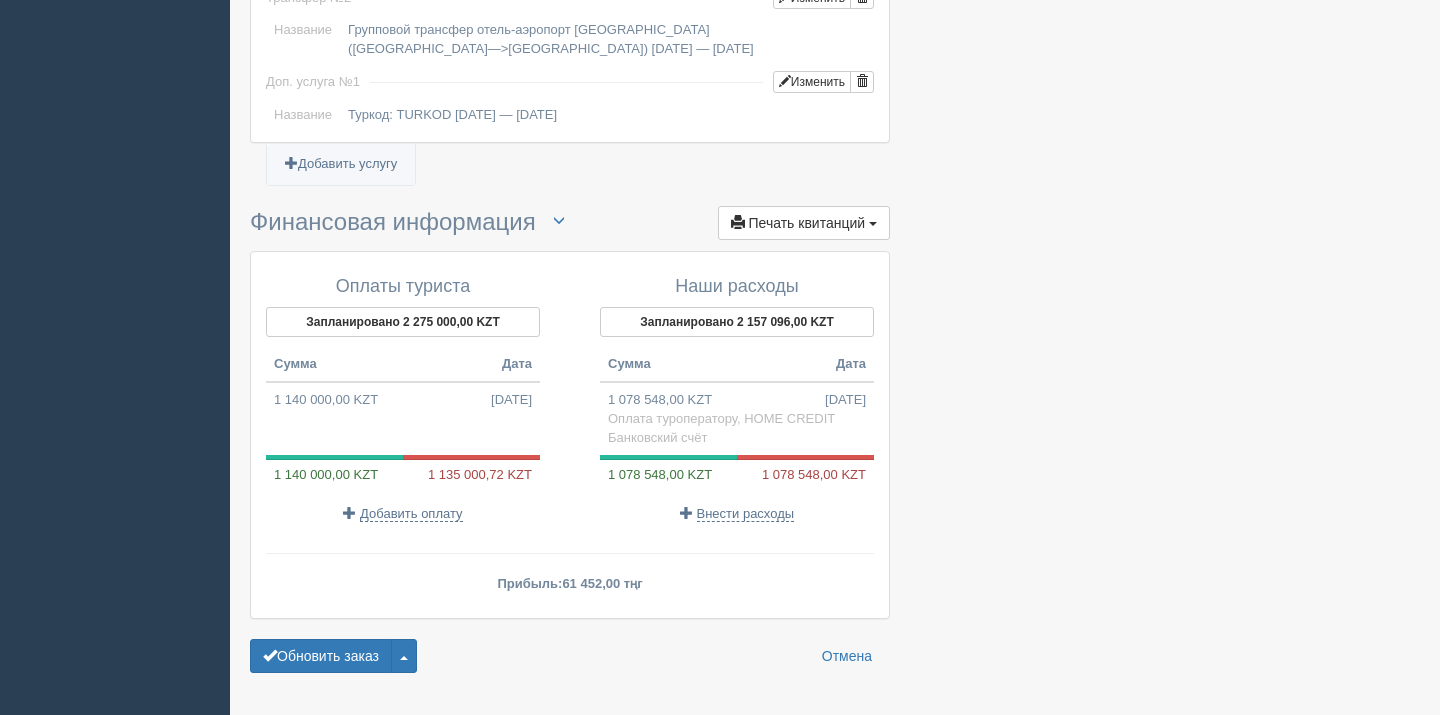 scroll, scrollTop: 1935, scrollLeft: 0, axis: vertical 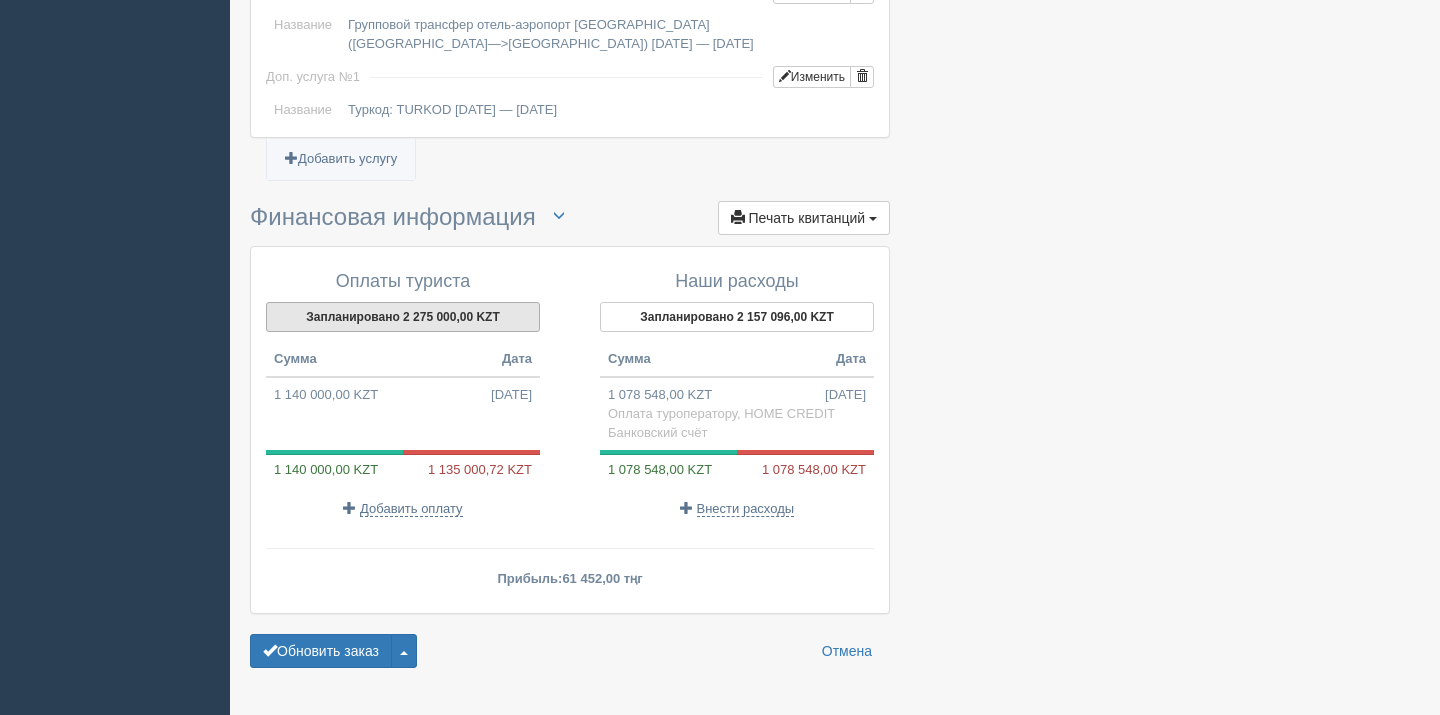 click on "Запланировано 2 275 000,00 KZT" at bounding box center (403, 317) 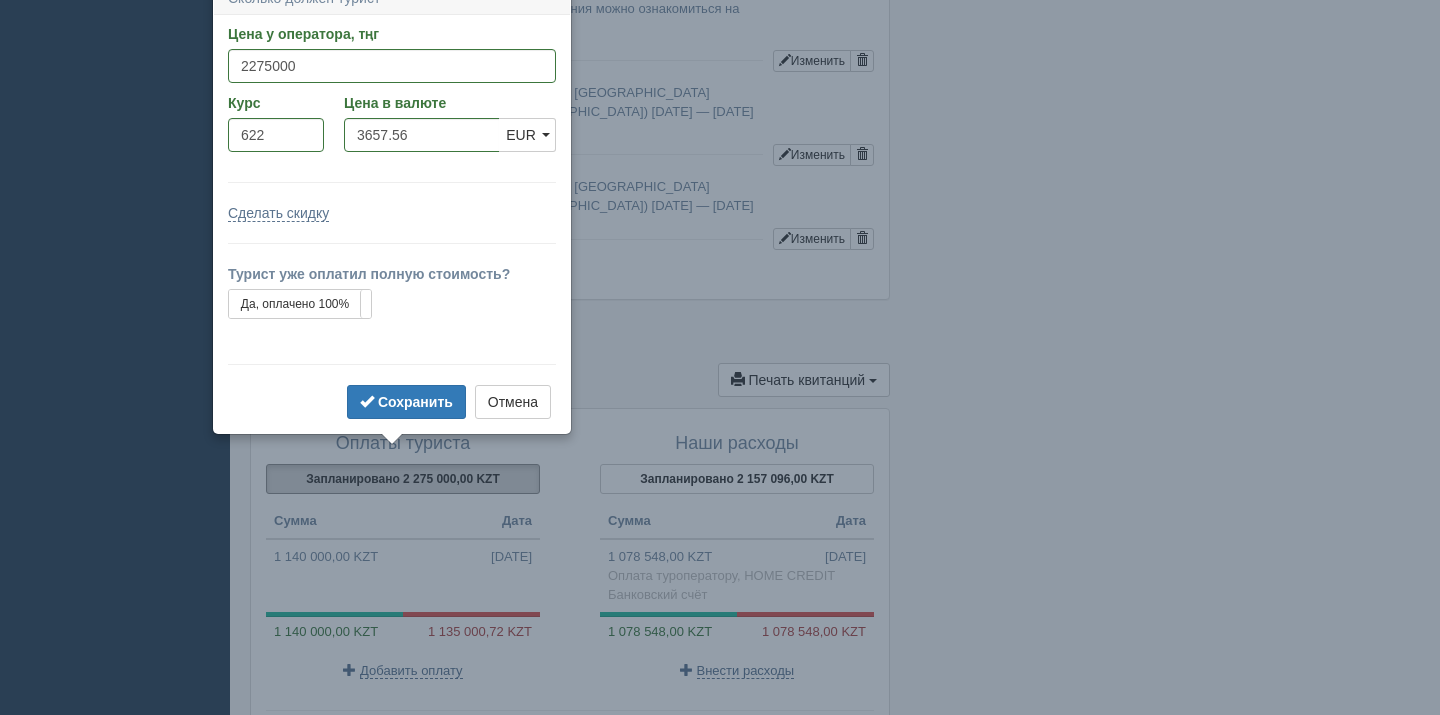 scroll, scrollTop: 1754, scrollLeft: 0, axis: vertical 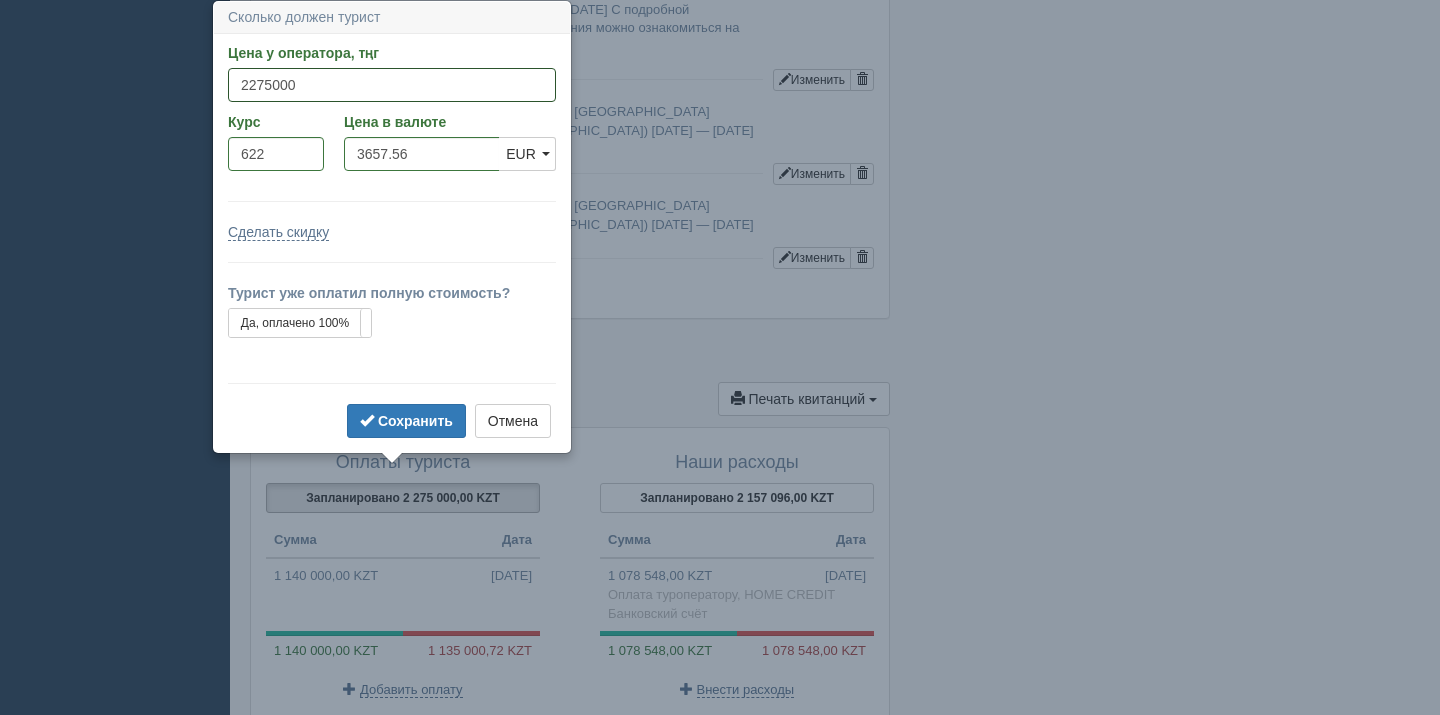 drag, startPoint x: 326, startPoint y: 83, endPoint x: 258, endPoint y: 80, distance: 68.06615 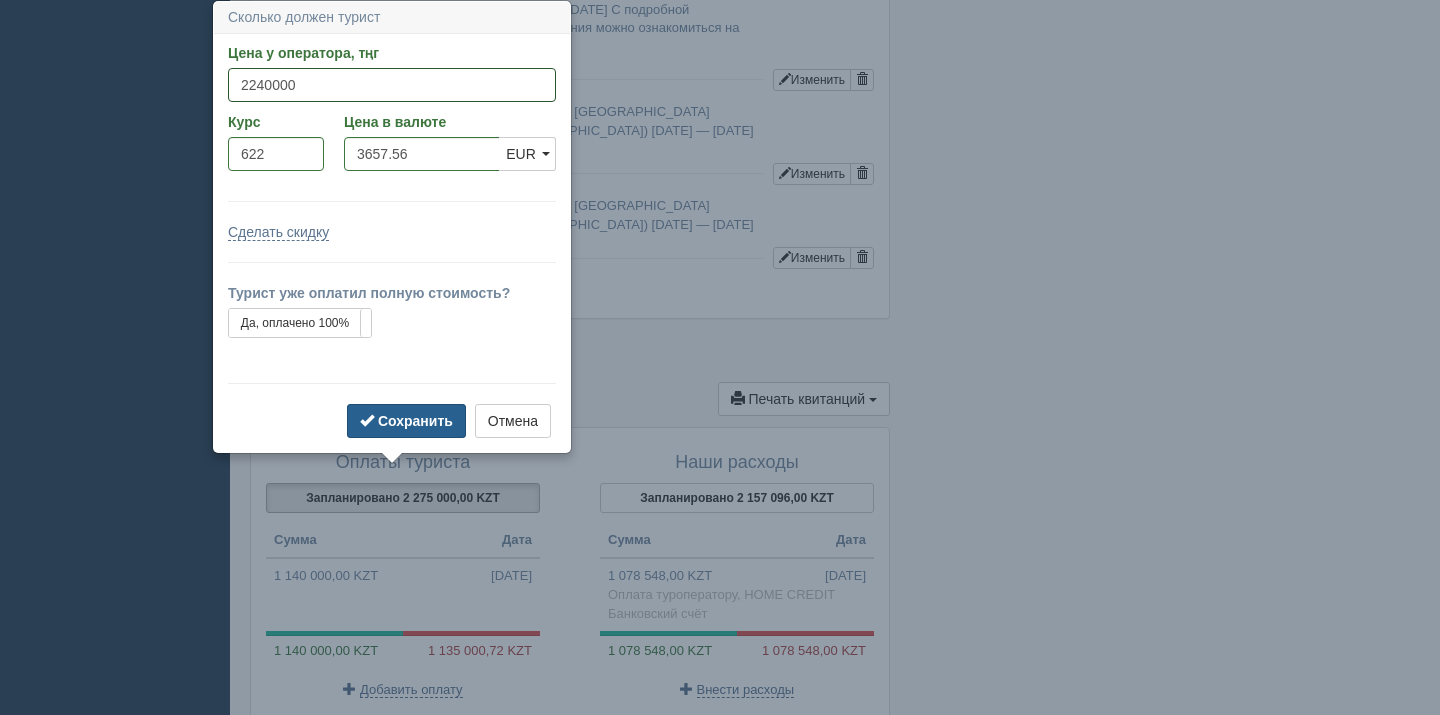 type on "2240000" 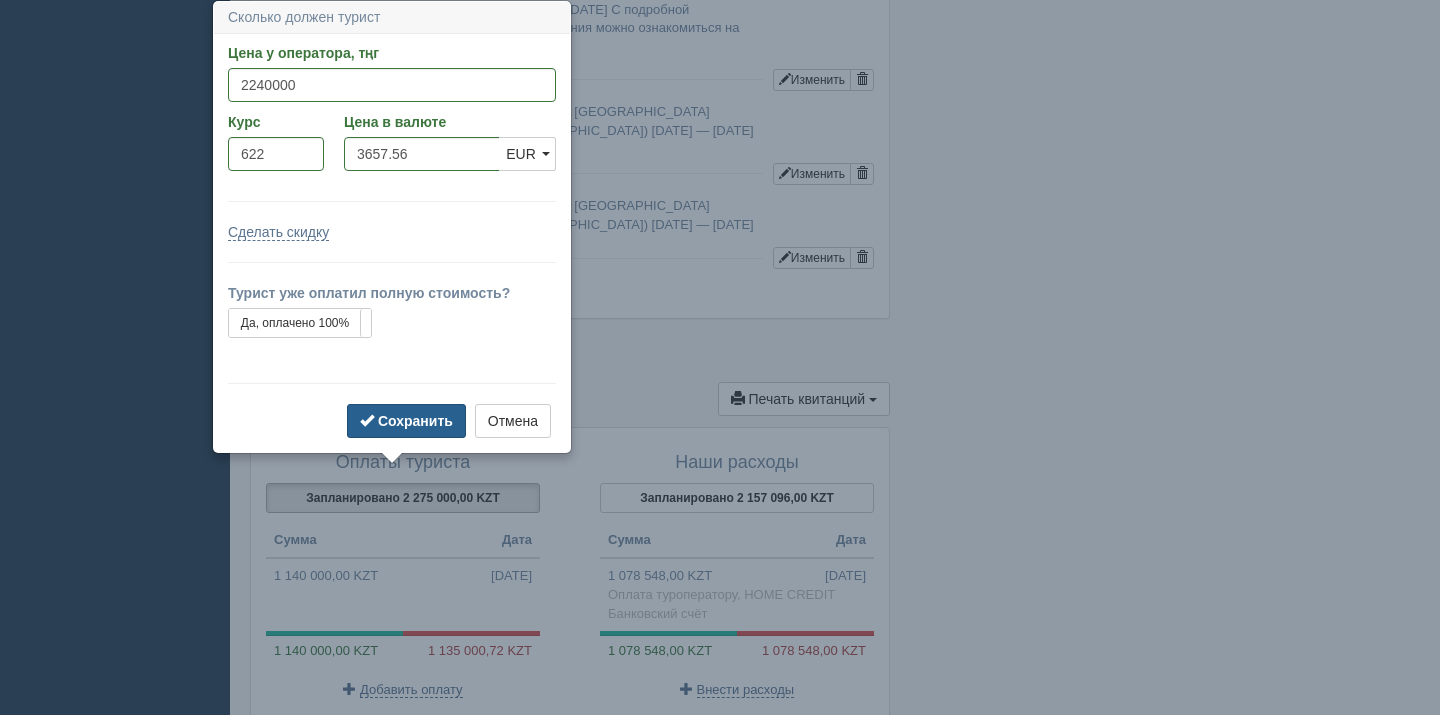 type on "3601.29" 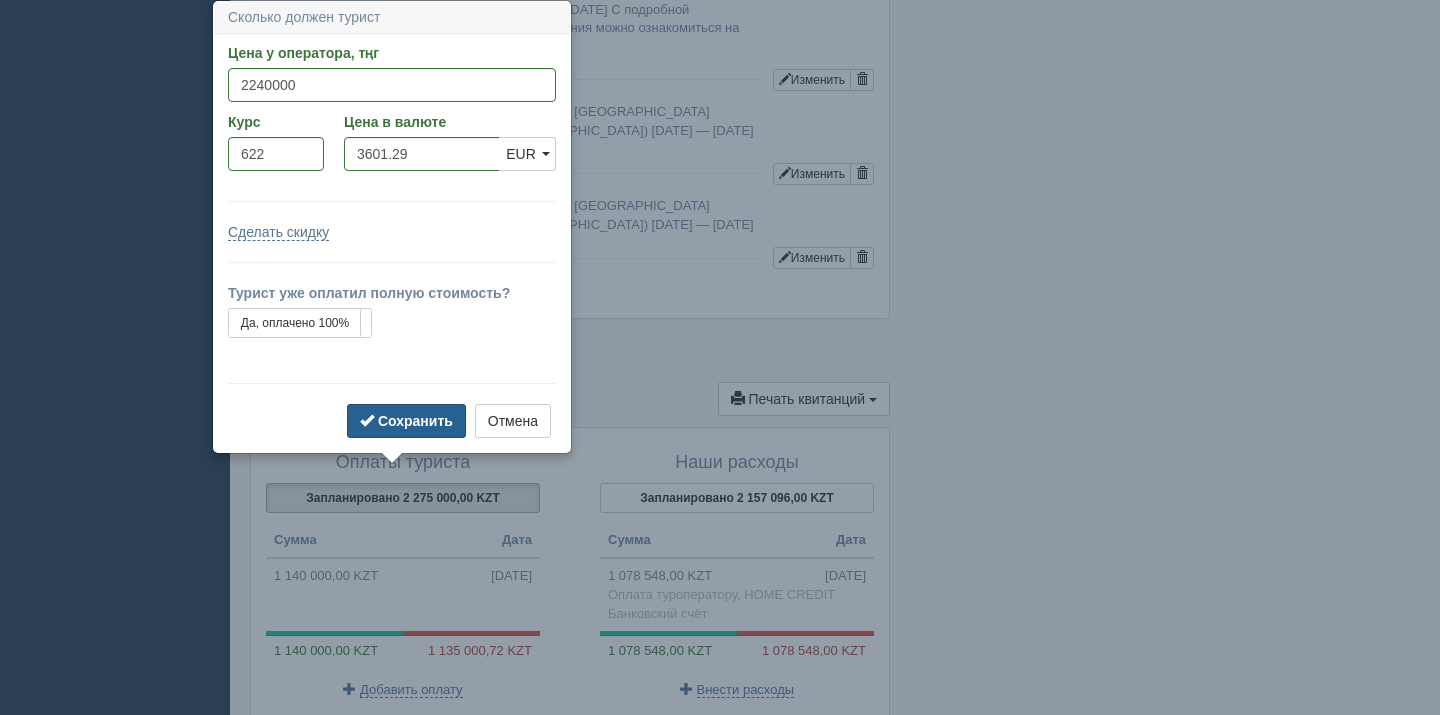 click on "Сохранить" at bounding box center (415, 421) 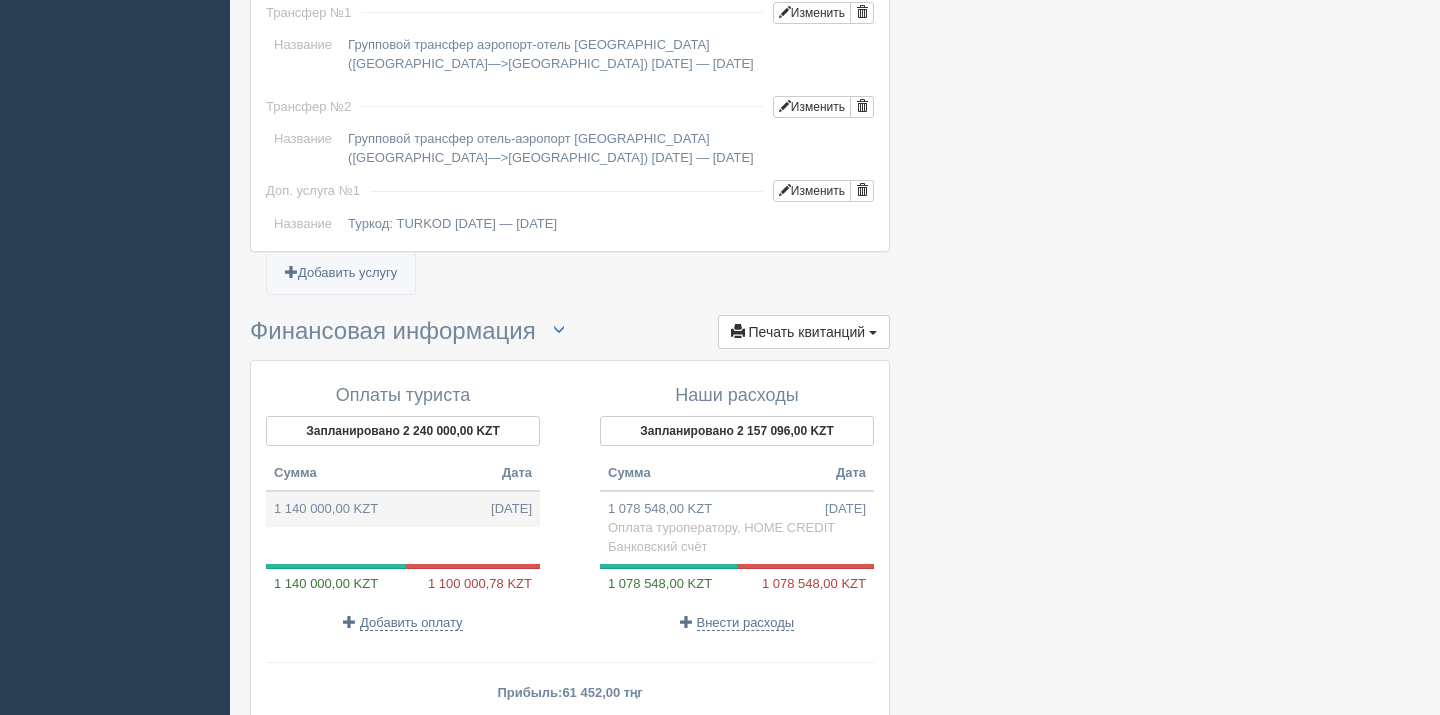 click on "1 140 000,00 KZT
08.07.2025" at bounding box center (403, 509) 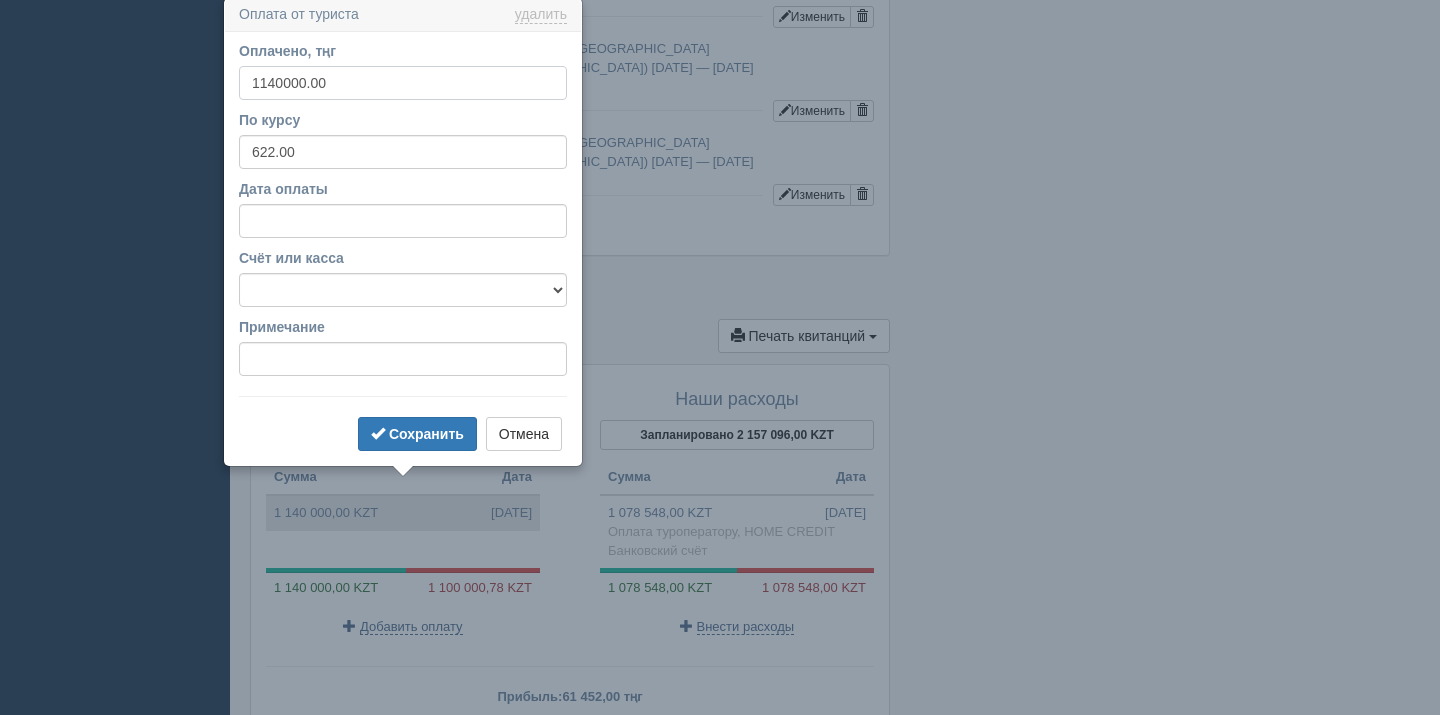 scroll, scrollTop: 1814, scrollLeft: 0, axis: vertical 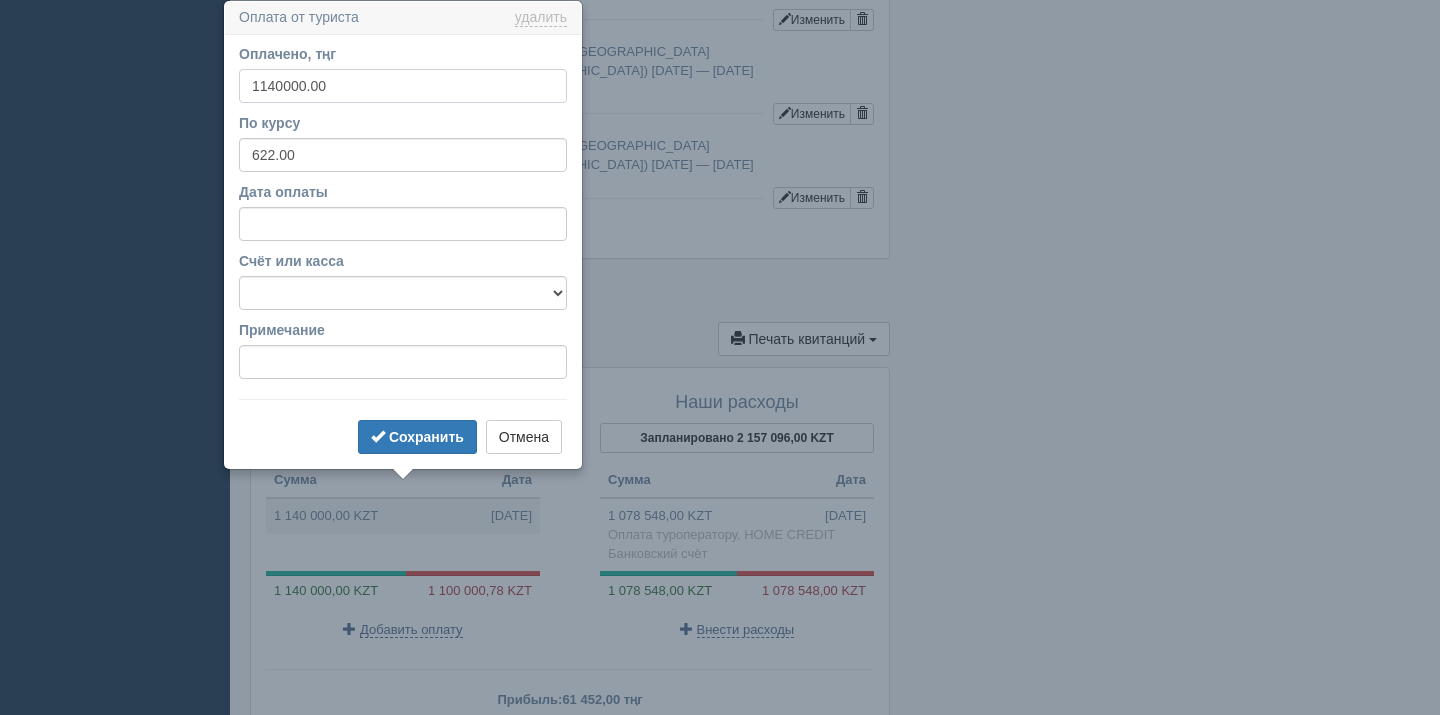 drag, startPoint x: 337, startPoint y: 93, endPoint x: 260, endPoint y: 87, distance: 77.23341 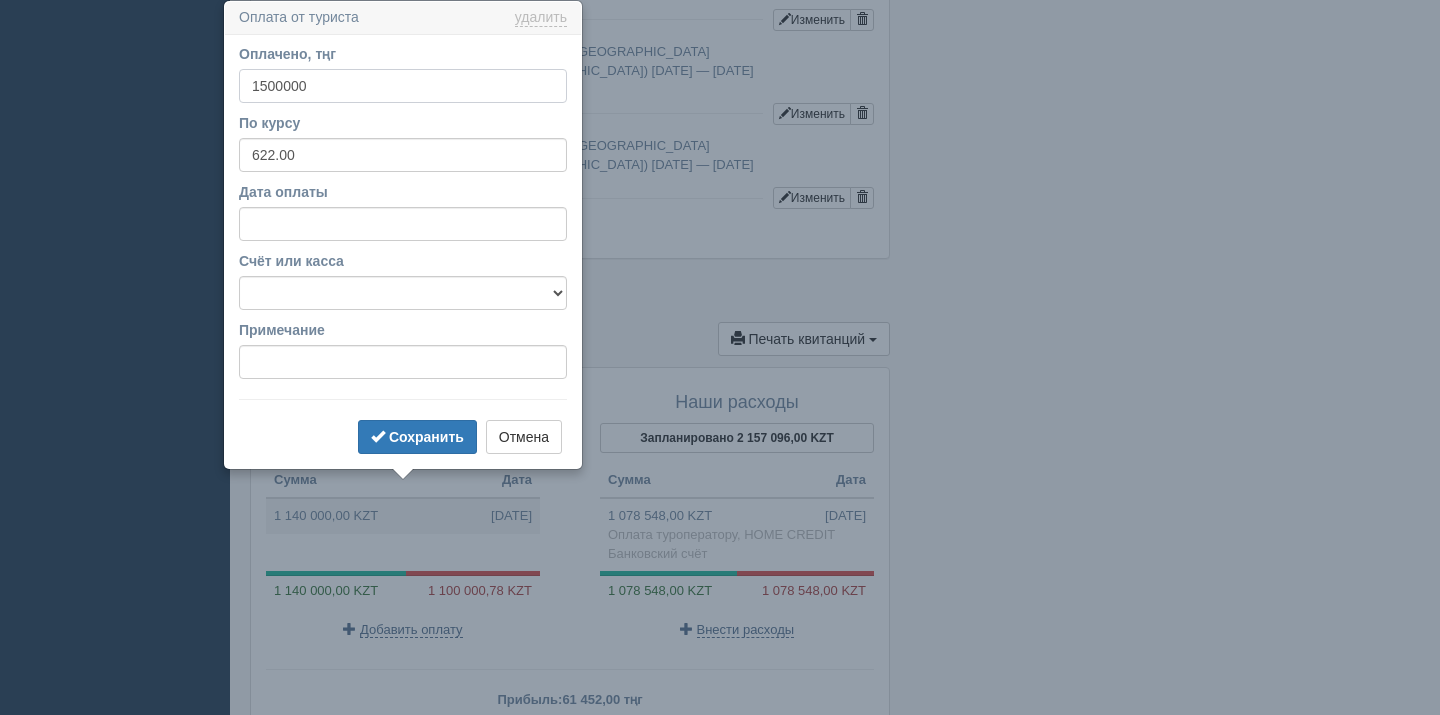 type on "1500000" 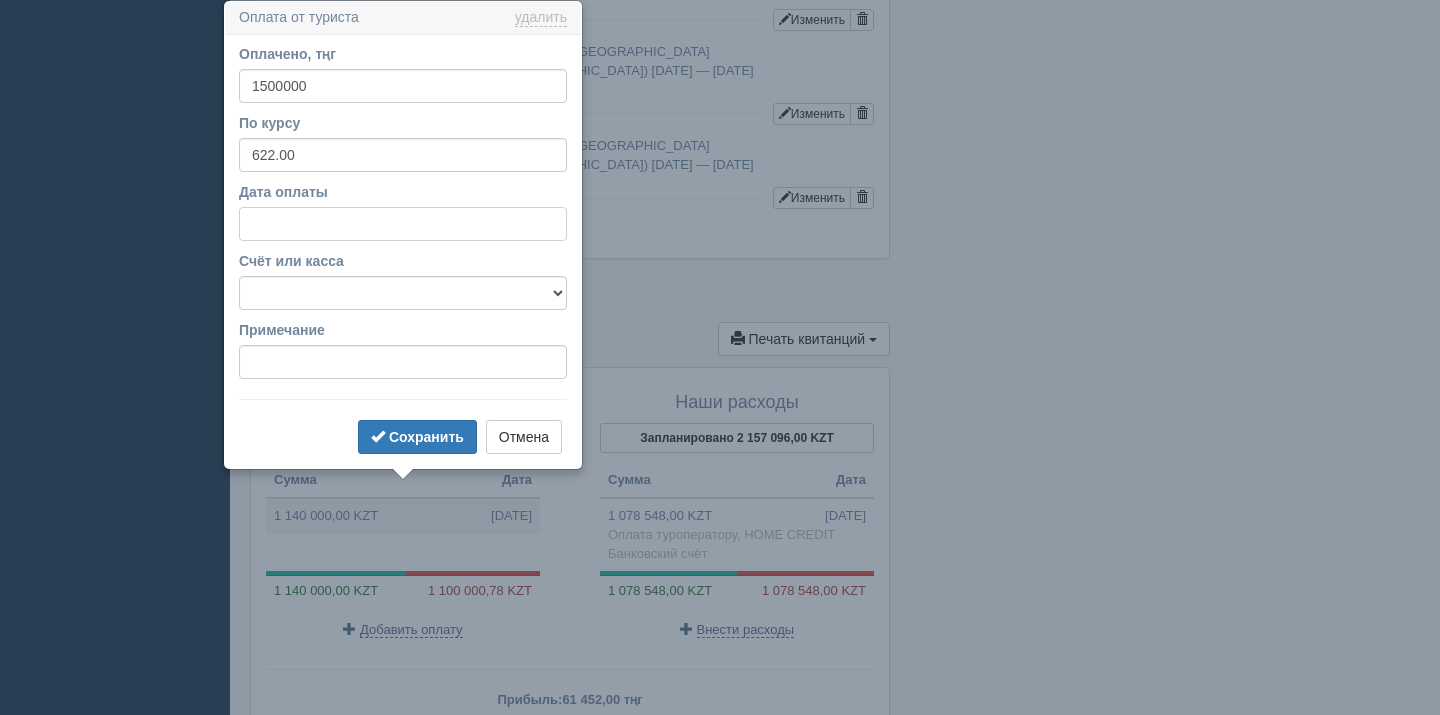 click on "Дата оплаты" at bounding box center [403, 224] 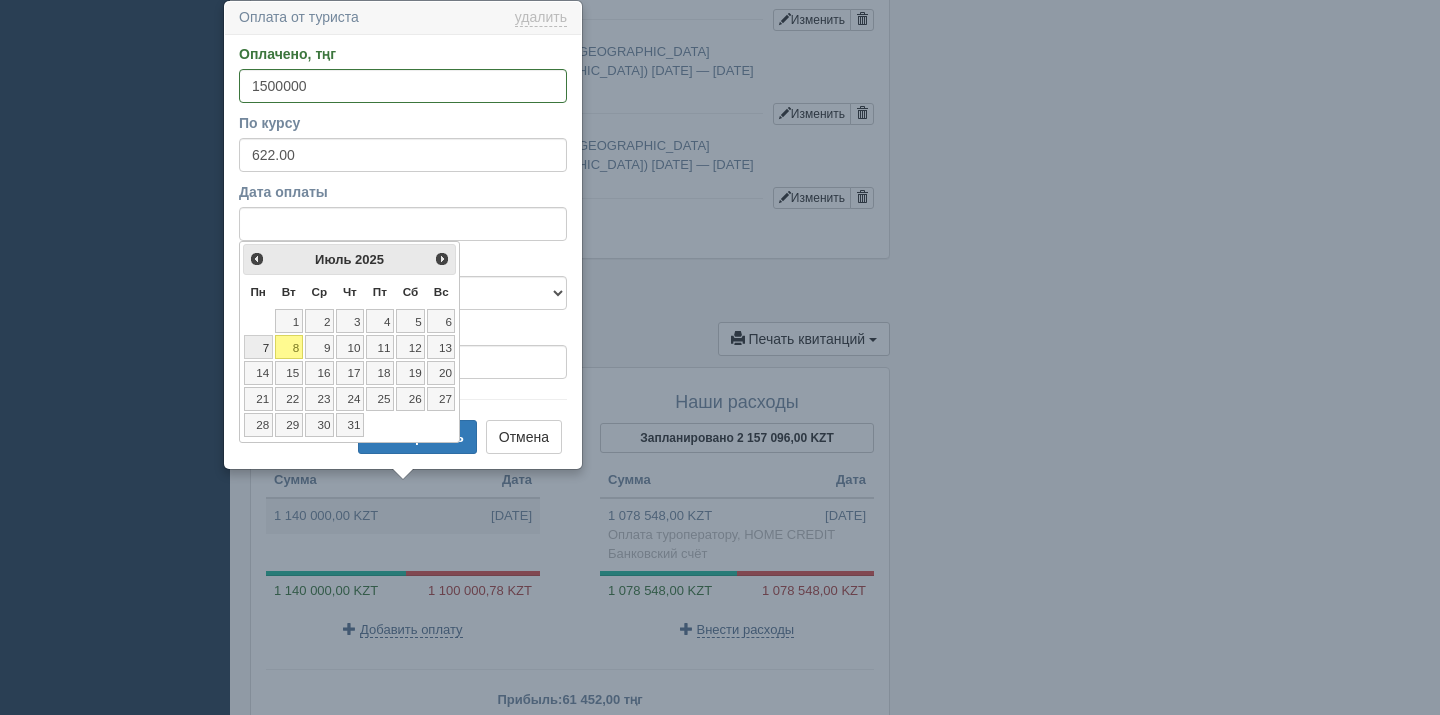 click on "7" at bounding box center [258, 347] 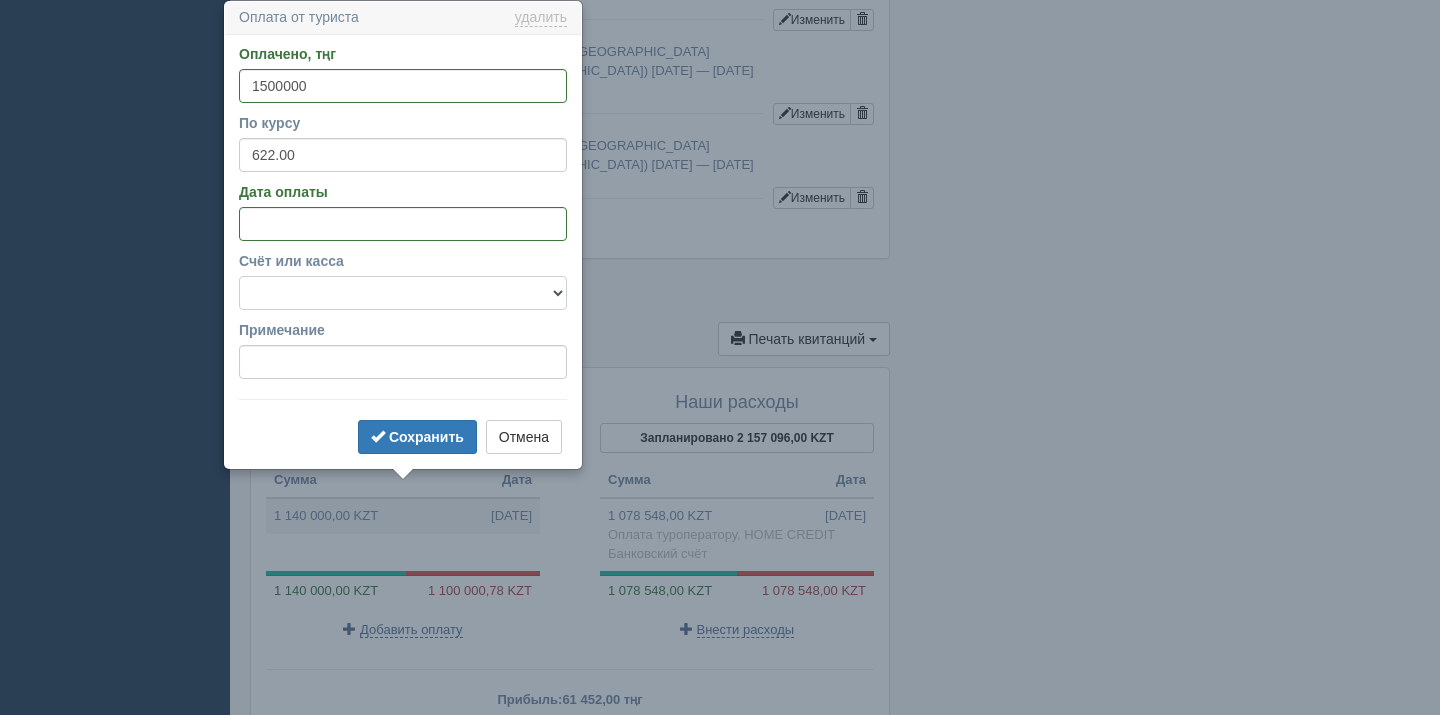 click on "Банковский счёт
Наличная касса" at bounding box center (403, 293) 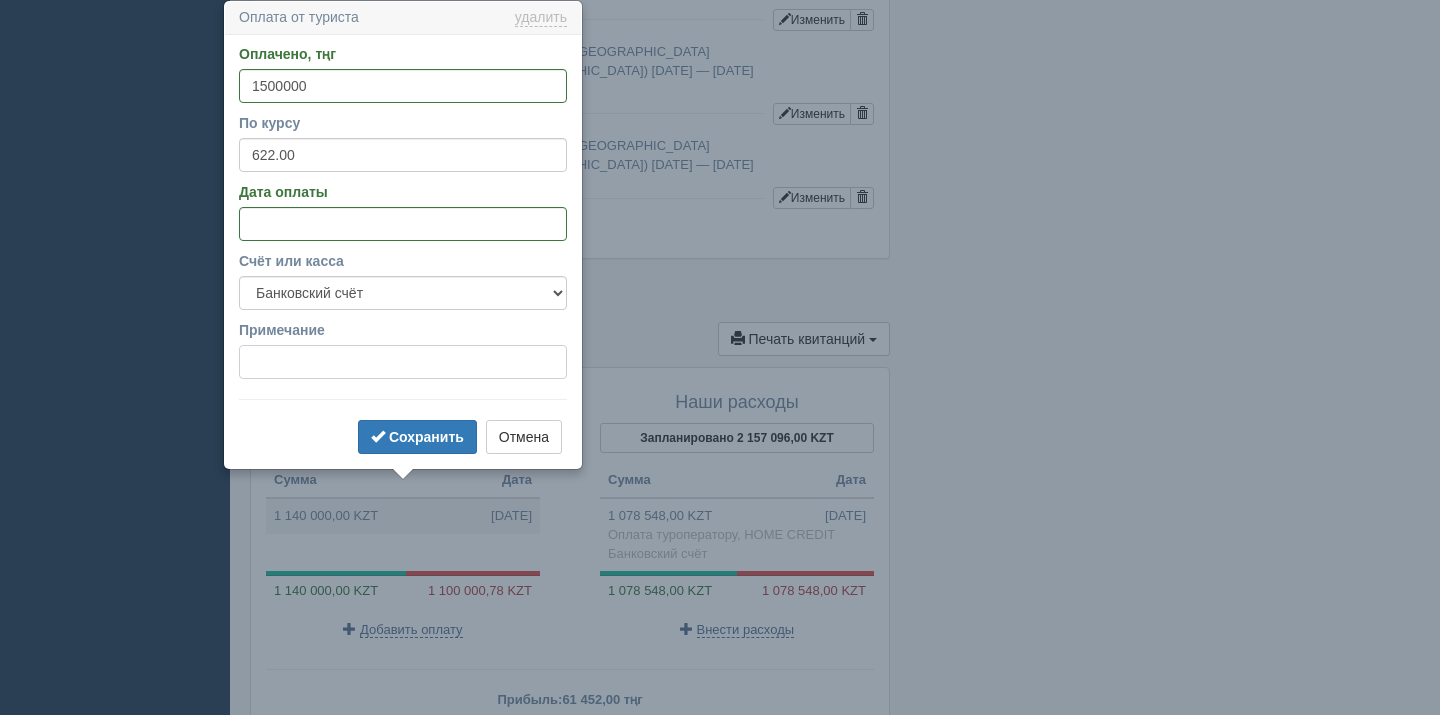 click on "Примечание" at bounding box center [403, 362] 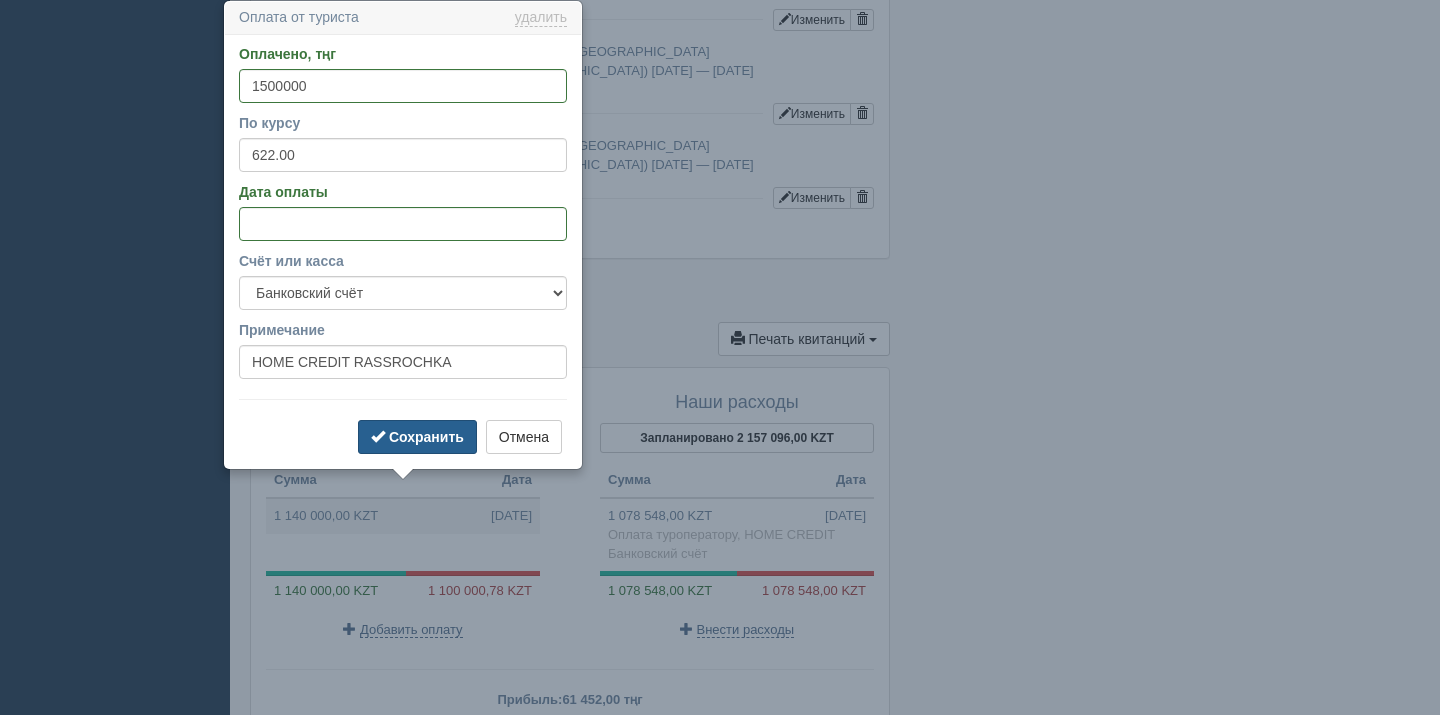 click on "Сохранить" at bounding box center [417, 437] 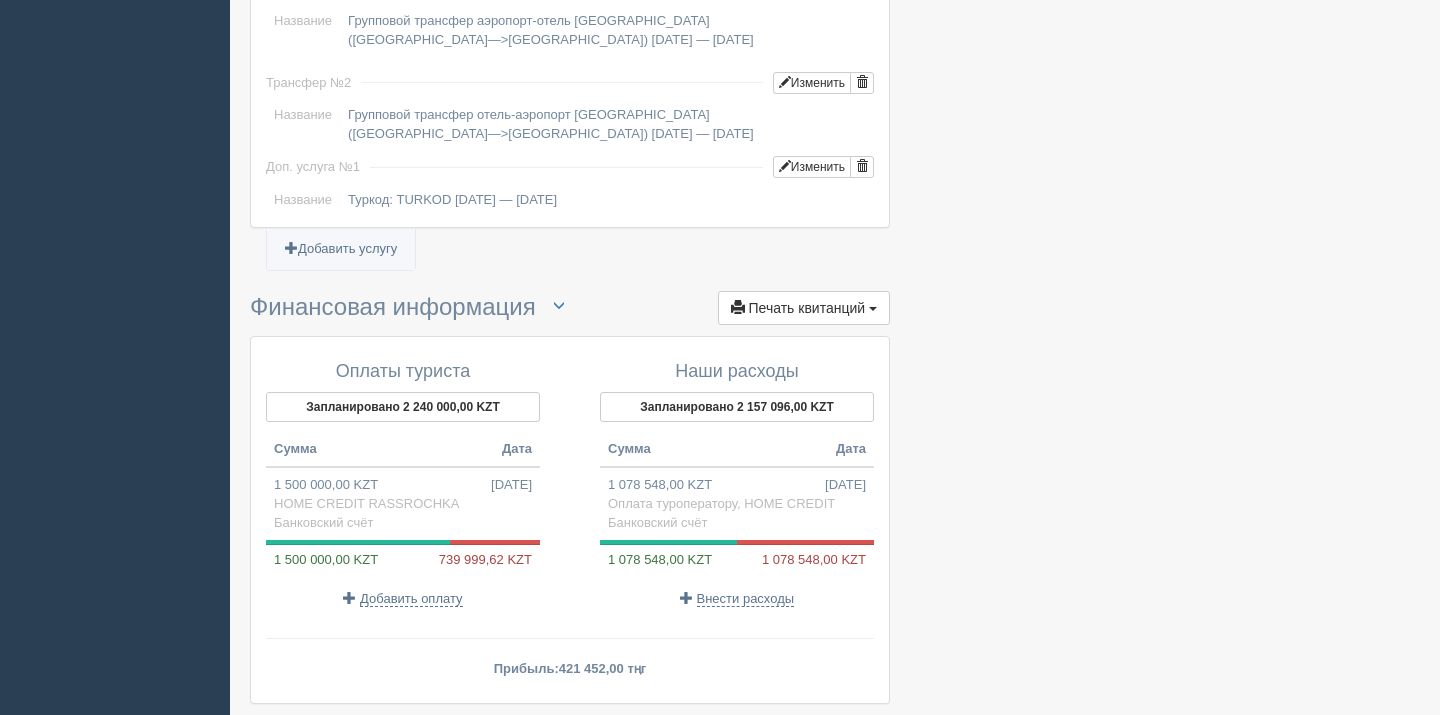 scroll, scrollTop: 1855, scrollLeft: 0, axis: vertical 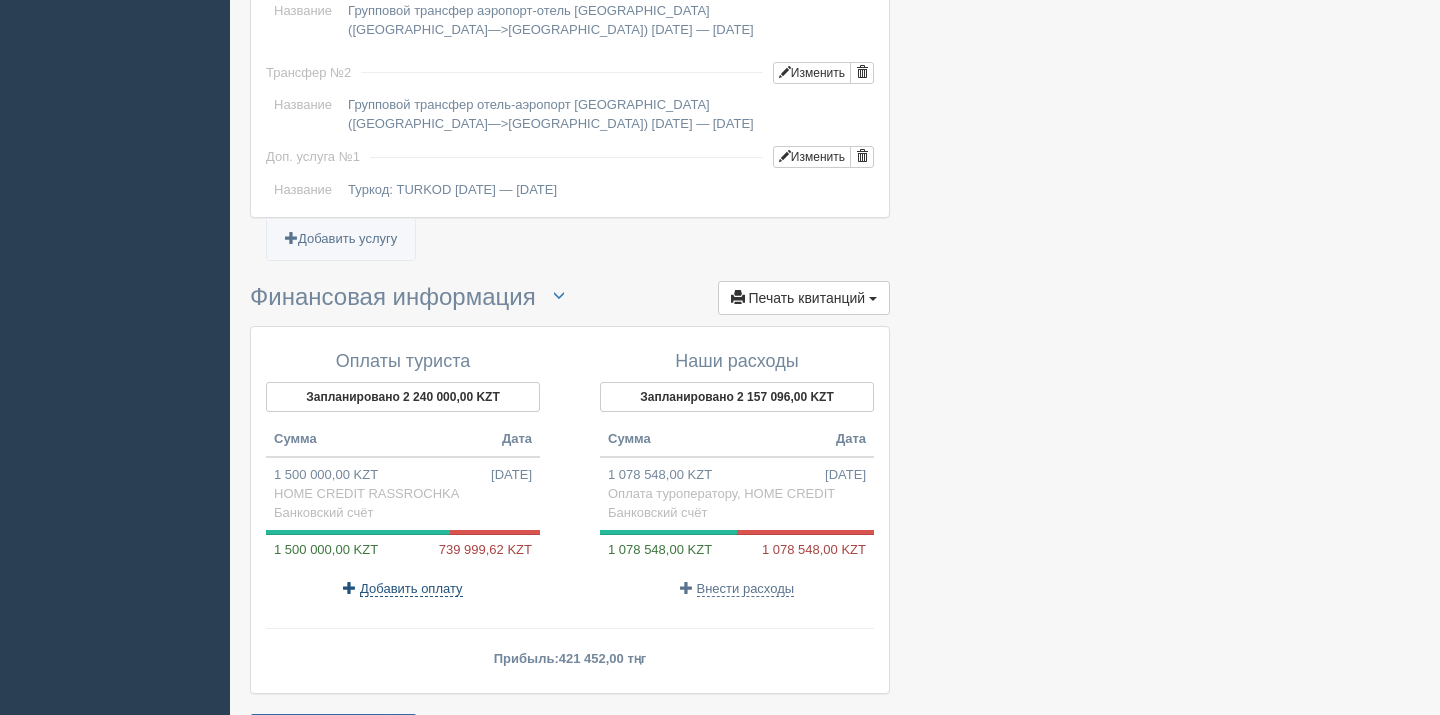 click on "Добавить оплату" at bounding box center (411, 589) 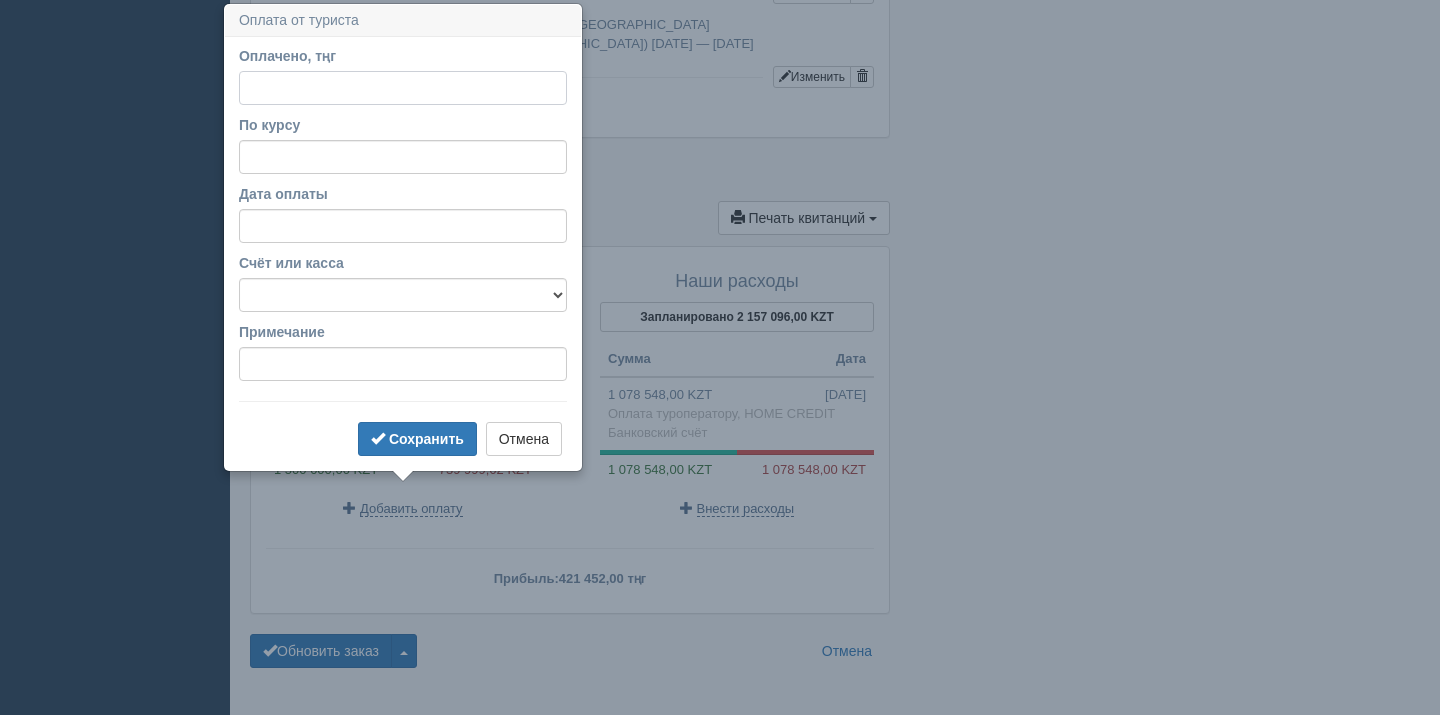 scroll, scrollTop: 1938, scrollLeft: 0, axis: vertical 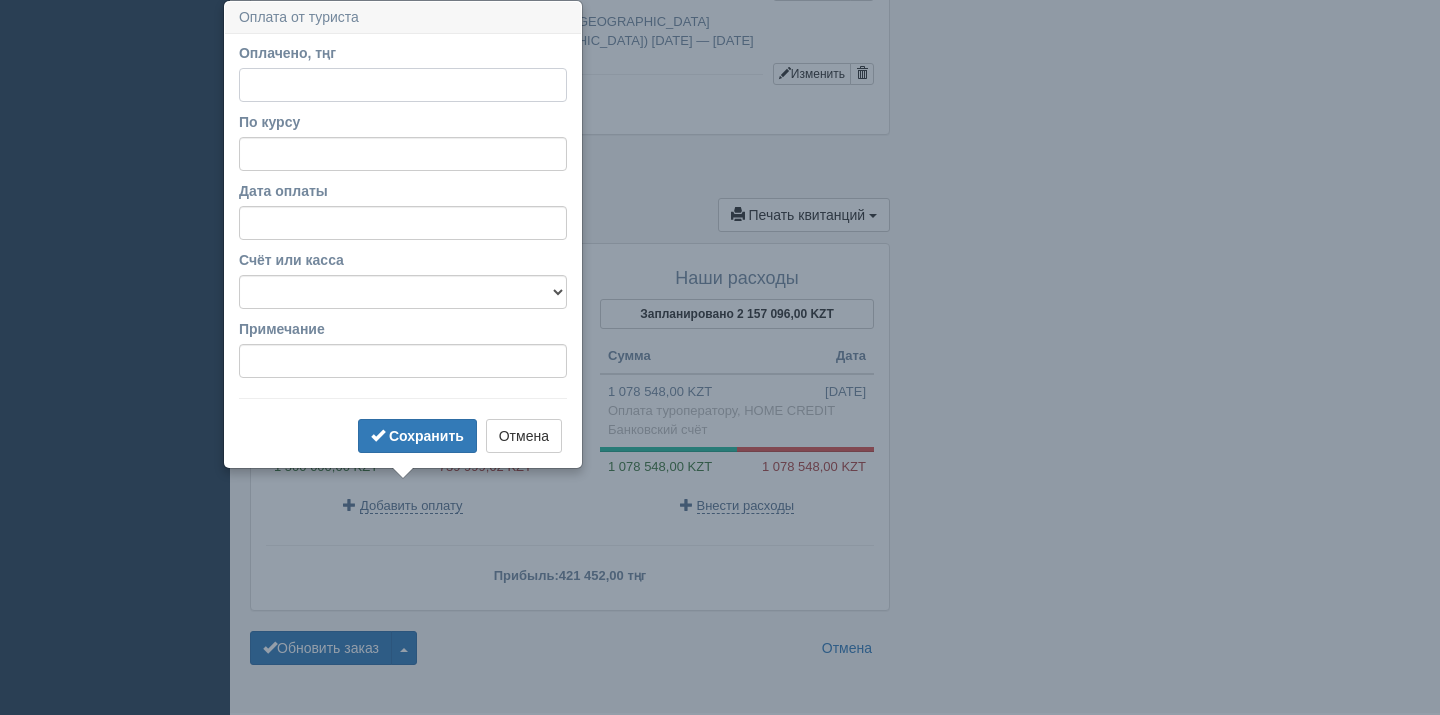 click on "Оплачено, тңг" at bounding box center (403, 85) 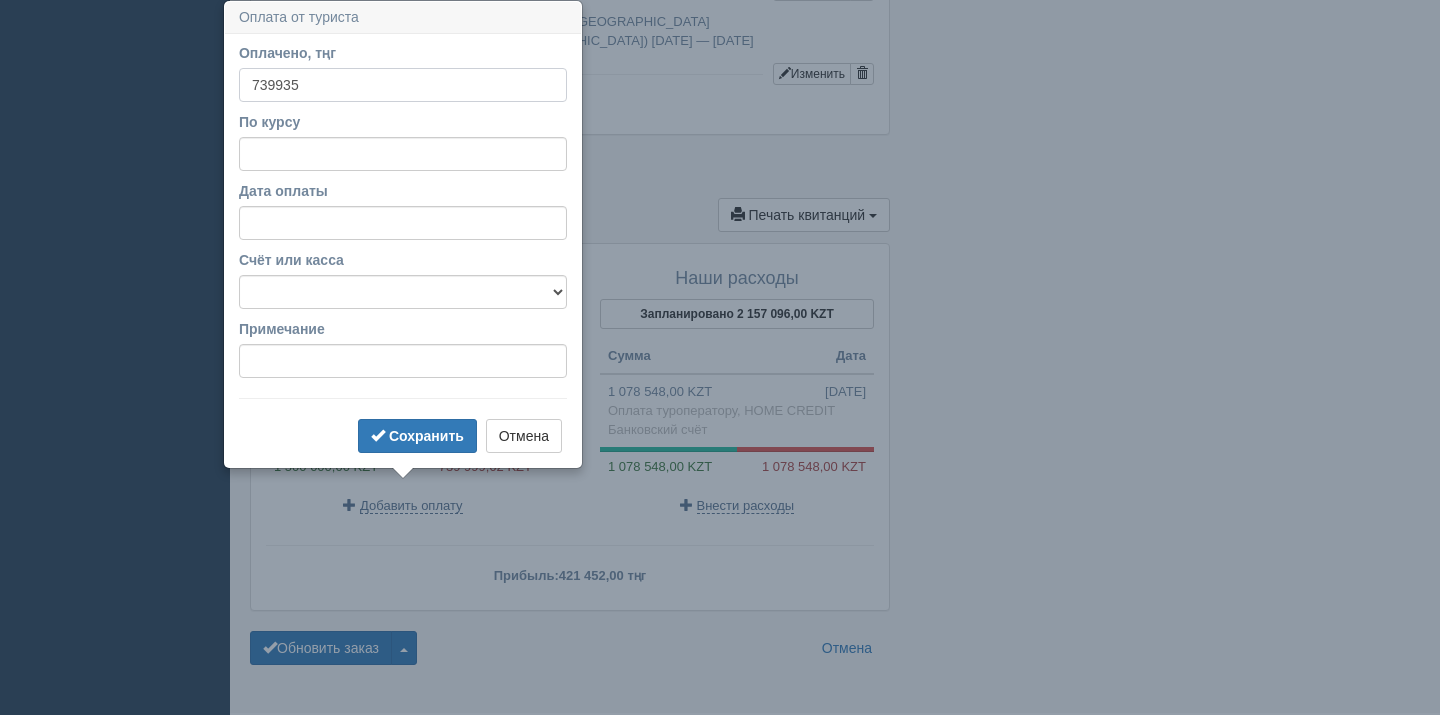 type on "739935" 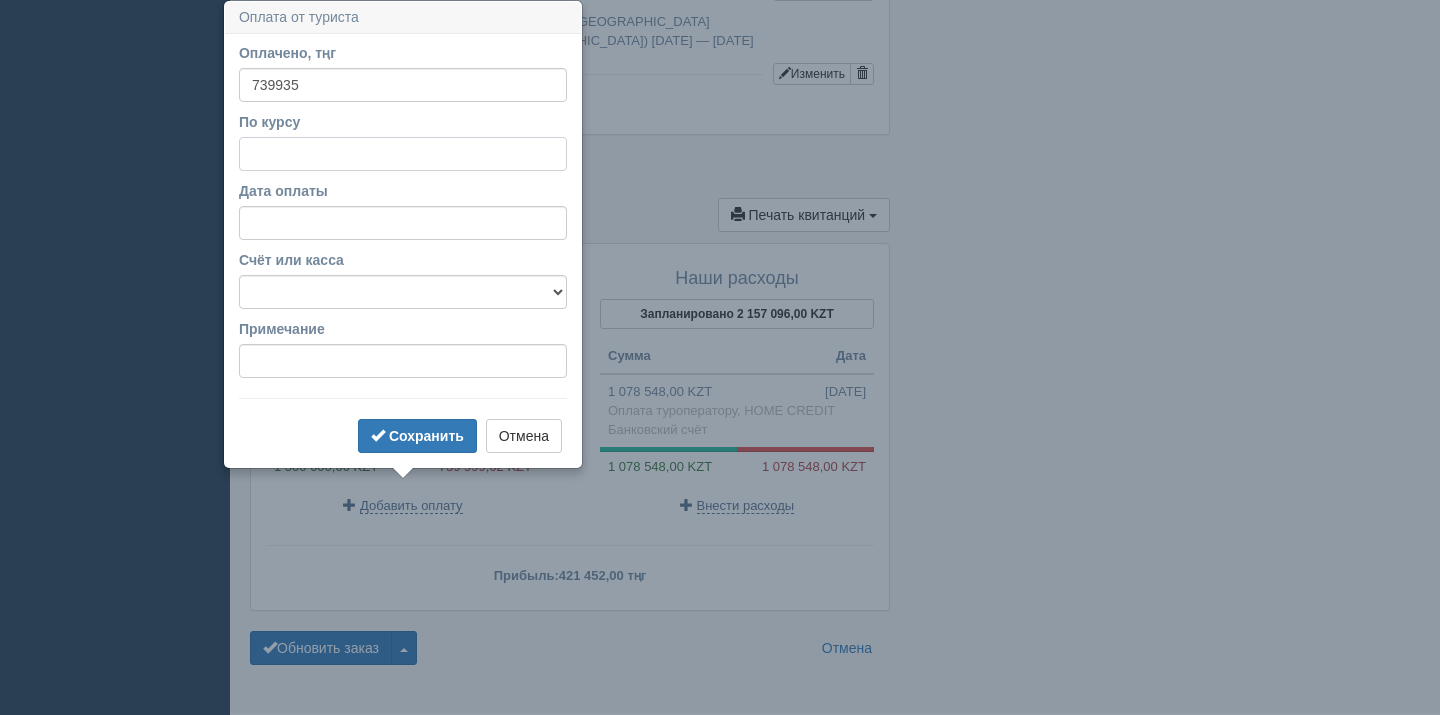 click on "По курсу" at bounding box center [403, 154] 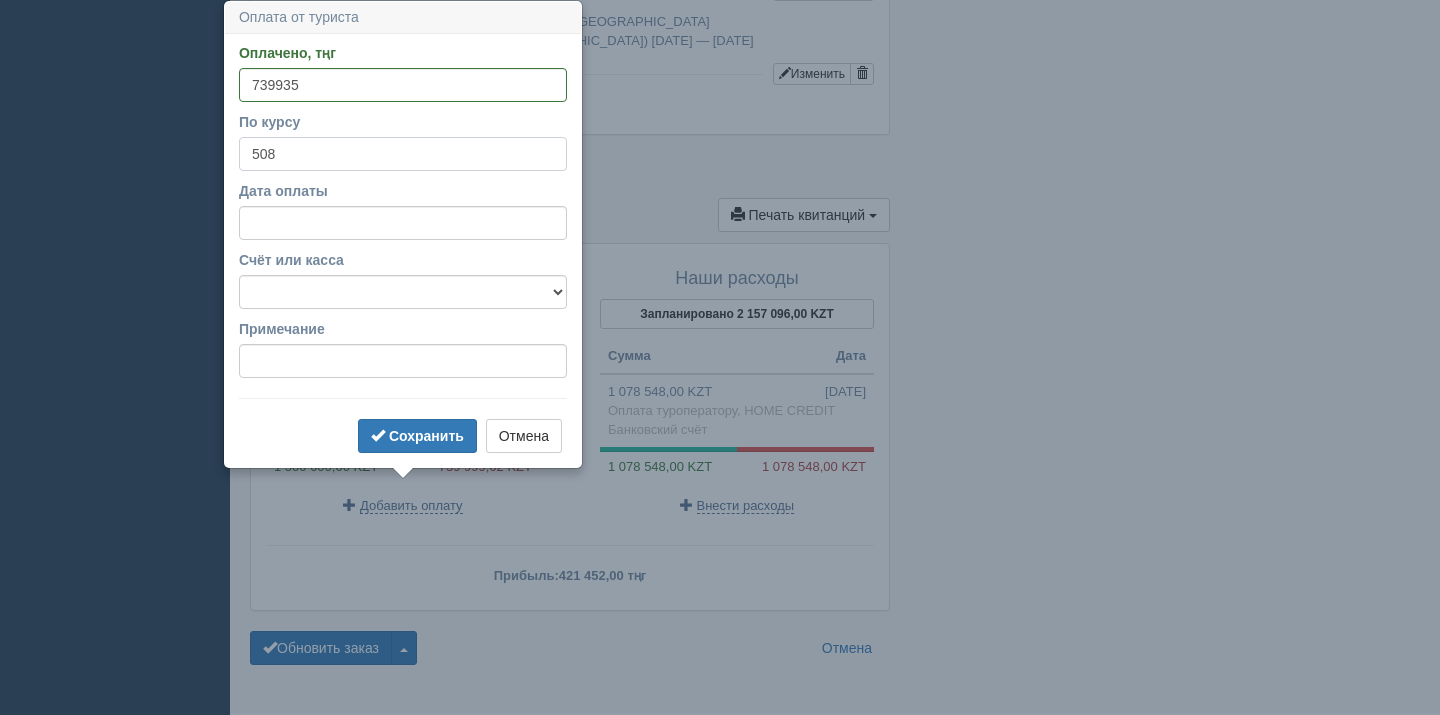 type on "508" 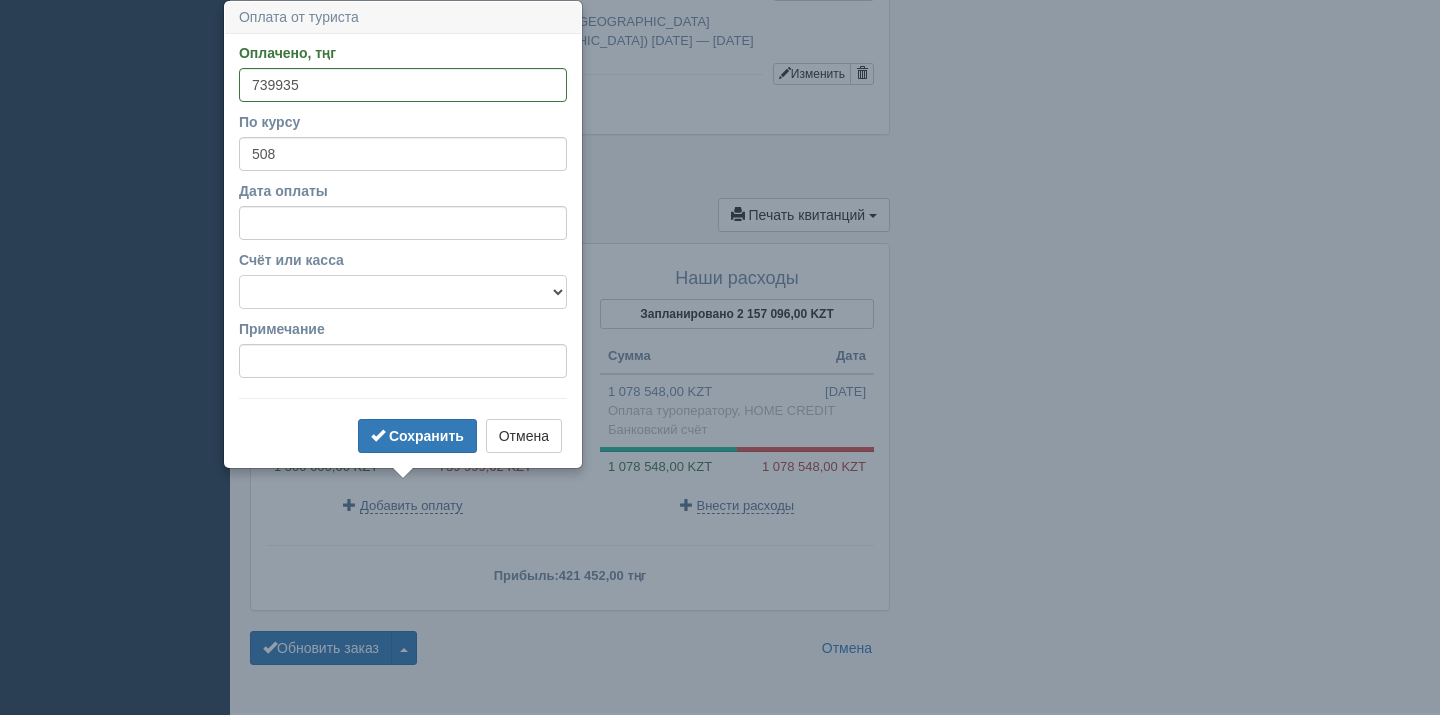 click on "Банковский счёт
Наличная касса" at bounding box center [403, 292] 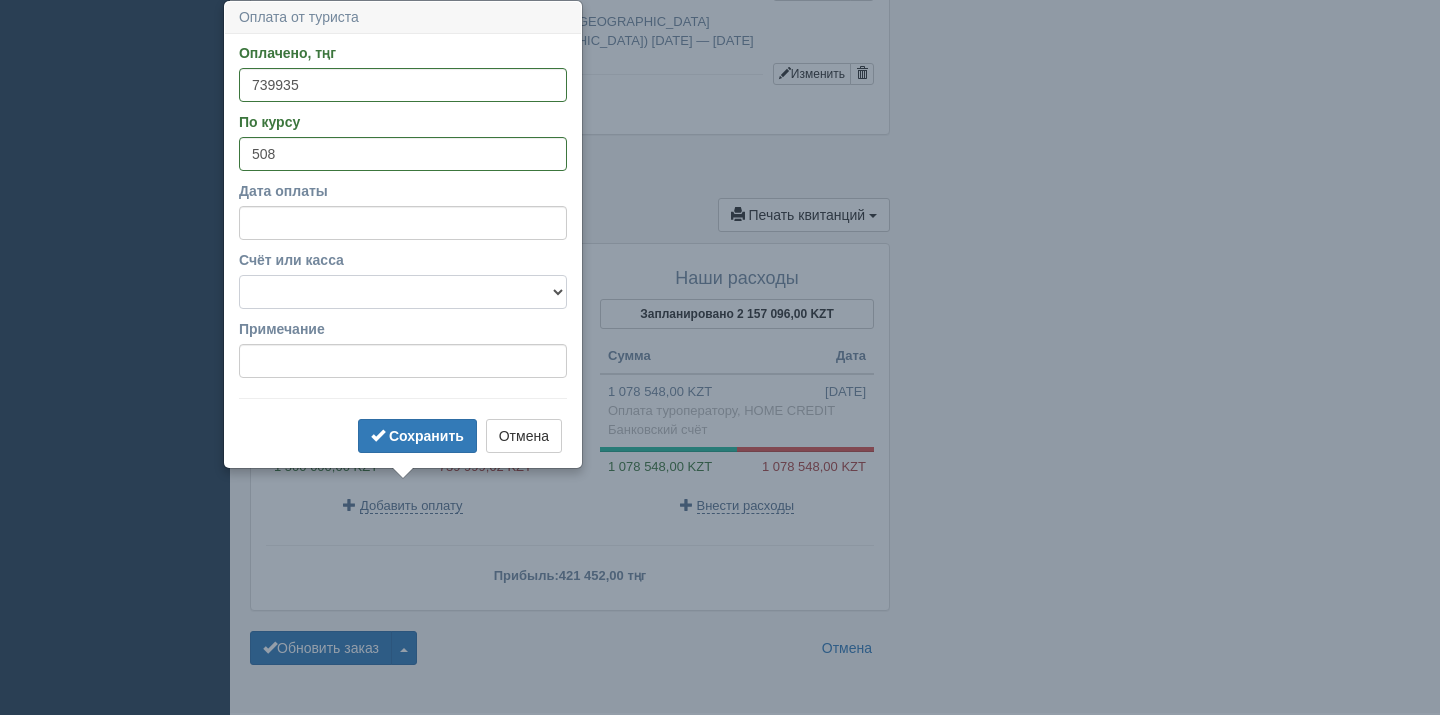 select on "1628" 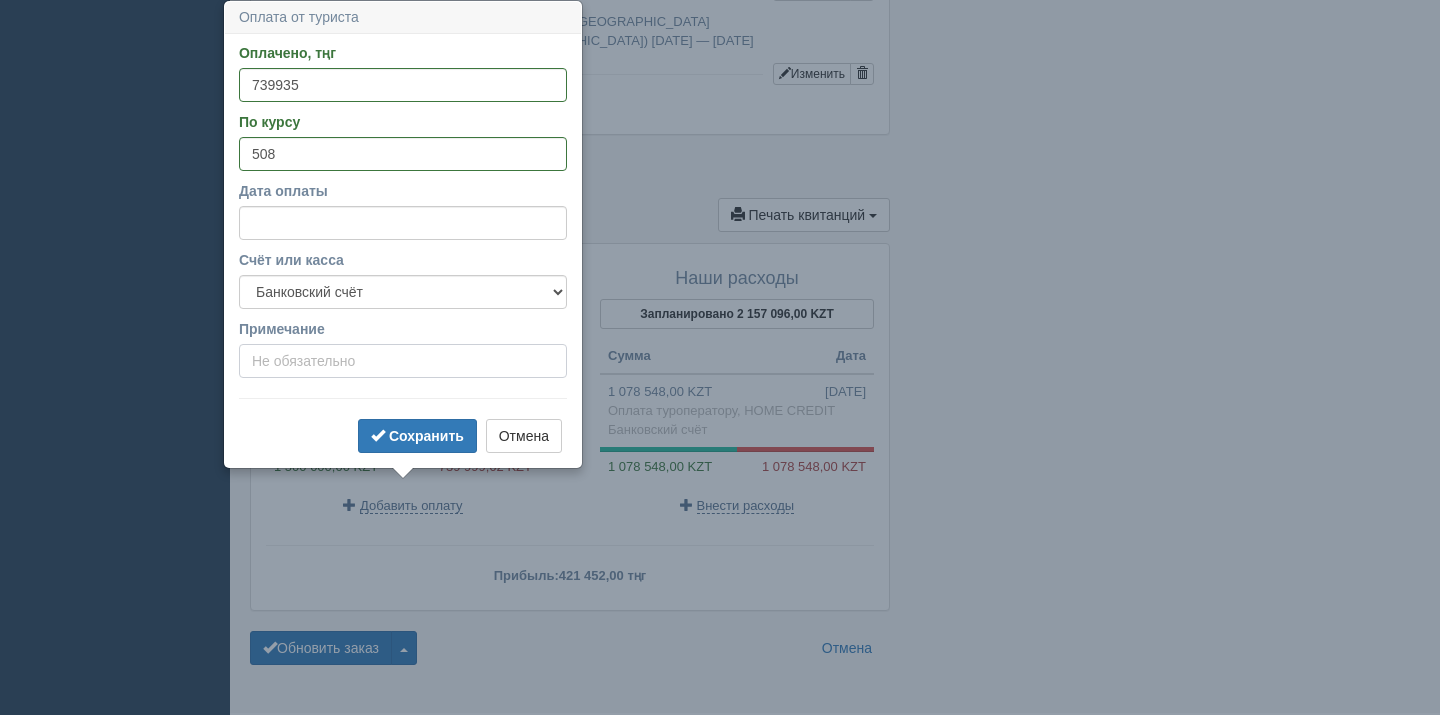 click on "Примечание" at bounding box center (403, 361) 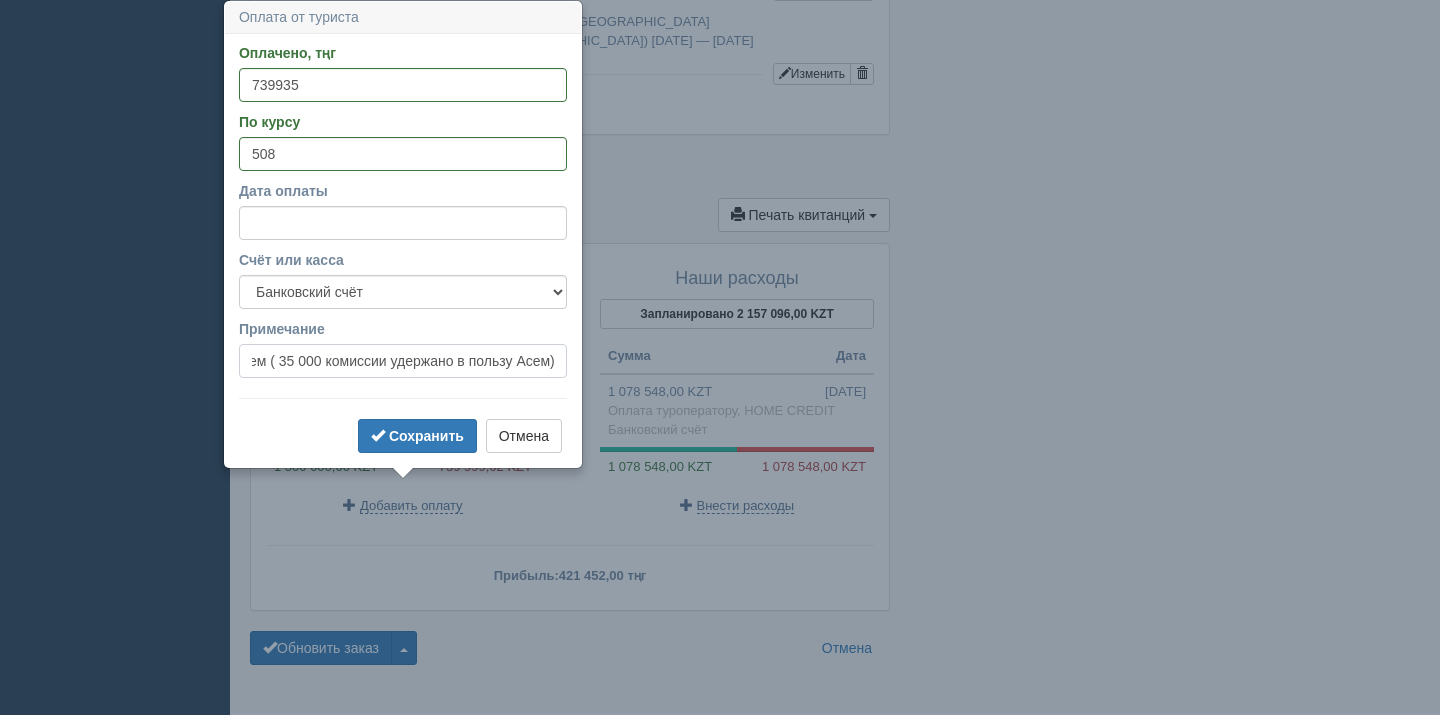 scroll, scrollTop: 0, scrollLeft: 231, axis: horizontal 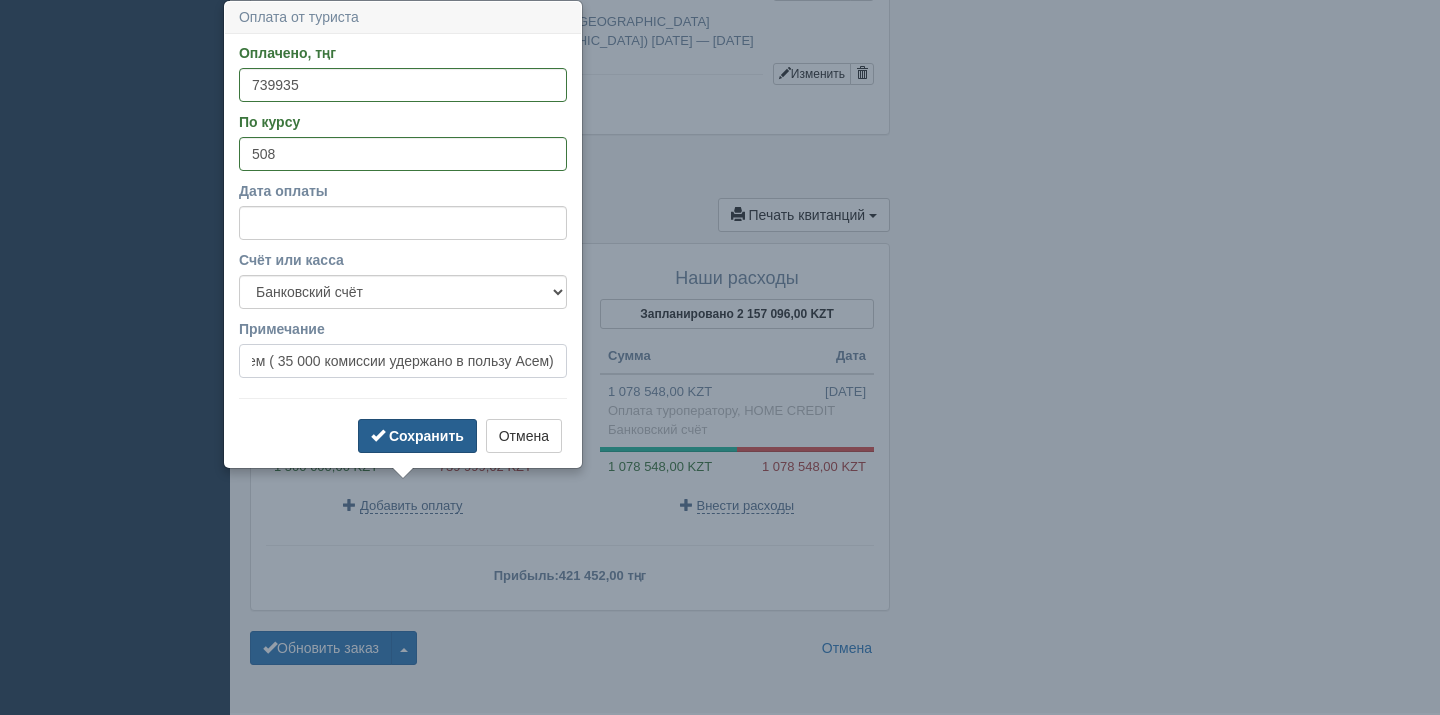 type on "TOO BRAVO TRAVEL - юр лицо Асем ( 35 000 комиссии удержано в пользу Асем)" 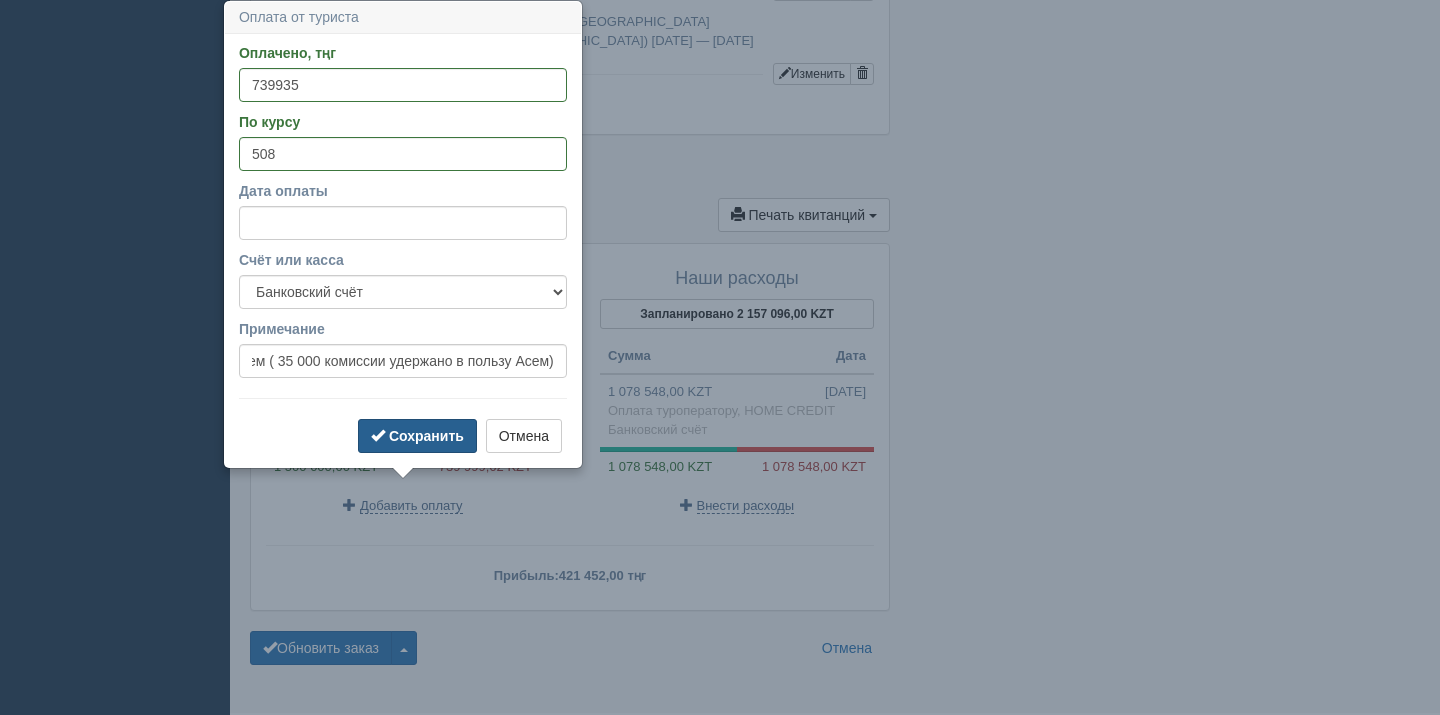 click on "Сохранить" at bounding box center (426, 436) 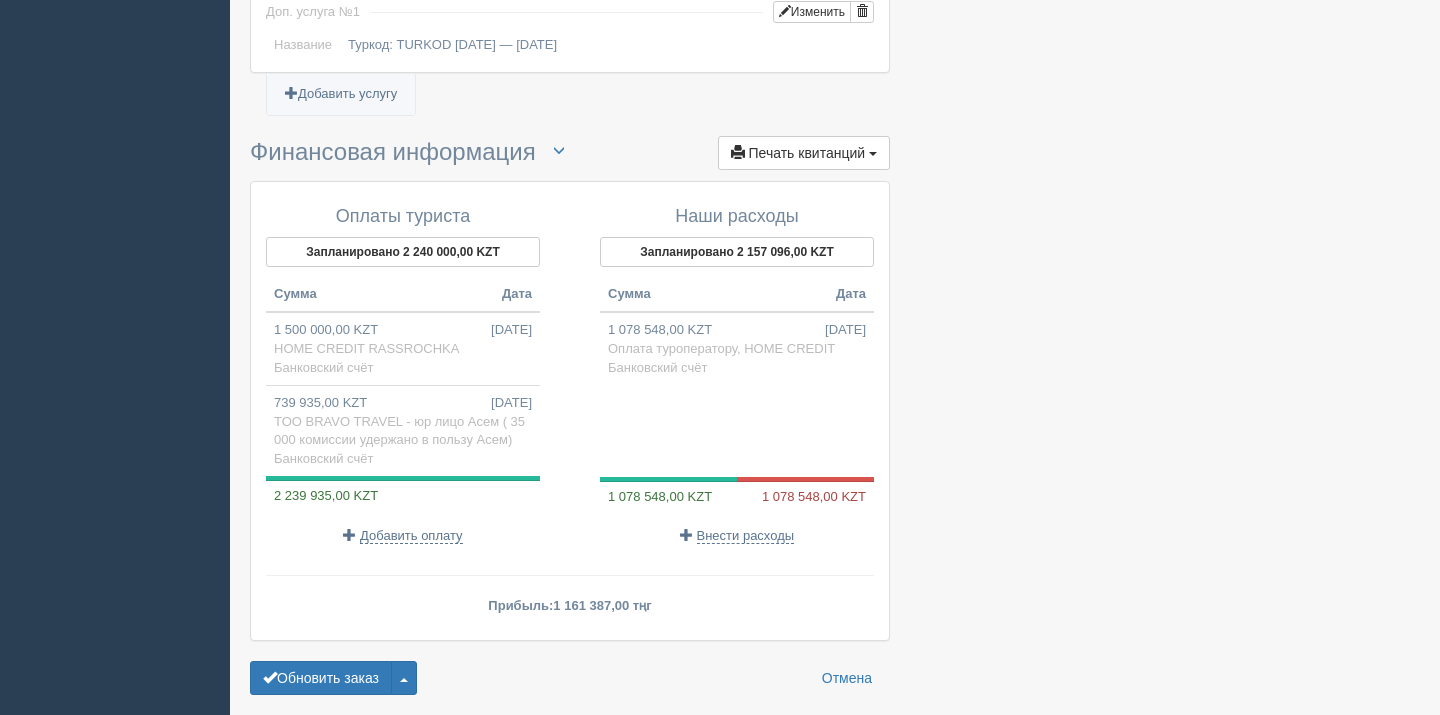 scroll, scrollTop: 2006, scrollLeft: 0, axis: vertical 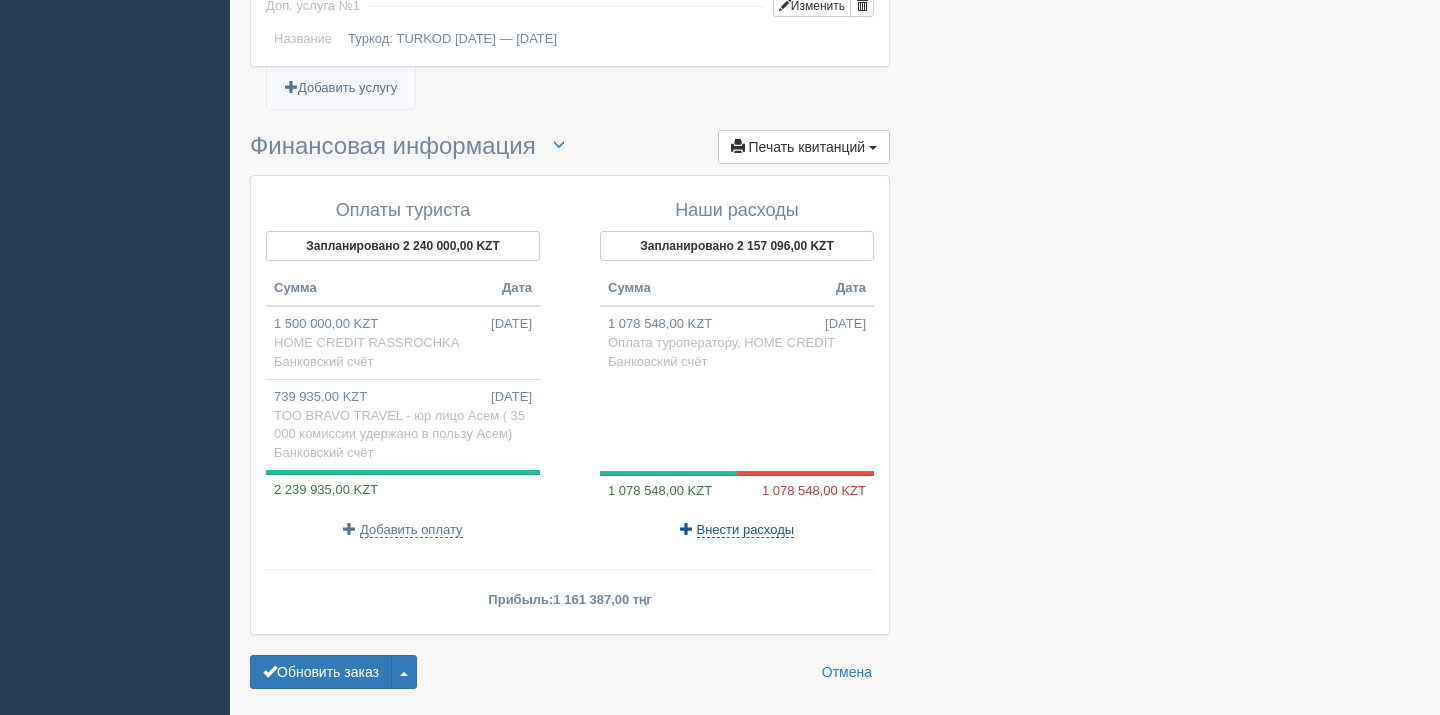 click on "Внести расходы" at bounding box center (746, 530) 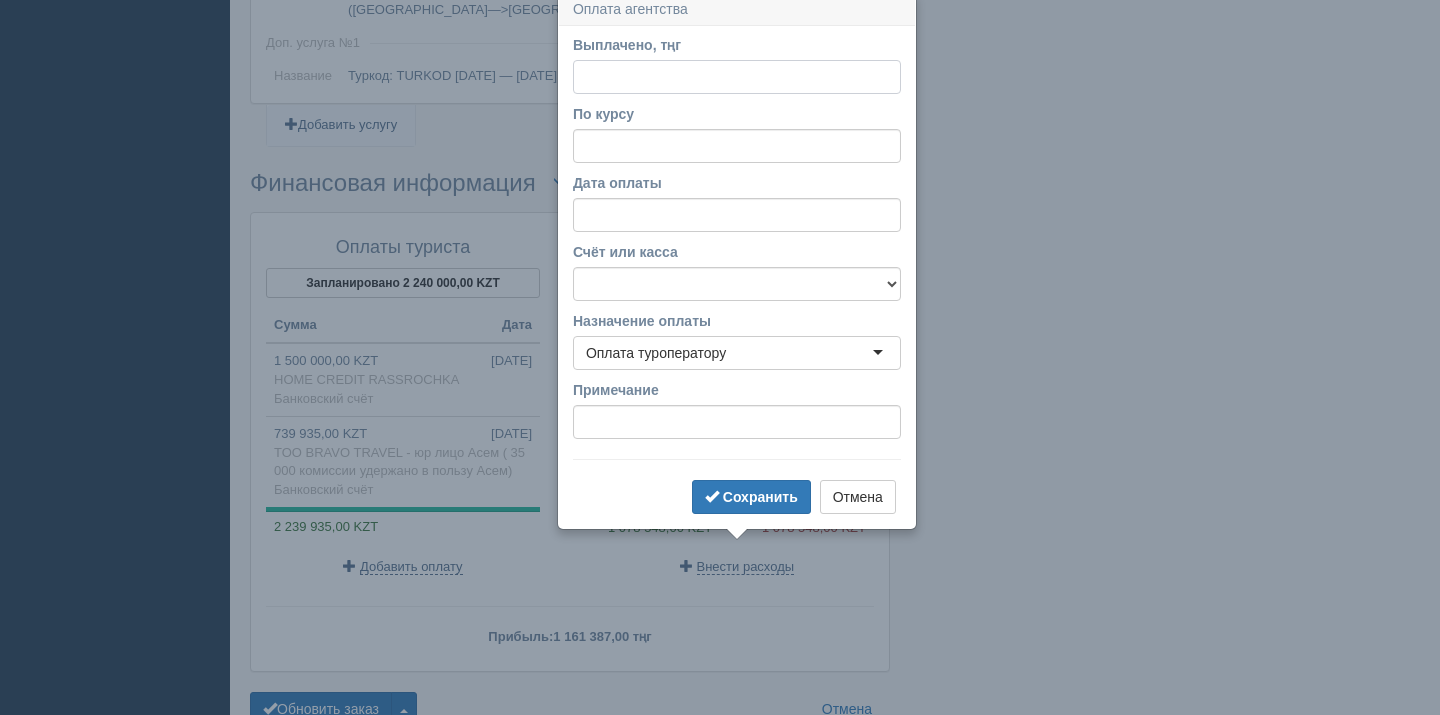 scroll, scrollTop: 1961, scrollLeft: 0, axis: vertical 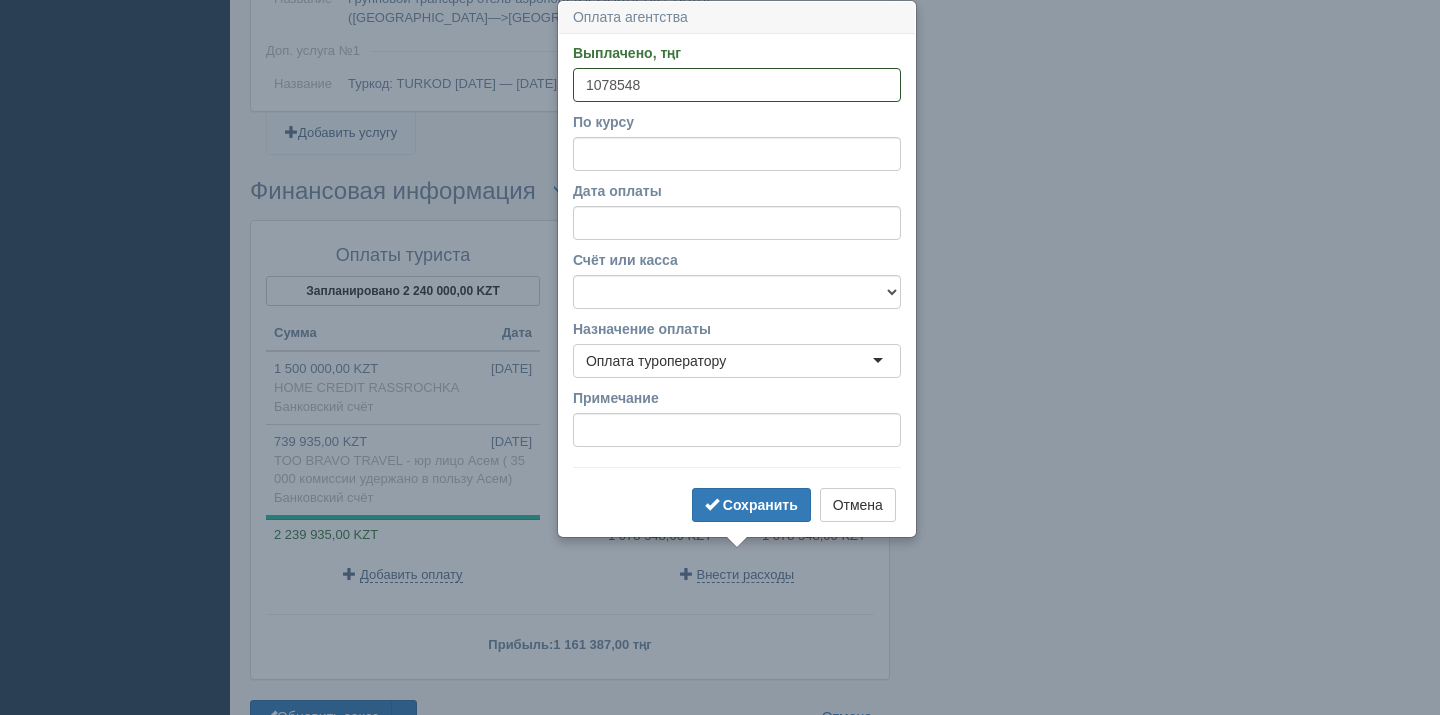 type on "1078548" 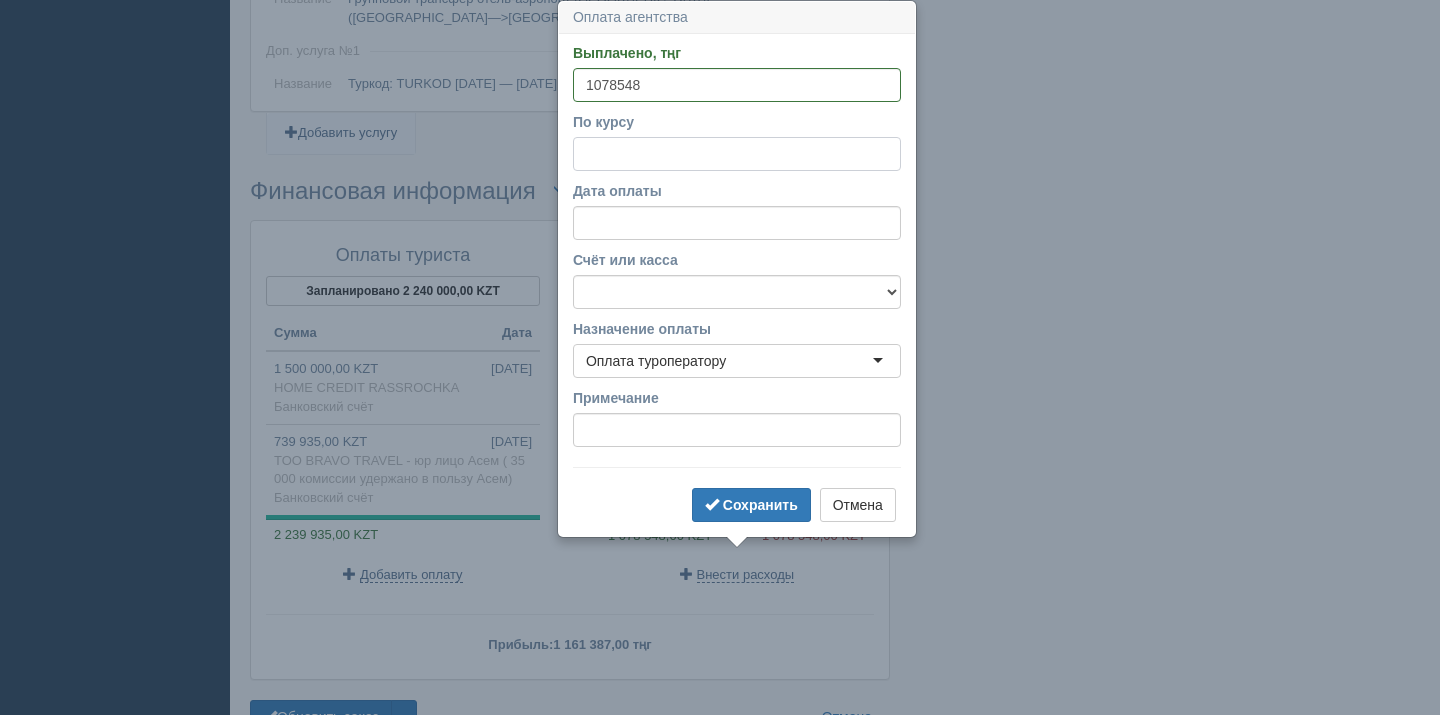 click on "По курсу" at bounding box center (737, 154) 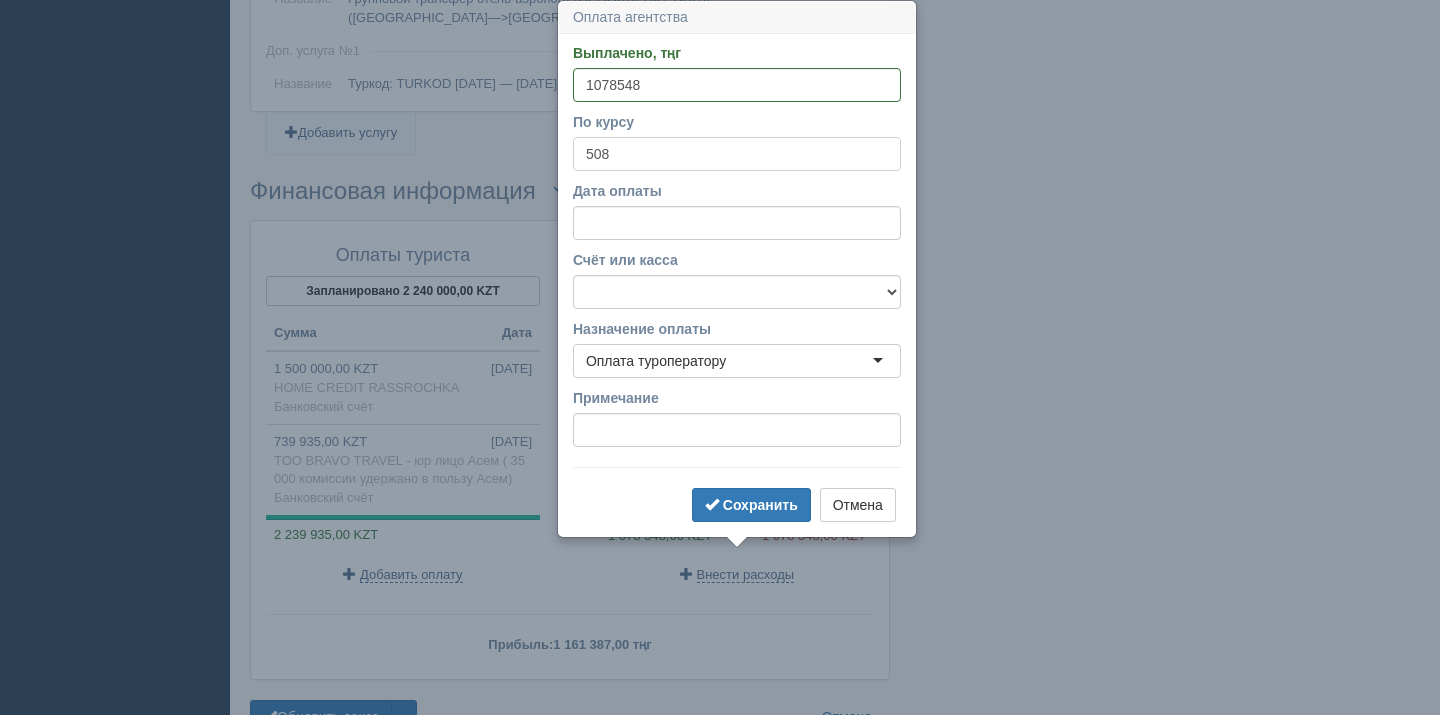 type on "508" 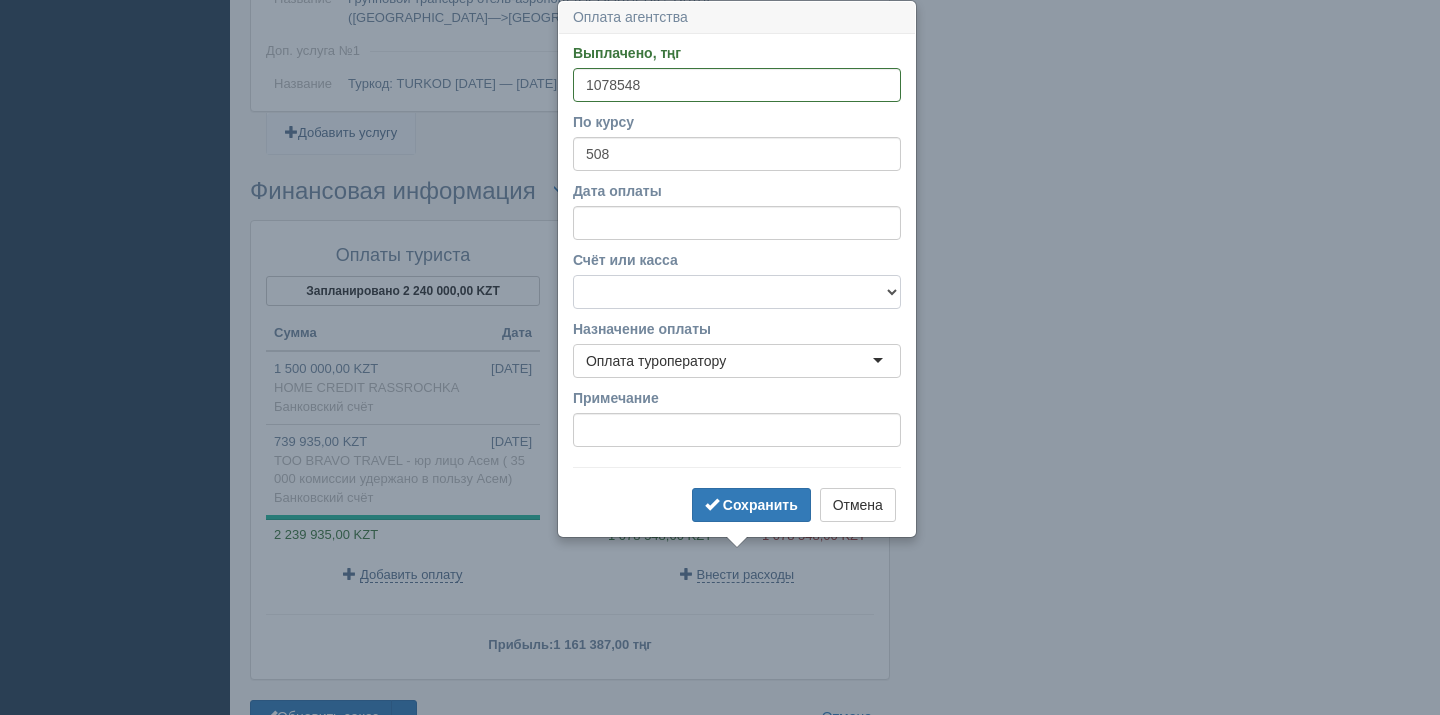 click on "Банковский счёт
Наличная касса" at bounding box center (737, 292) 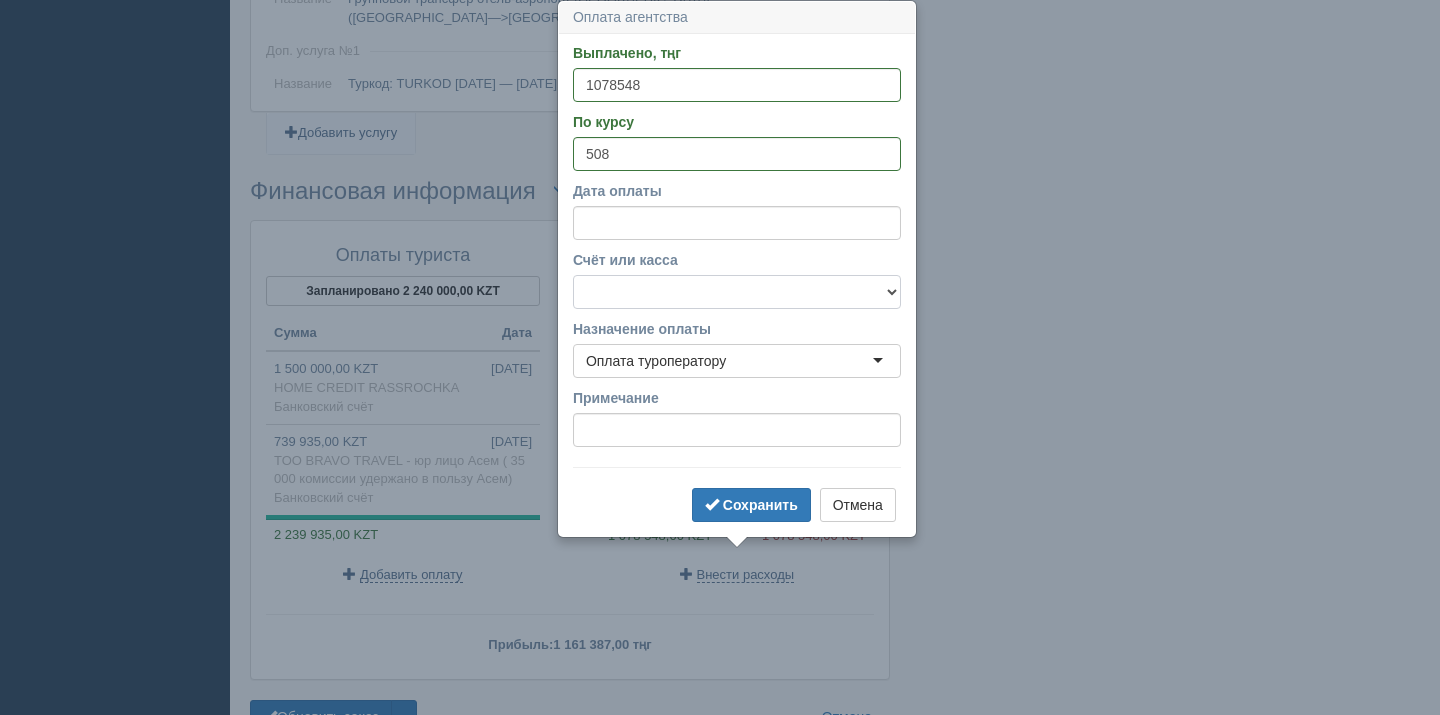 select on "1628" 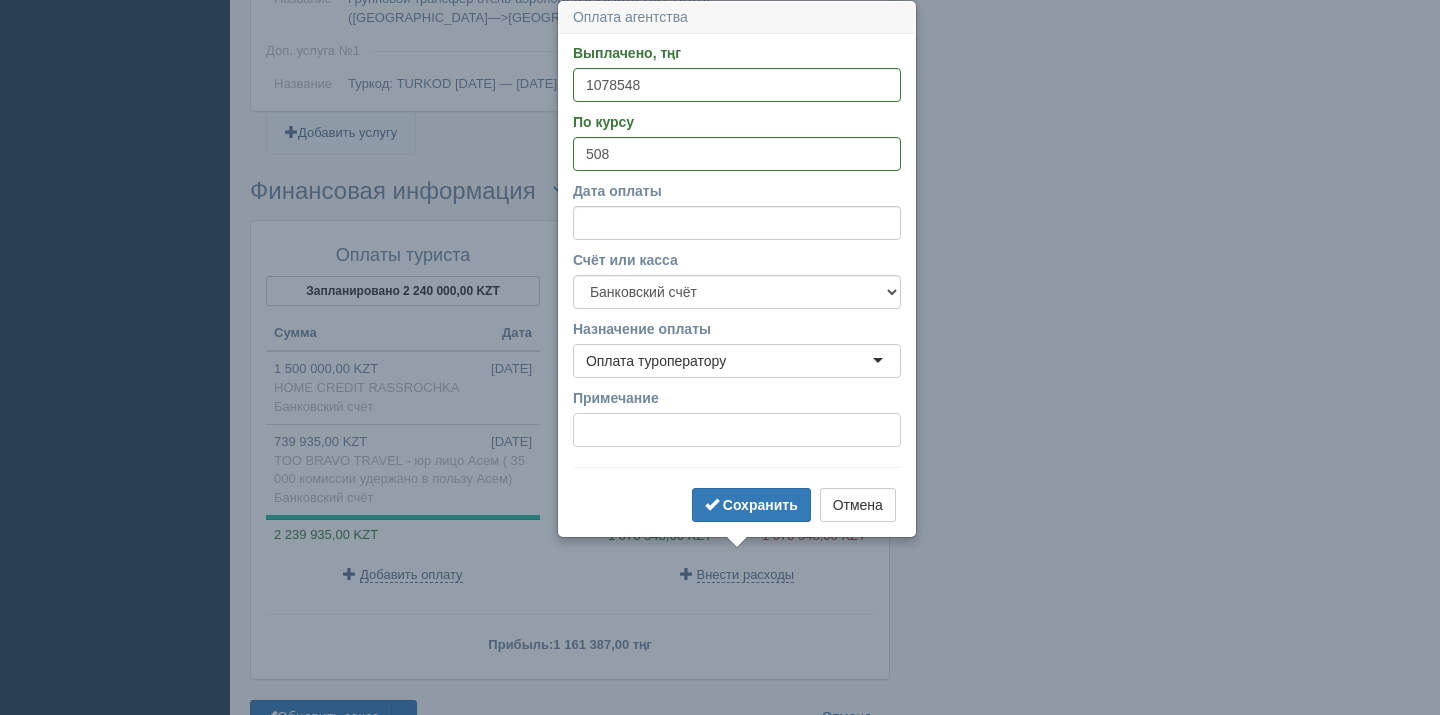 click on "Примечание" at bounding box center (737, 430) 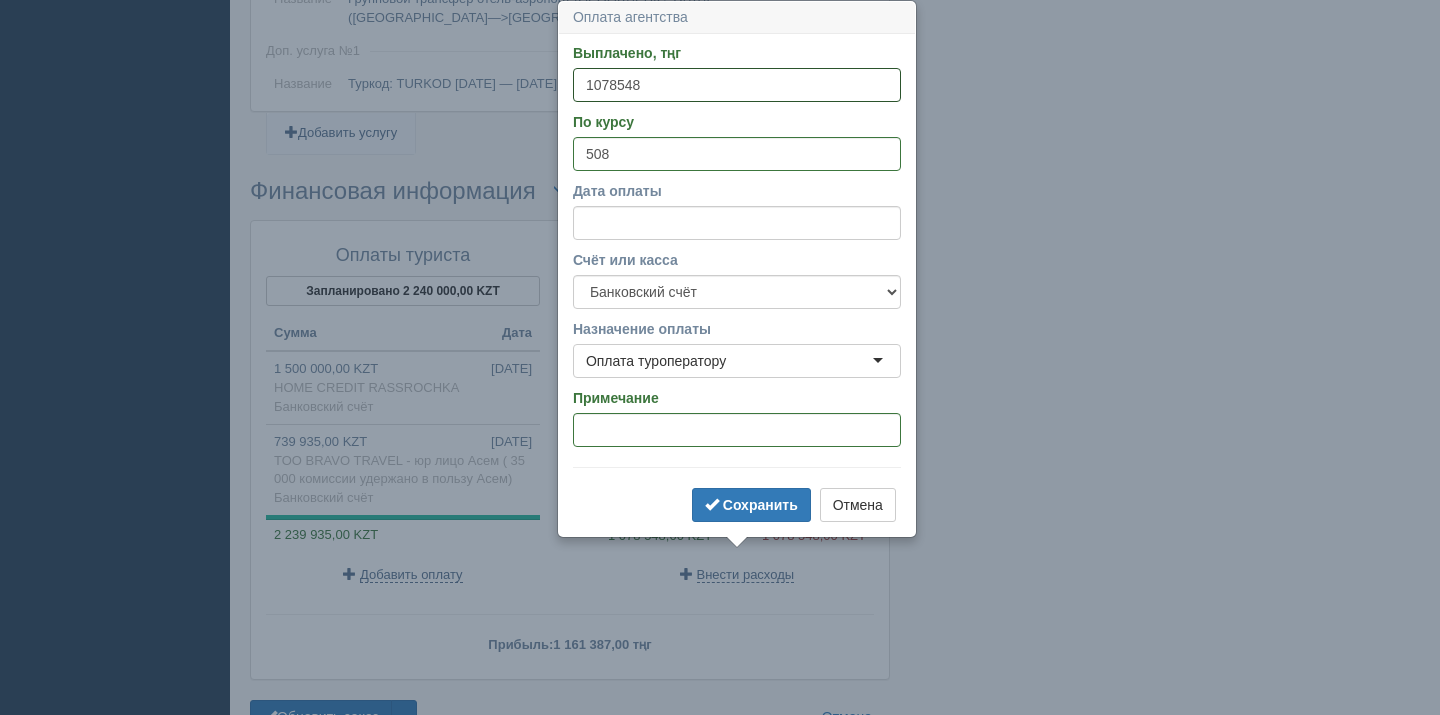 drag, startPoint x: 661, startPoint y: 81, endPoint x: 571, endPoint y: 79, distance: 90.02222 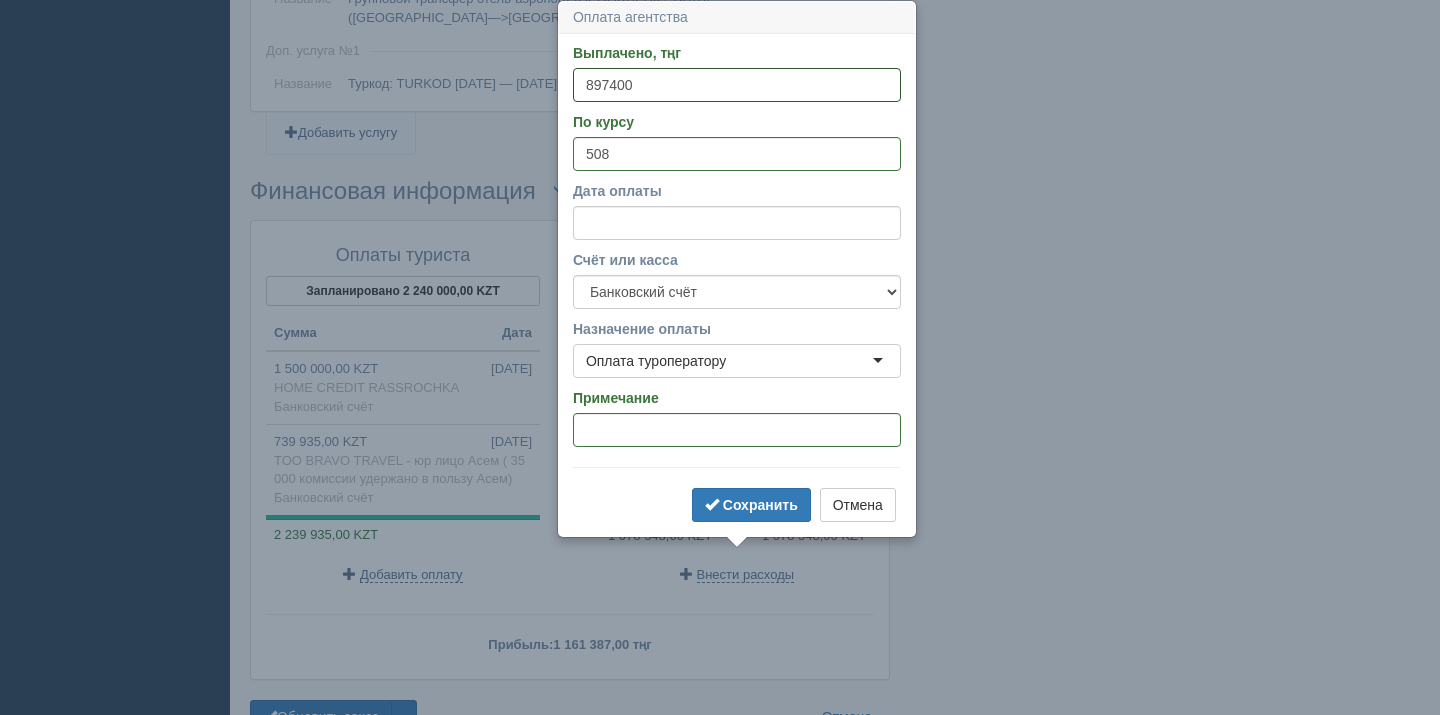 type on "897400" 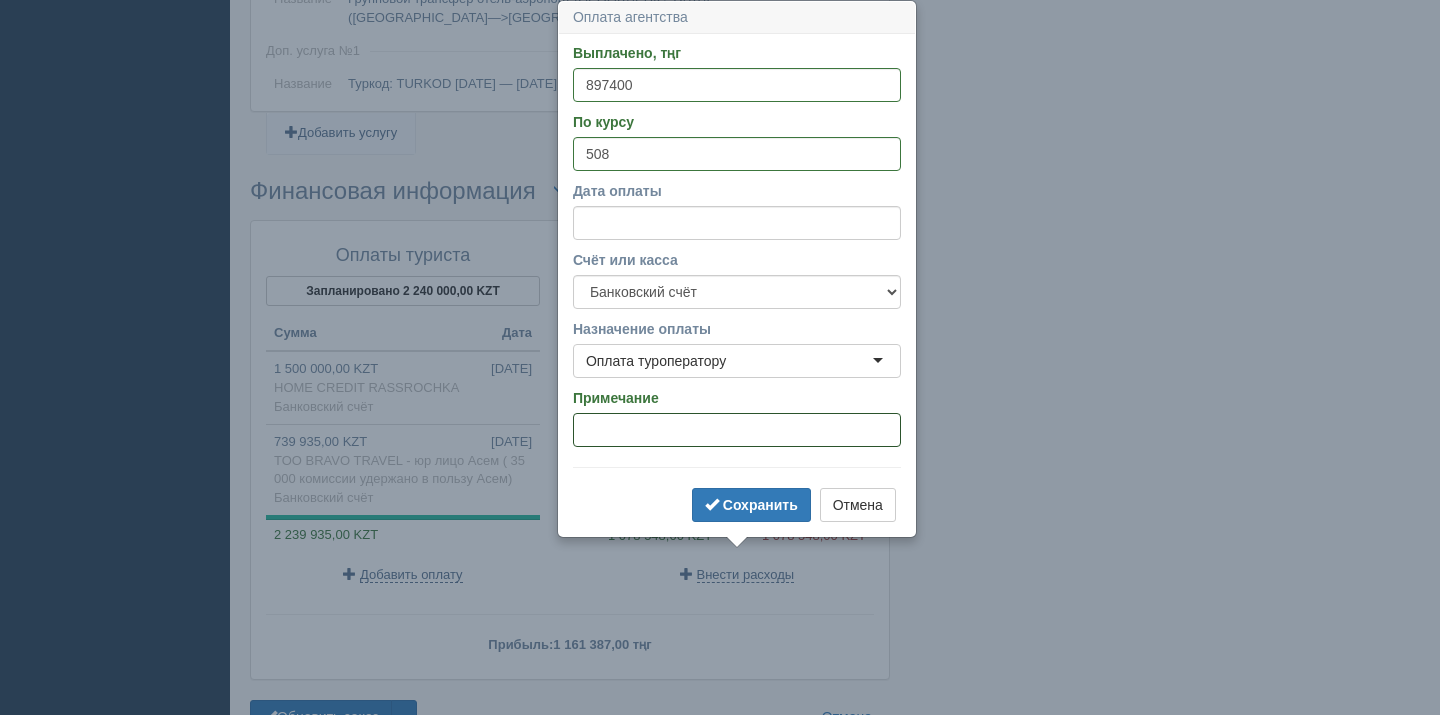 click on "Примечание" at bounding box center [737, 430] 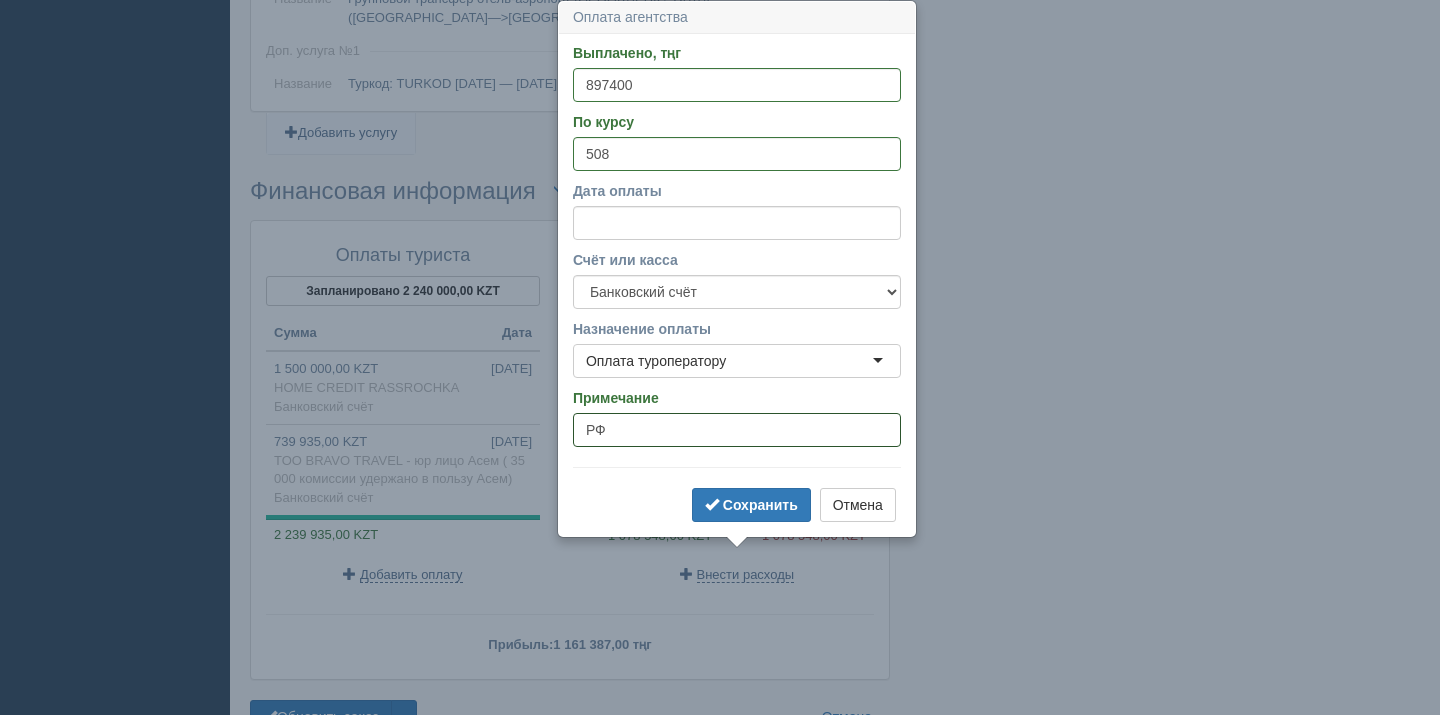 type on "Р" 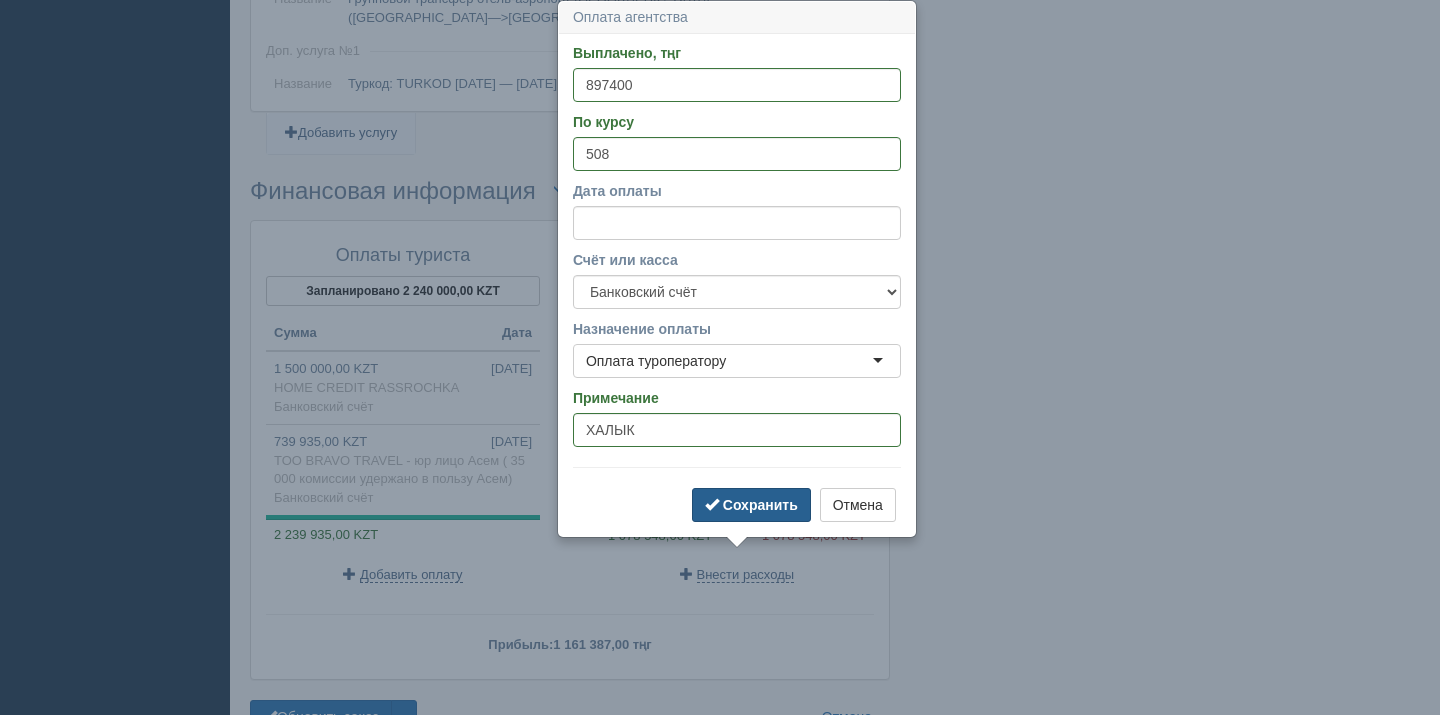 click on "Сохранить" at bounding box center (760, 505) 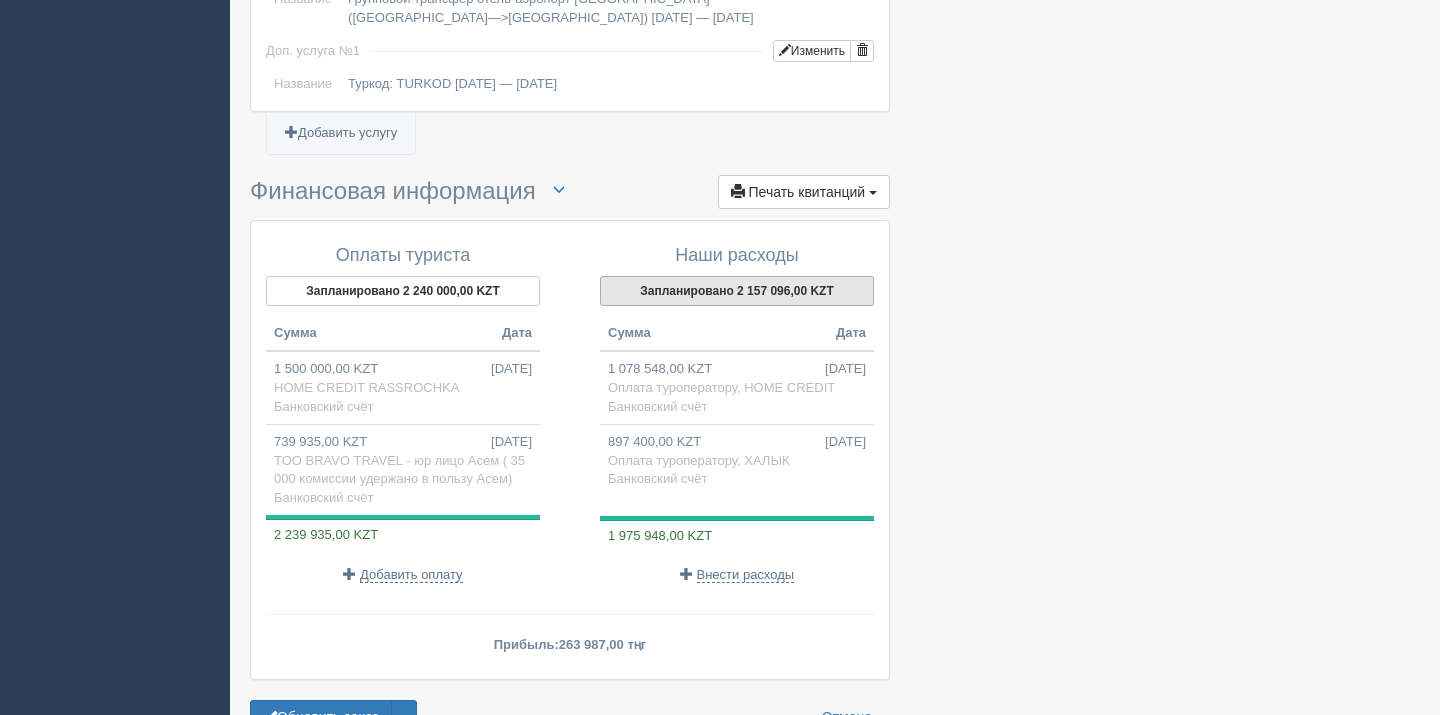 click on "Запланировано 2 157 096,00 KZT" at bounding box center [737, 291] 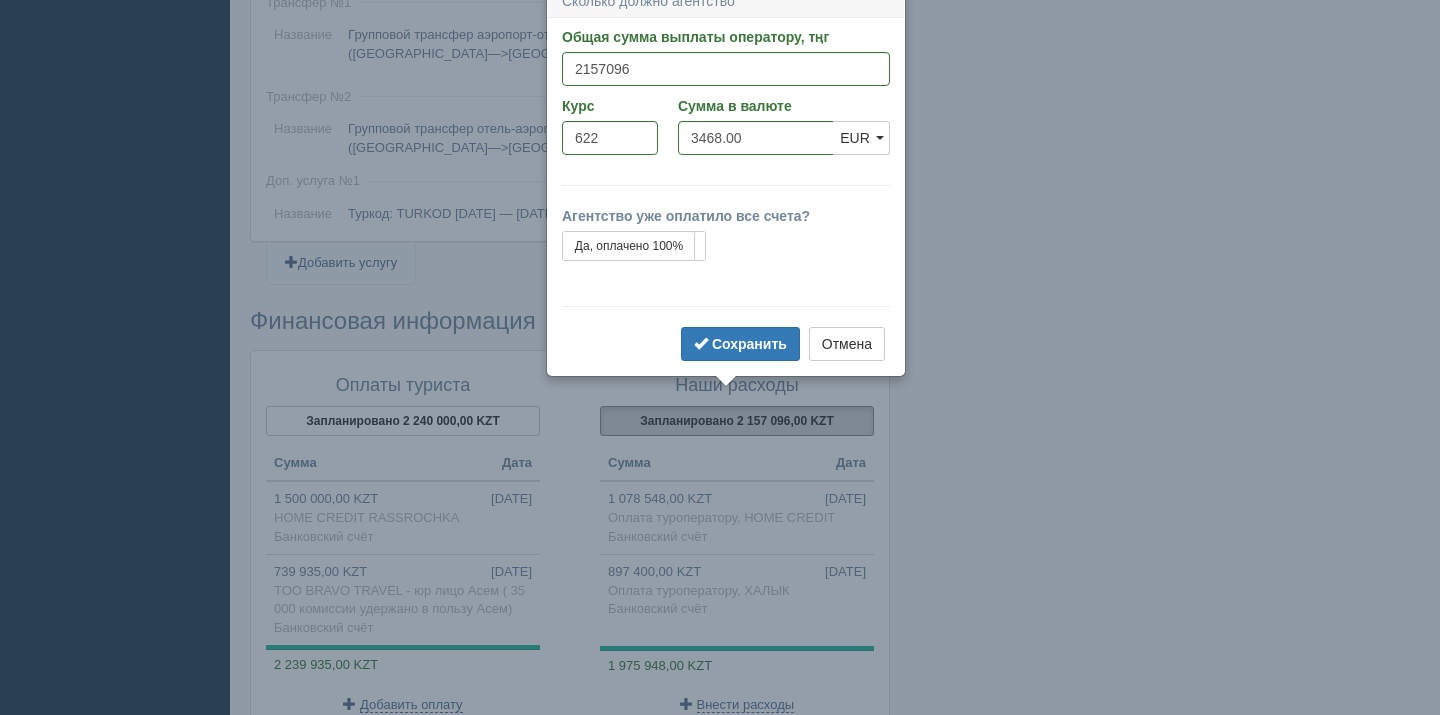 scroll, scrollTop: 1815, scrollLeft: 0, axis: vertical 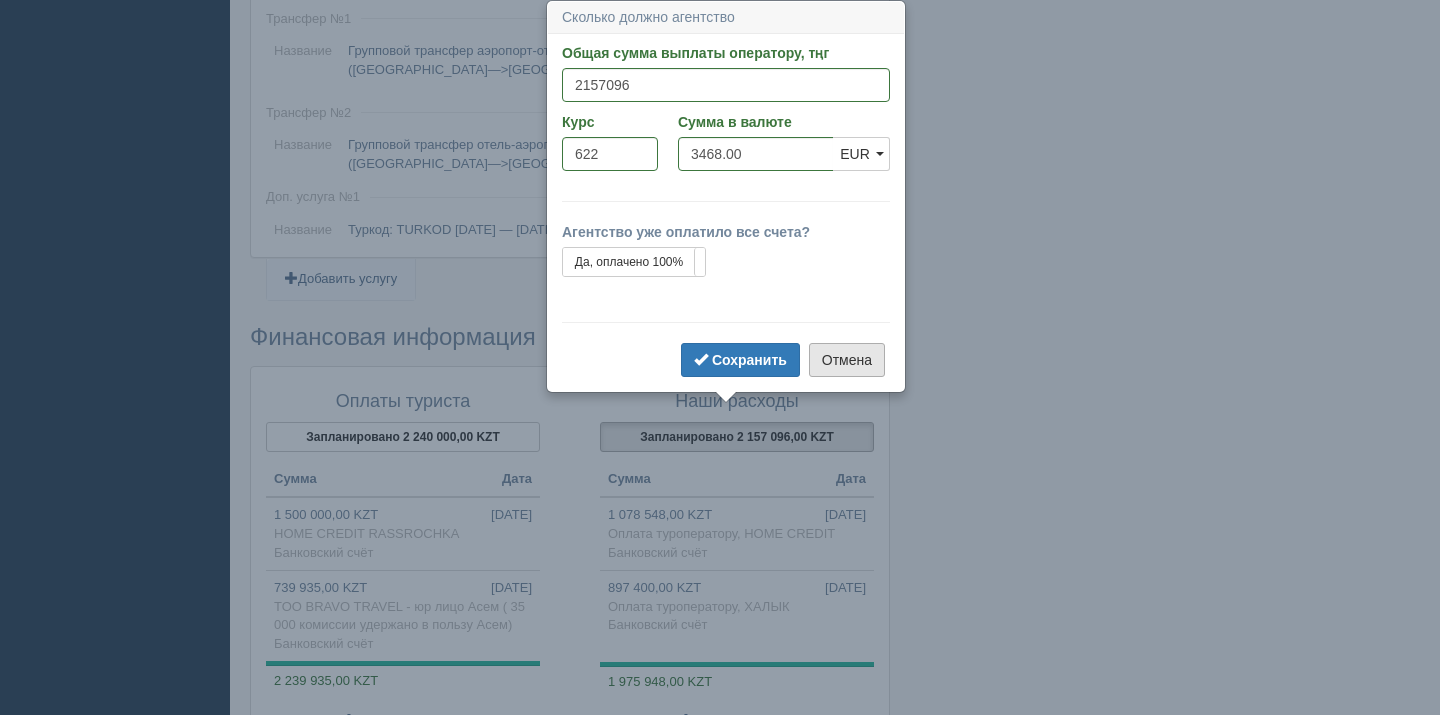 click on "Отмена" at bounding box center (847, 360) 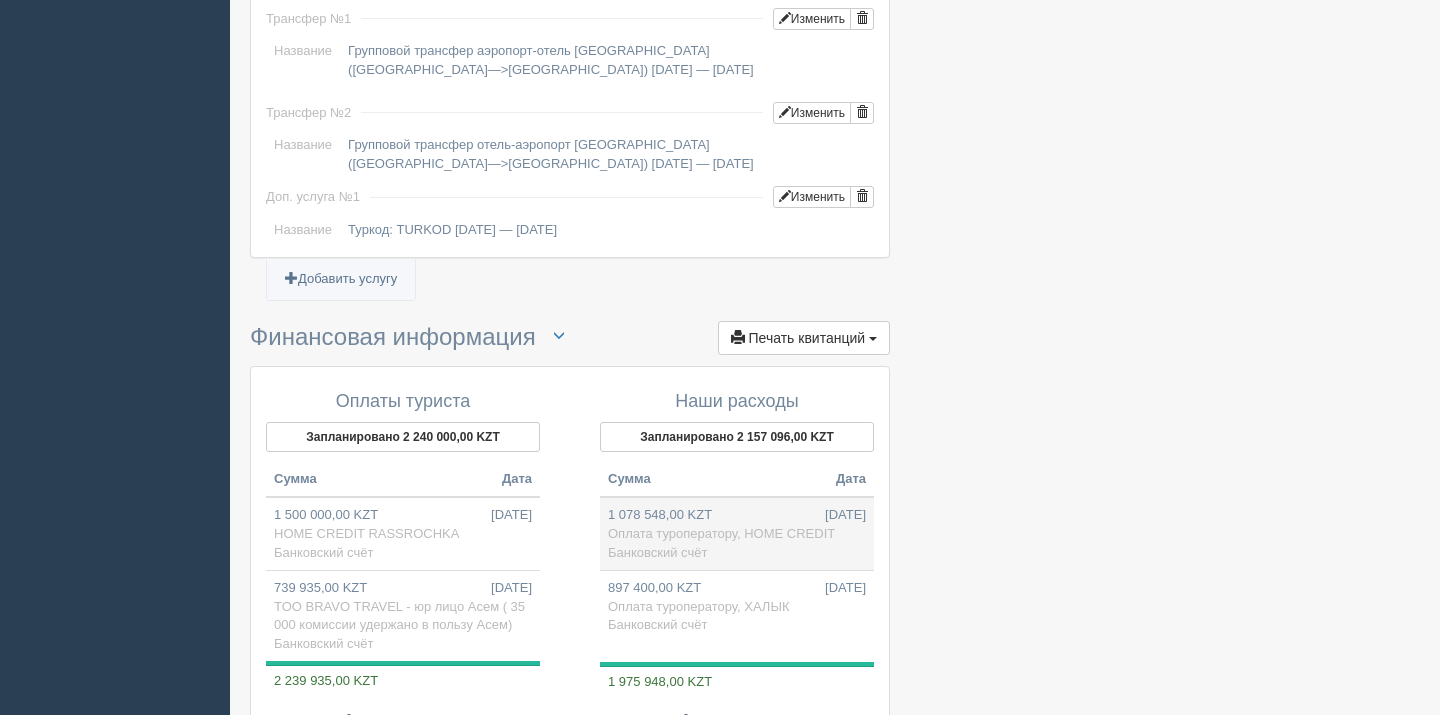 click on "1 078 548,00 KZT
08.07.2025
Оплата туроператору, HOME CREDIT
Банковский счёт" at bounding box center (737, 533) 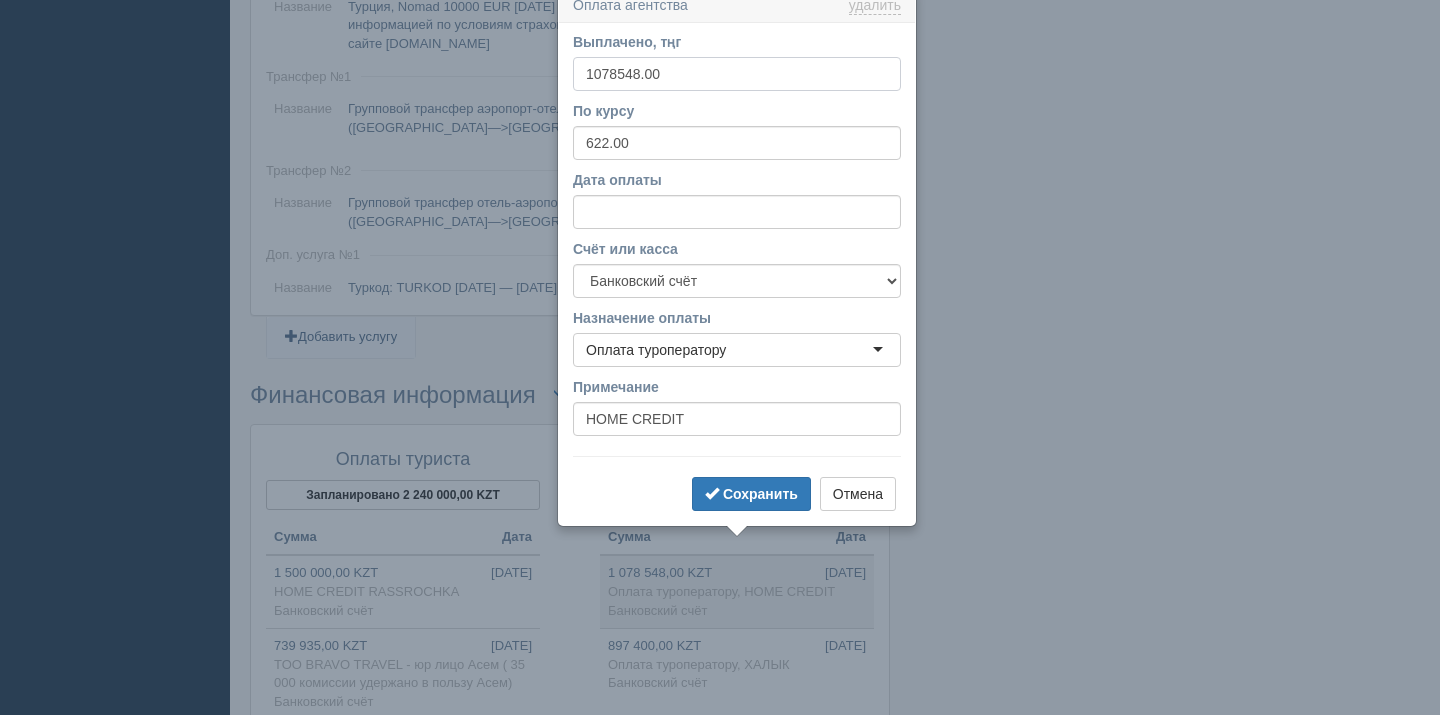 scroll, scrollTop: 1745, scrollLeft: 0, axis: vertical 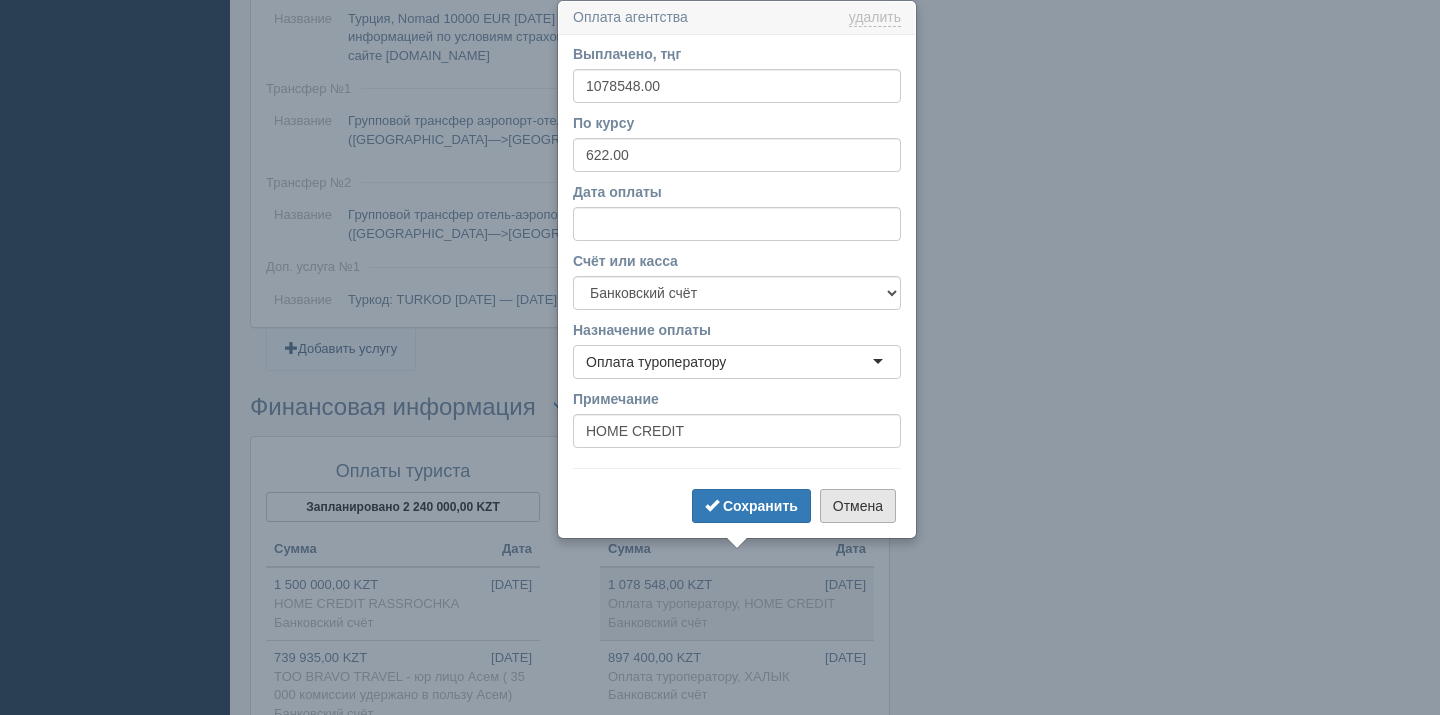 click on "Отмена" at bounding box center [858, 506] 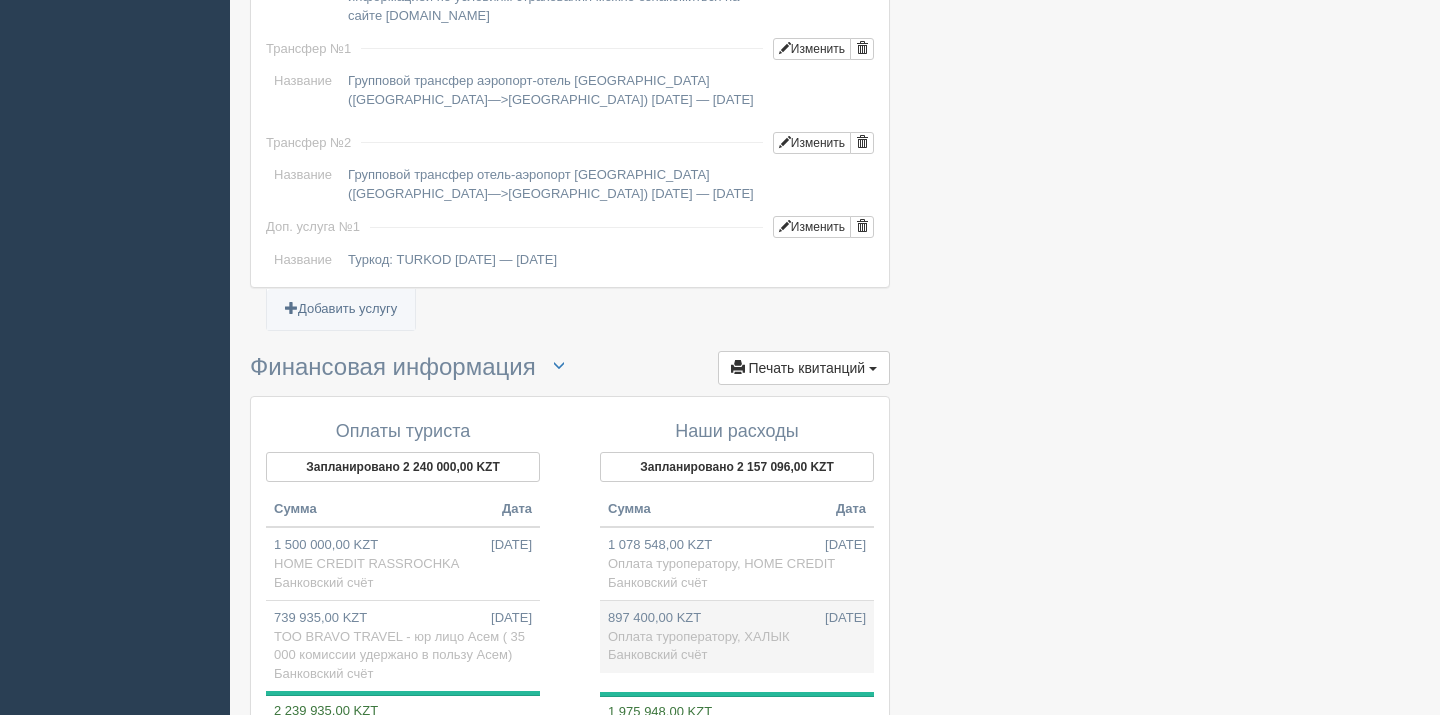 click on "Оплата туроператору, ХАЛЫК" at bounding box center [698, 636] 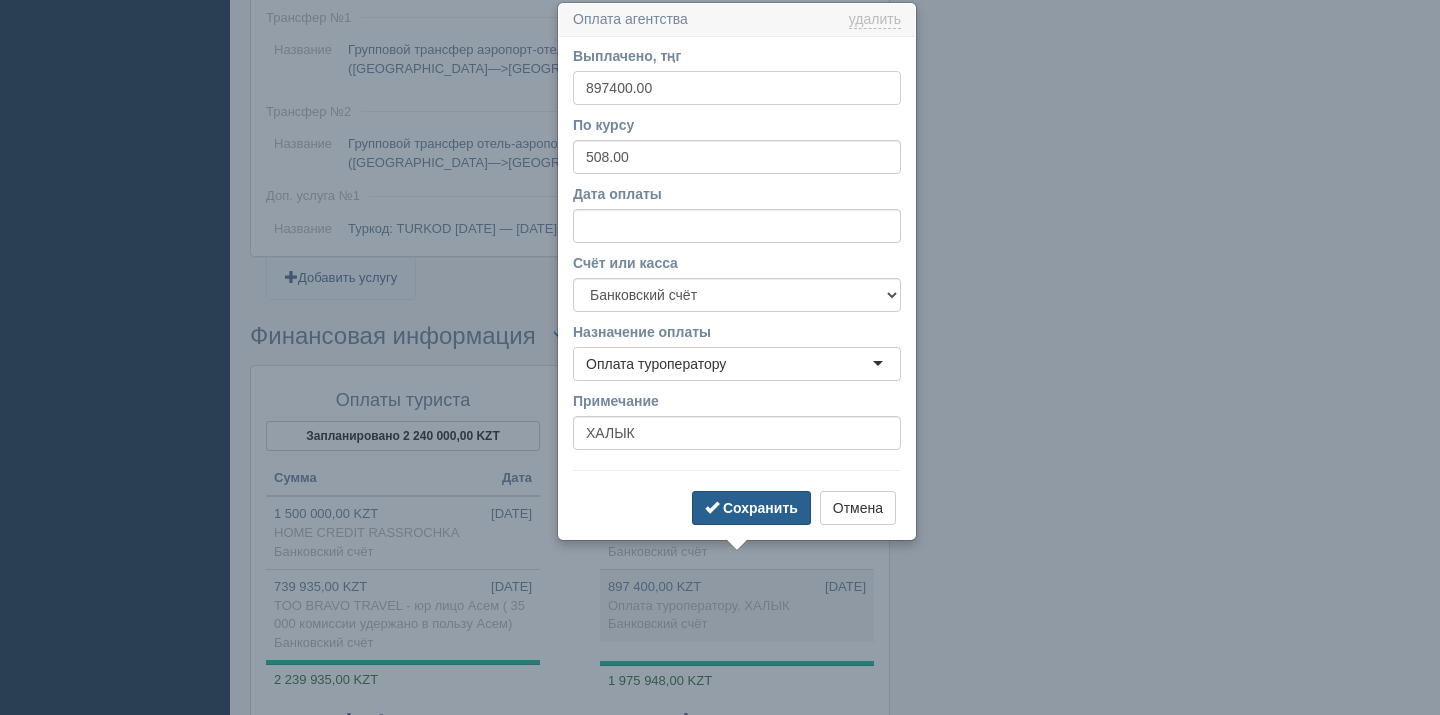 scroll, scrollTop: 1818, scrollLeft: 0, axis: vertical 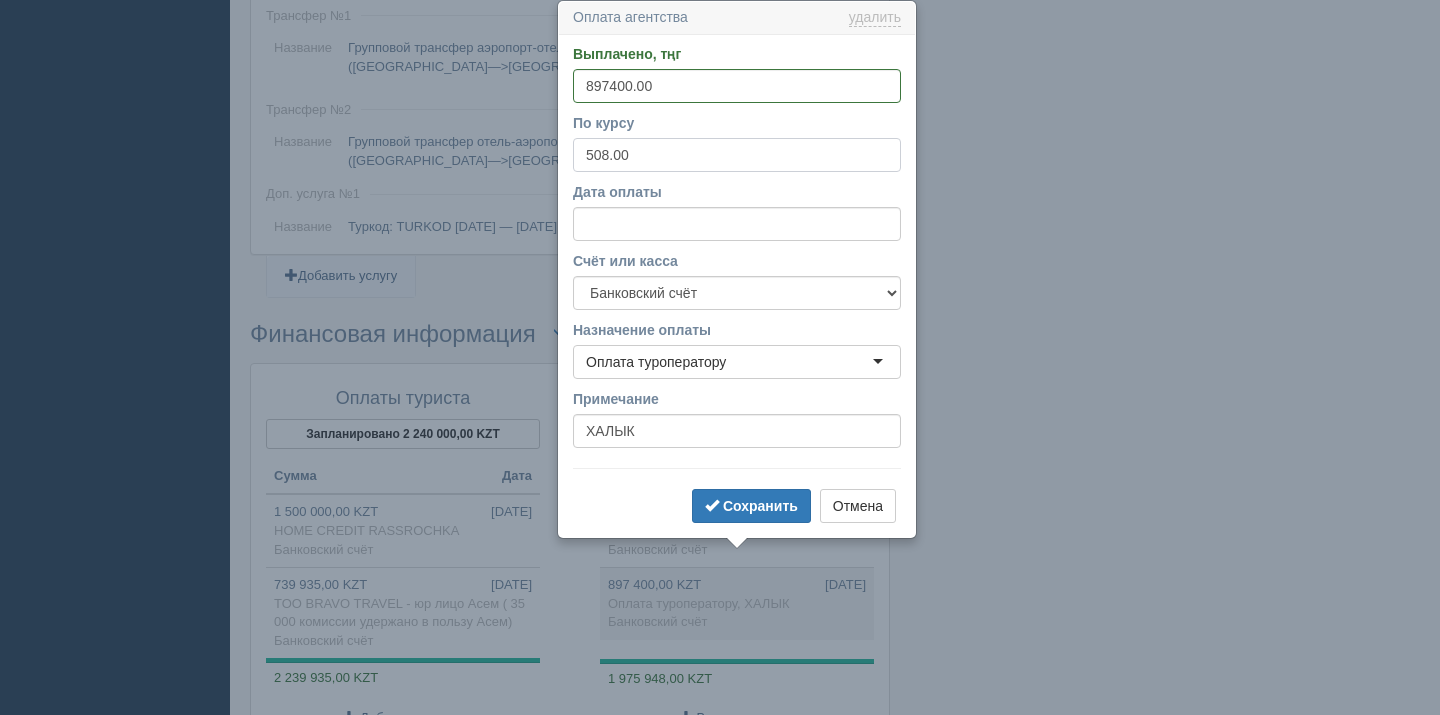 drag, startPoint x: 642, startPoint y: 154, endPoint x: 563, endPoint y: 155, distance: 79.00633 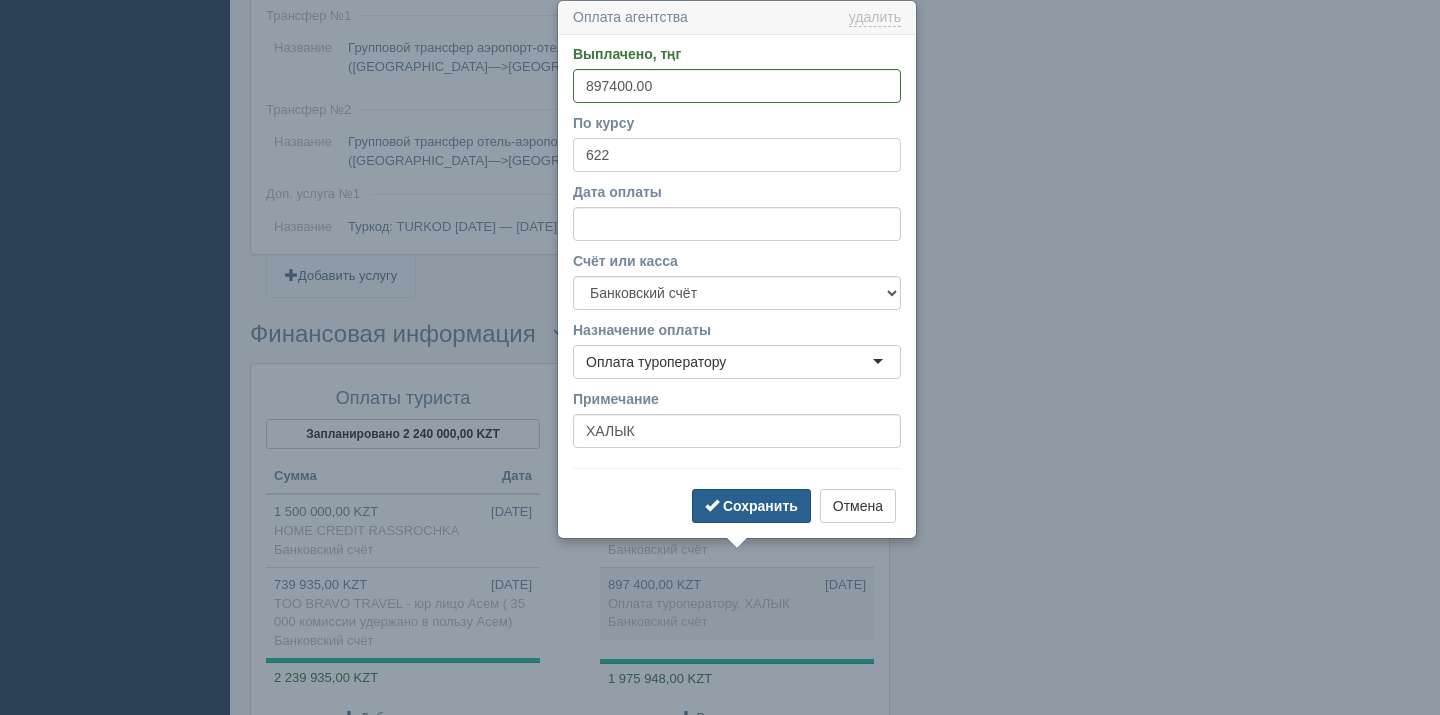 type on "622" 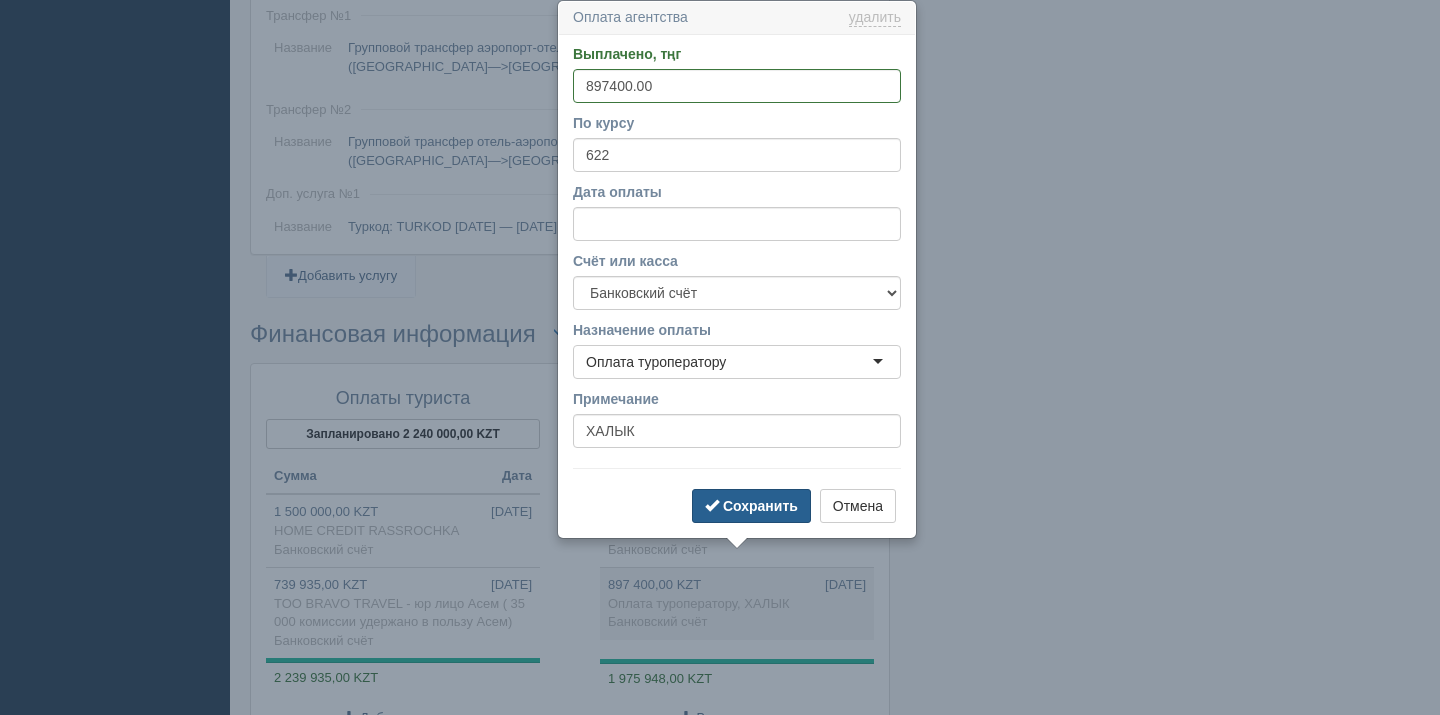 click on "Сохранить" at bounding box center [760, 506] 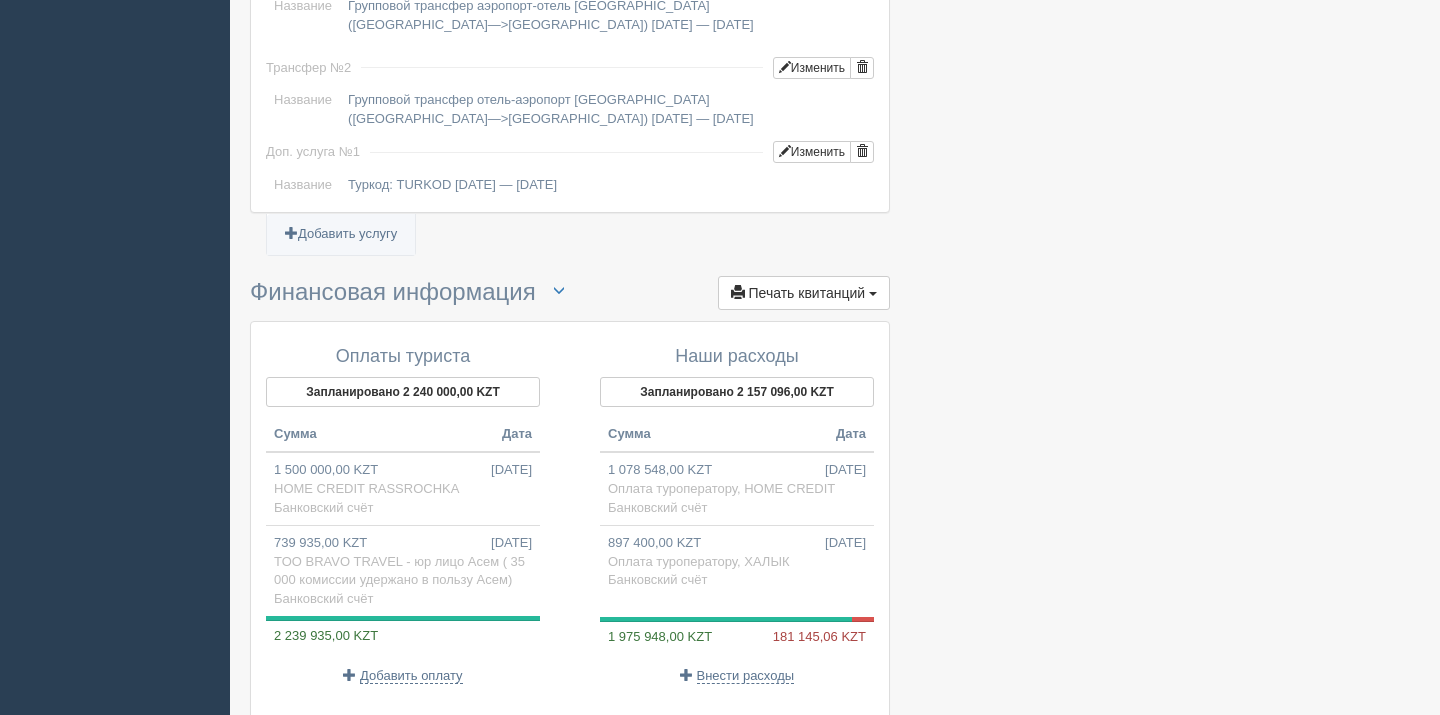 scroll, scrollTop: 1911, scrollLeft: 0, axis: vertical 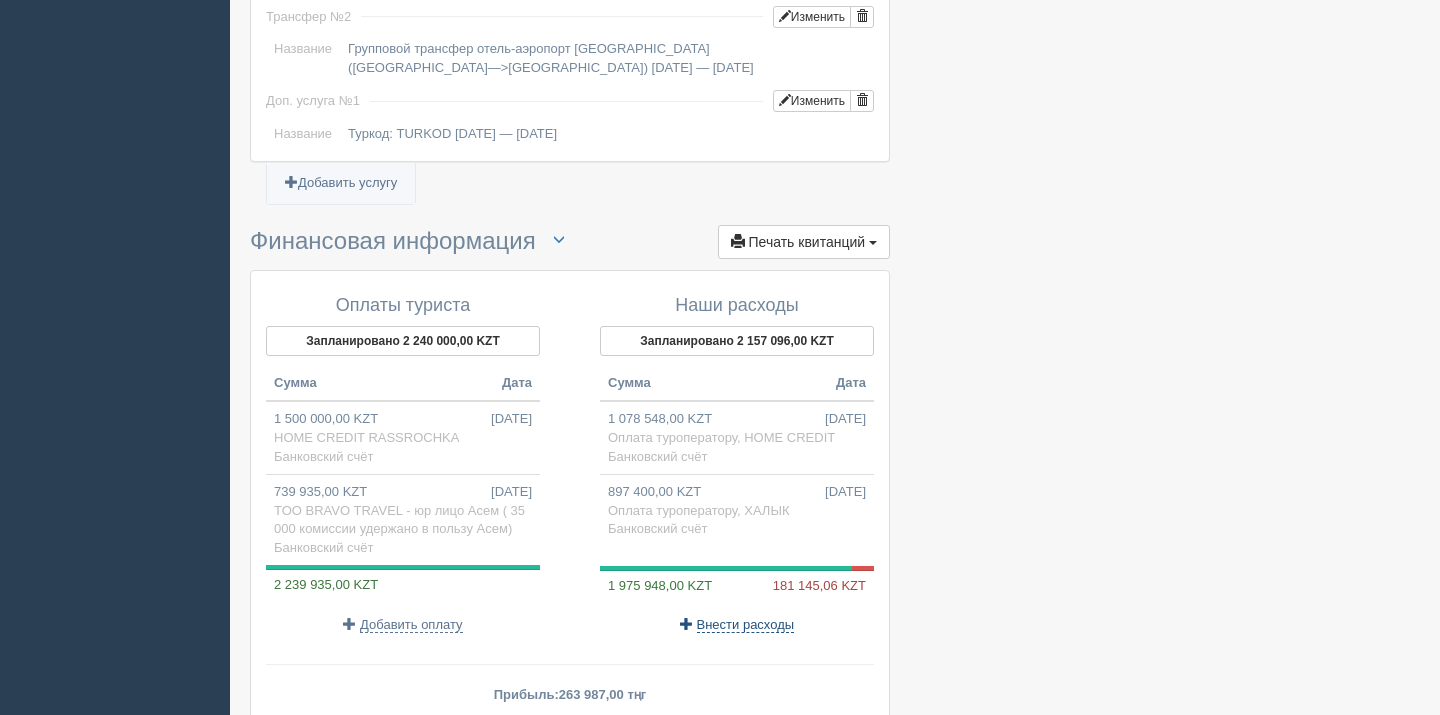 click on "Внести расходы" at bounding box center [746, 625] 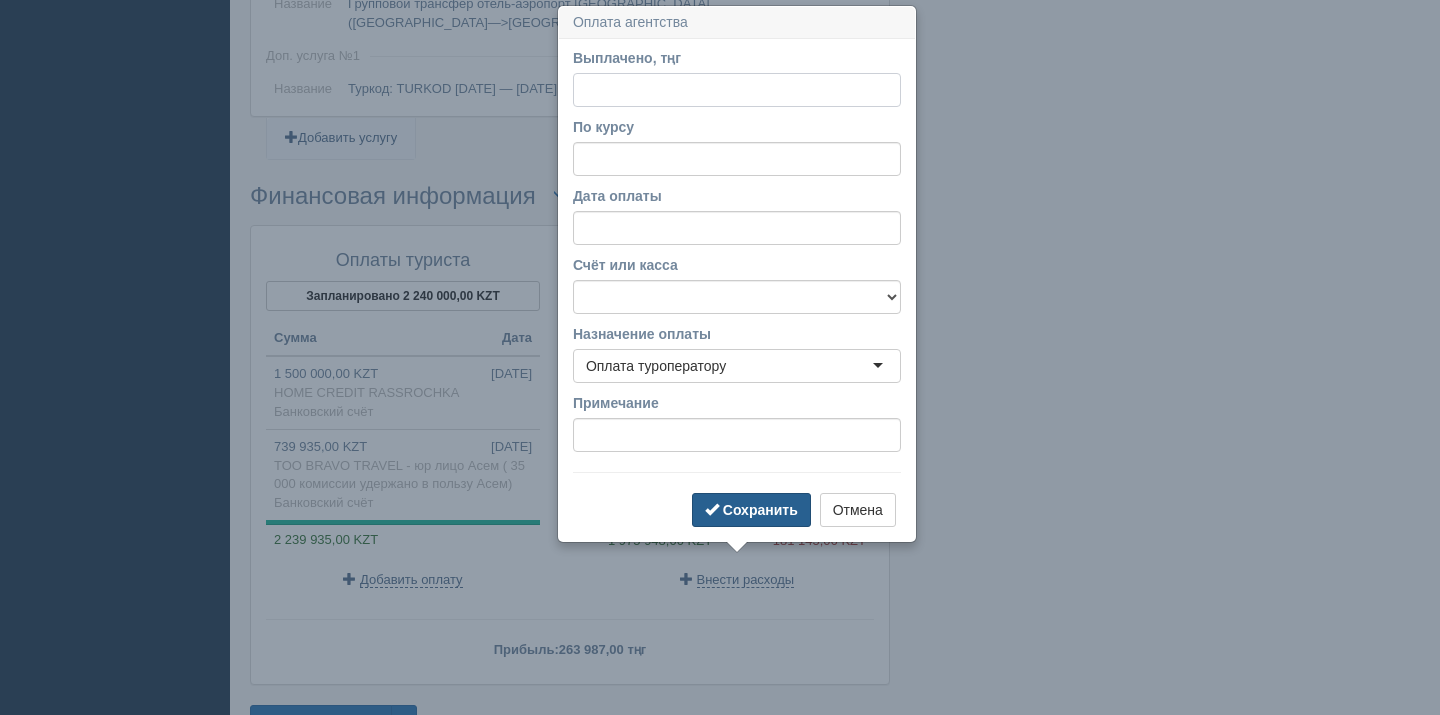 scroll, scrollTop: 1961, scrollLeft: 0, axis: vertical 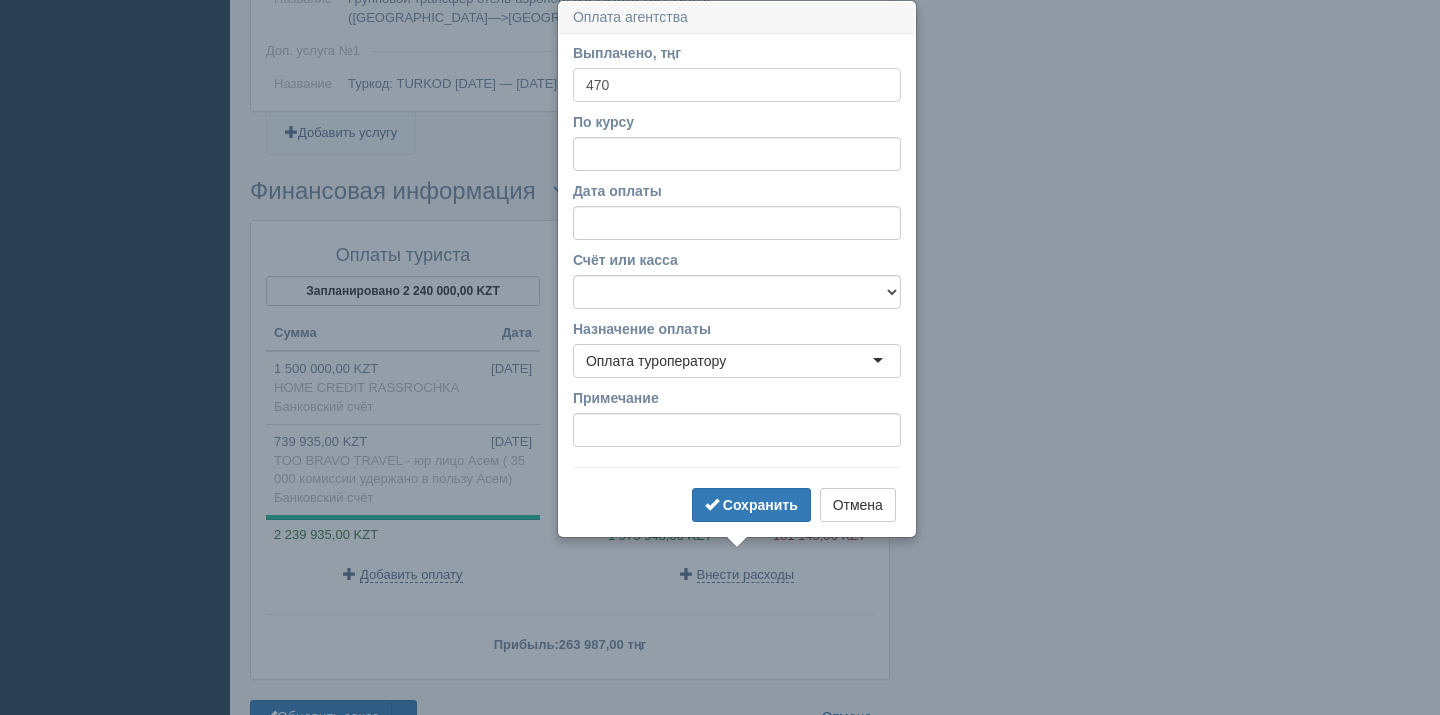 type on "470" 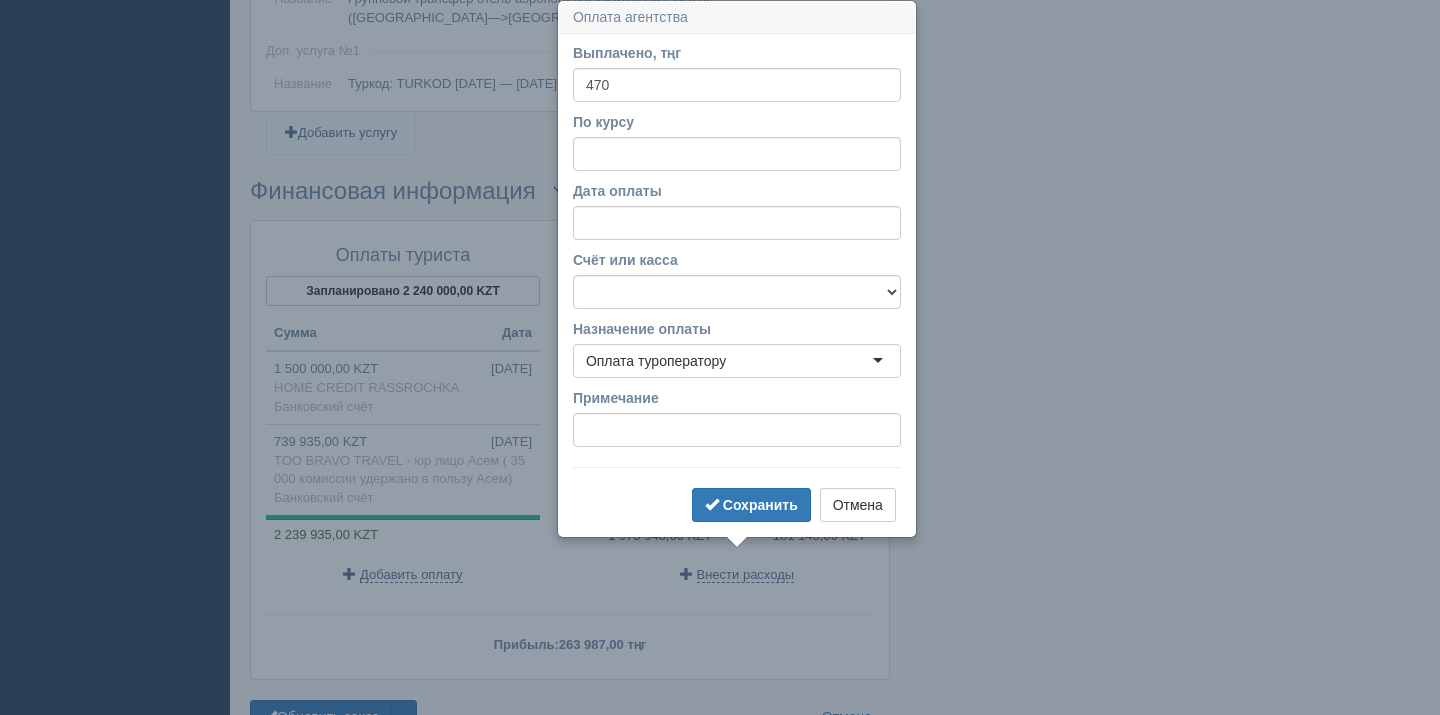 click on "По курсу" at bounding box center [737, 122] 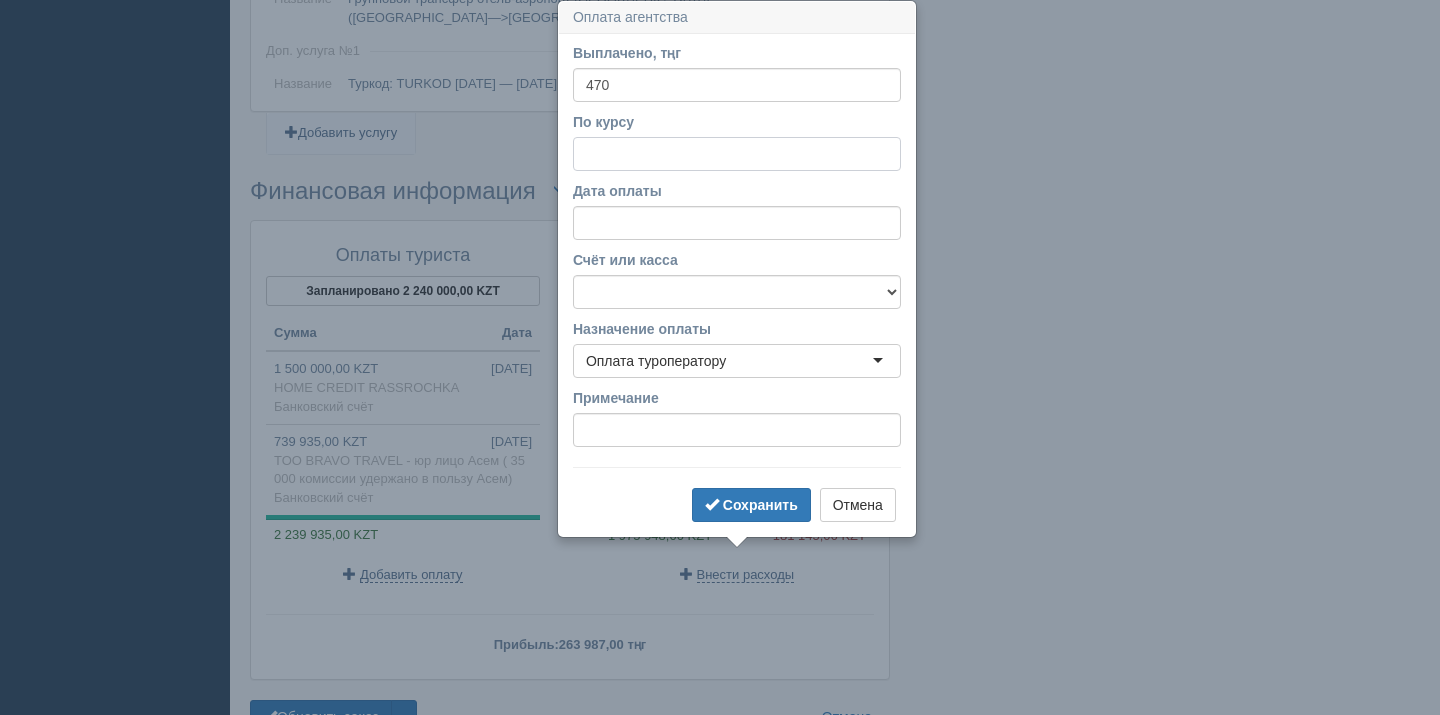 click on "По курсу" at bounding box center (737, 154) 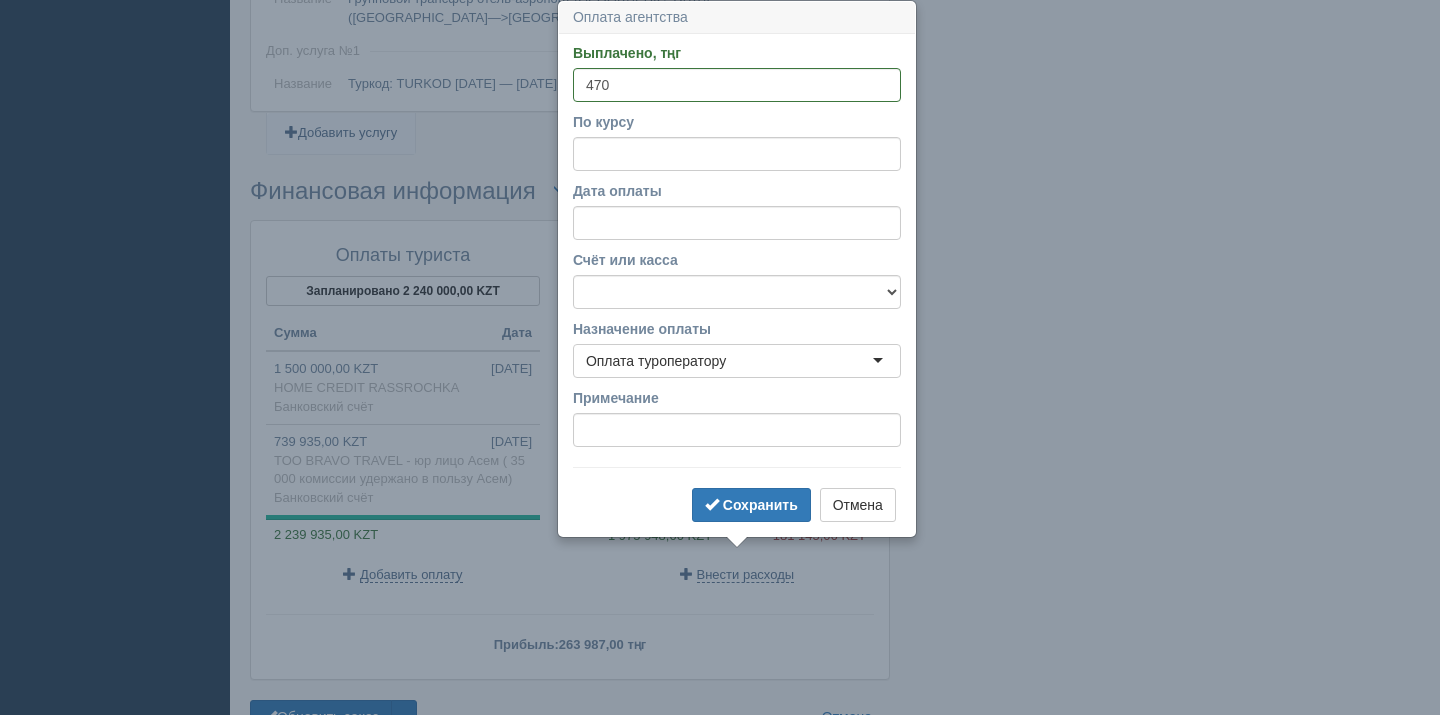click on "По курсу" at bounding box center (737, 122) 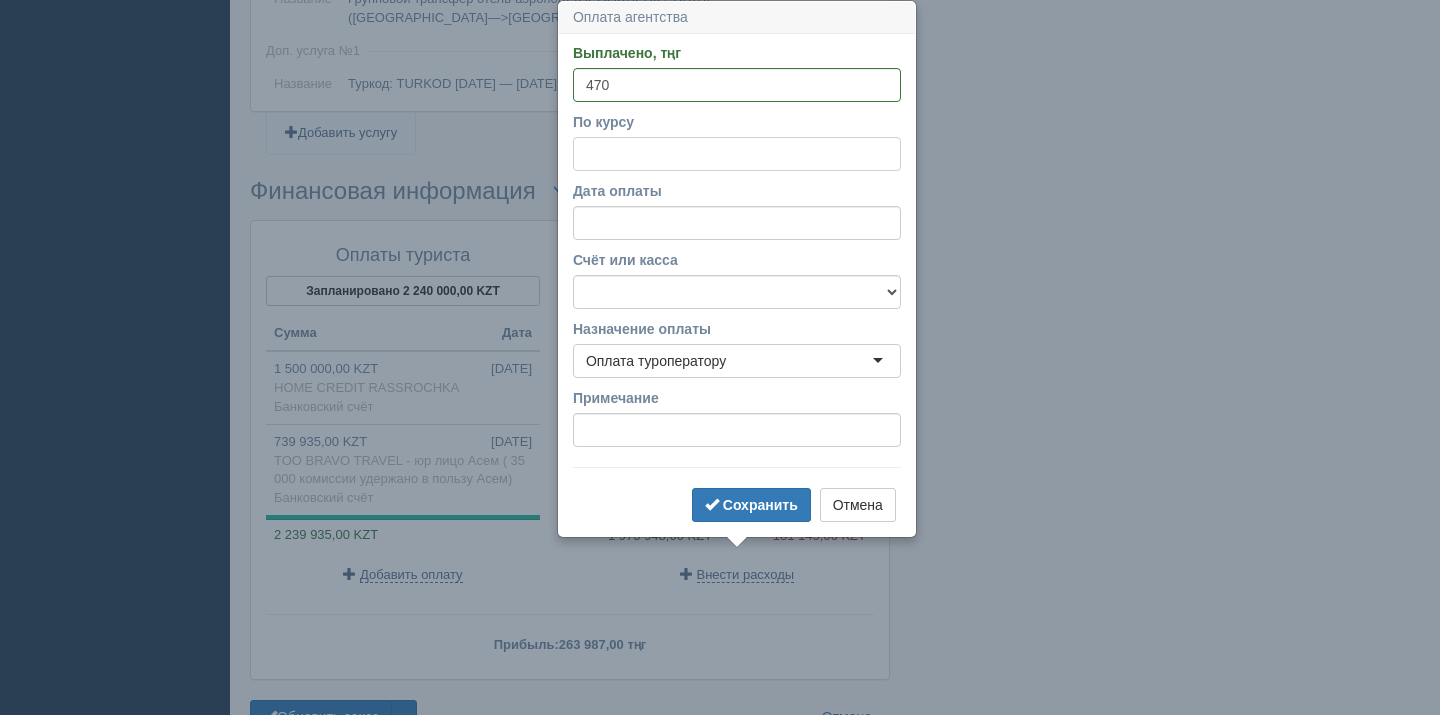 click on "По курсу" at bounding box center (737, 154) 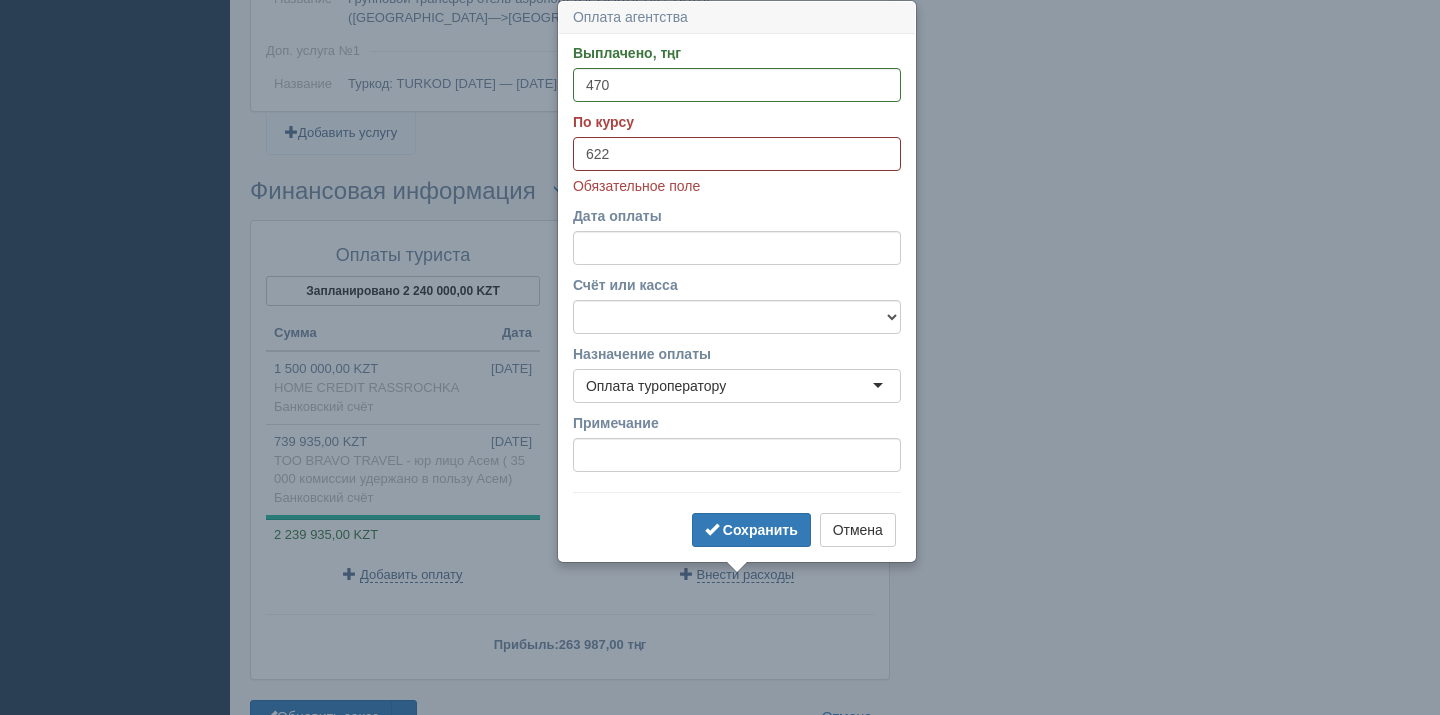 type on "622" 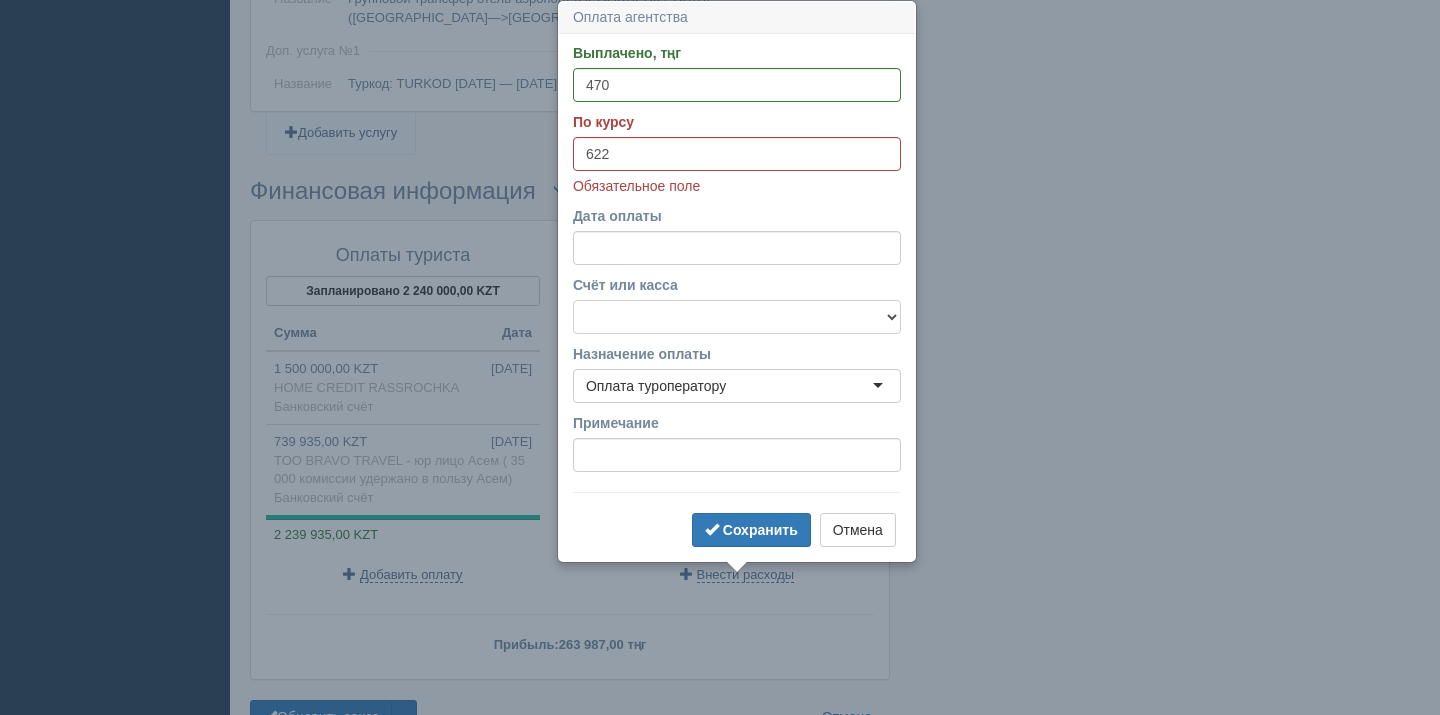 click on "Банковский счёт
Наличная касса" at bounding box center [737, 317] 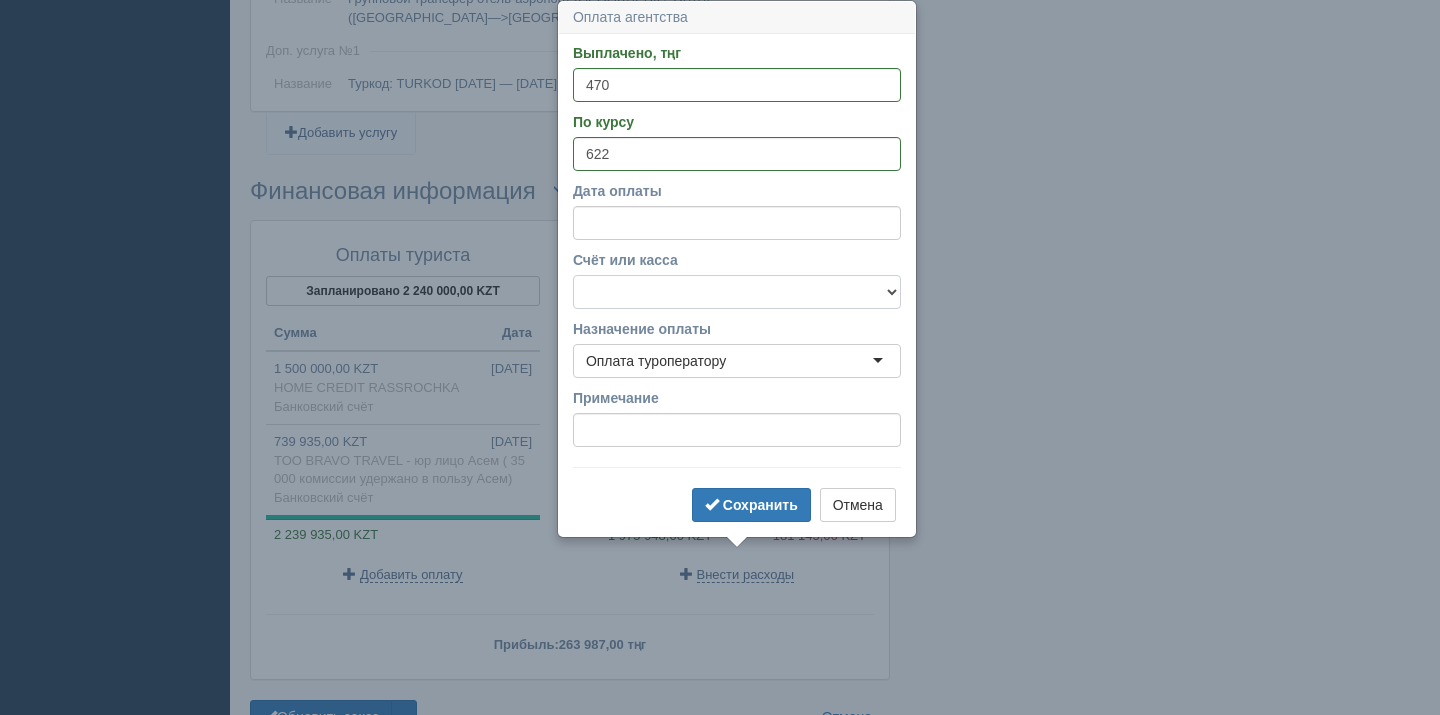 click on "Банковский счёт
Наличная касса" at bounding box center (737, 292) 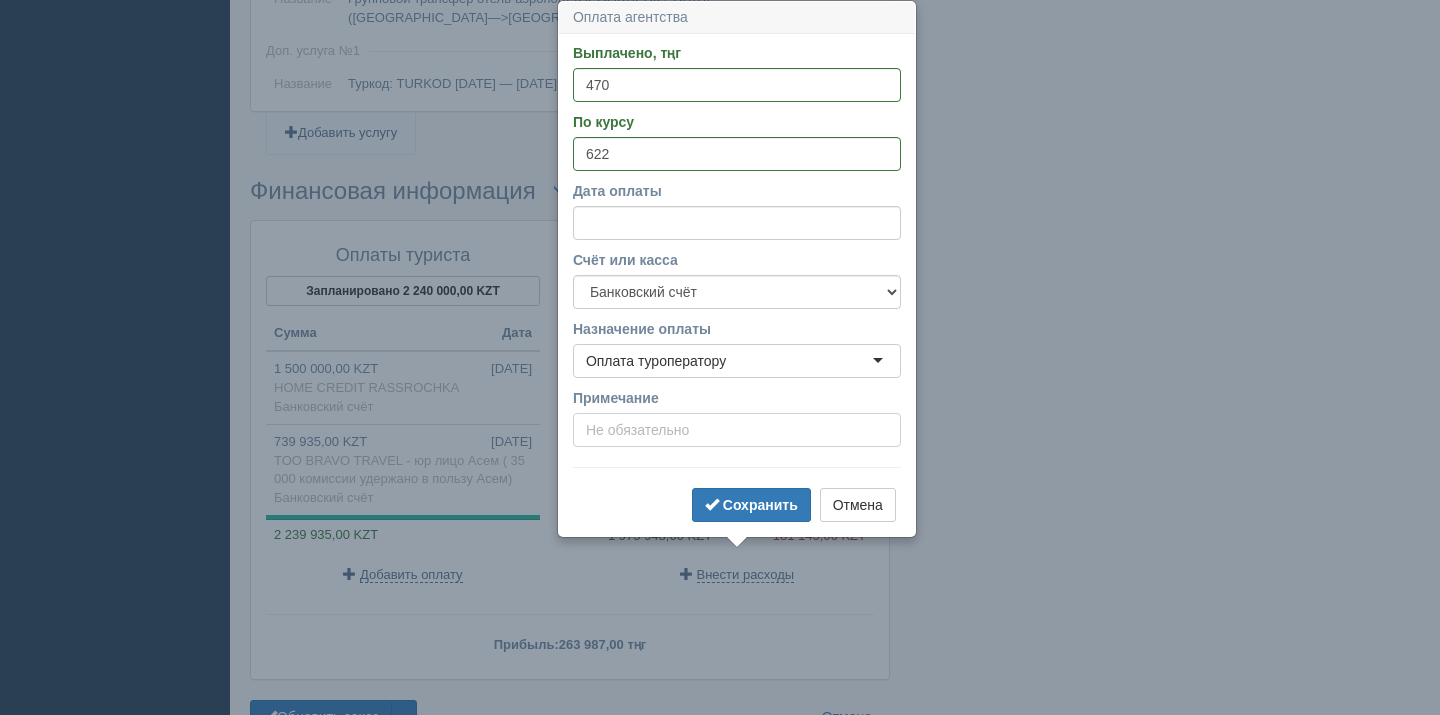click on "Примечание" at bounding box center (737, 430) 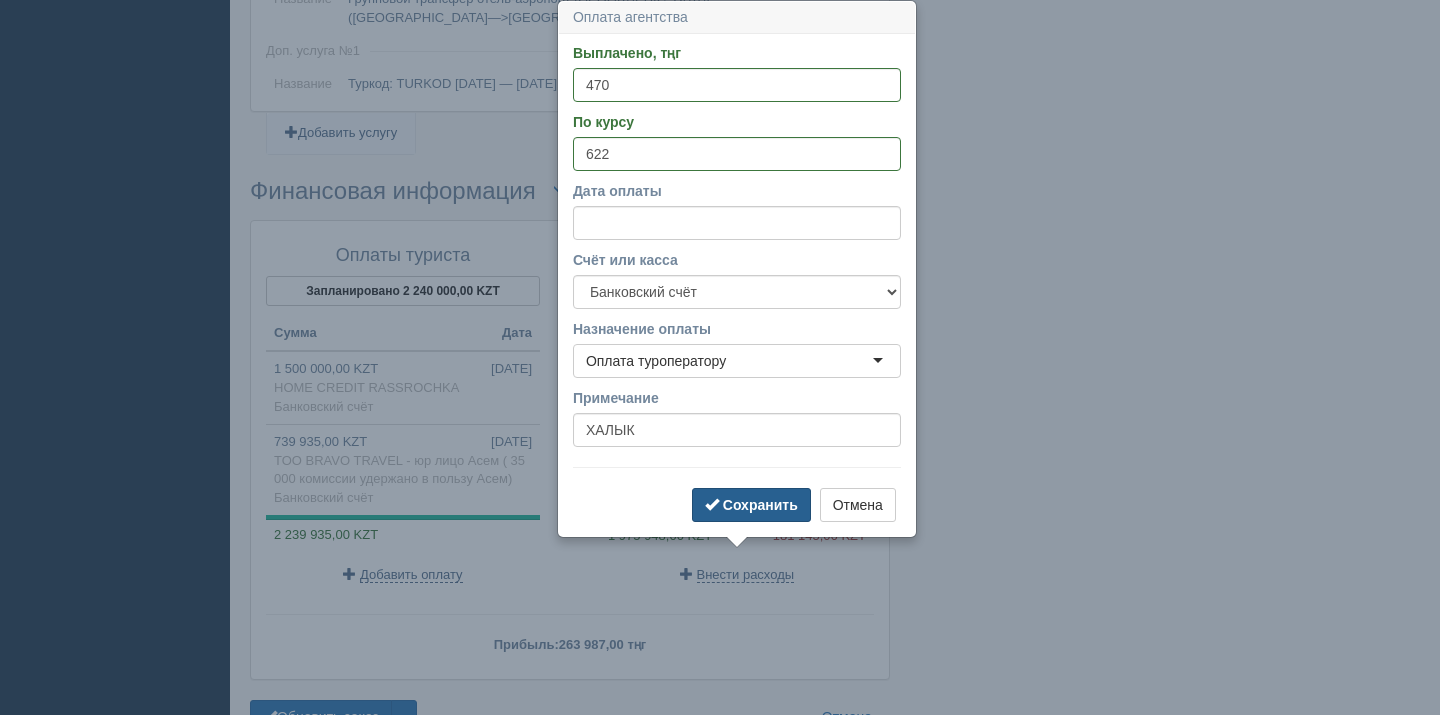 click on "Сохранить" at bounding box center (760, 505) 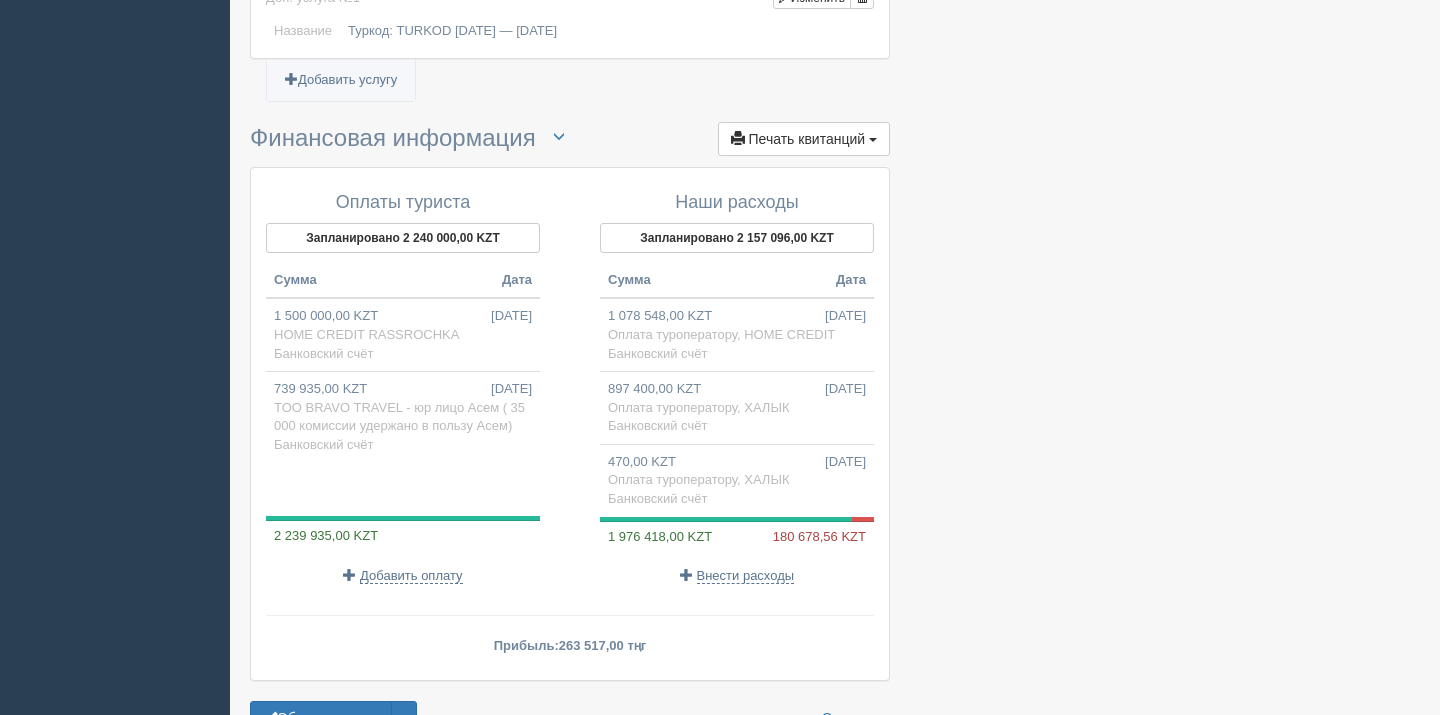 scroll, scrollTop: 2016, scrollLeft: 0, axis: vertical 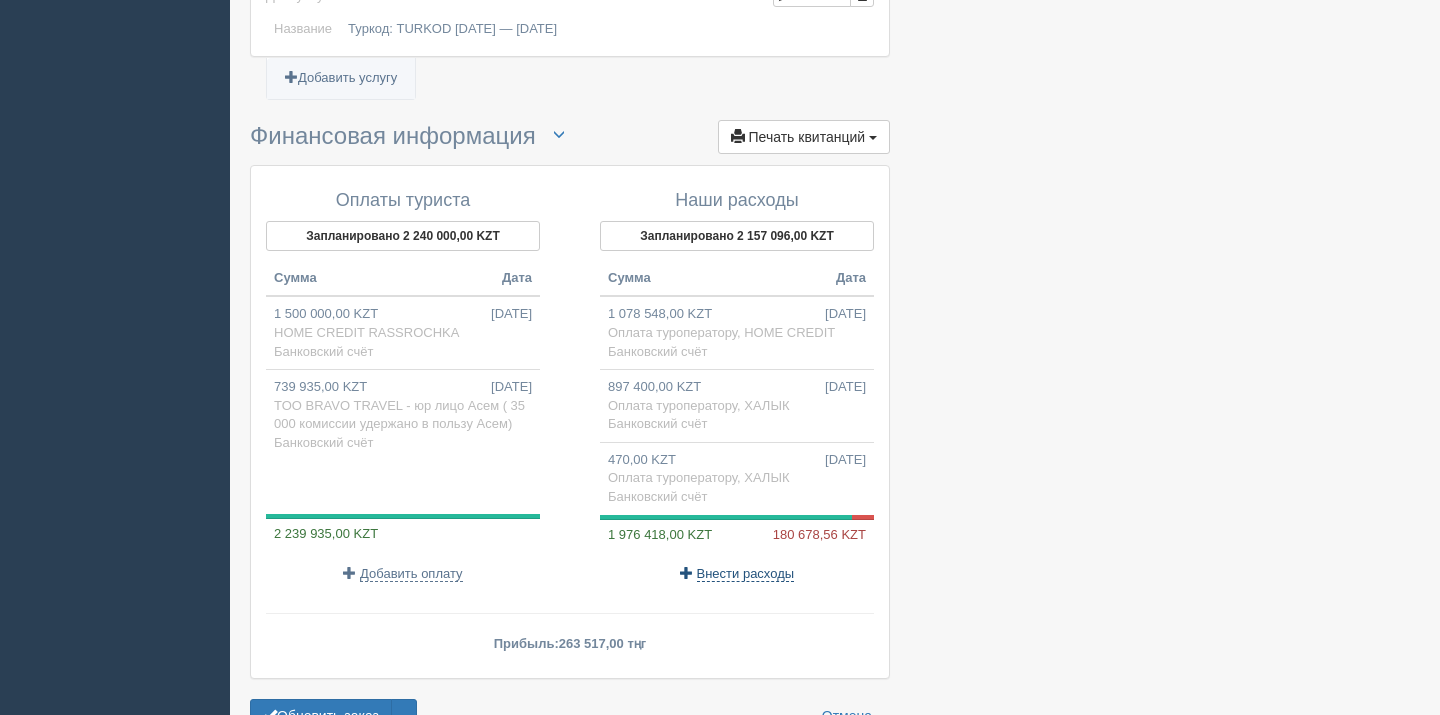 click on "Внести расходы" at bounding box center [746, 574] 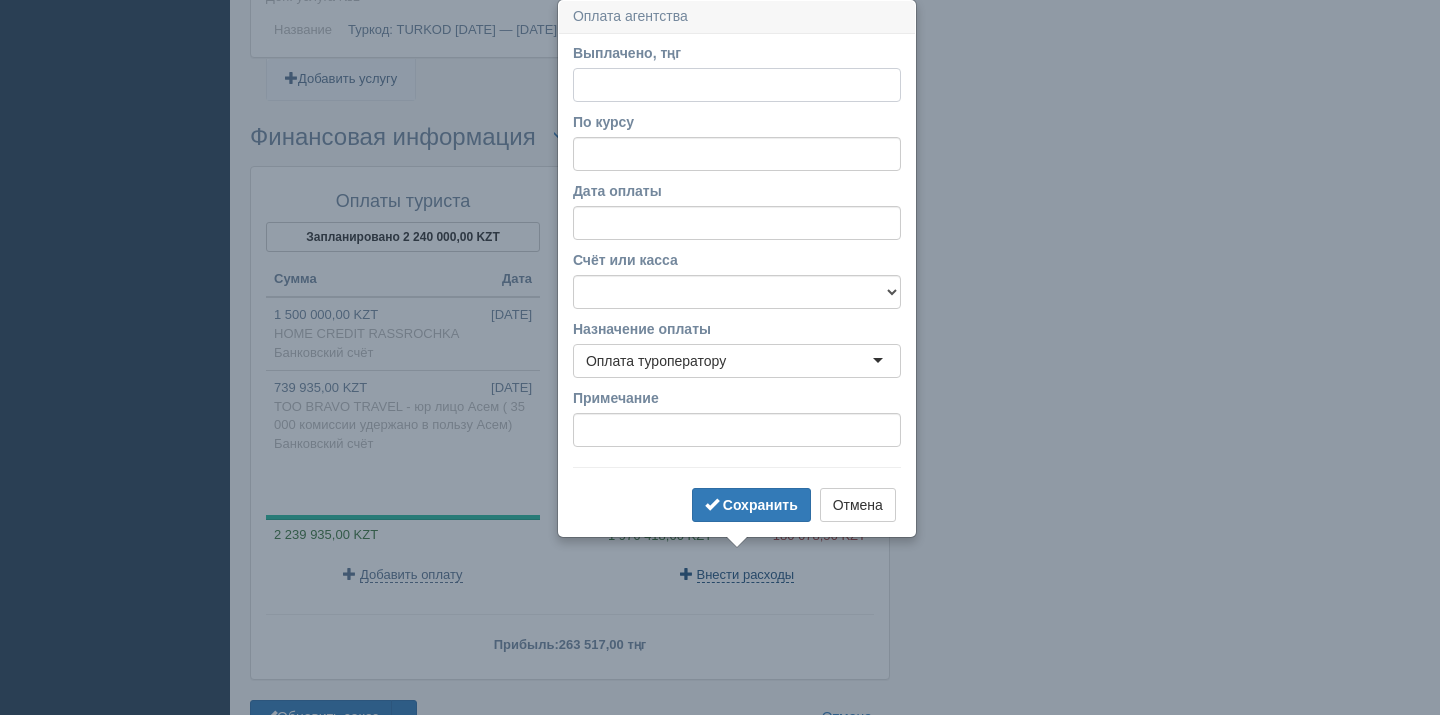 scroll, scrollTop: 2014, scrollLeft: 0, axis: vertical 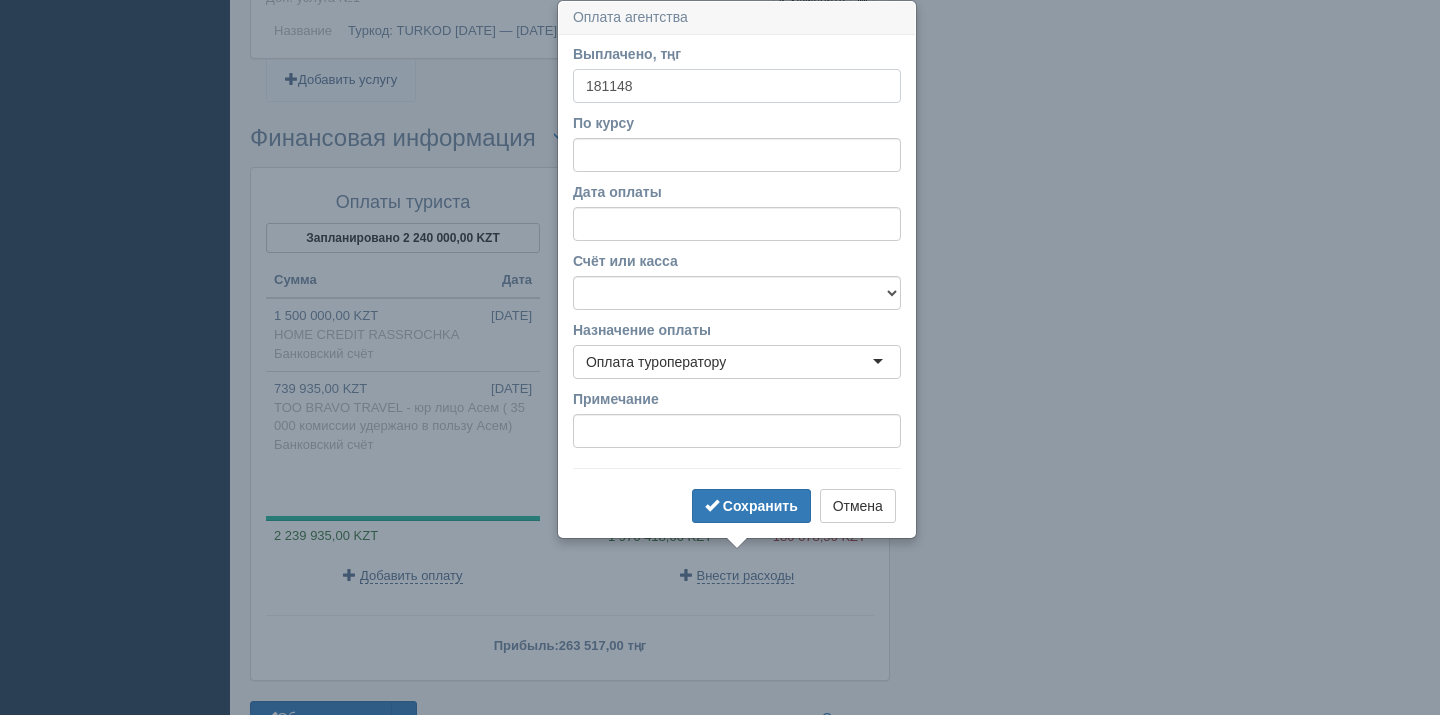 type on "181148" 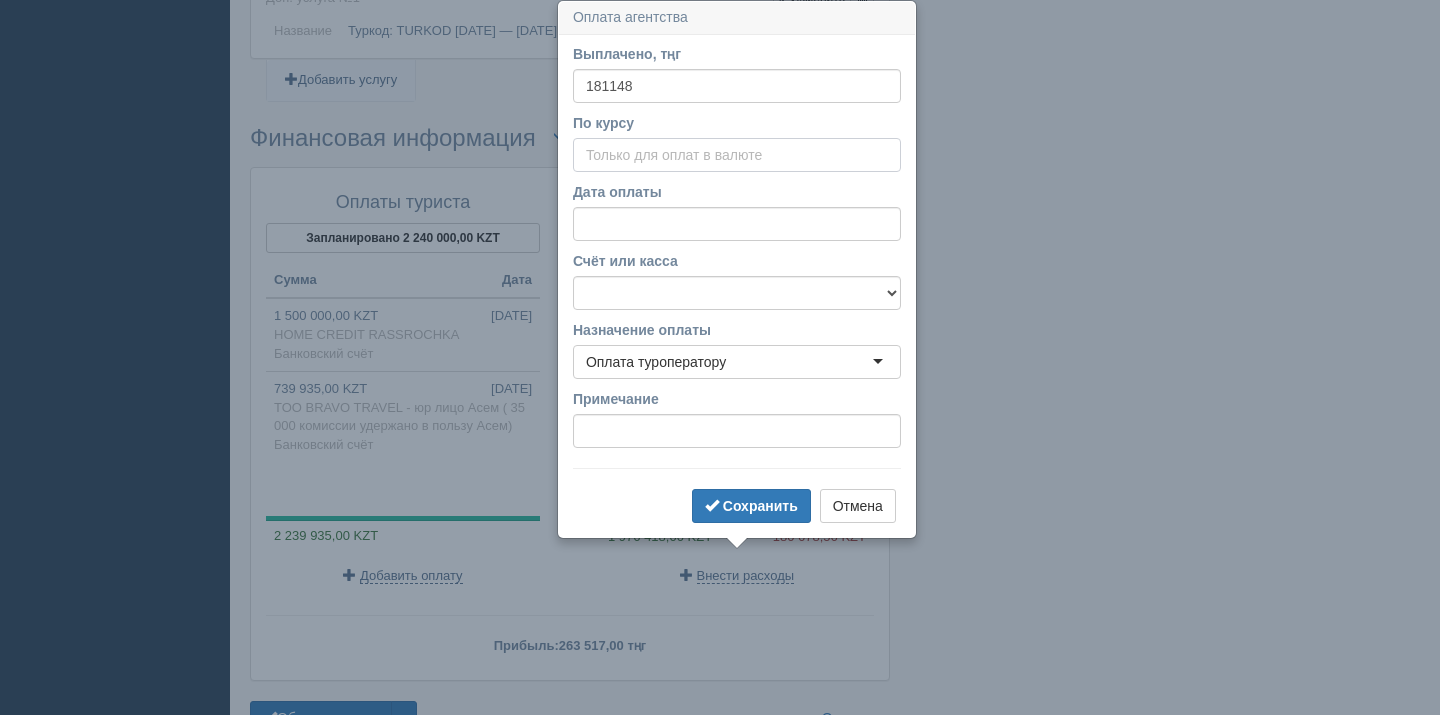 click on "По курсу" at bounding box center [737, 155] 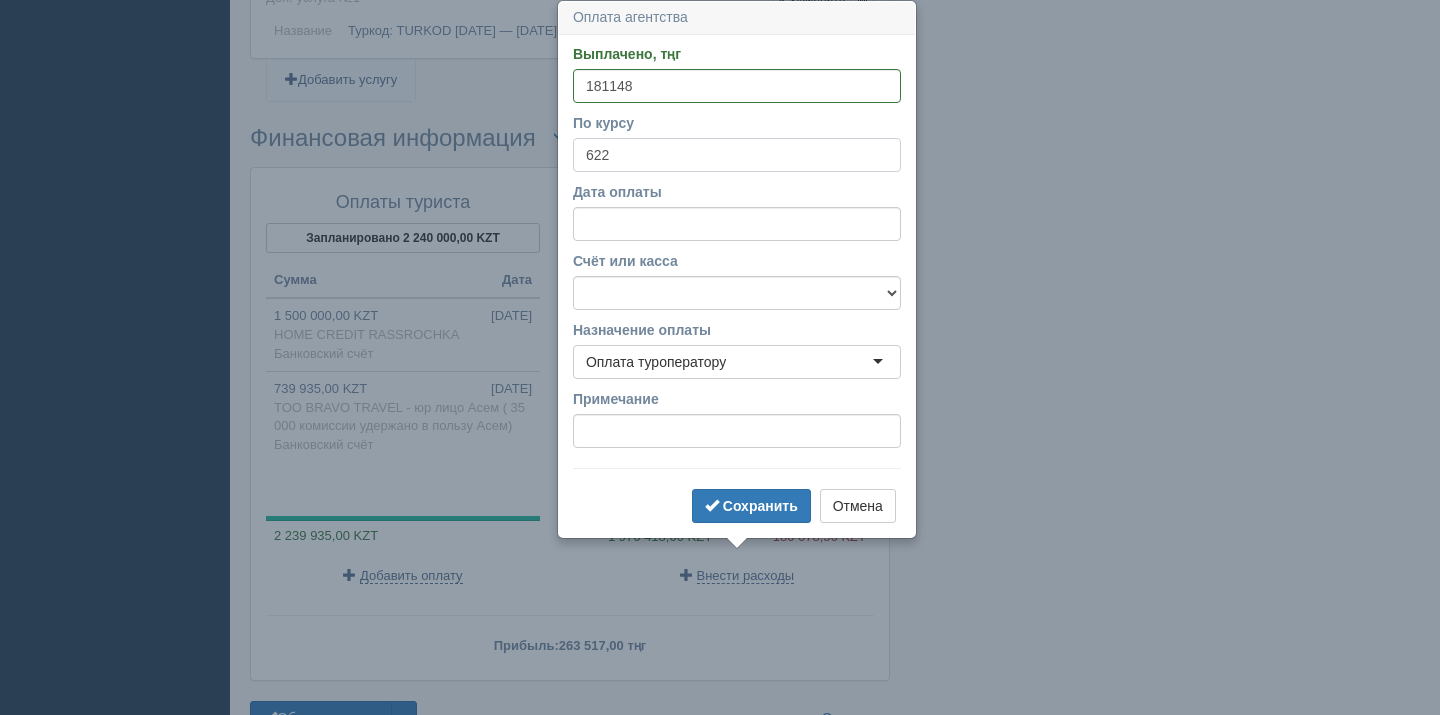 type on "622" 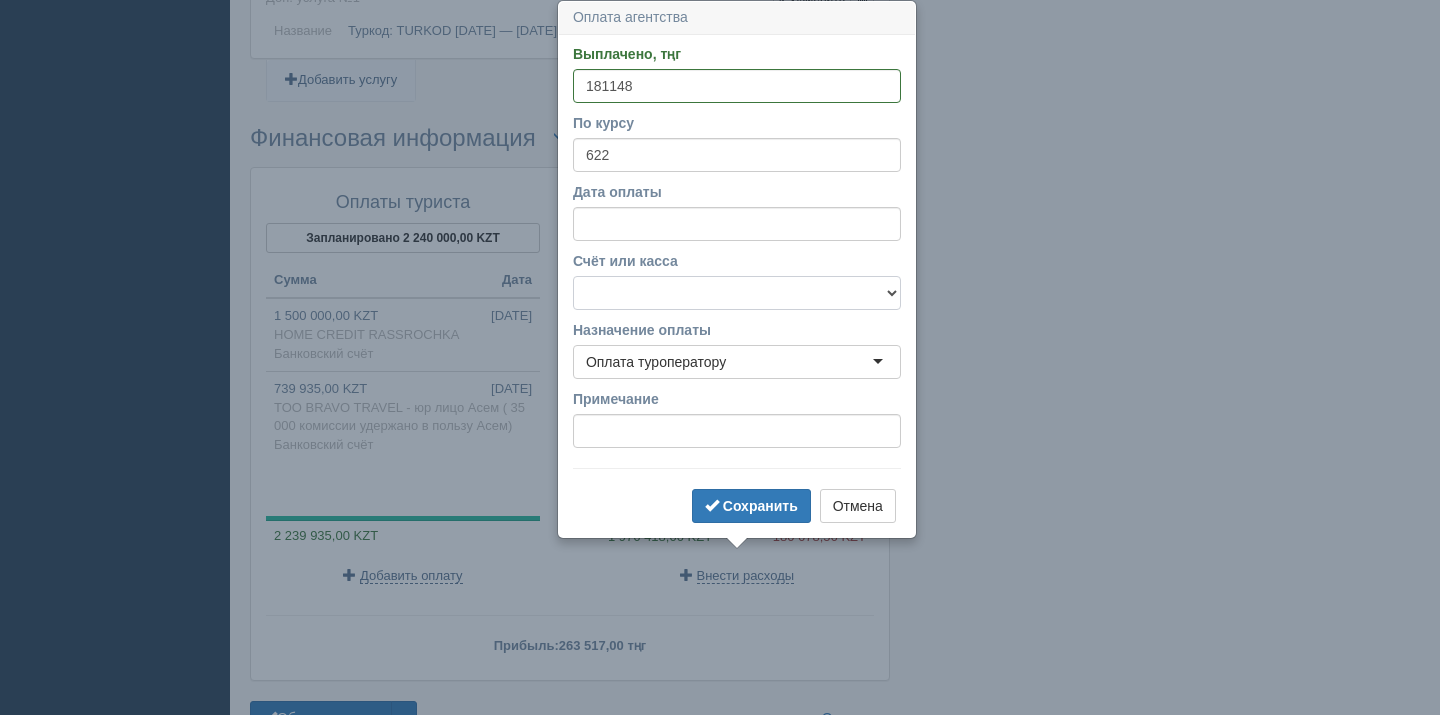 click on "Банковский счёт
Наличная касса" at bounding box center (737, 293) 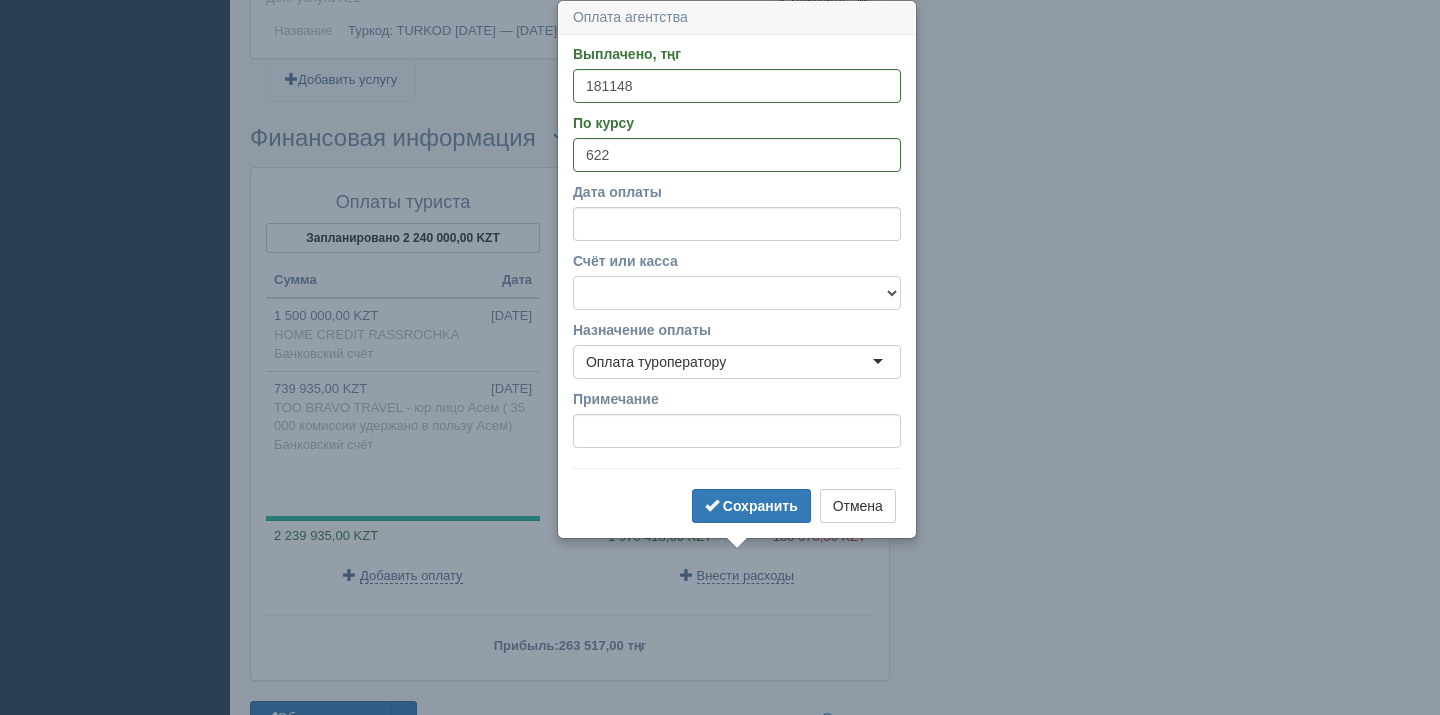 select on "1628" 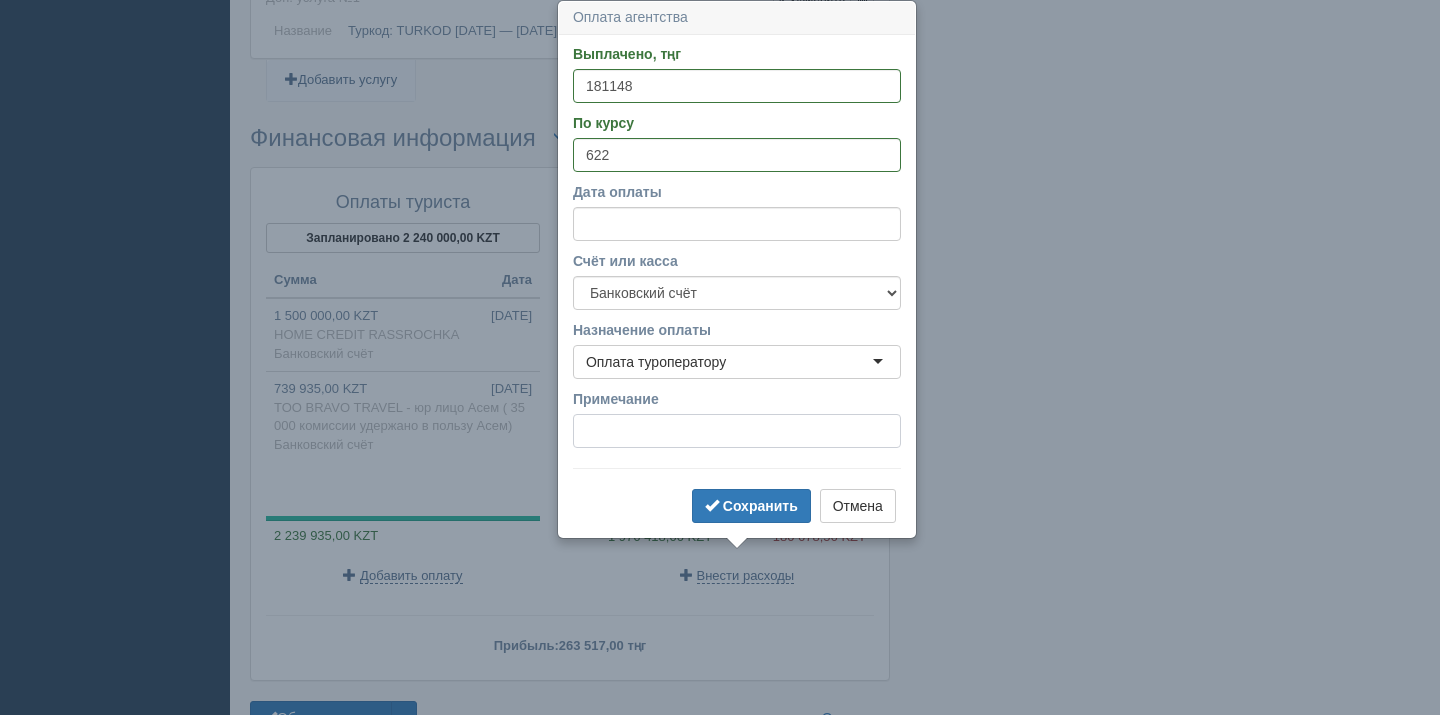 click on "Примечание" at bounding box center [737, 431] 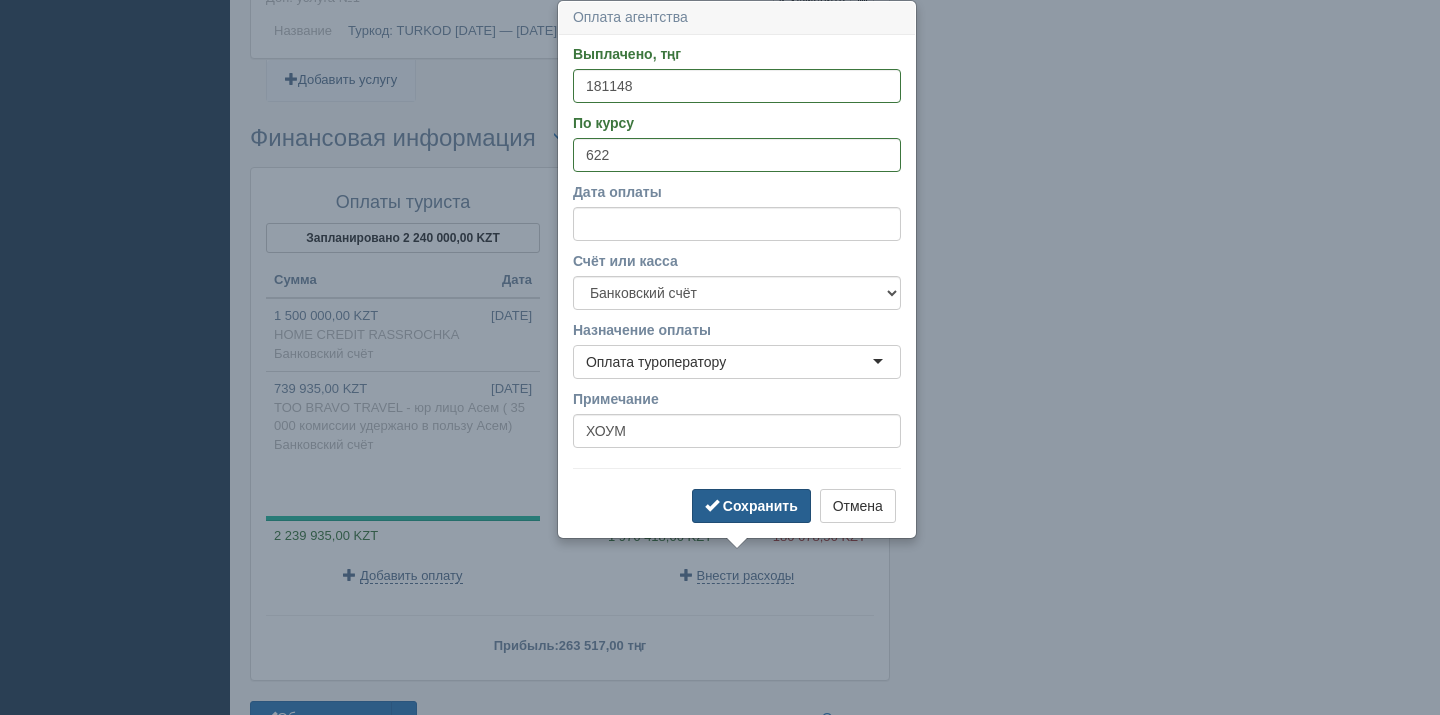 click on "Сохранить" at bounding box center [760, 506] 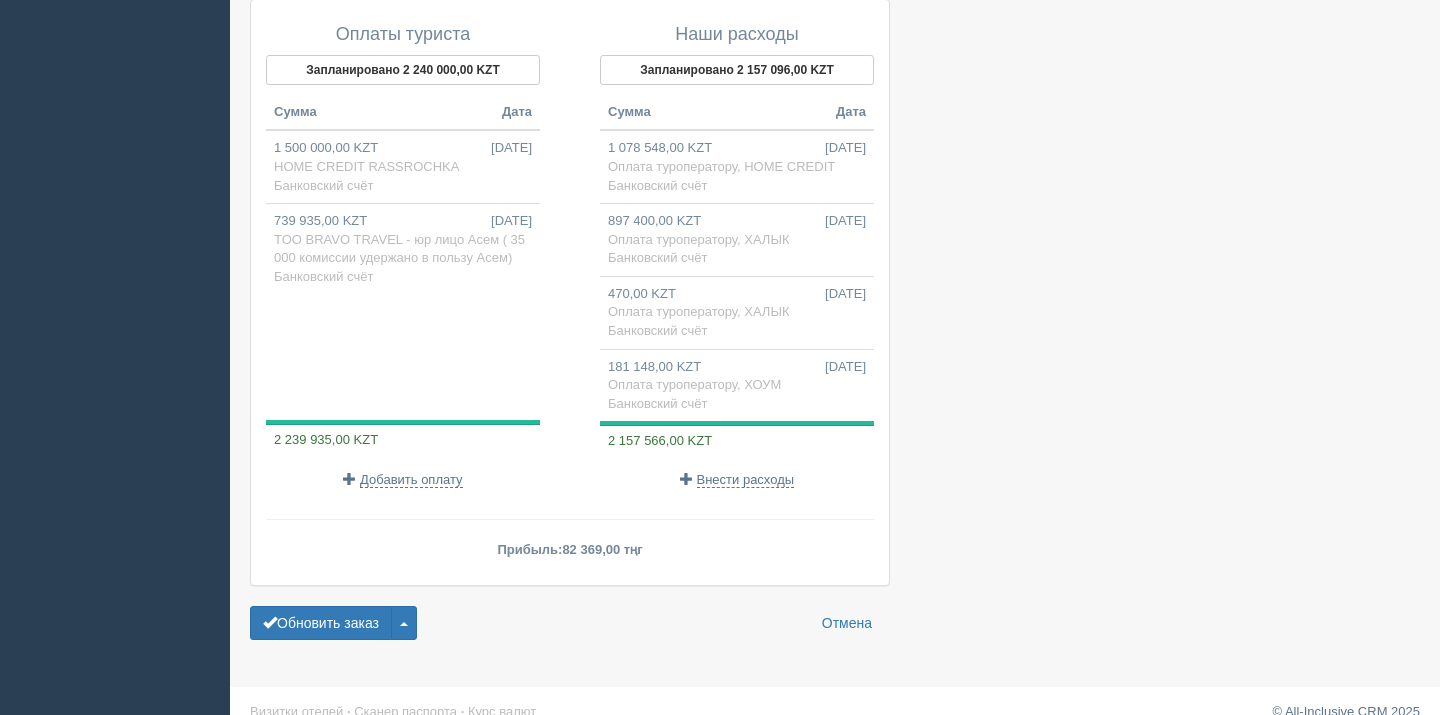 scroll, scrollTop: 2187, scrollLeft: 0, axis: vertical 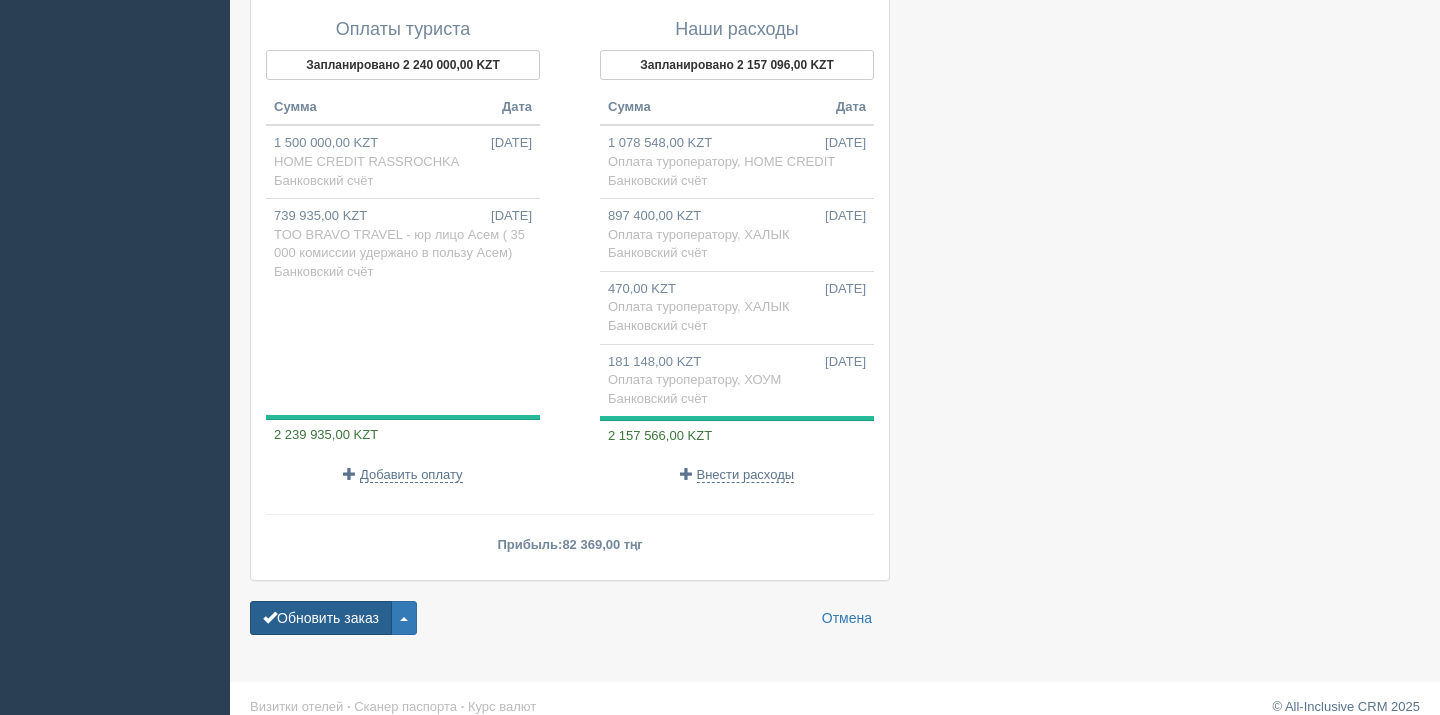 click on "Обновить заказ" at bounding box center (321, 618) 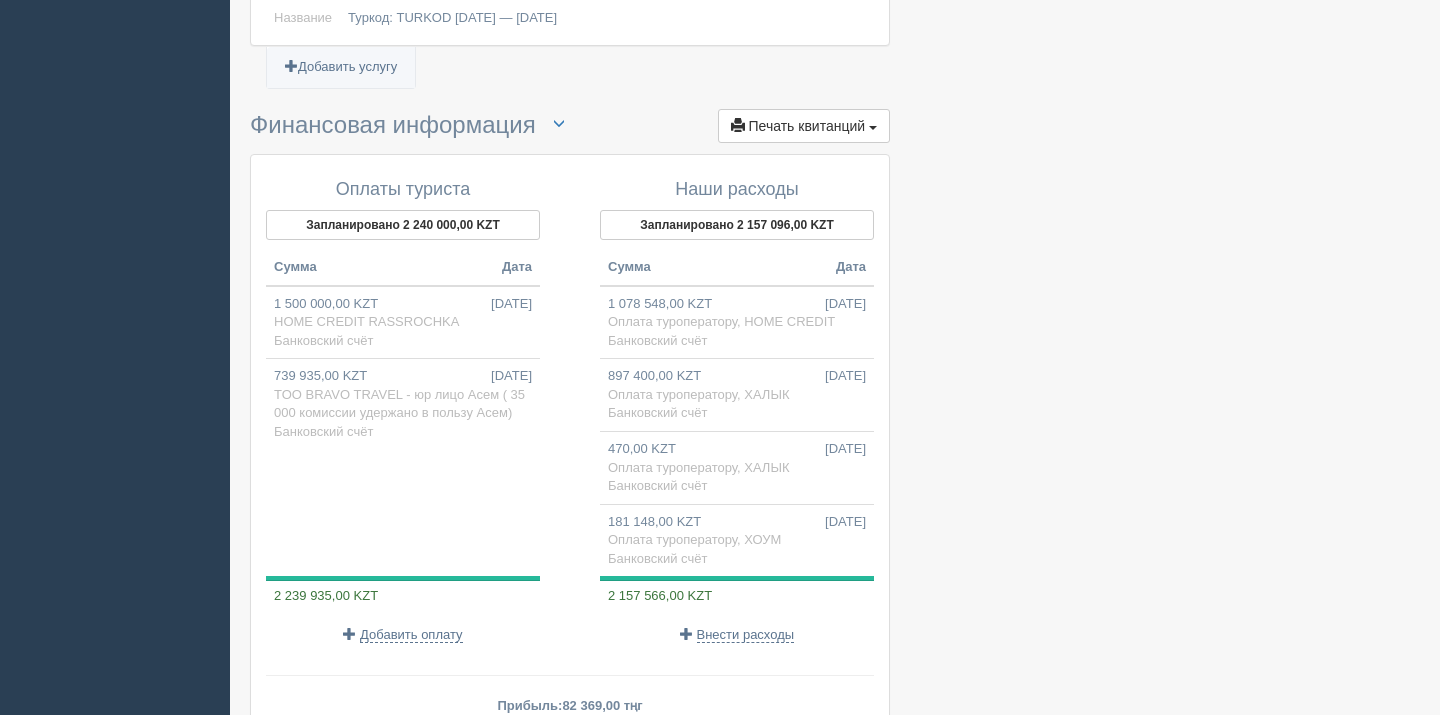 scroll, scrollTop: 2249, scrollLeft: 0, axis: vertical 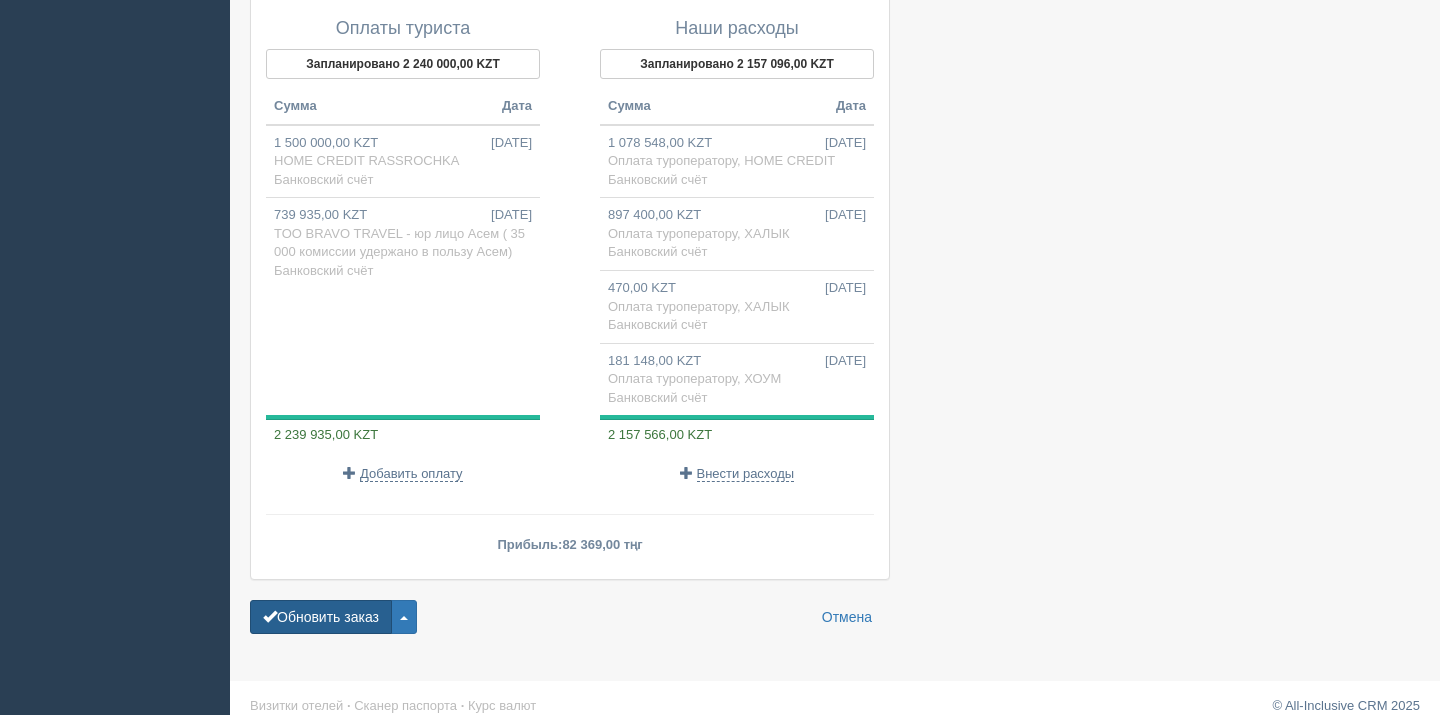 click on "Обновить заказ" at bounding box center [321, 617] 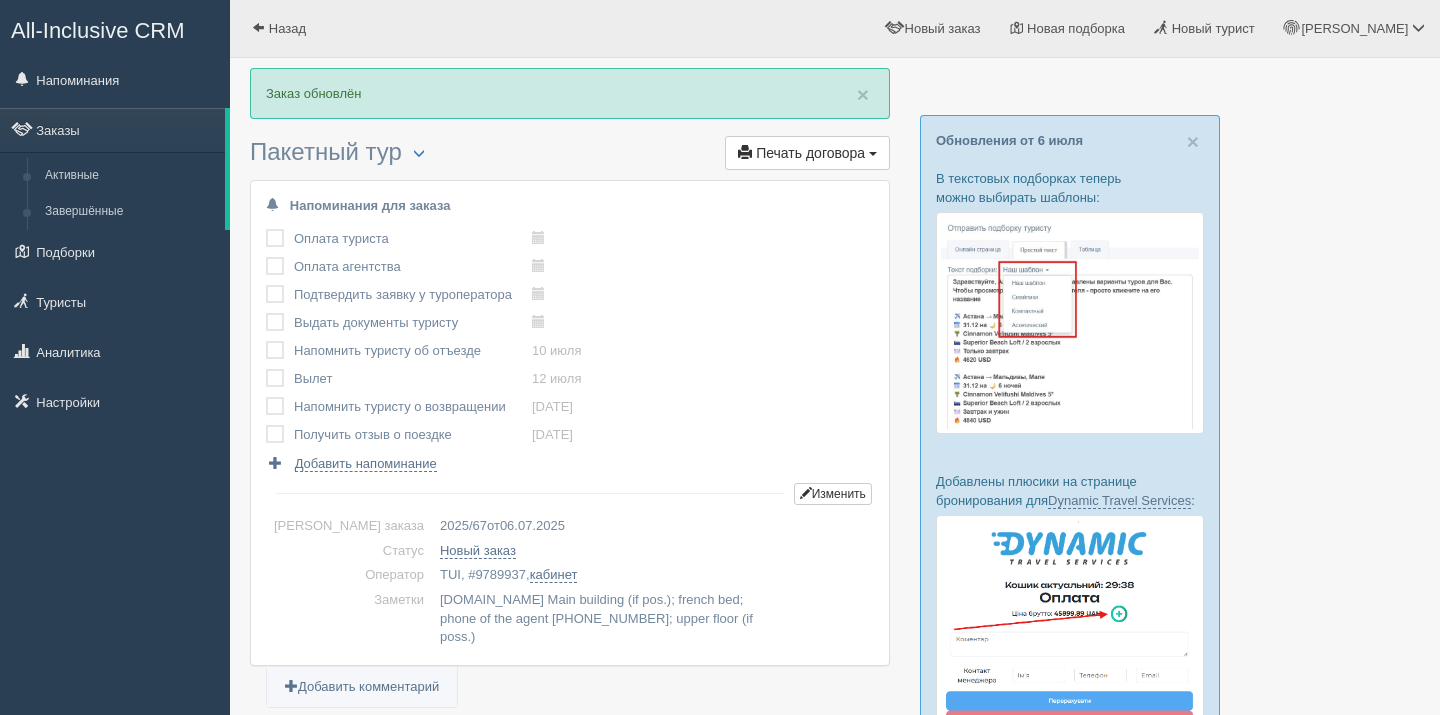 scroll, scrollTop: 0, scrollLeft: 0, axis: both 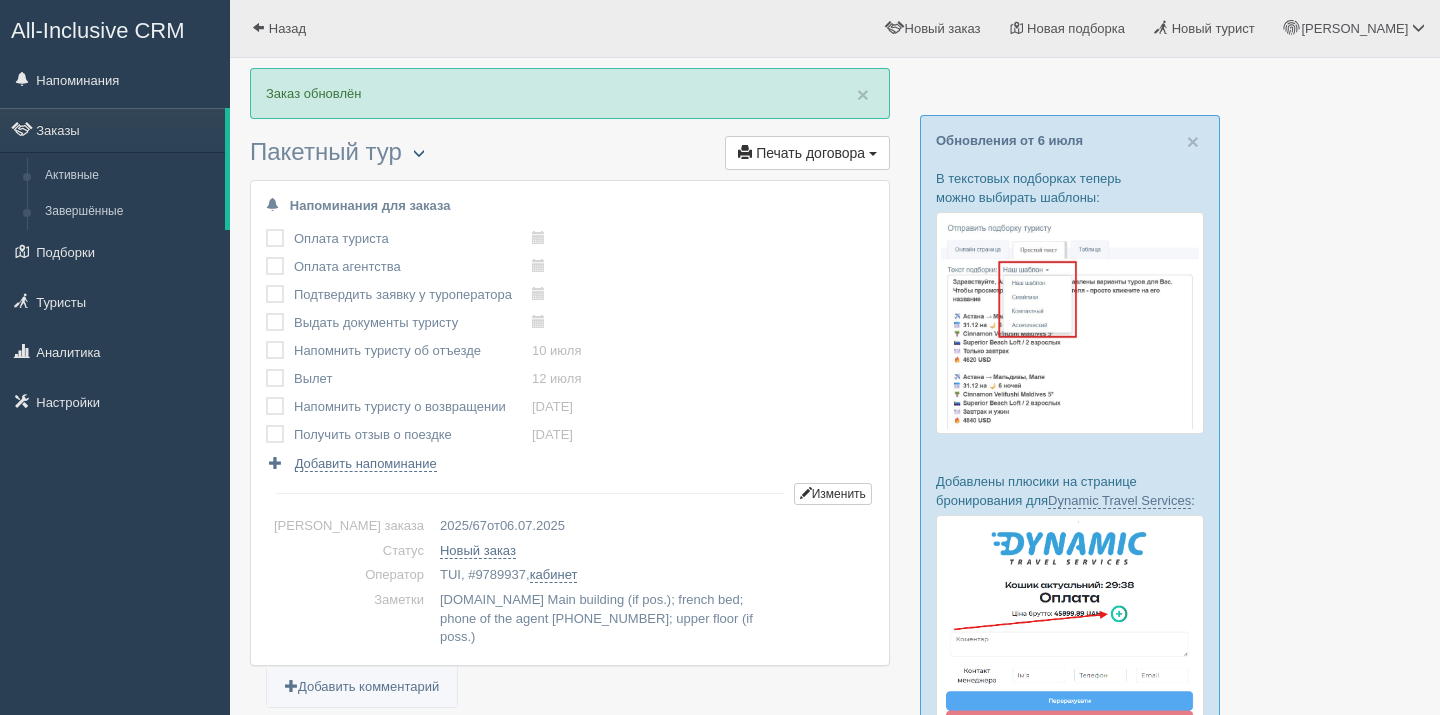click at bounding box center (419, 153) 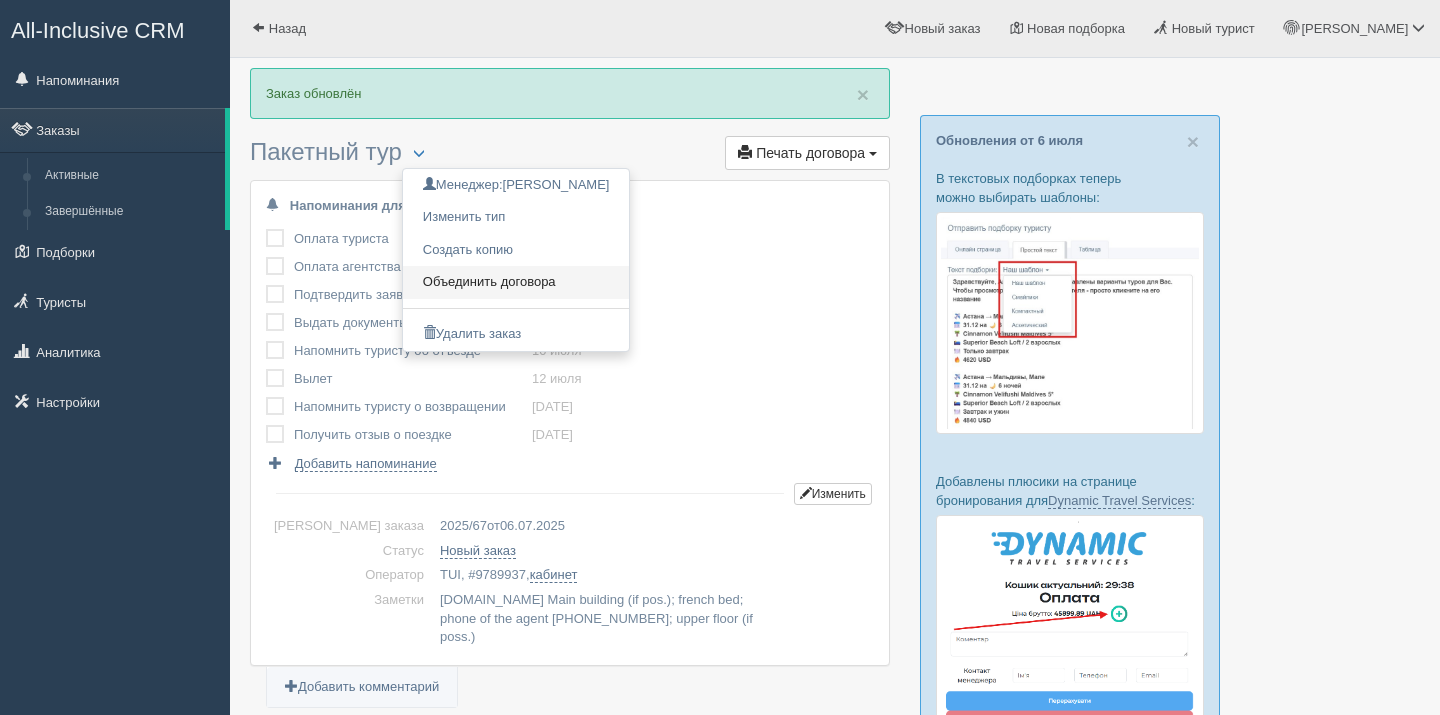 click on "Объединить договора" at bounding box center (516, 282) 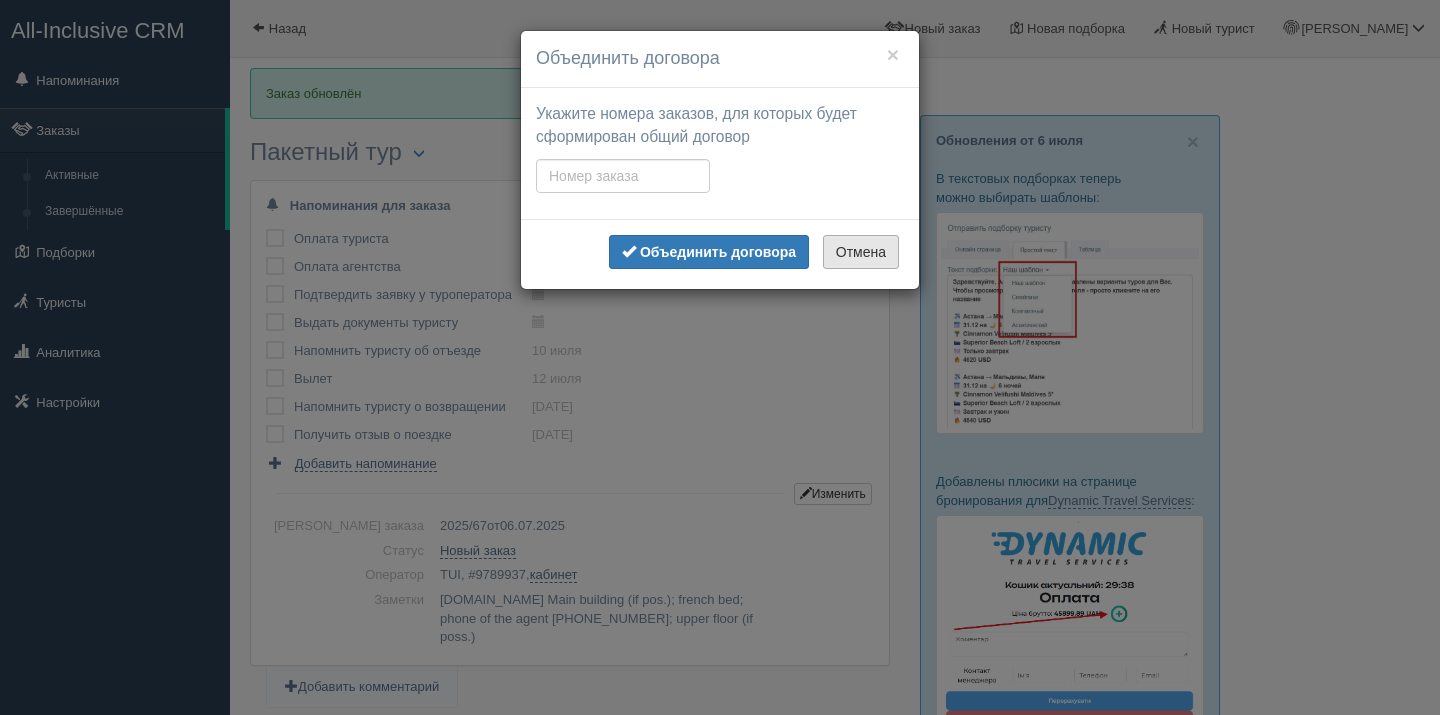 click on "Отмена" at bounding box center [861, 252] 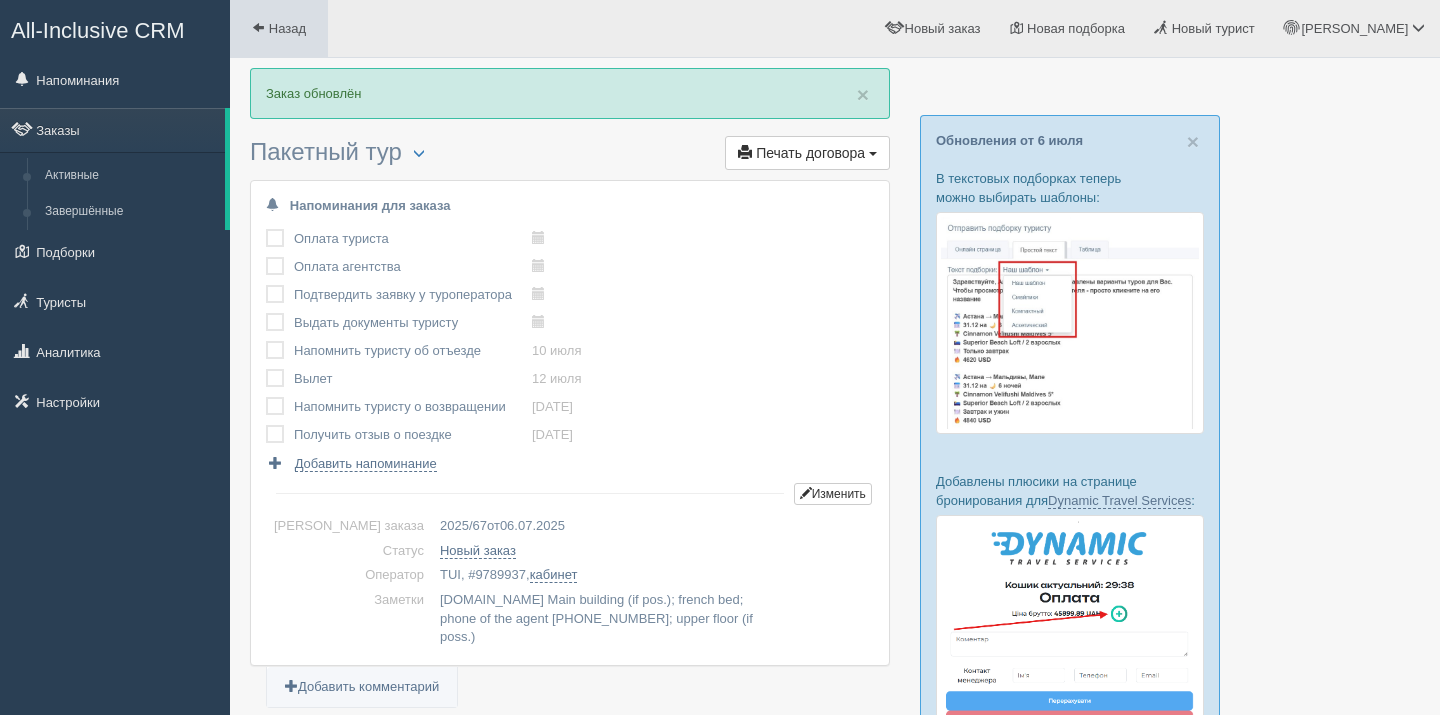click on "Назад" at bounding box center (287, 28) 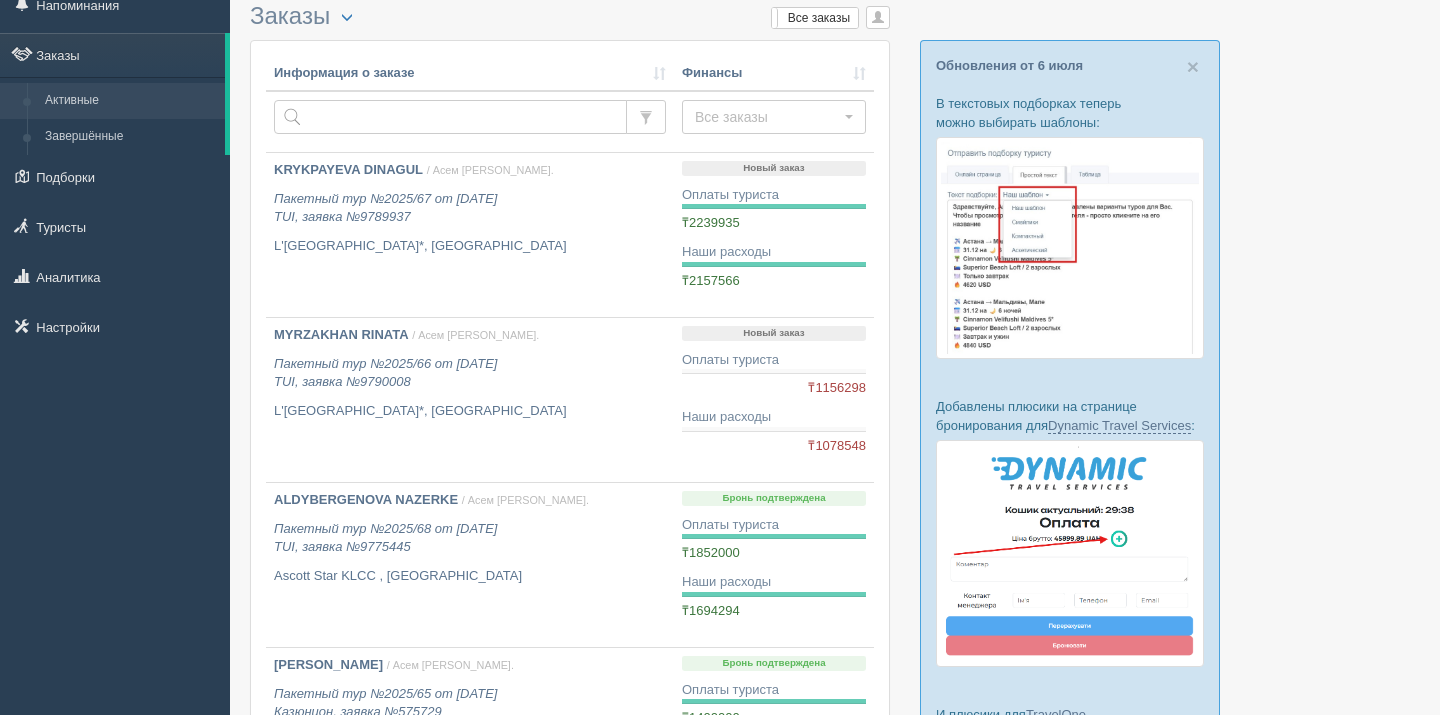 scroll, scrollTop: 101, scrollLeft: 0, axis: vertical 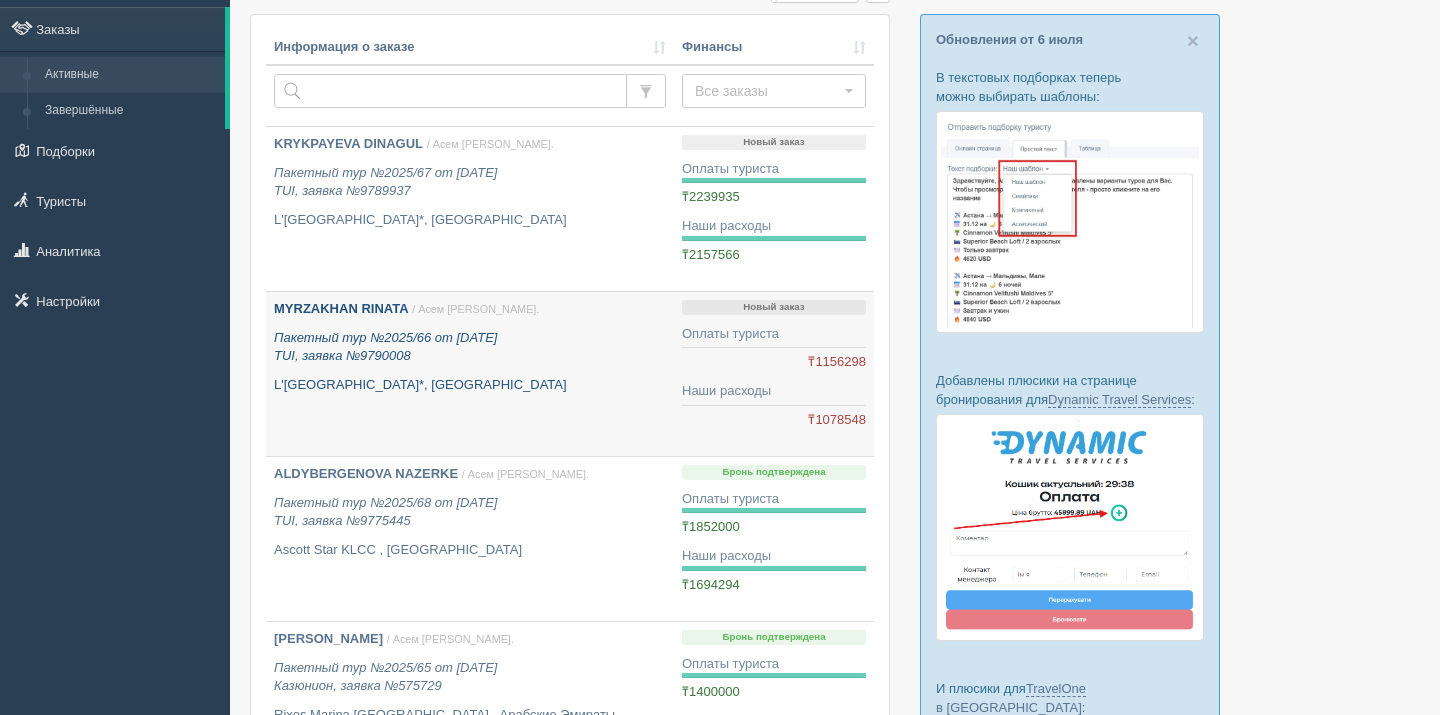 click on "Пакетный тур №2025/66 от 06.07.2025
TUI, заявка №9790008" at bounding box center [470, 347] 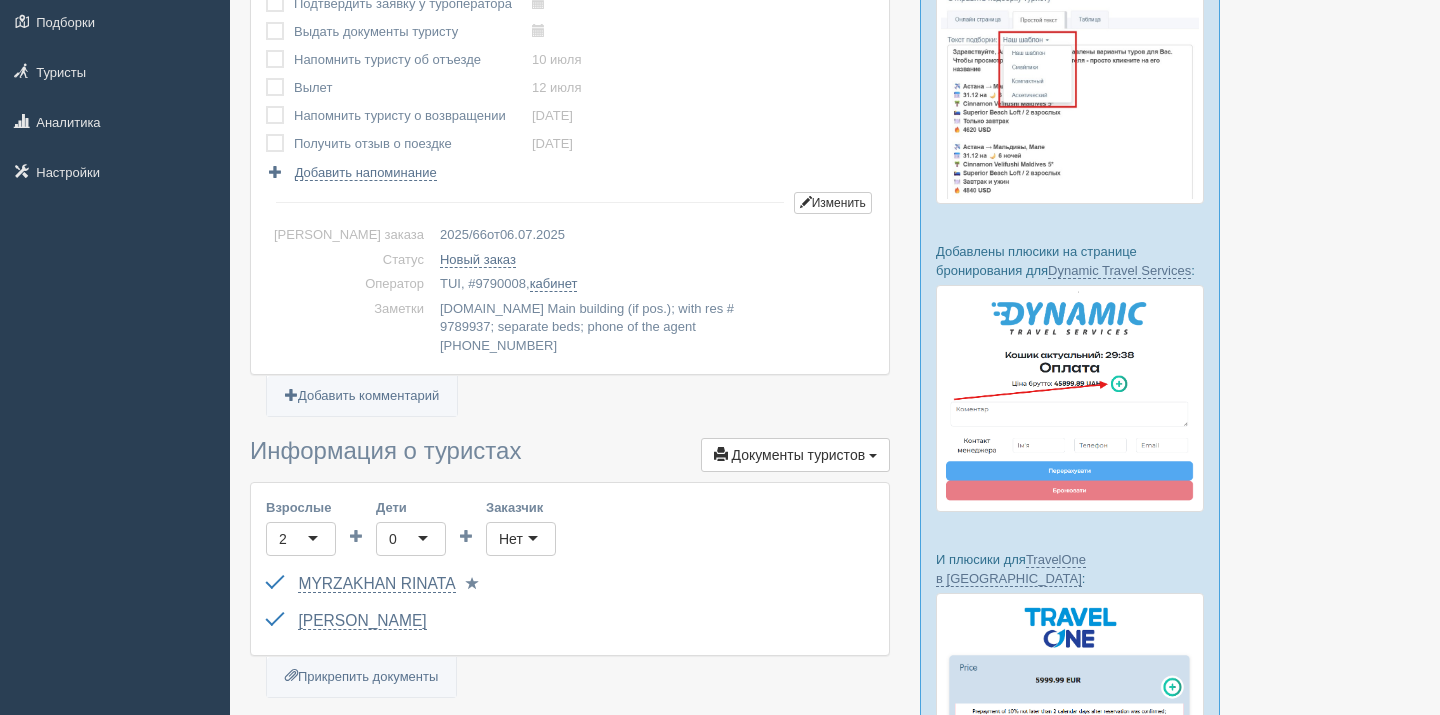 scroll, scrollTop: 222, scrollLeft: 0, axis: vertical 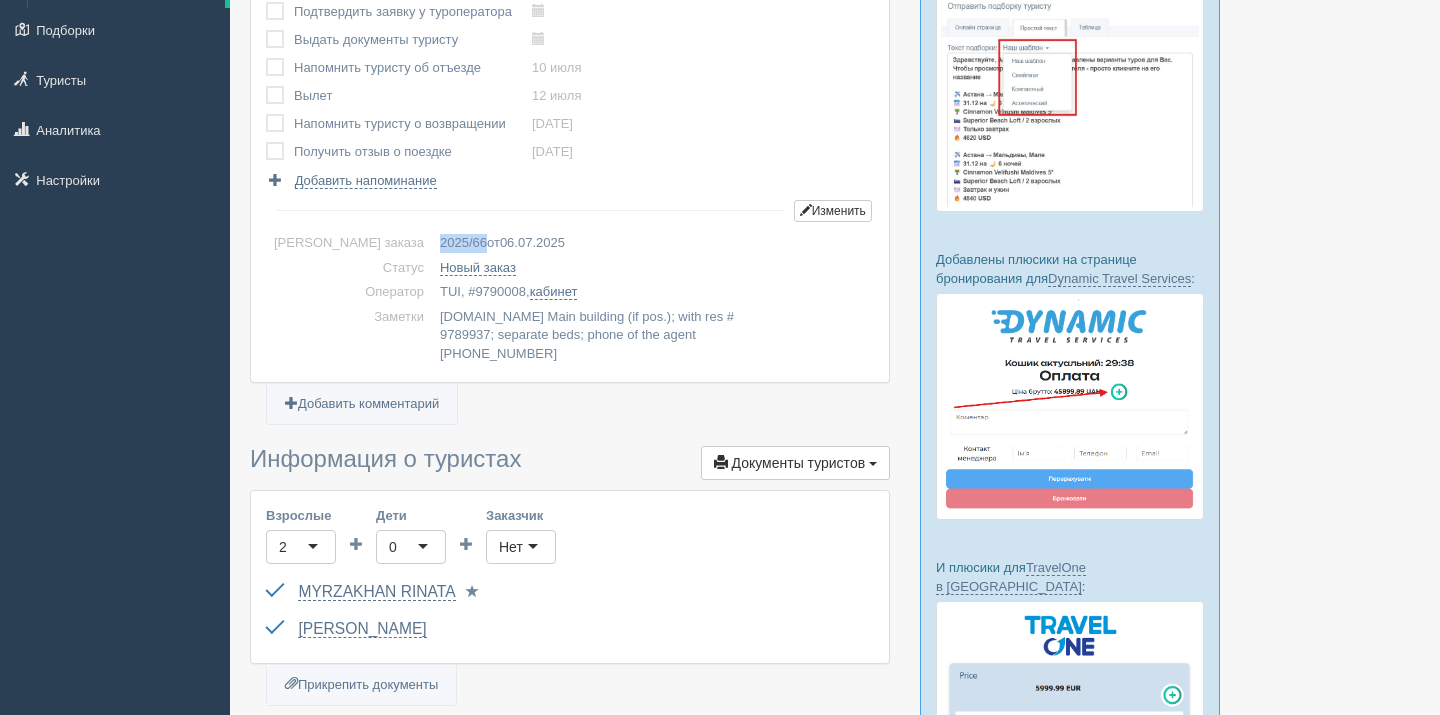 drag, startPoint x: 427, startPoint y: 243, endPoint x: 397, endPoint y: 241, distance: 30.066593 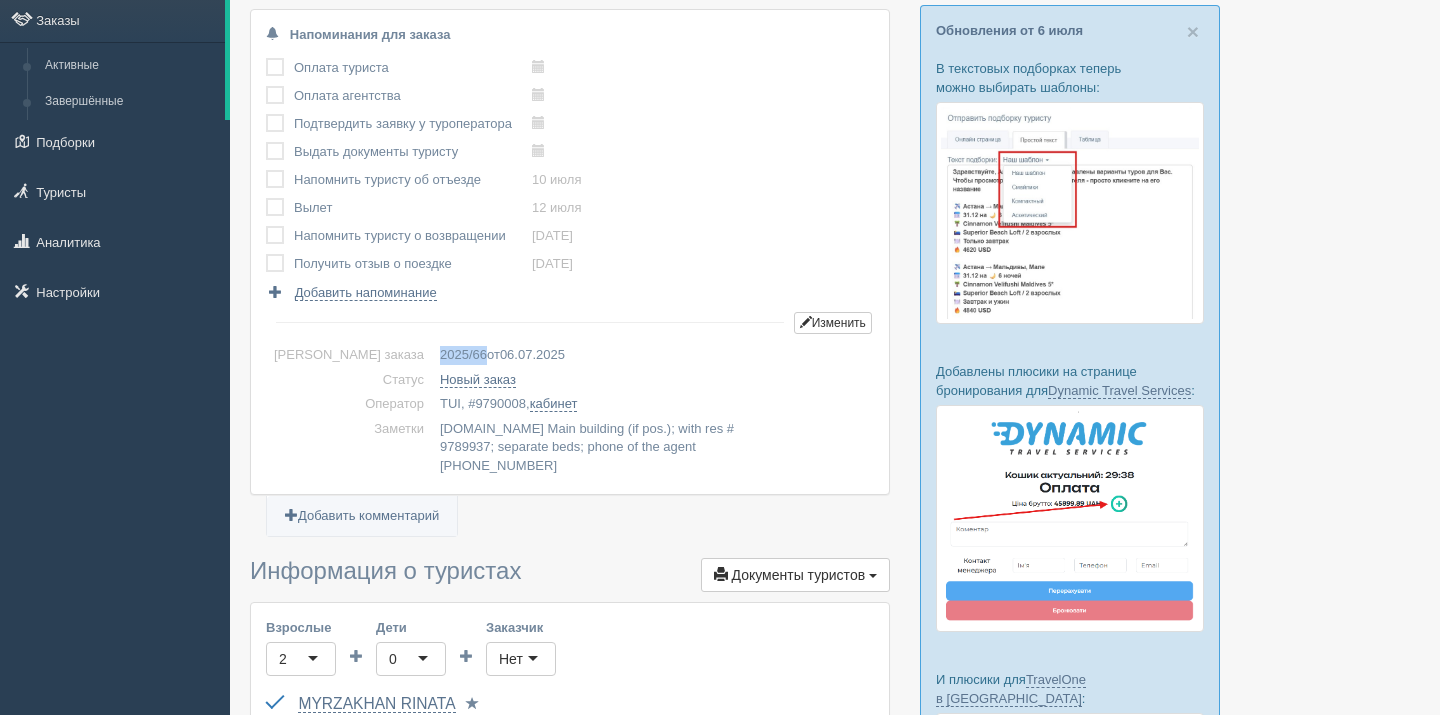 scroll, scrollTop: 0, scrollLeft: 0, axis: both 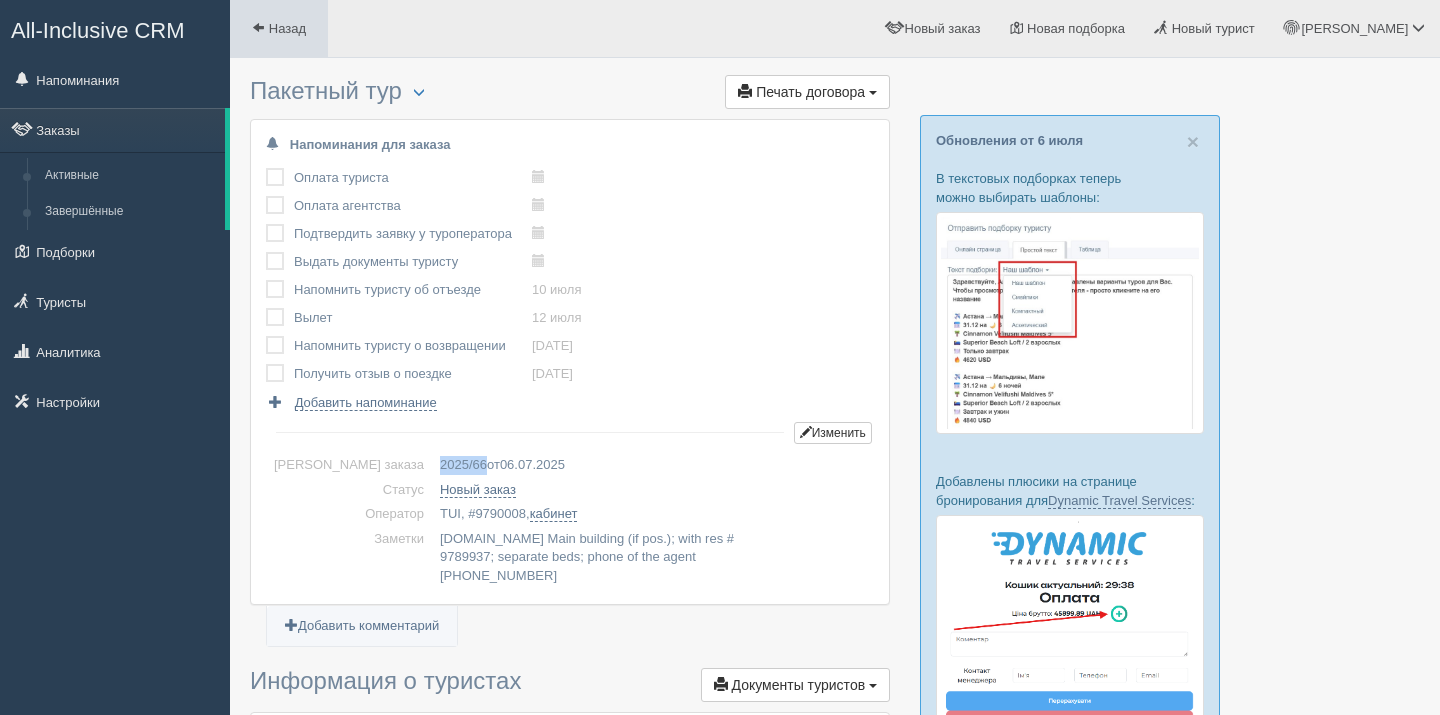 click on "Назад" at bounding box center (287, 28) 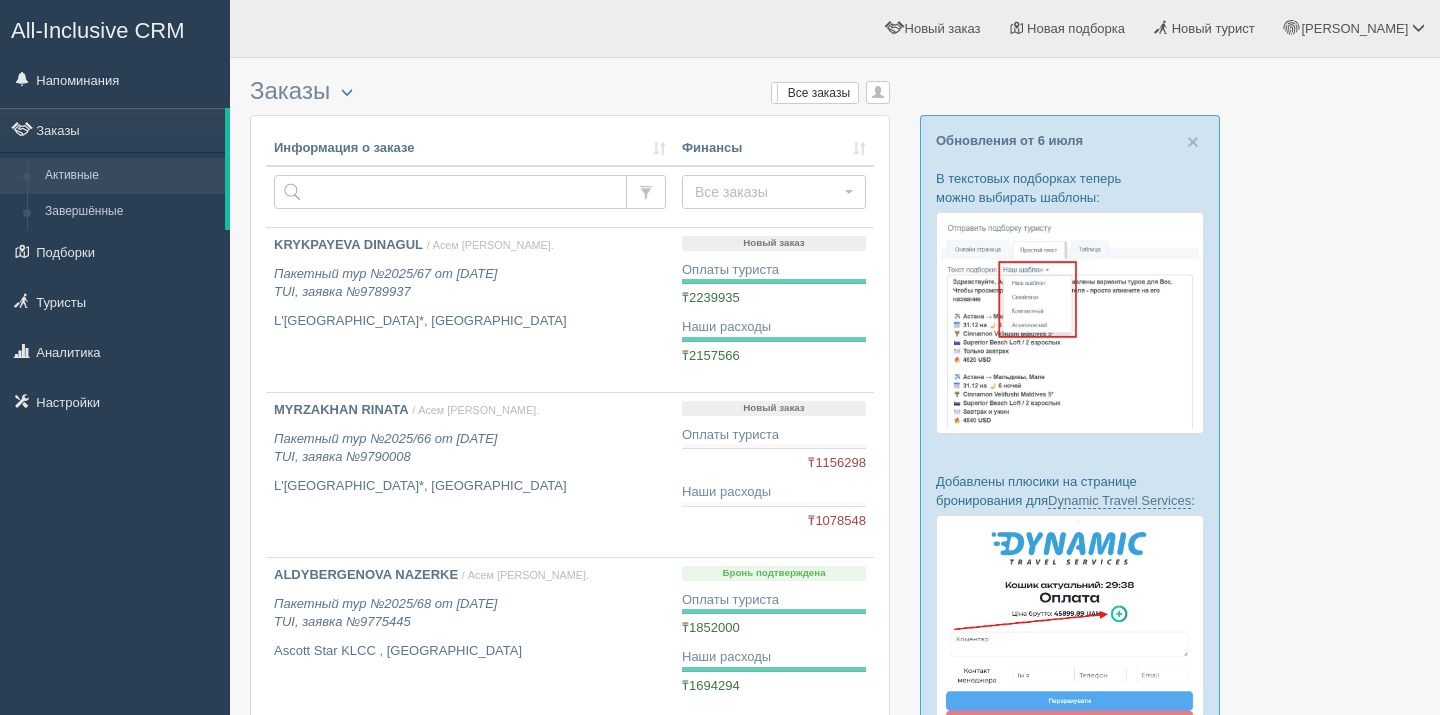 scroll, scrollTop: 0, scrollLeft: 0, axis: both 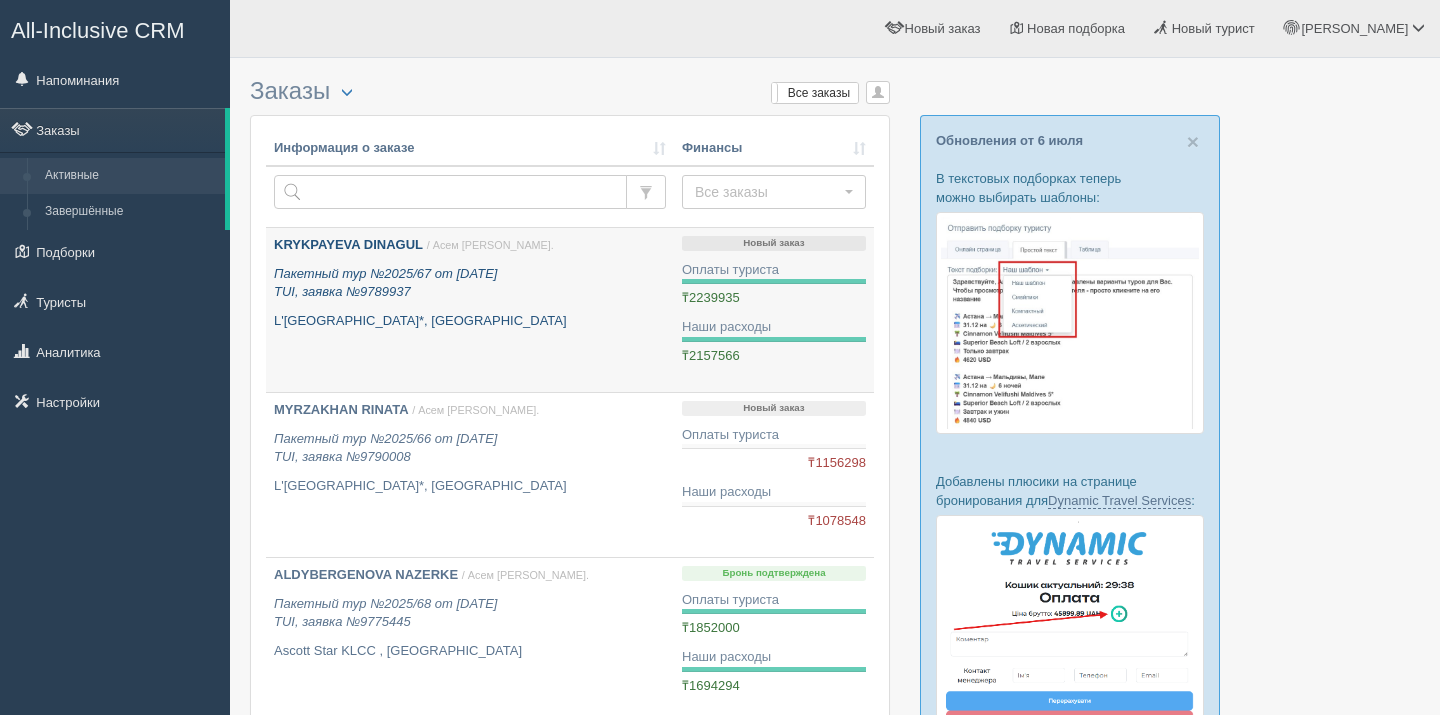 click on "Пакетный тур №2025/67 от [DATE]
TUI, заявка №9789937" at bounding box center [470, 283] 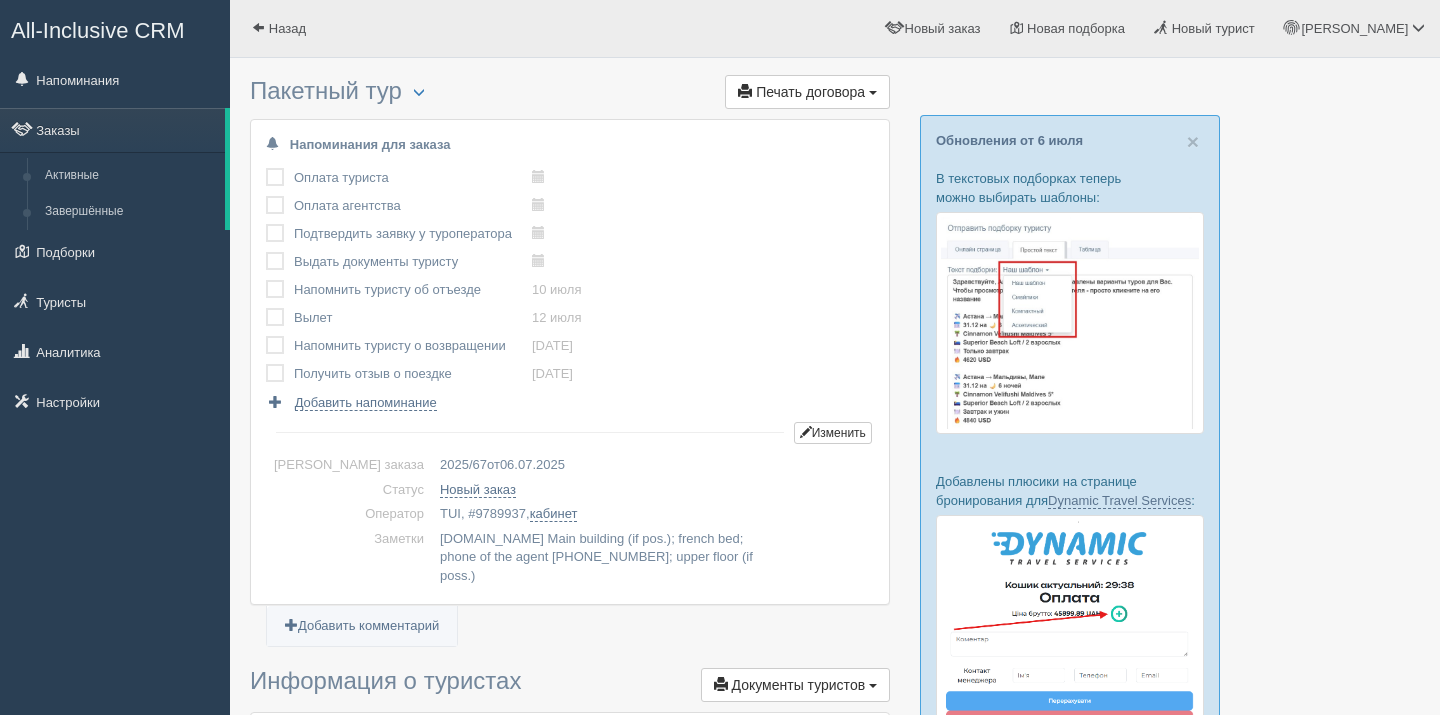 scroll, scrollTop: 0, scrollLeft: 0, axis: both 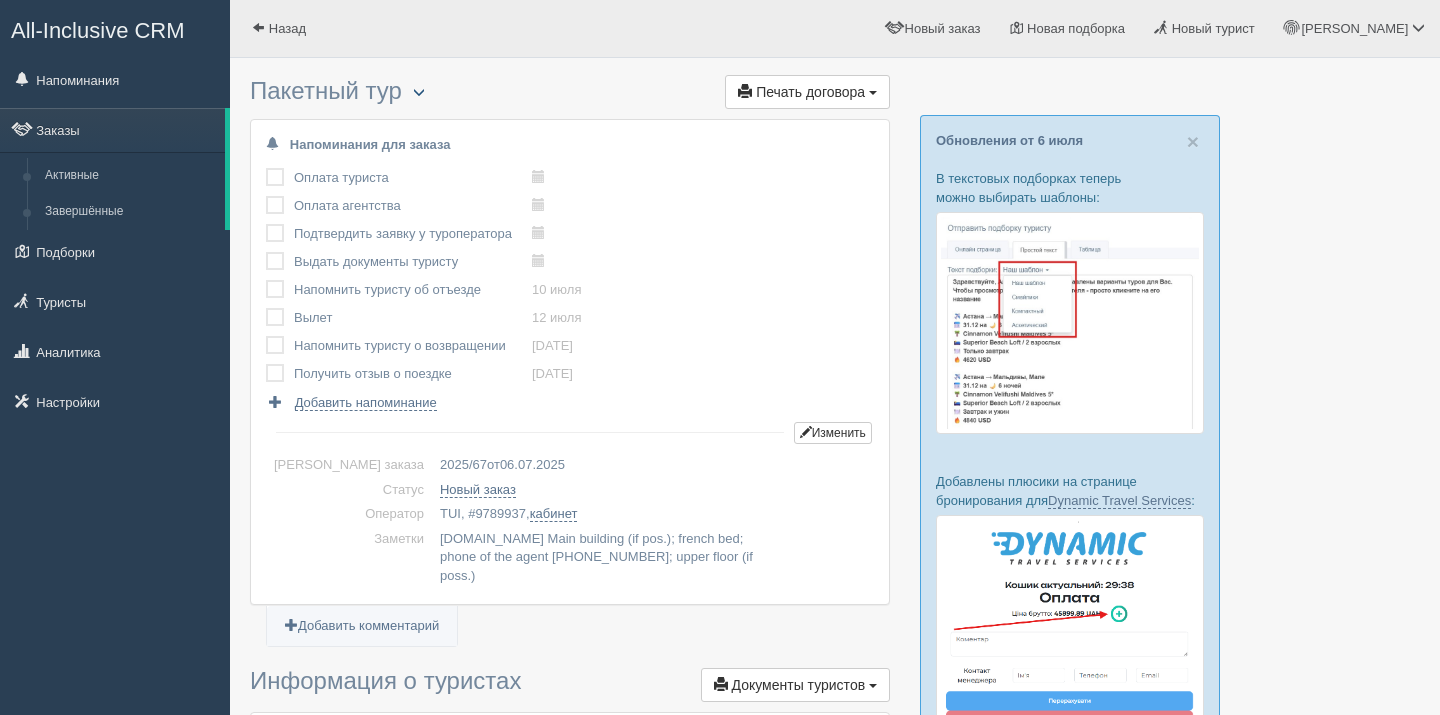 click at bounding box center (419, 92) 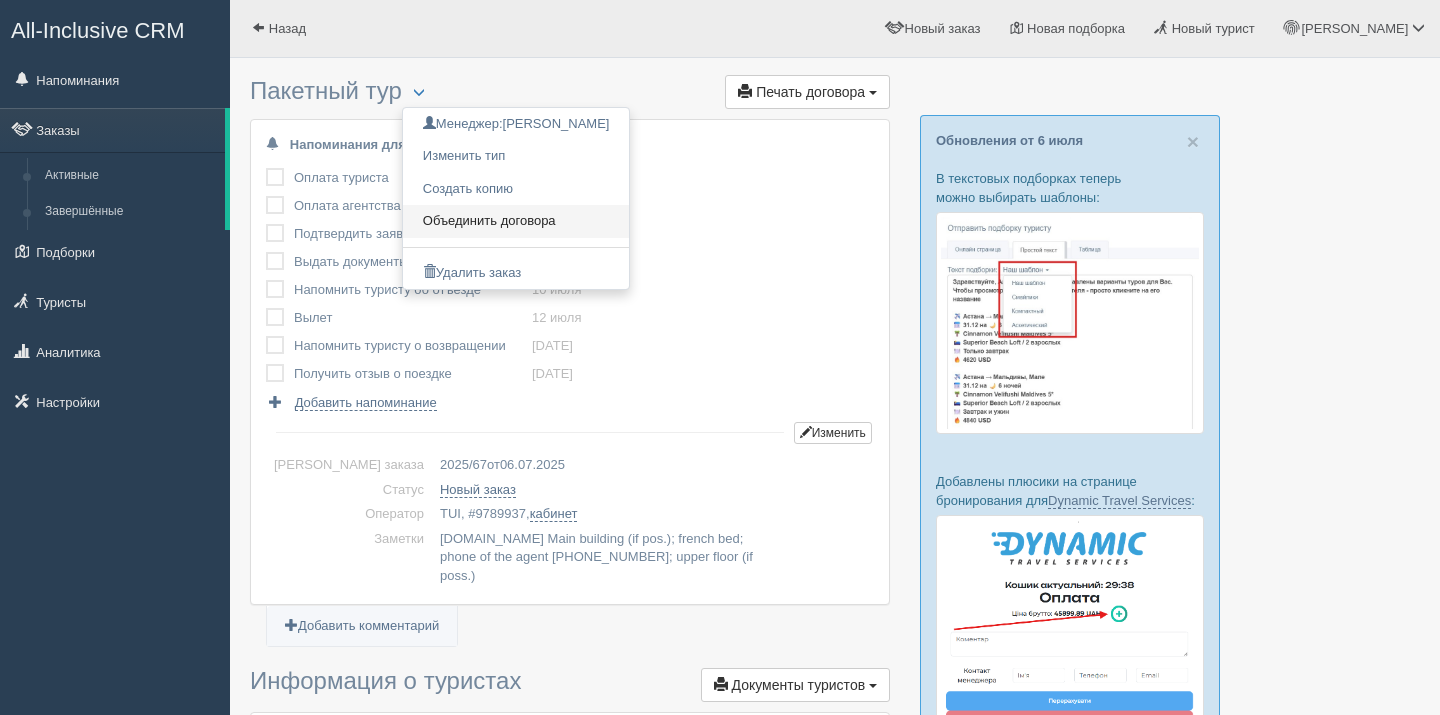 click on "Объединить договора" at bounding box center (516, 221) 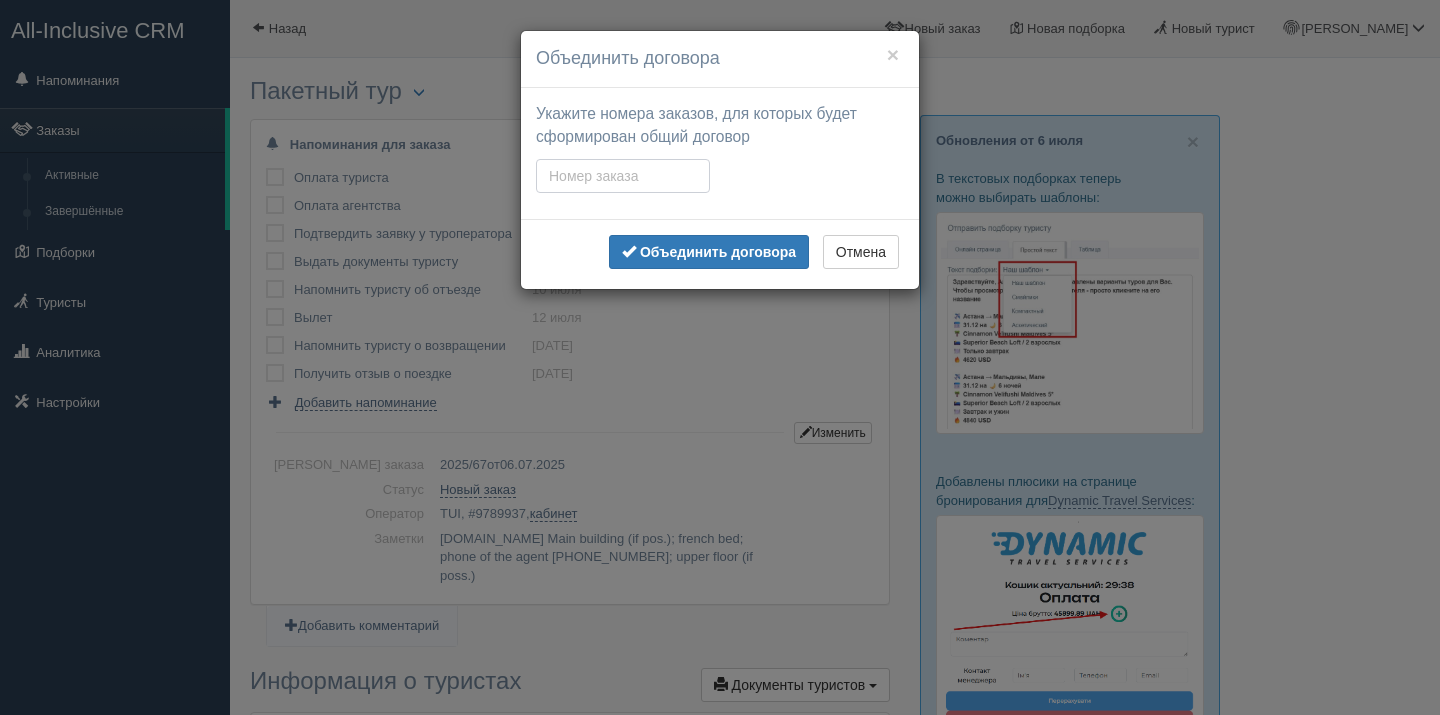 paste on "2025/66" 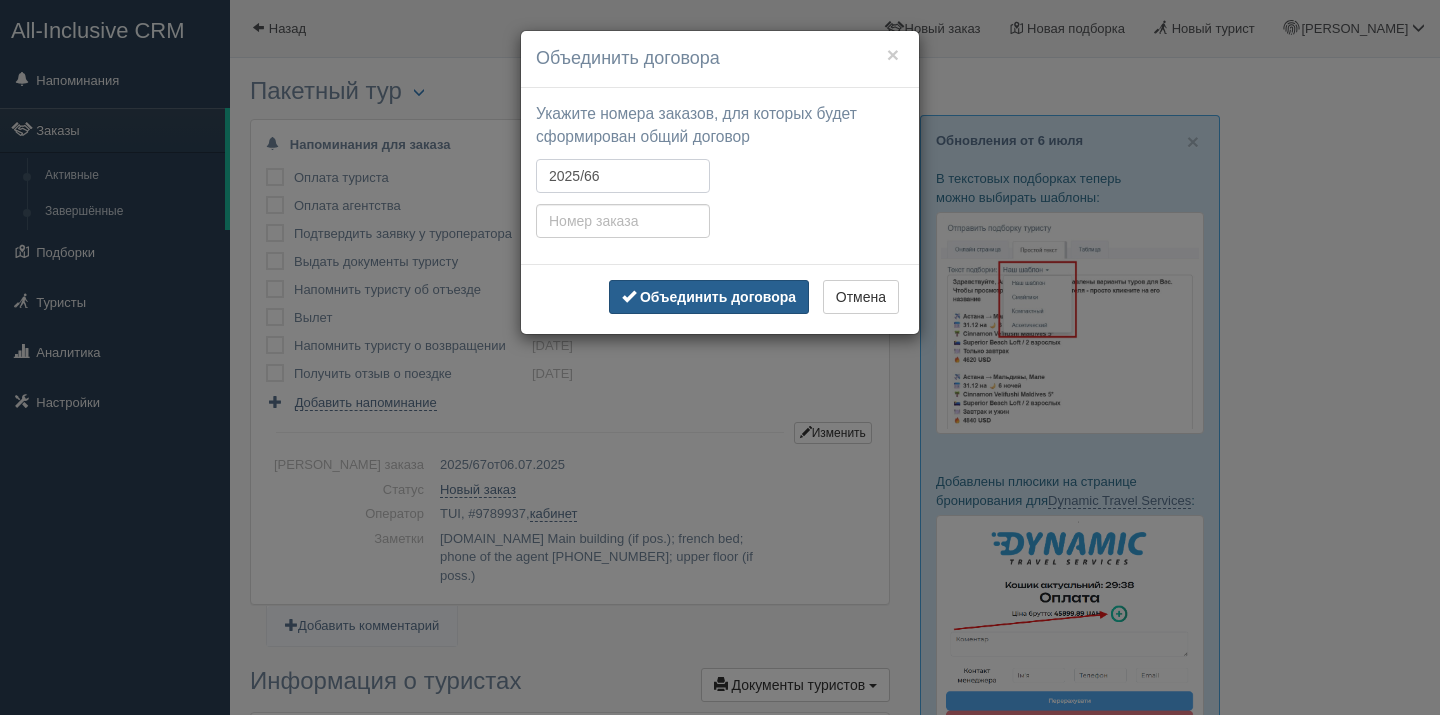 type on "2025/66" 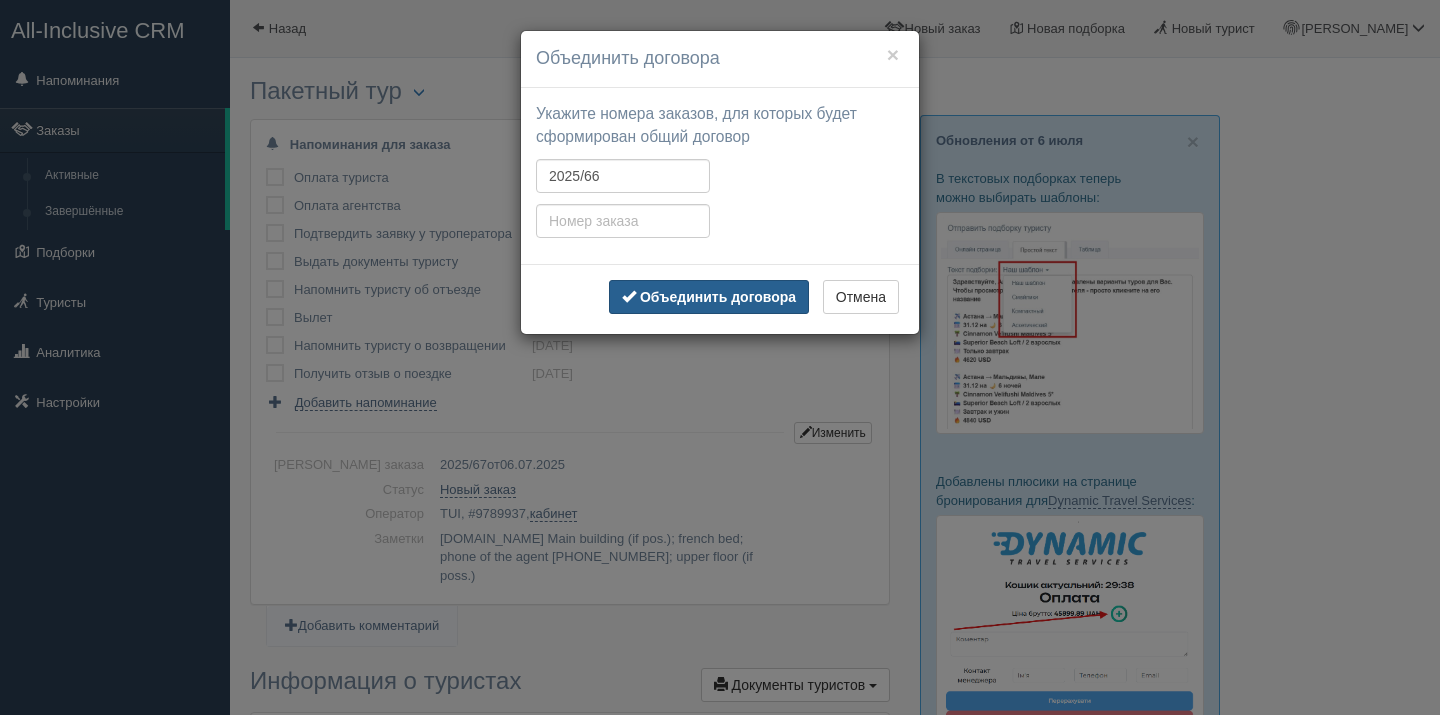 click on "Объединить договора" at bounding box center (709, 297) 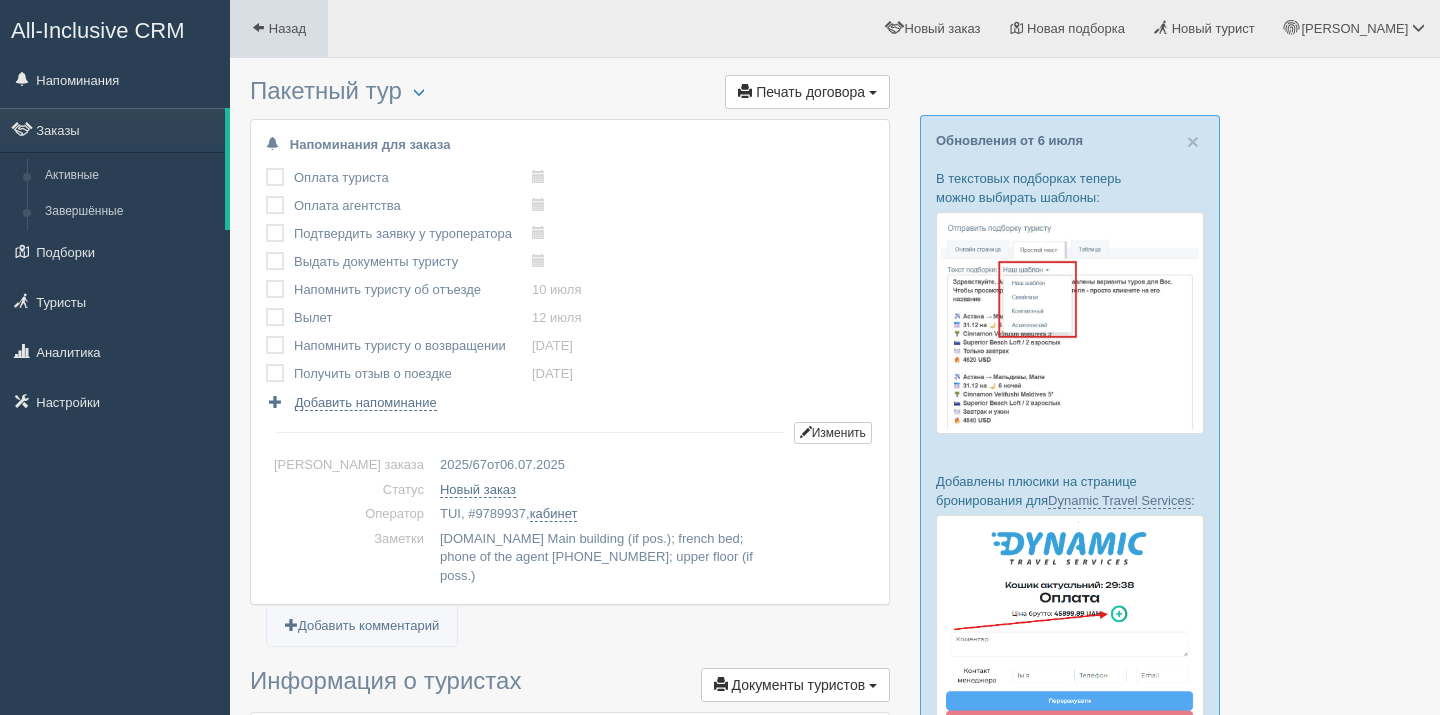 click on "Назад" at bounding box center [287, 28] 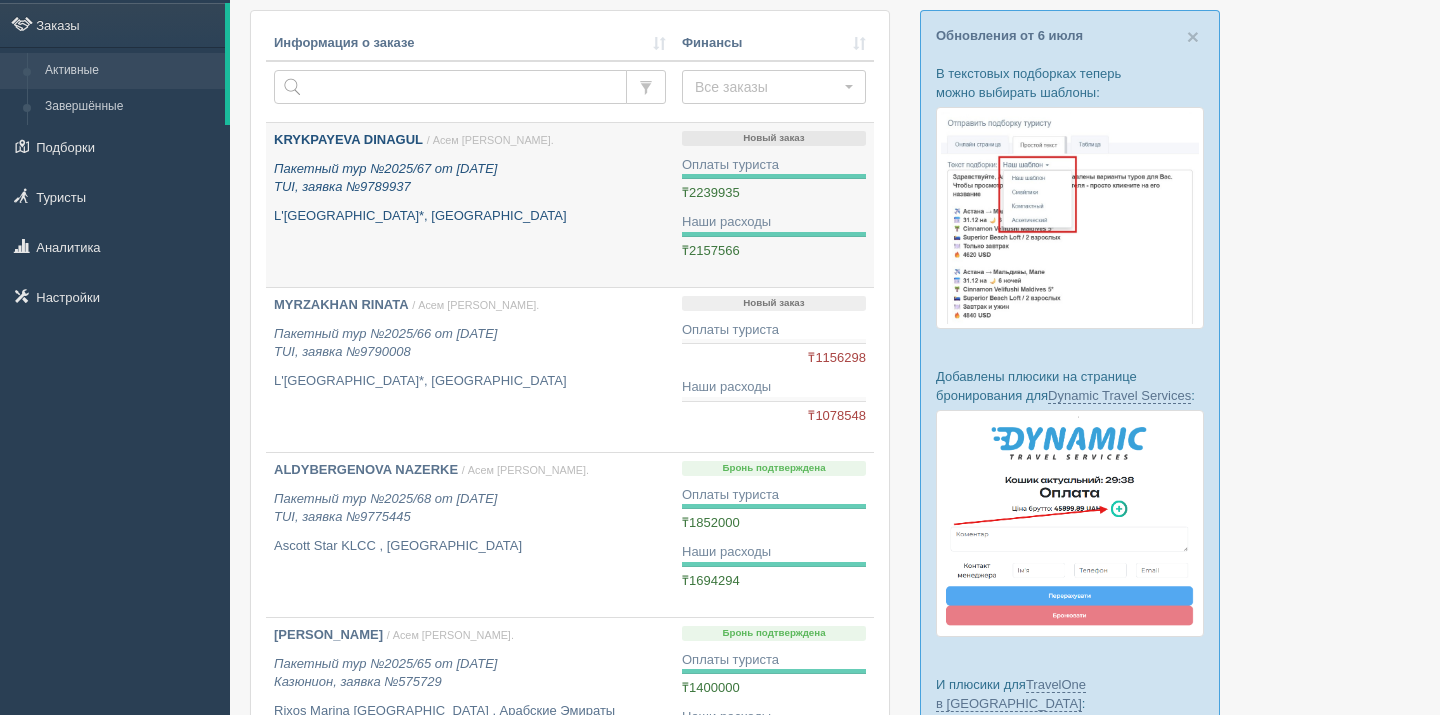 scroll, scrollTop: 107, scrollLeft: 0, axis: vertical 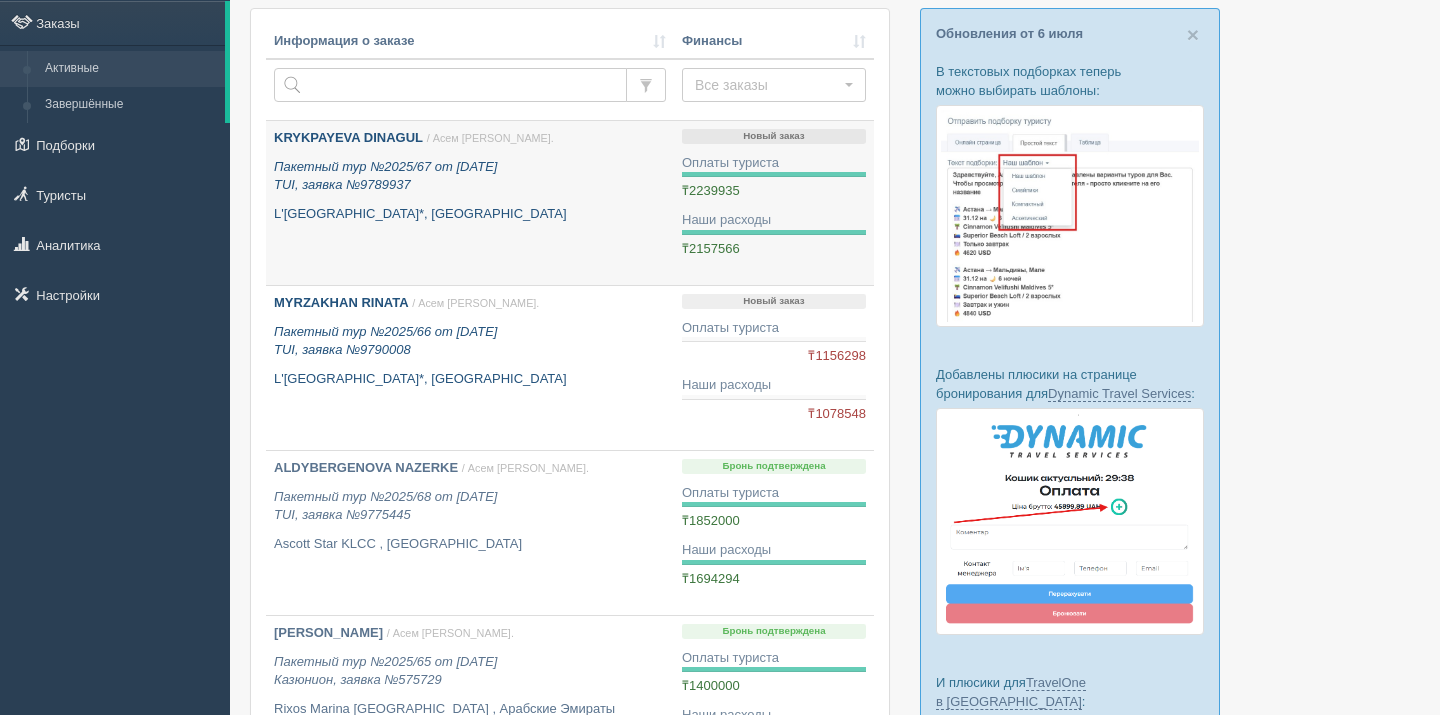 click on "Пакетный тур №2025/66 от [DATE]
TUI, заявка №9790008" at bounding box center (470, 341) 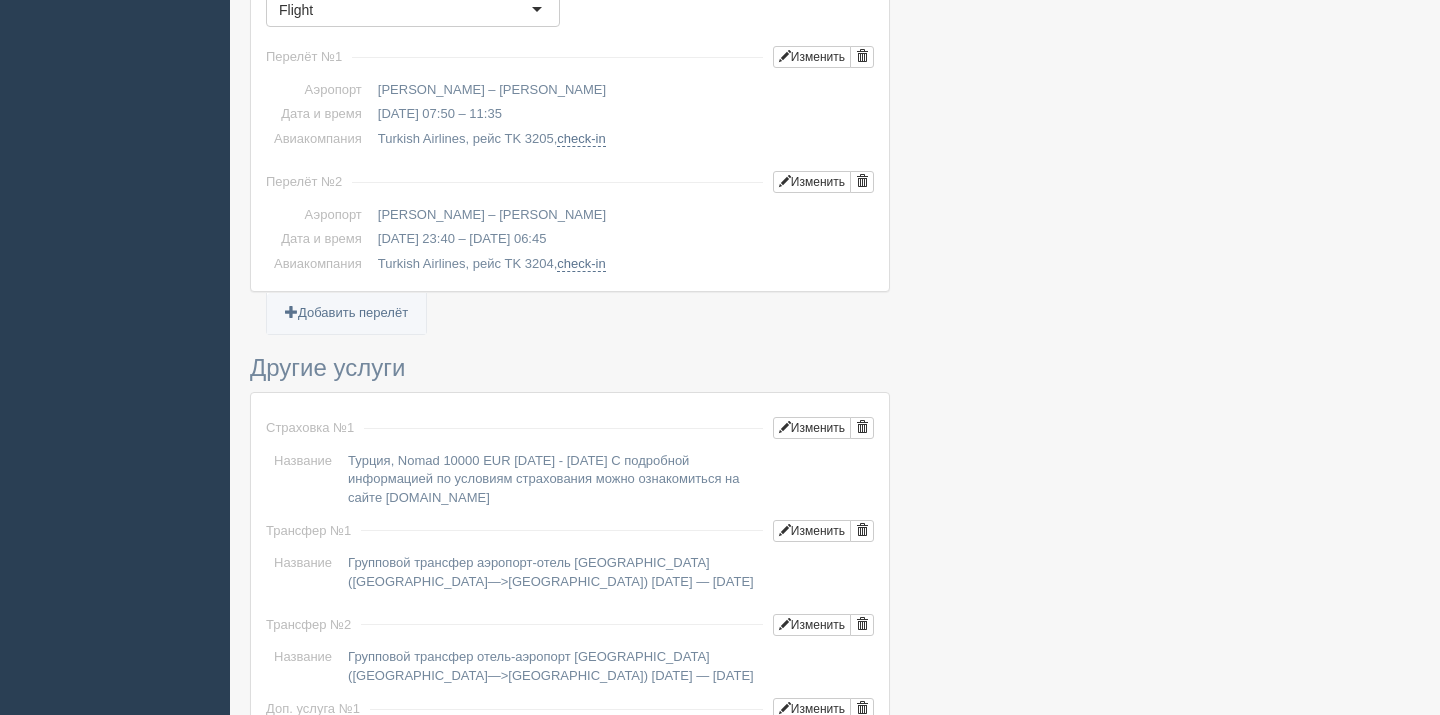 scroll, scrollTop: 1810, scrollLeft: 0, axis: vertical 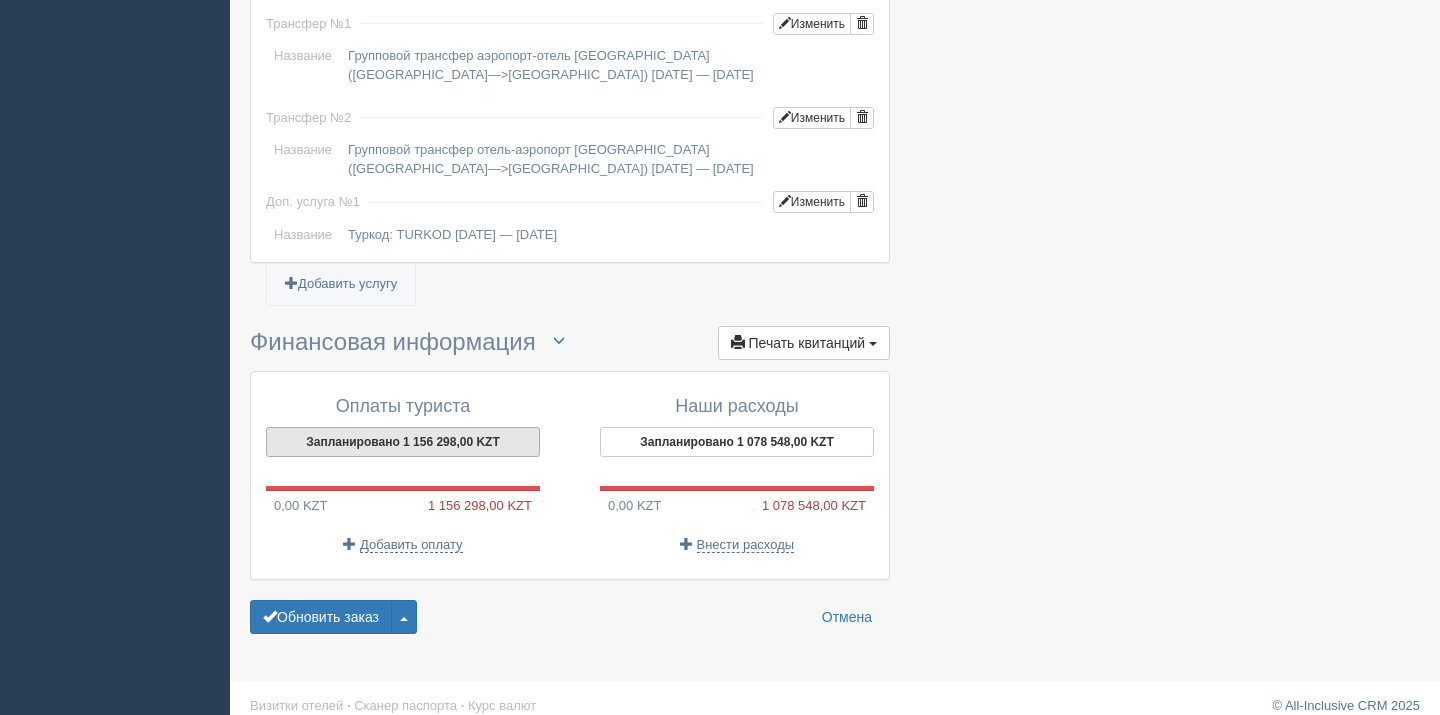 click on "Запланировано 1 156 298,00 KZT" at bounding box center [403, 442] 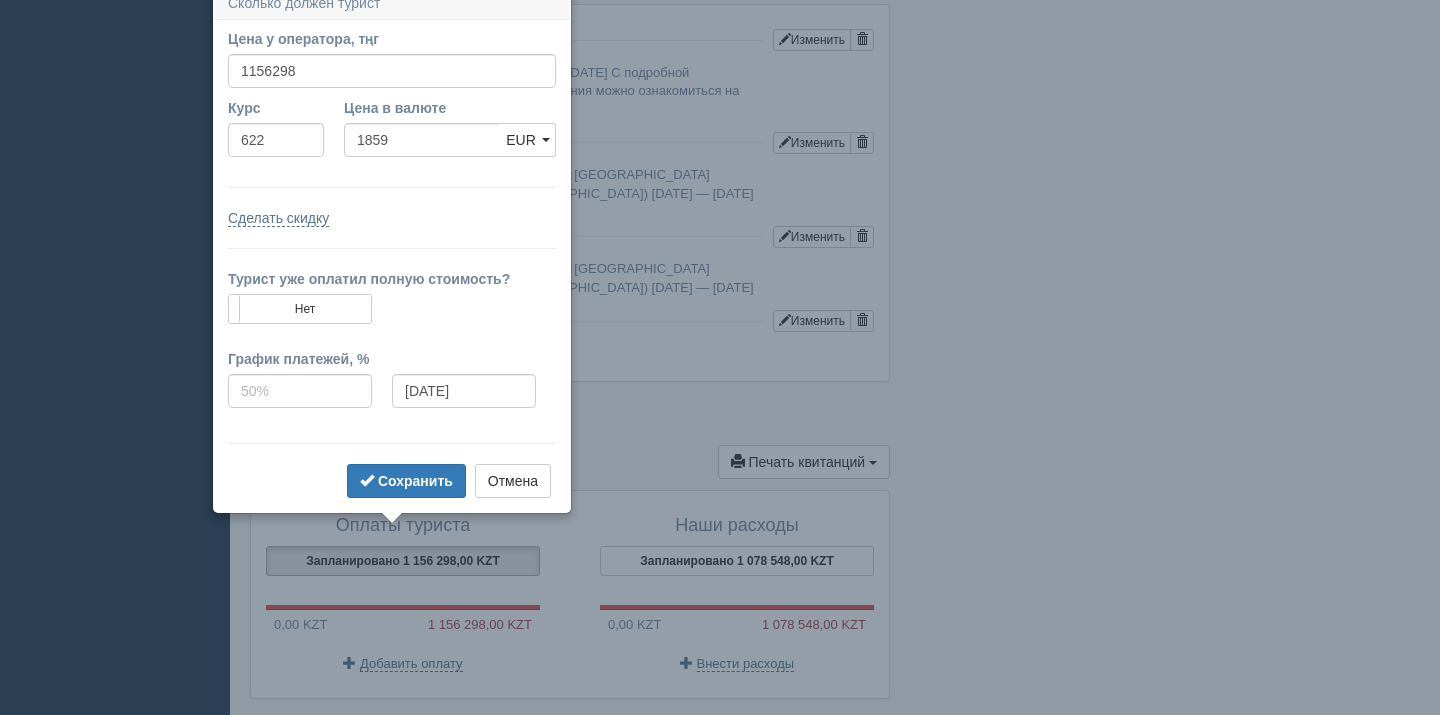 scroll, scrollTop: 1677, scrollLeft: 0, axis: vertical 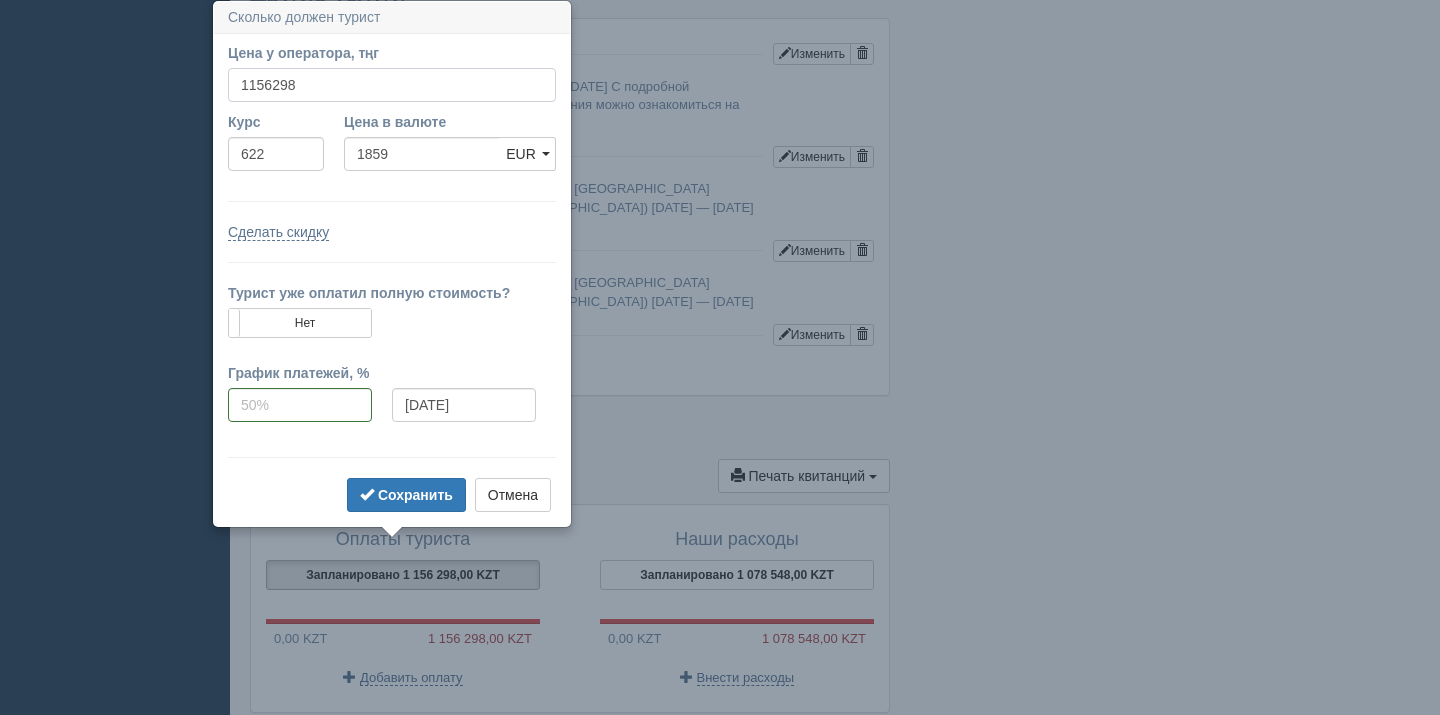 drag, startPoint x: 369, startPoint y: 83, endPoint x: 208, endPoint y: 79, distance: 161.04968 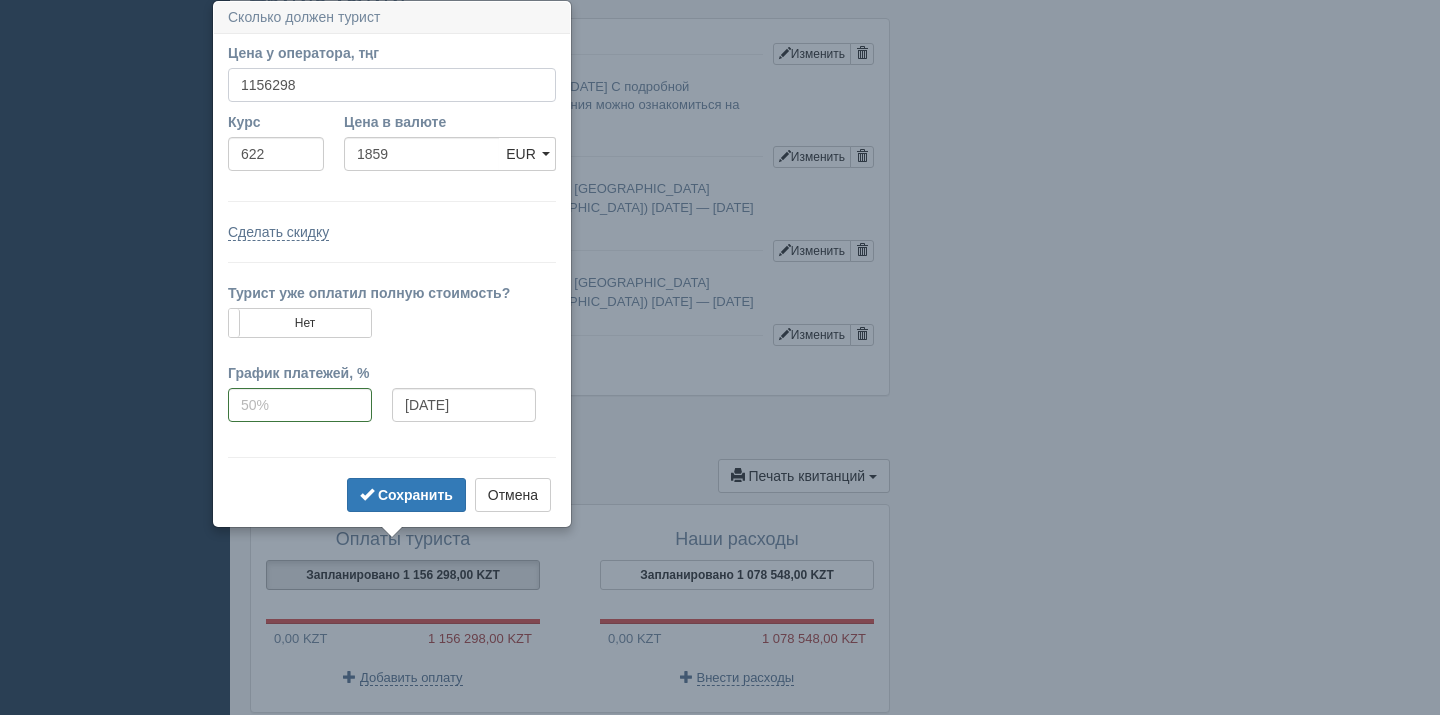 click on "All-Inclusive CRM
Напоминания
Заказы
Активные" at bounding box center [720, -1320] 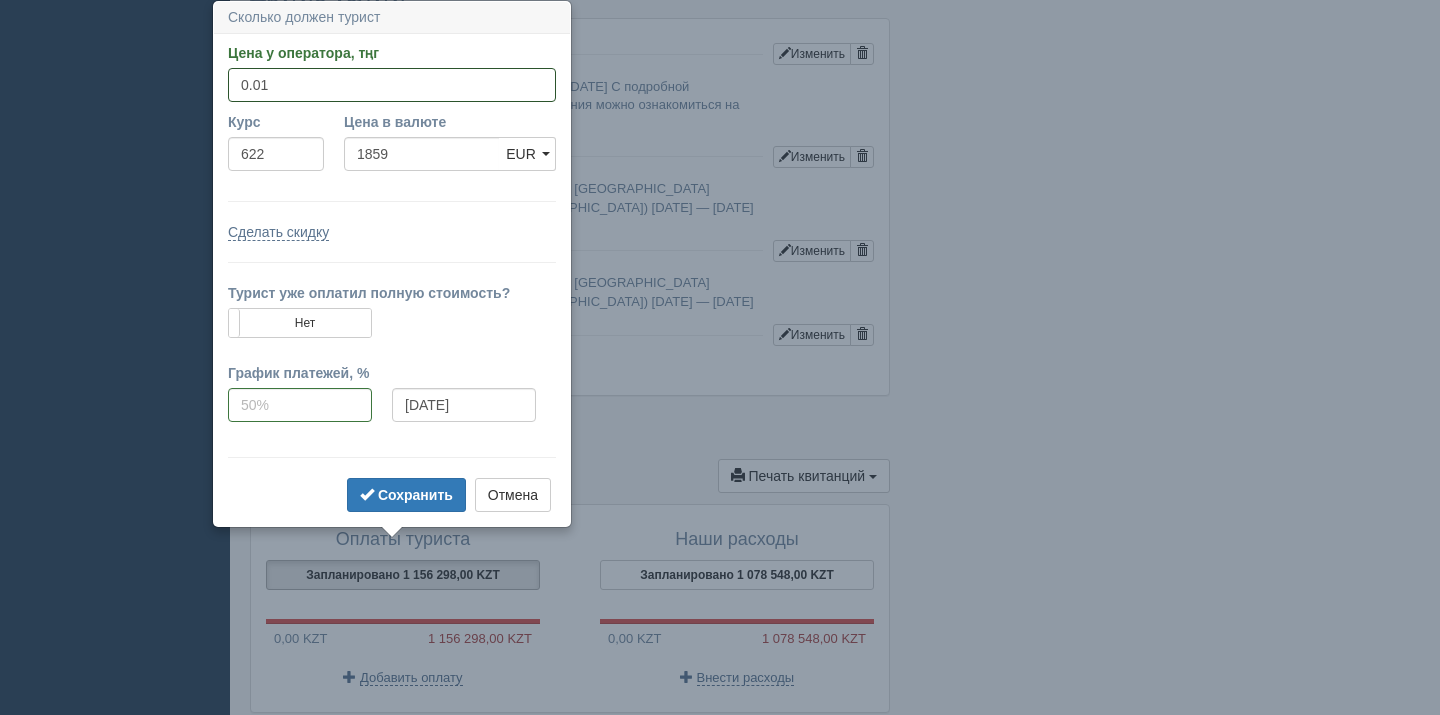 type on "0.01" 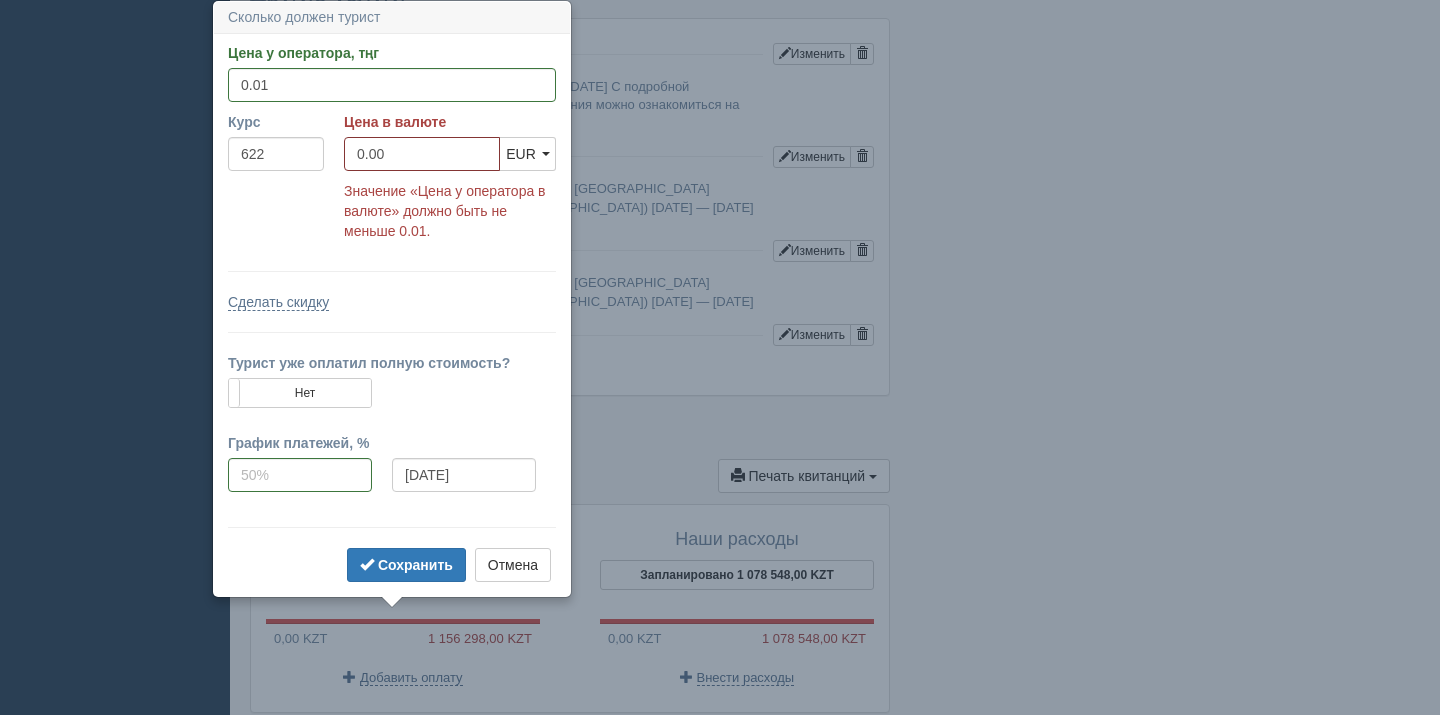click on "0.00" at bounding box center [422, 154] 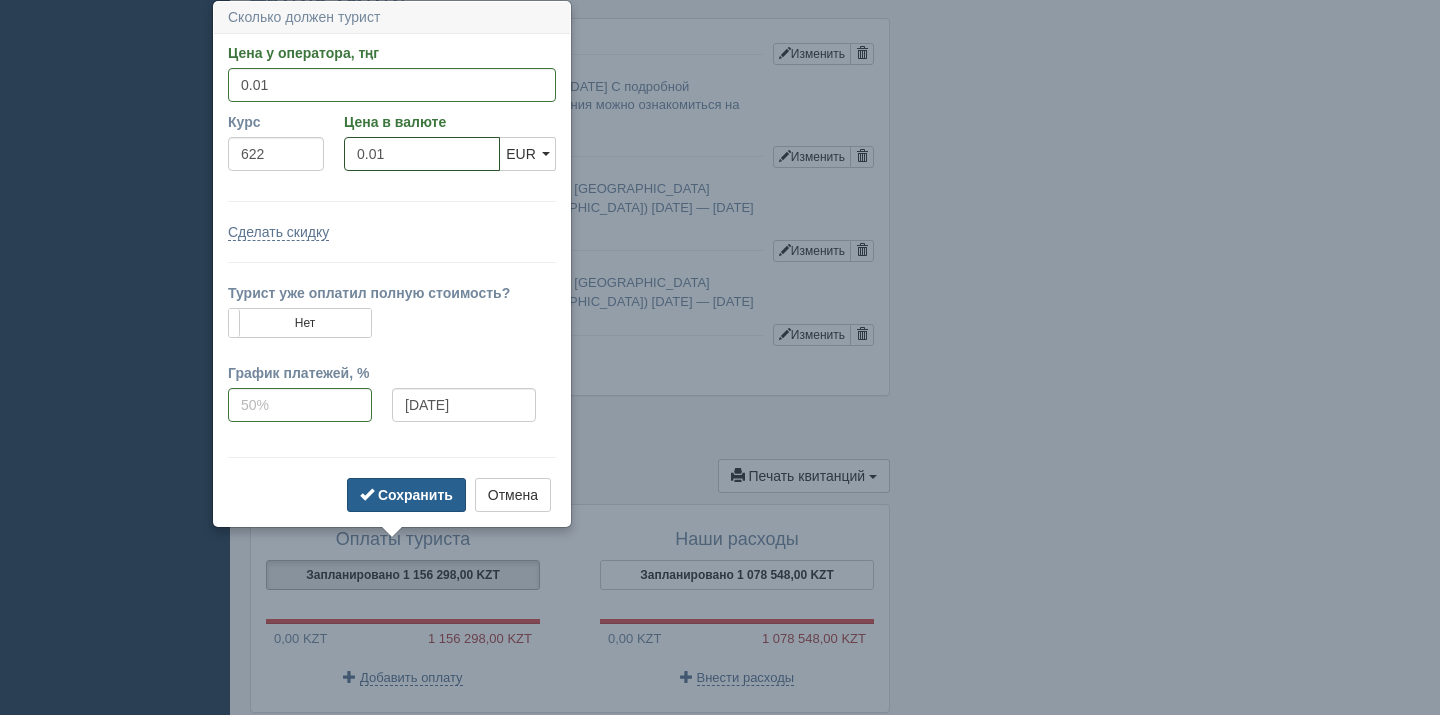 type on "0.01" 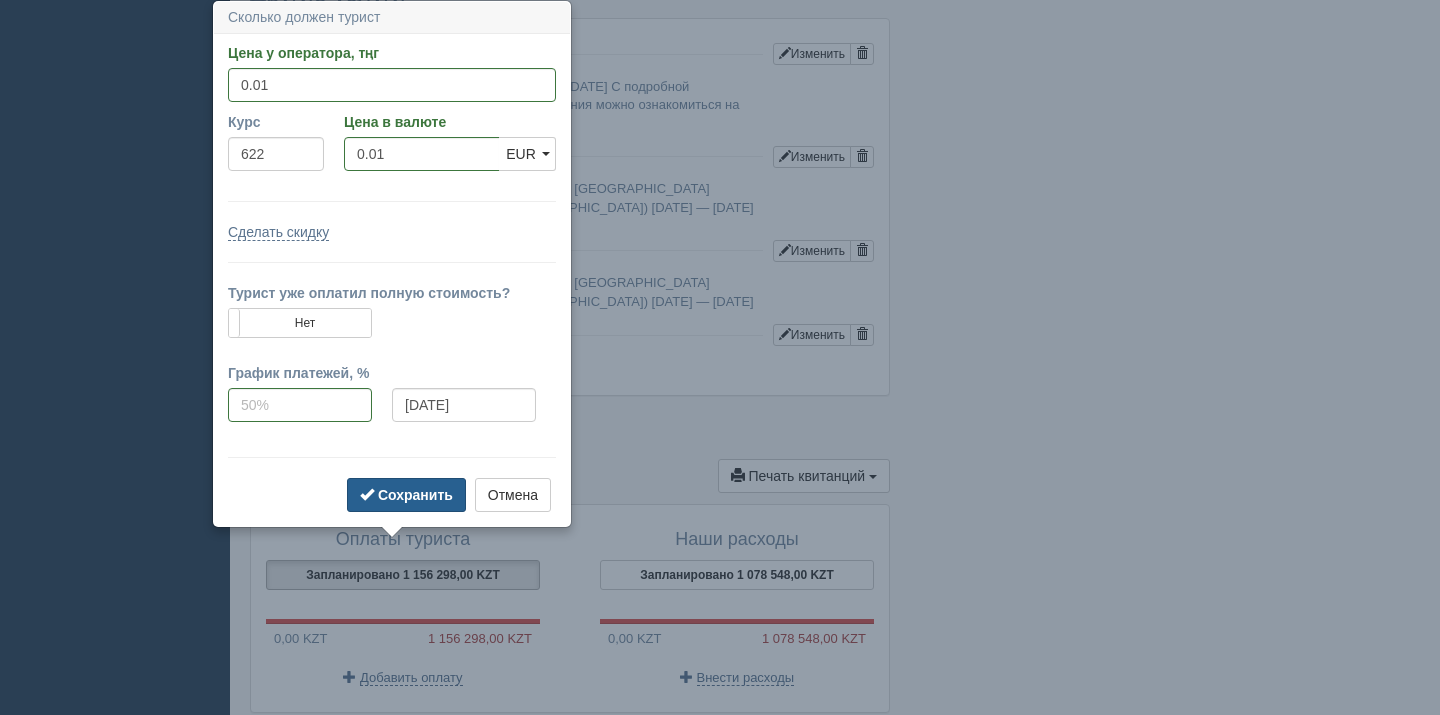 type on "1.00" 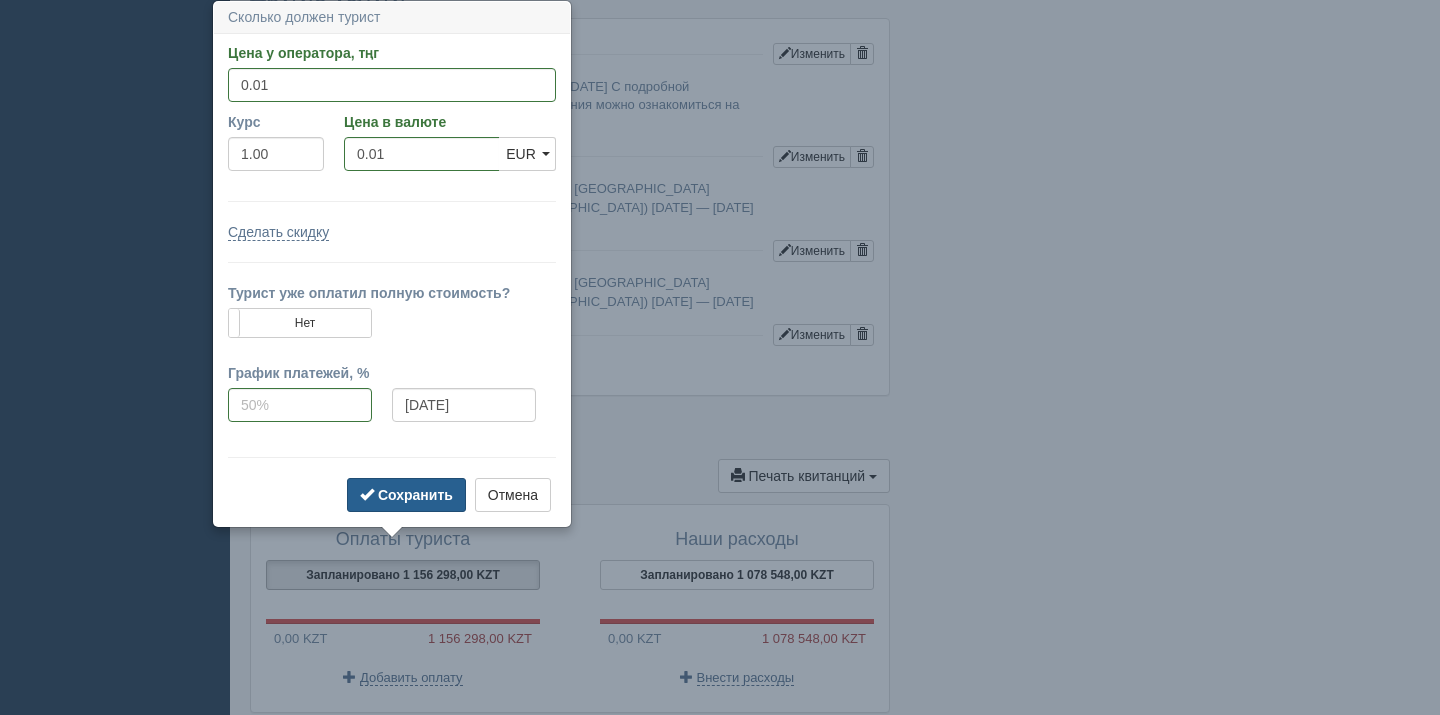 click on "Сохранить" at bounding box center (415, 495) 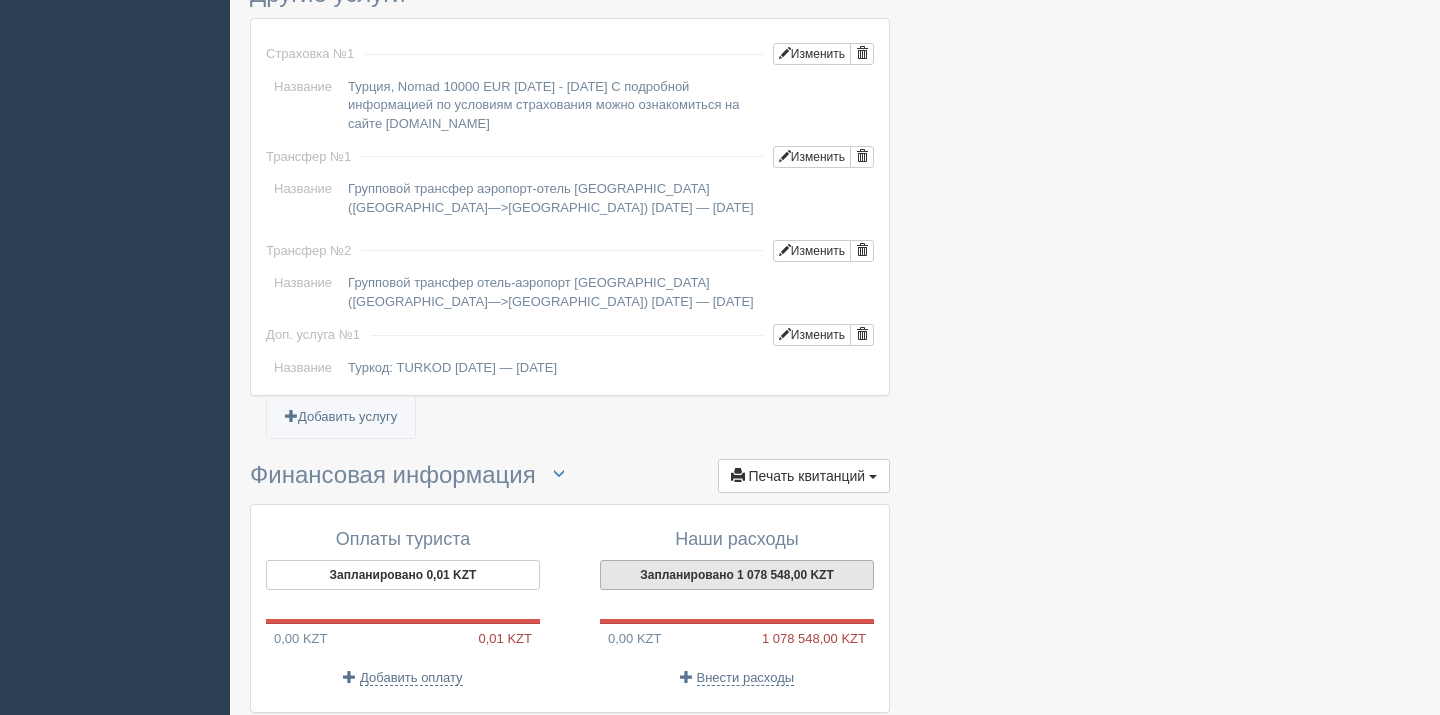 click on "Запланировано 1 078 548,00 KZT" at bounding box center [737, 575] 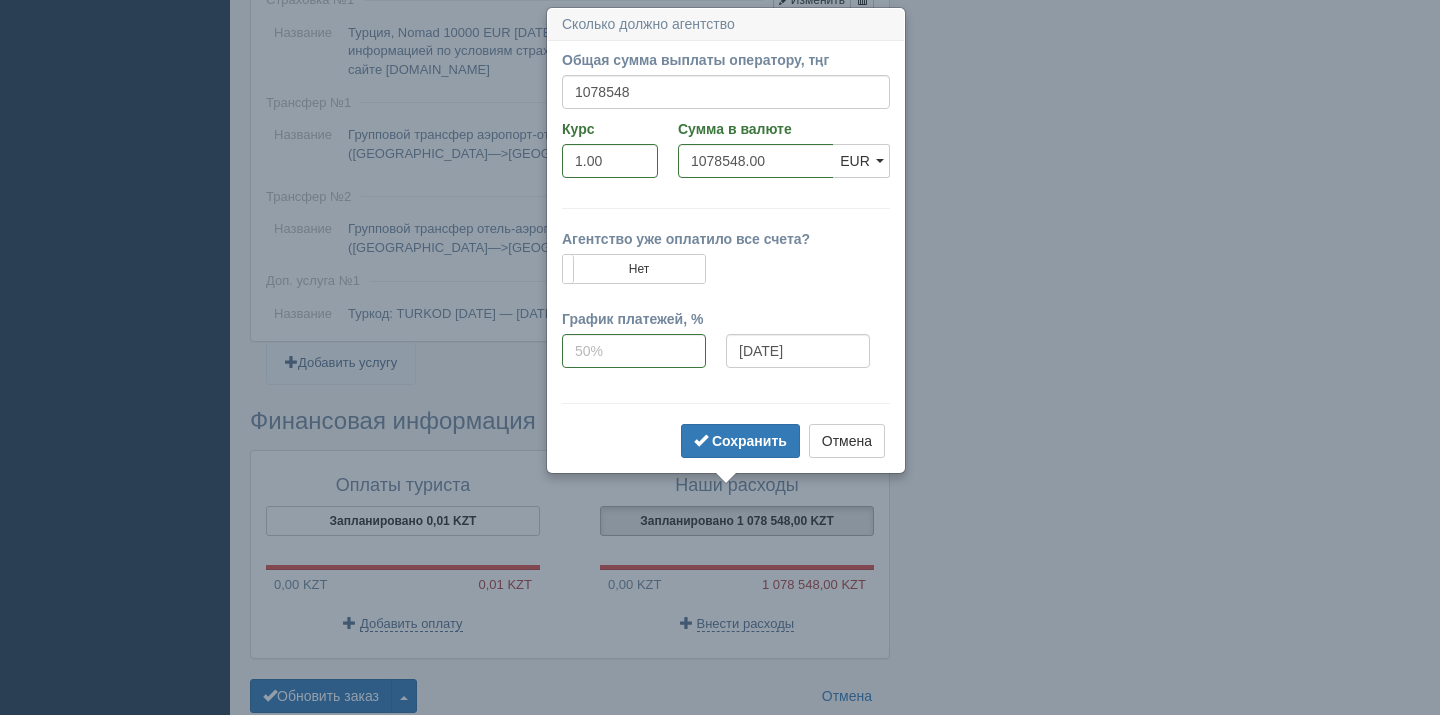 scroll, scrollTop: 1738, scrollLeft: 0, axis: vertical 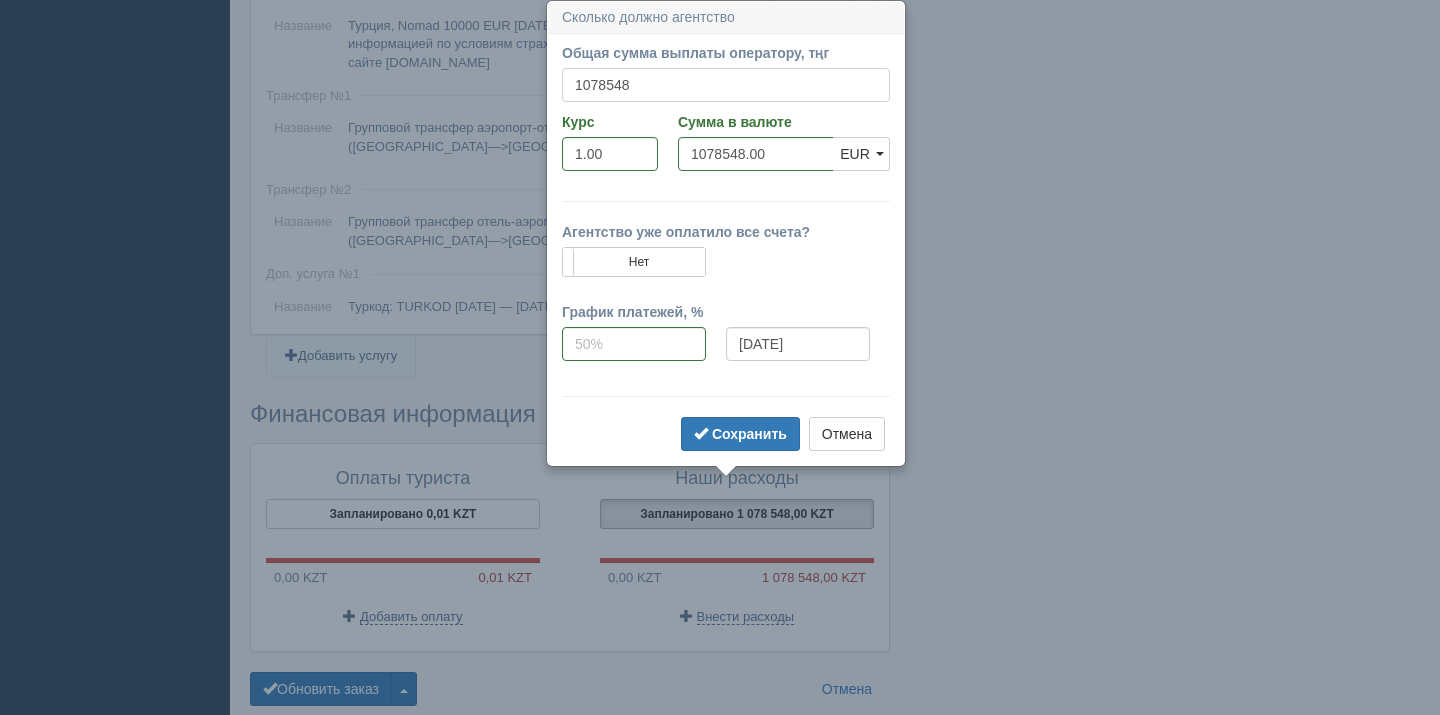 drag, startPoint x: 674, startPoint y: 78, endPoint x: 519, endPoint y: 75, distance: 155.02902 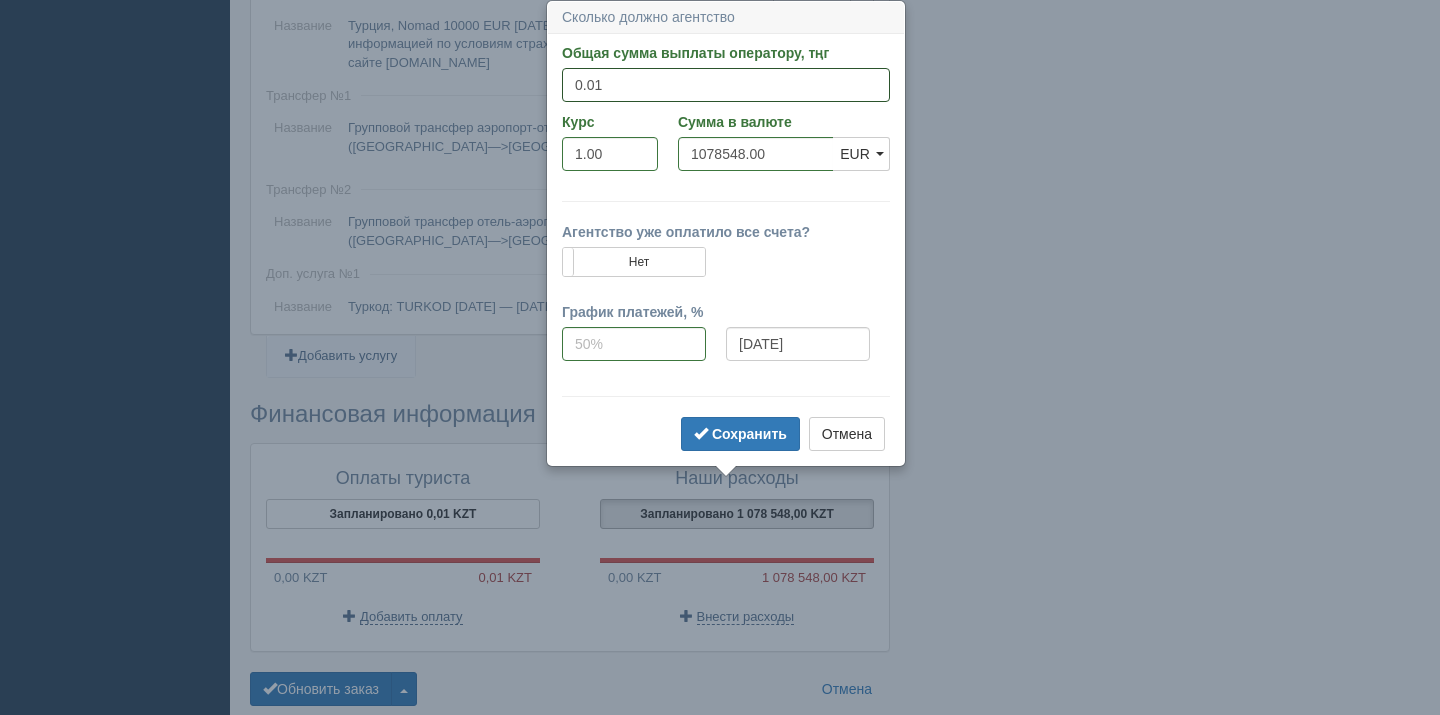 type on "0.01" 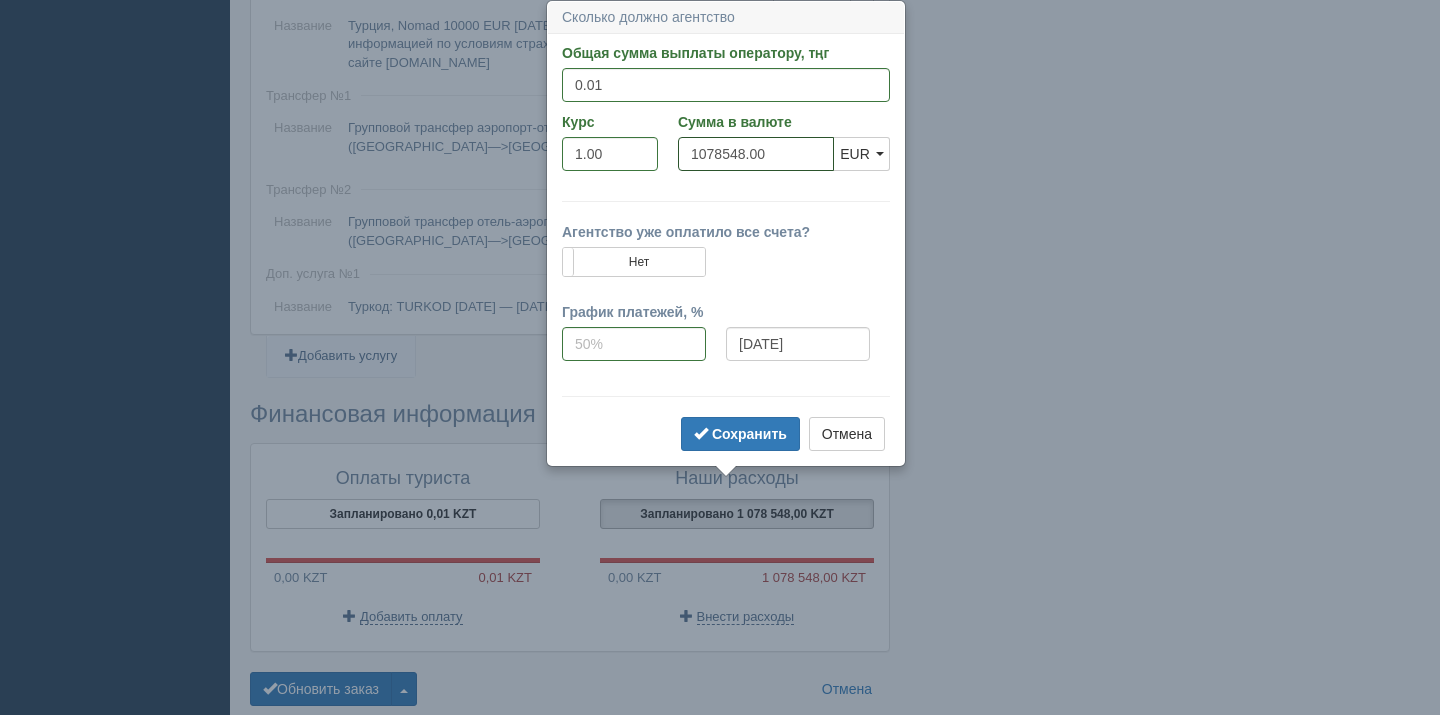 type on "0.01" 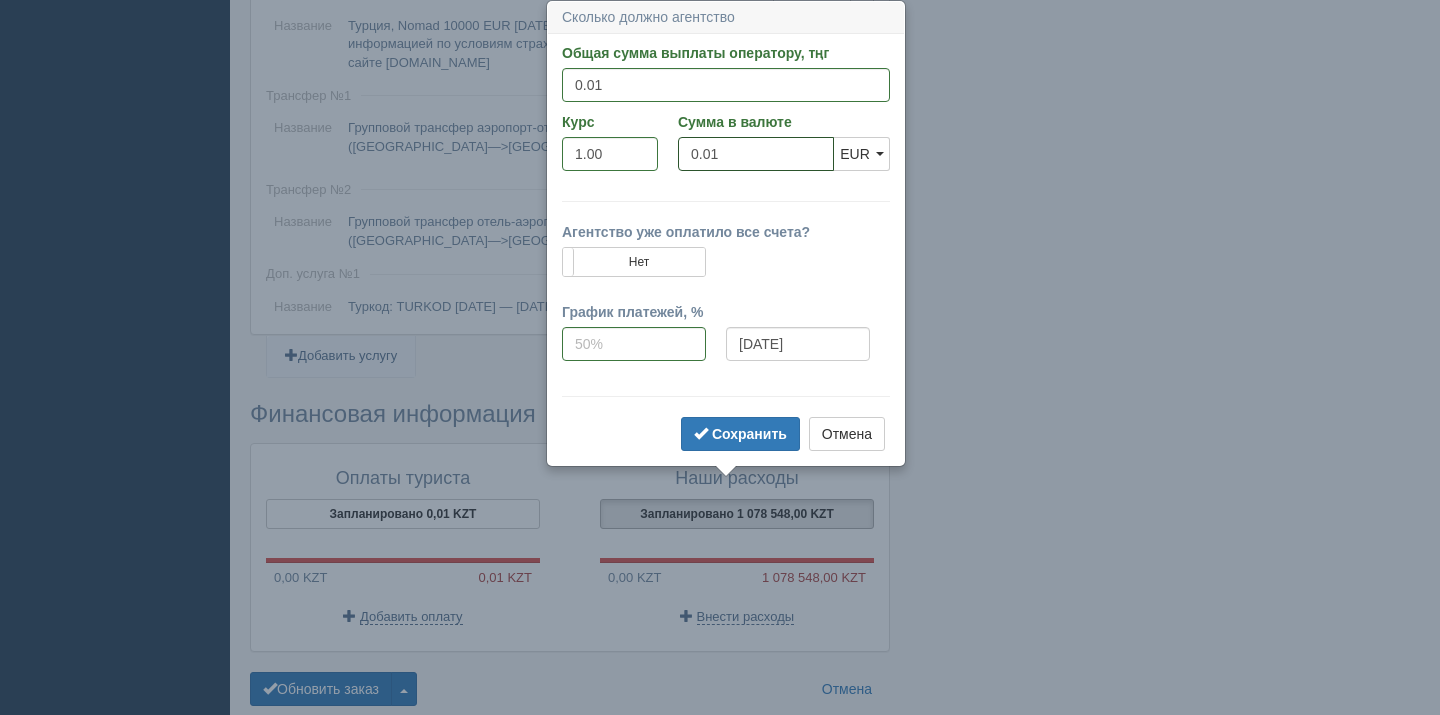 click on "0.01" at bounding box center (756, 154) 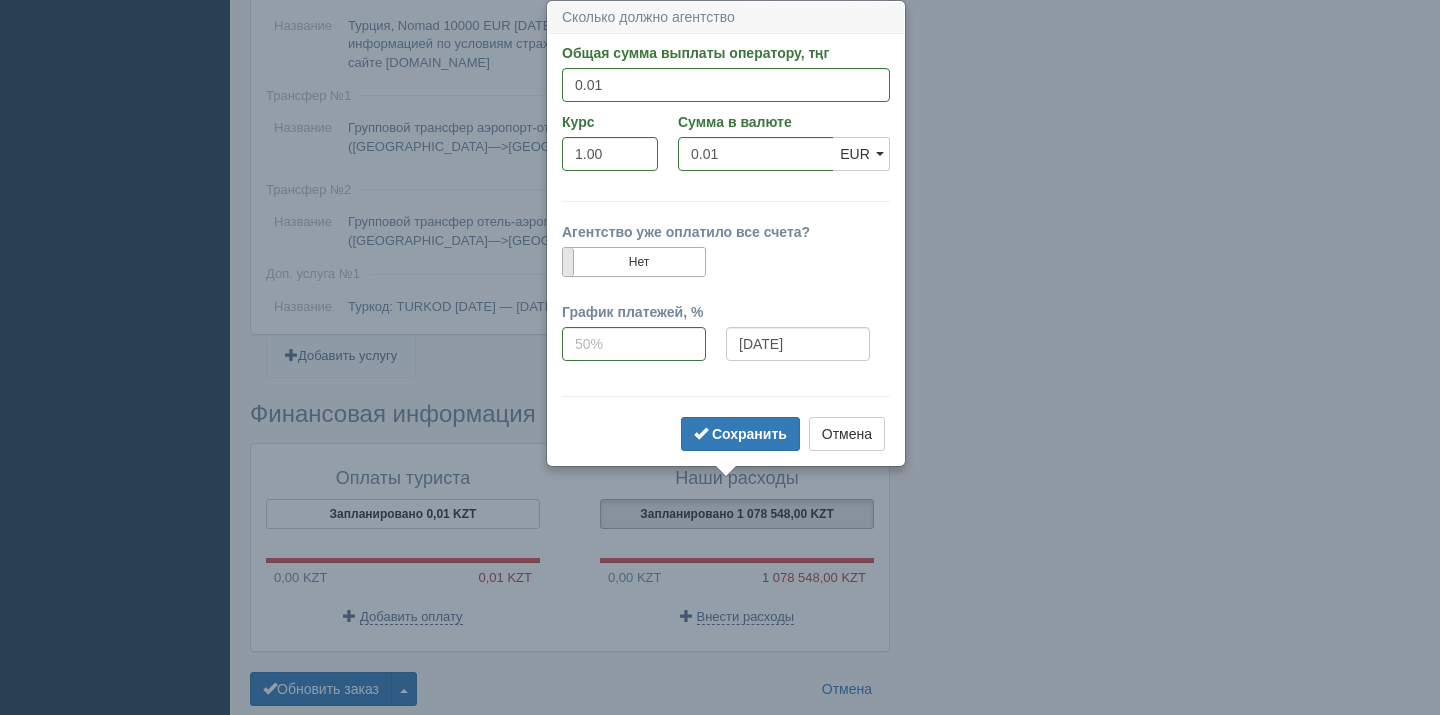 click at bounding box center (563, 262) 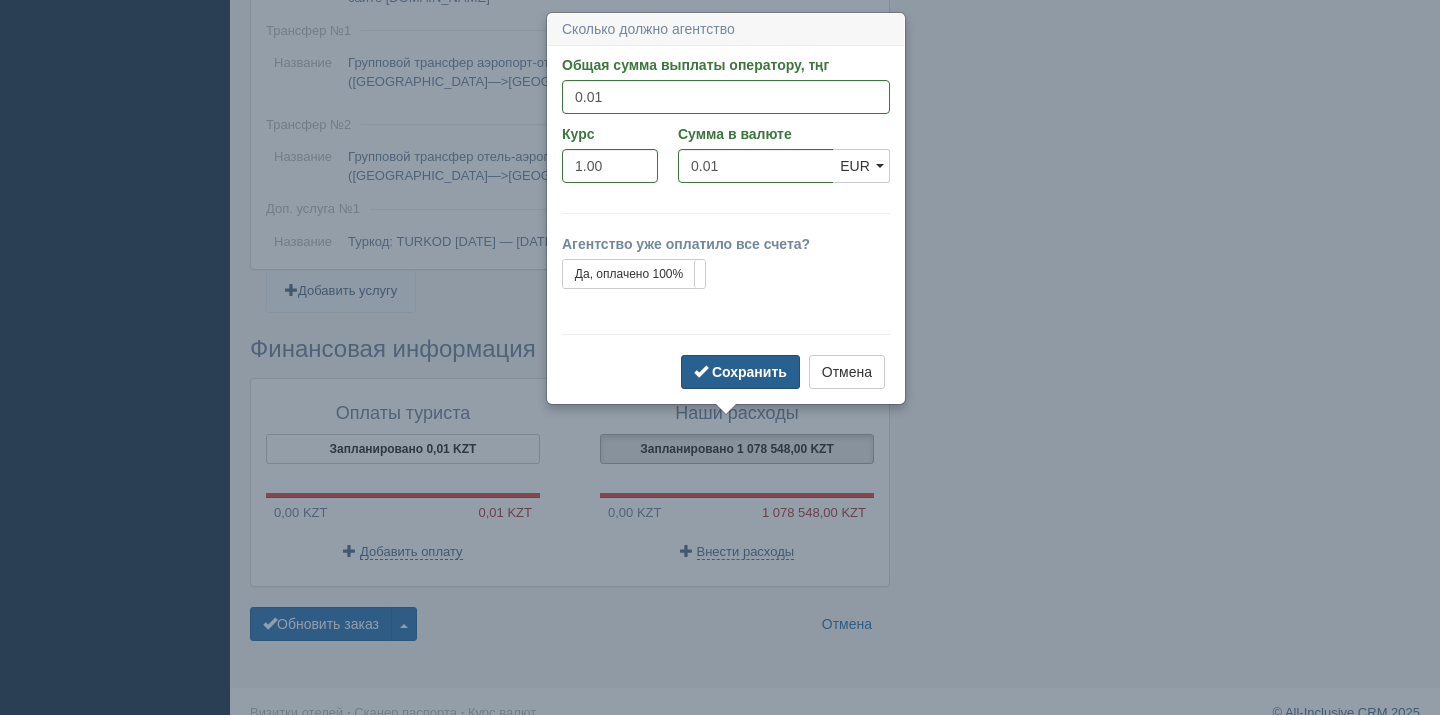 scroll, scrollTop: 1810, scrollLeft: 0, axis: vertical 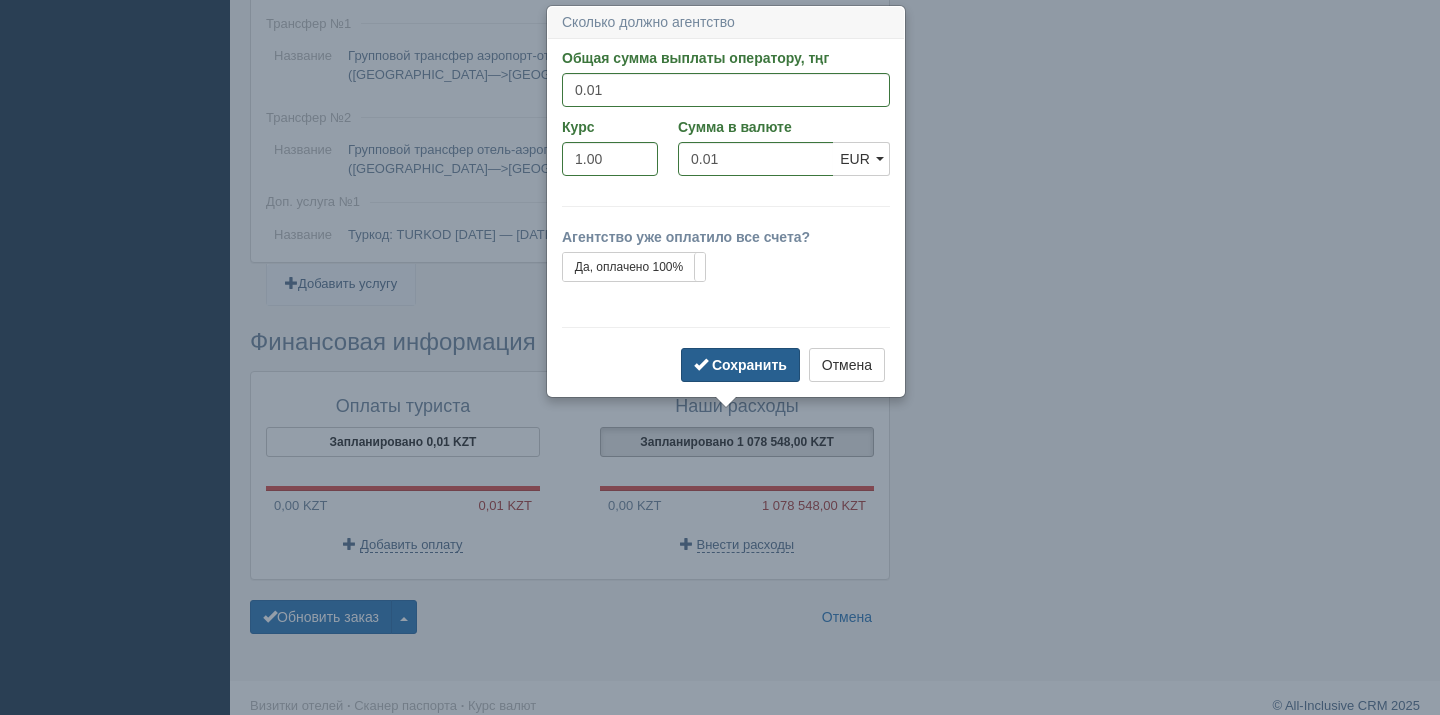 click on "Сохранить" at bounding box center (749, 365) 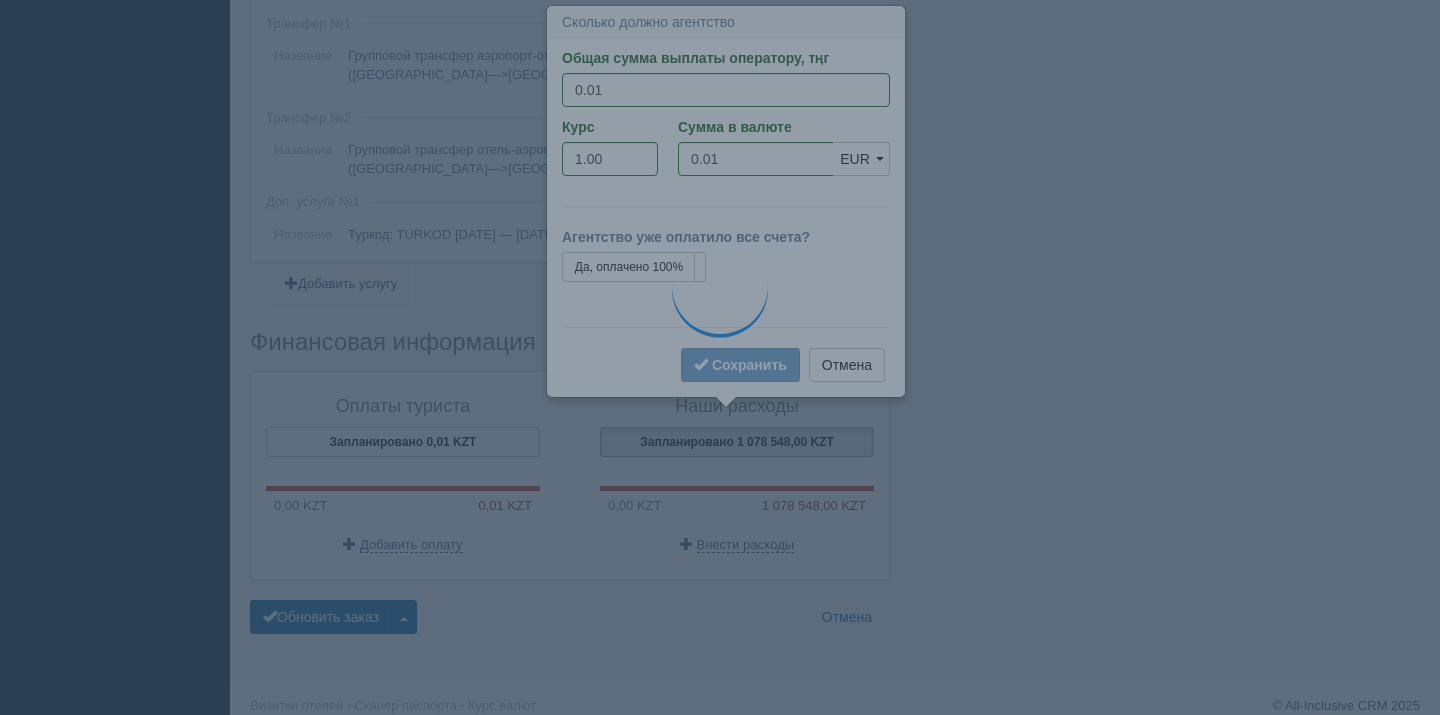 type on "0.01" 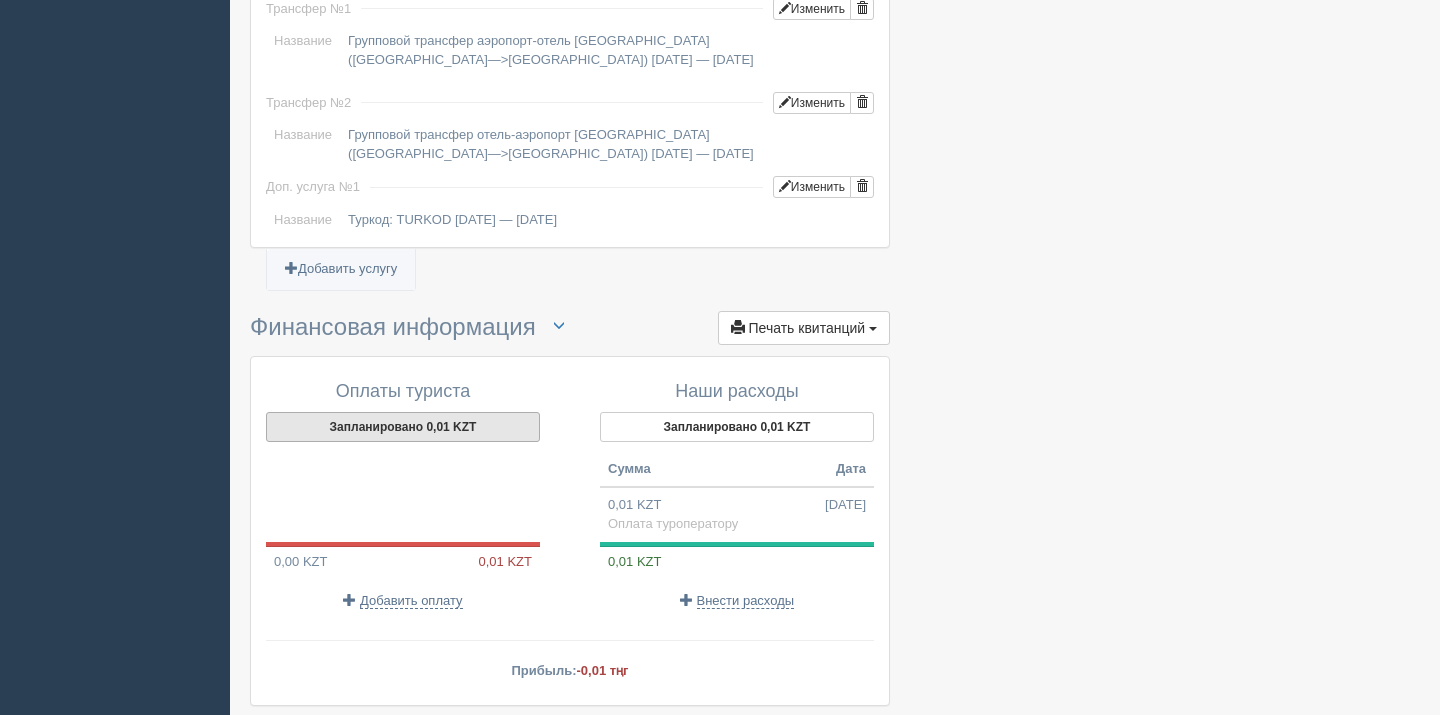 click on "Запланировано 0,01 KZT" at bounding box center (403, 427) 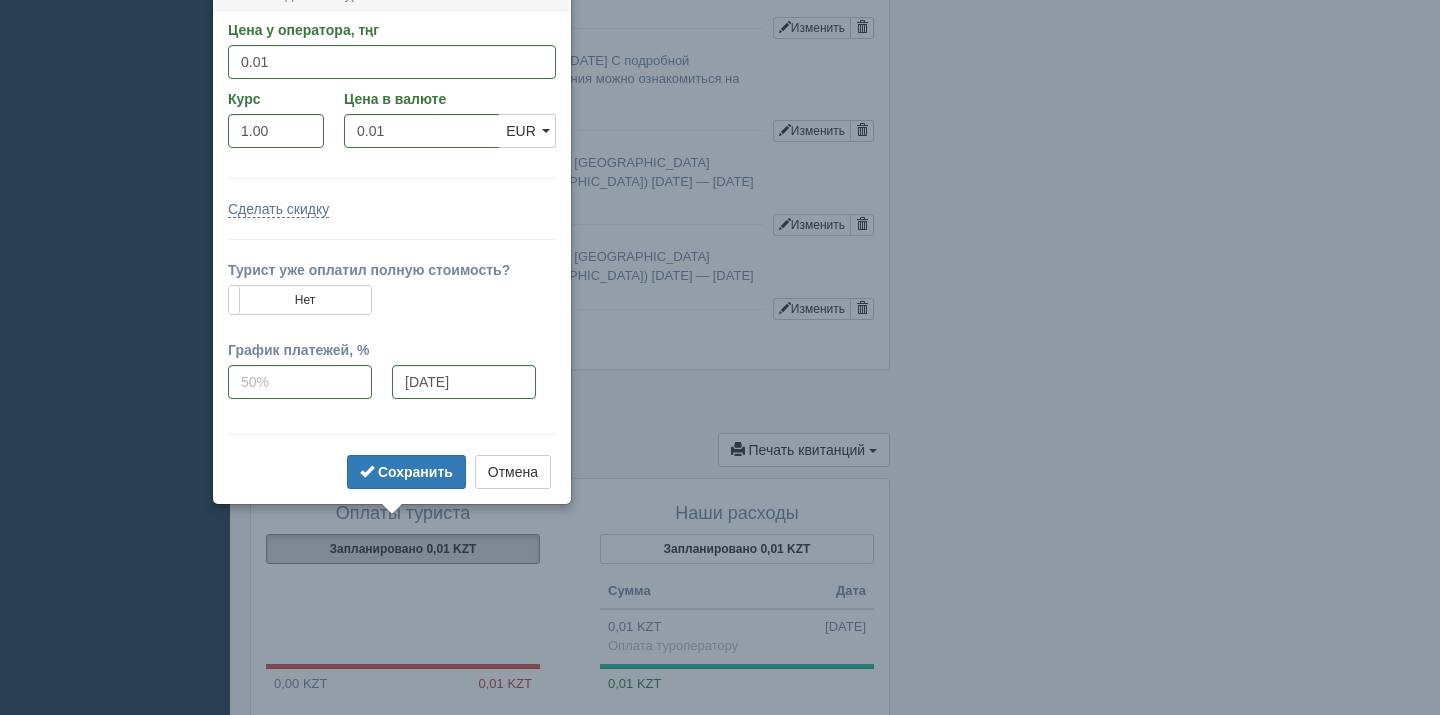 scroll, scrollTop: 1680, scrollLeft: 0, axis: vertical 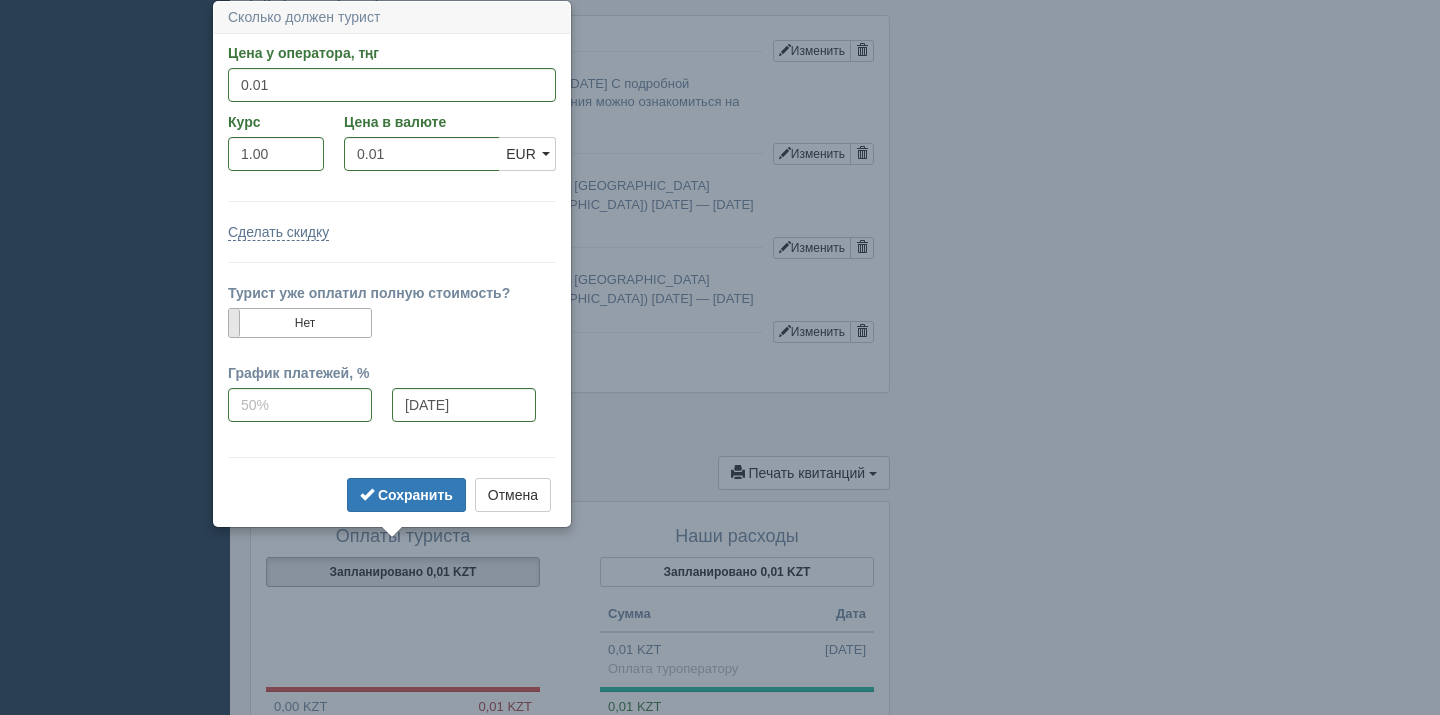 click at bounding box center (229, 323) 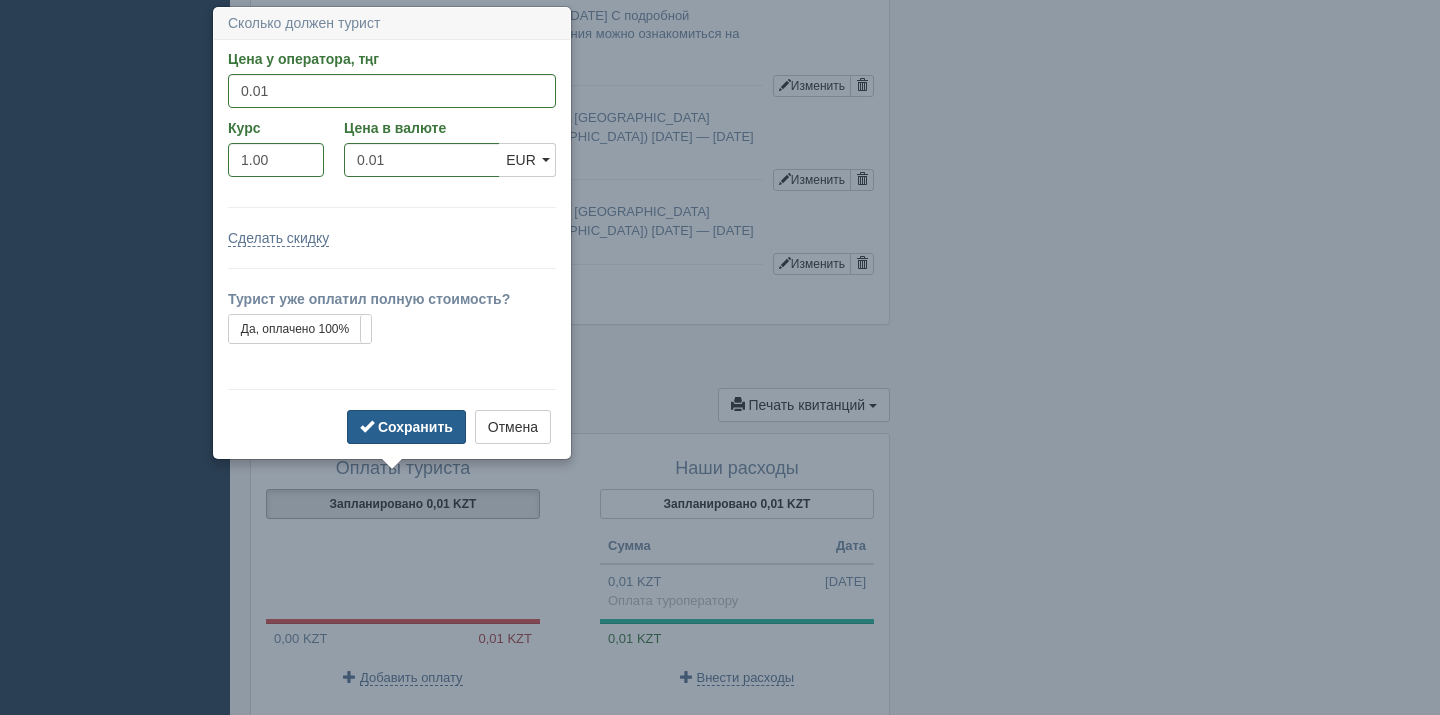 scroll, scrollTop: 1754, scrollLeft: 0, axis: vertical 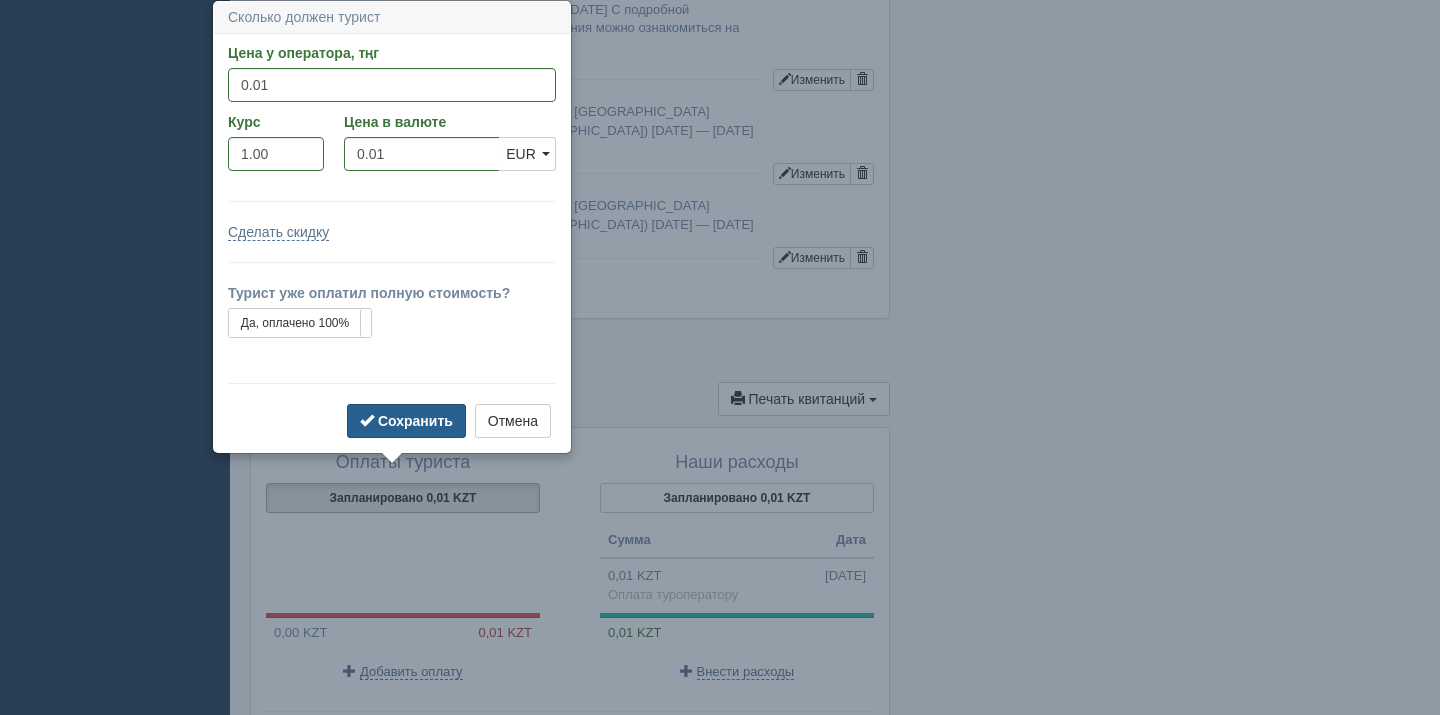 click on "Сохранить" at bounding box center (415, 421) 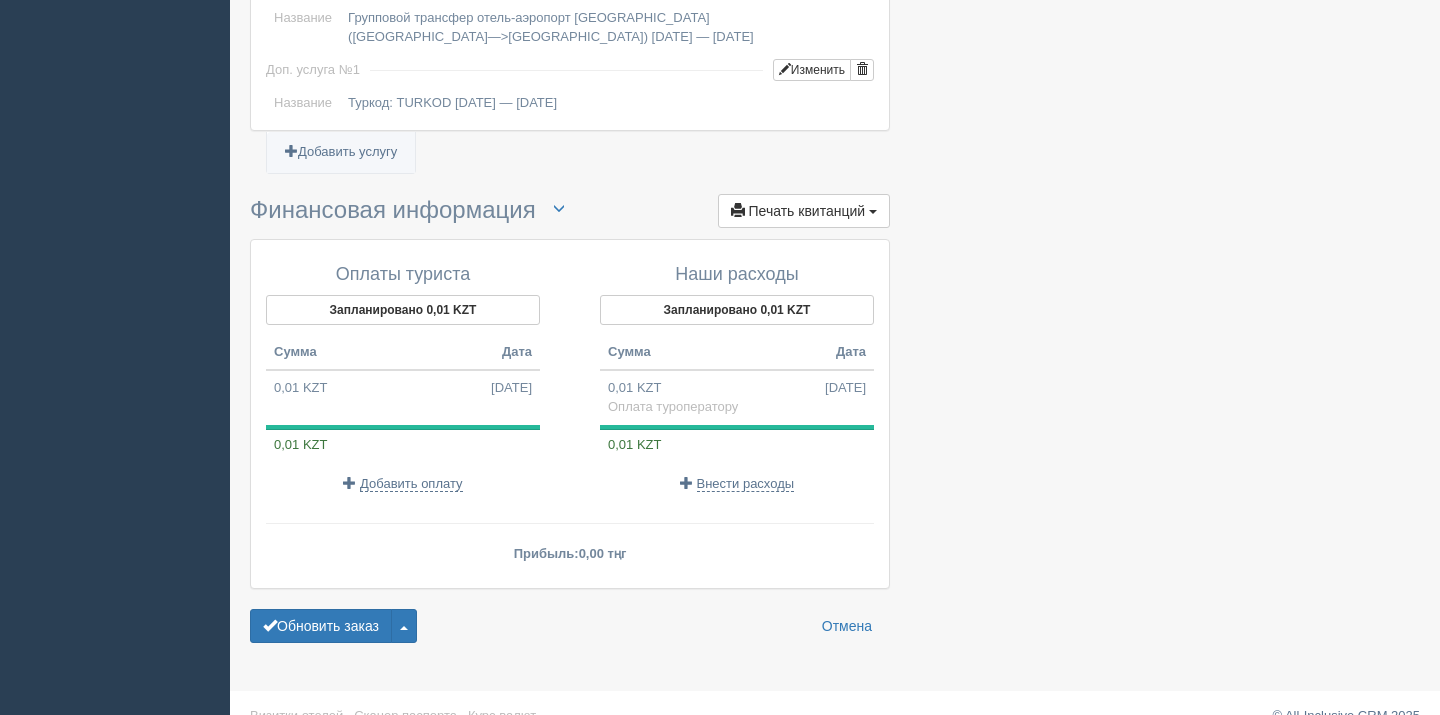 scroll, scrollTop: 1951, scrollLeft: 0, axis: vertical 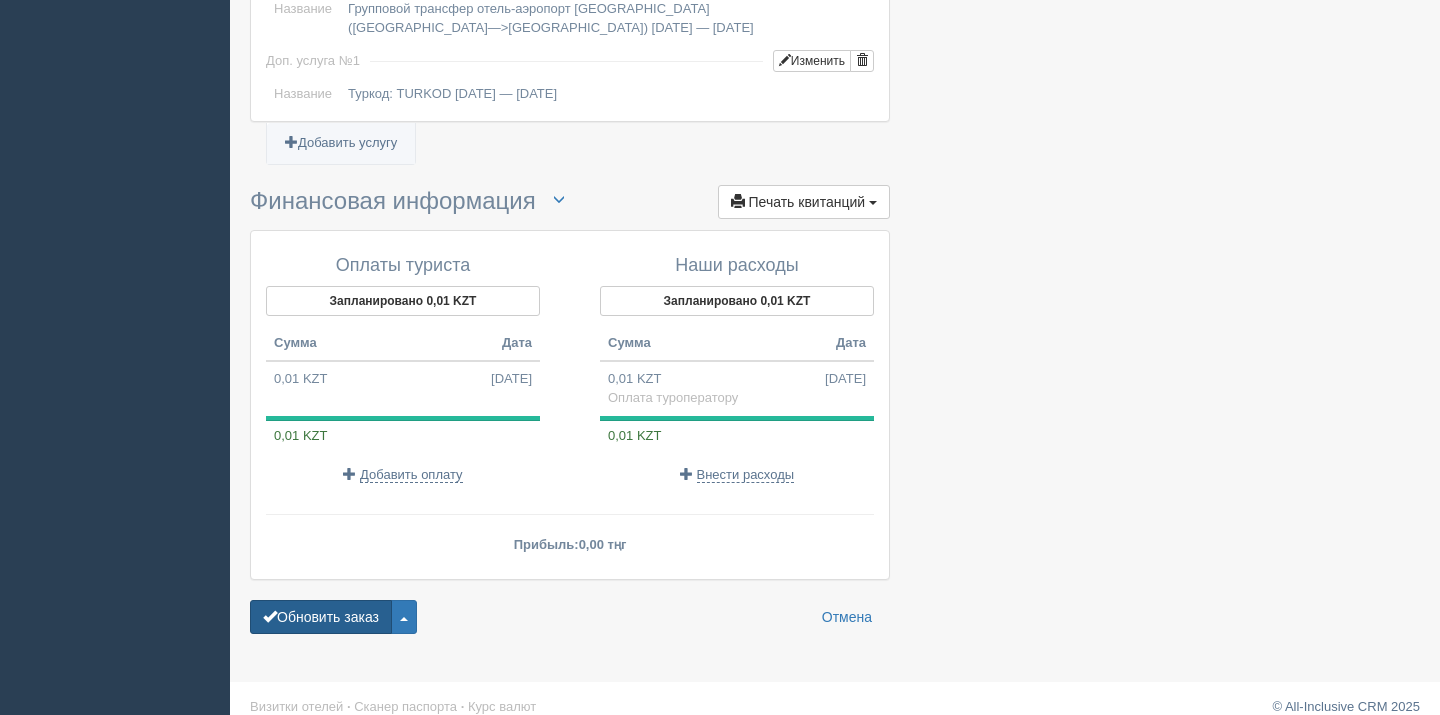 click on "Обновить заказ" at bounding box center (321, 617) 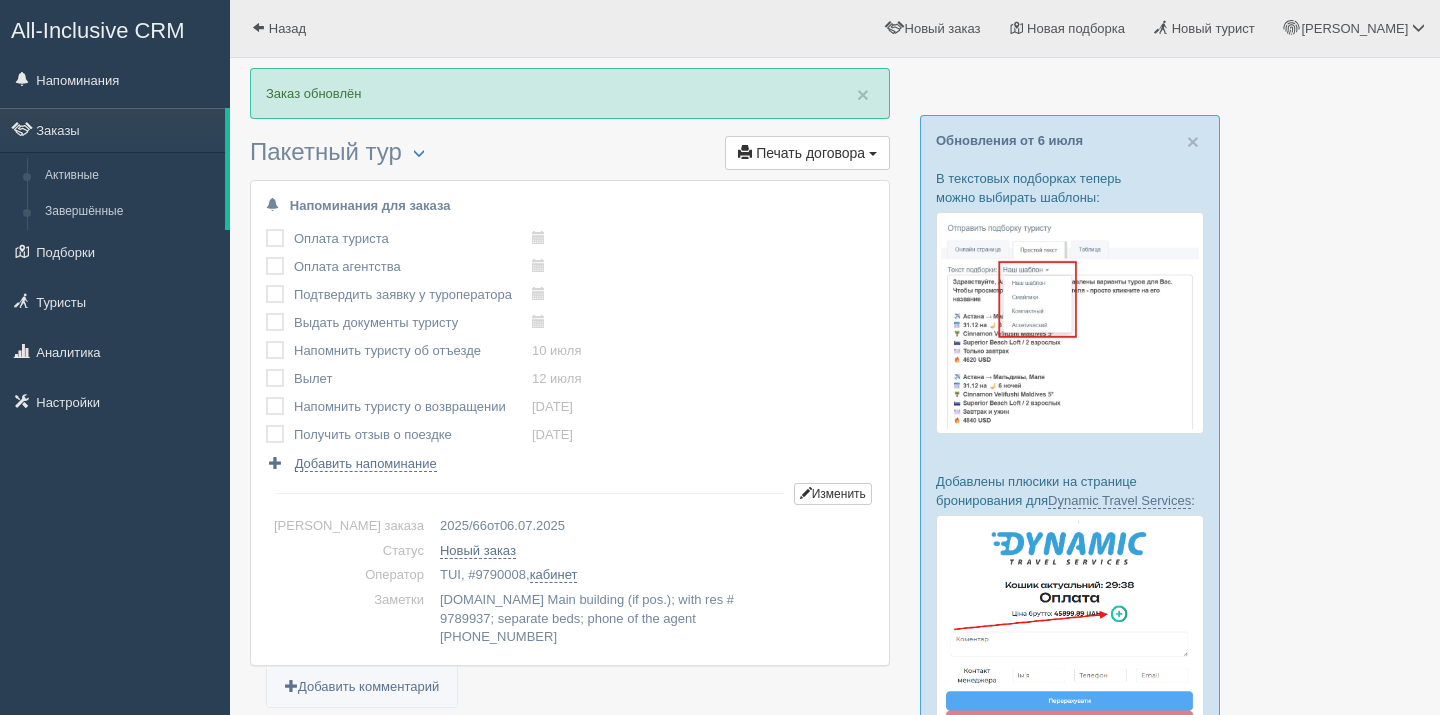 scroll, scrollTop: 0, scrollLeft: 0, axis: both 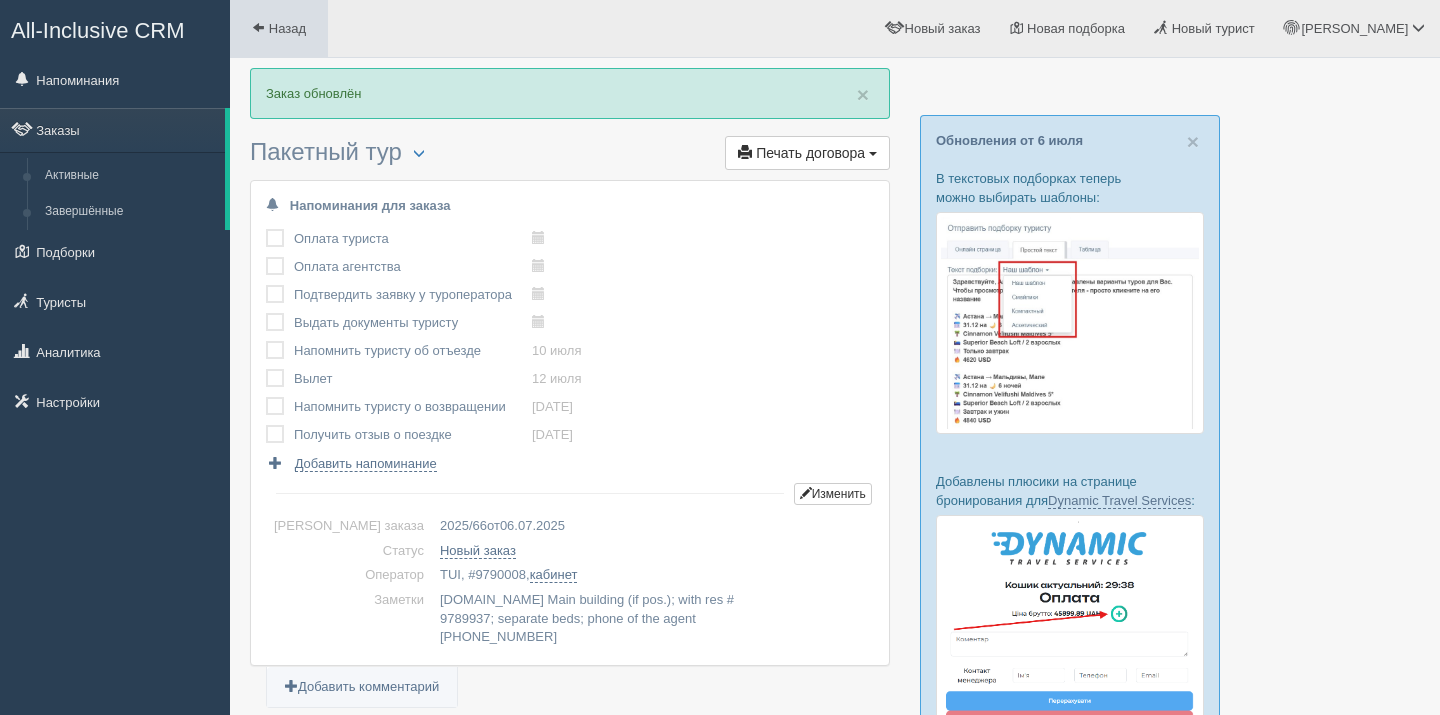 click on "Назад" at bounding box center [287, 28] 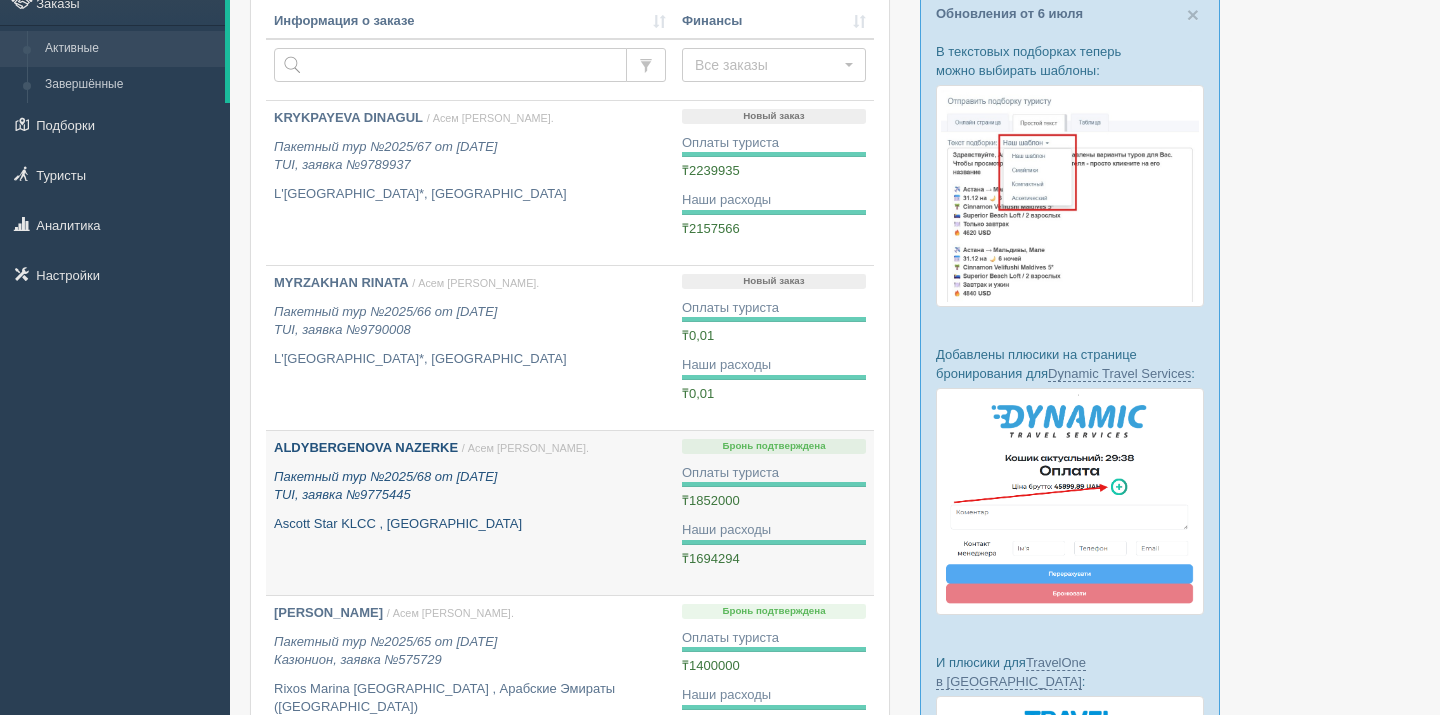 scroll, scrollTop: 134, scrollLeft: 0, axis: vertical 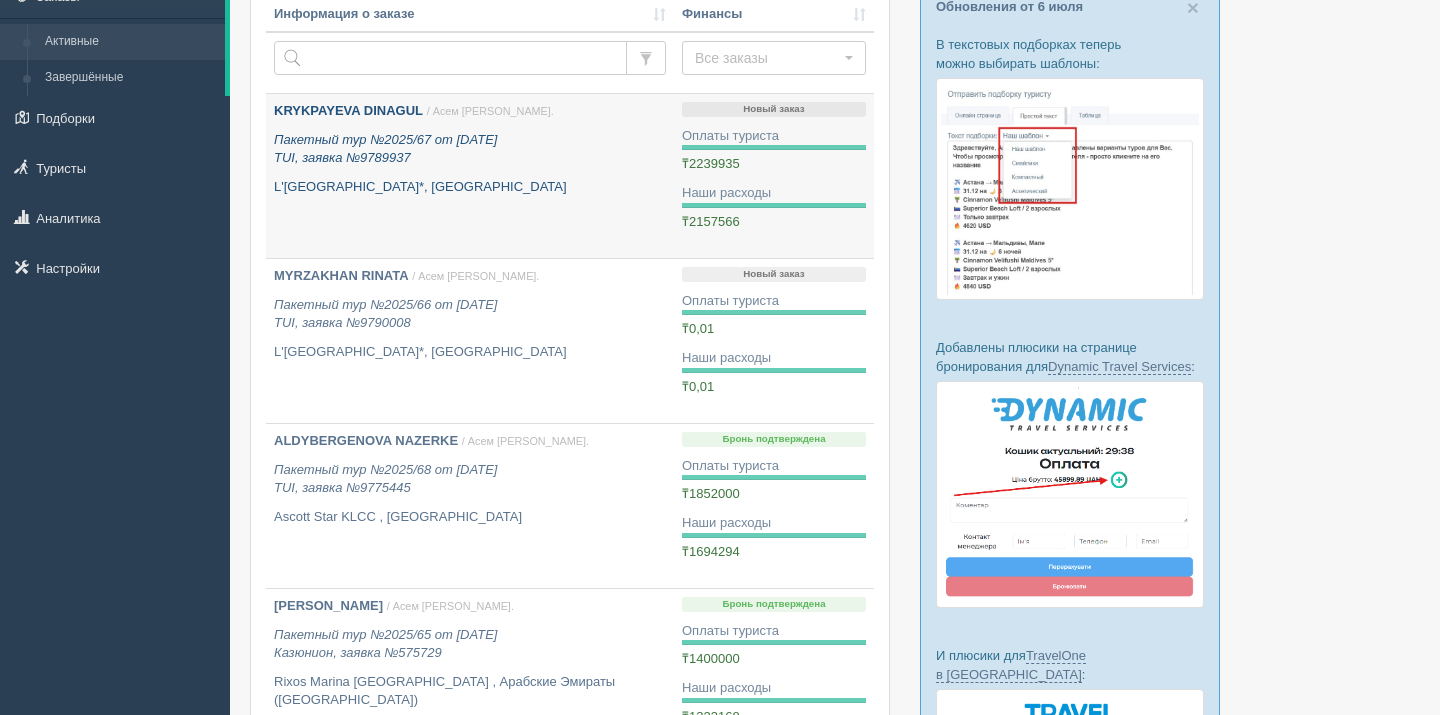 click on "Пакетный тур №2025/67 от [DATE]
TUI, заявка №9789937" at bounding box center [470, 149] 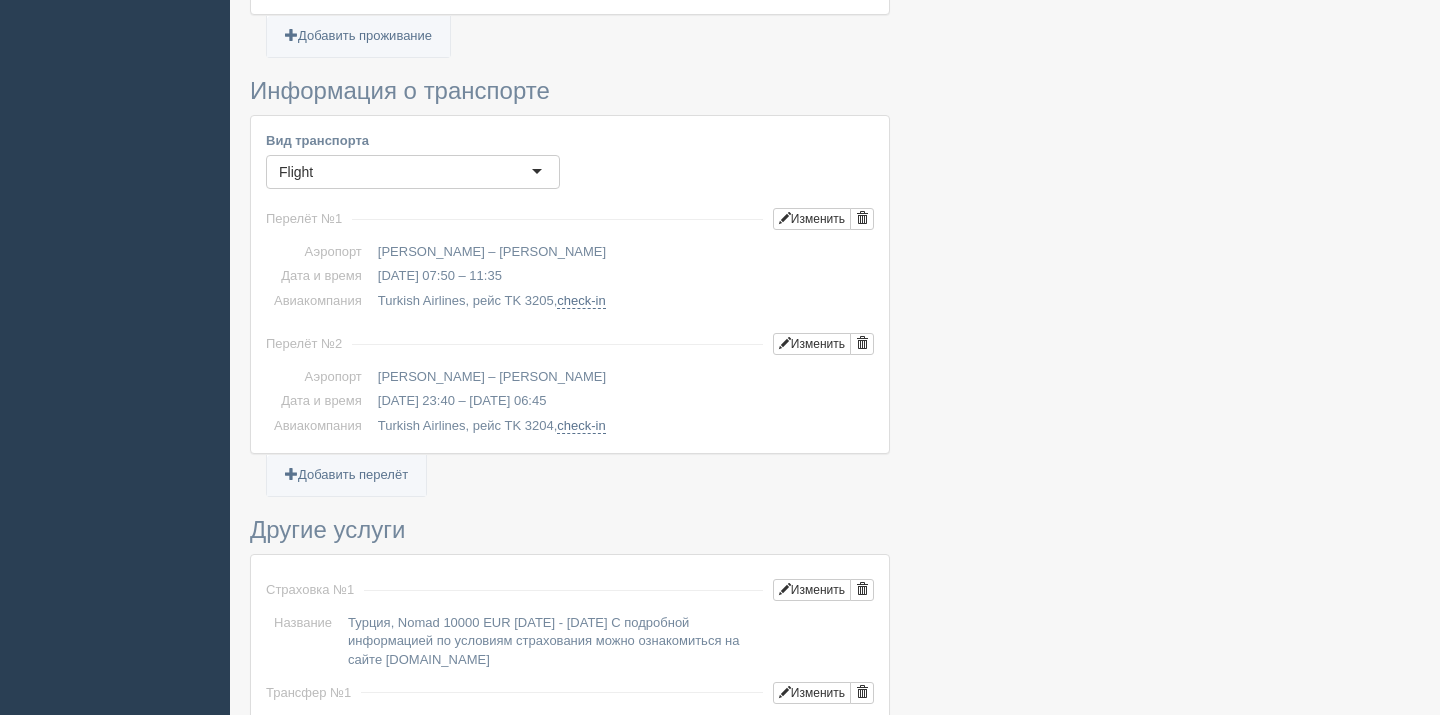 scroll, scrollTop: 0, scrollLeft: 0, axis: both 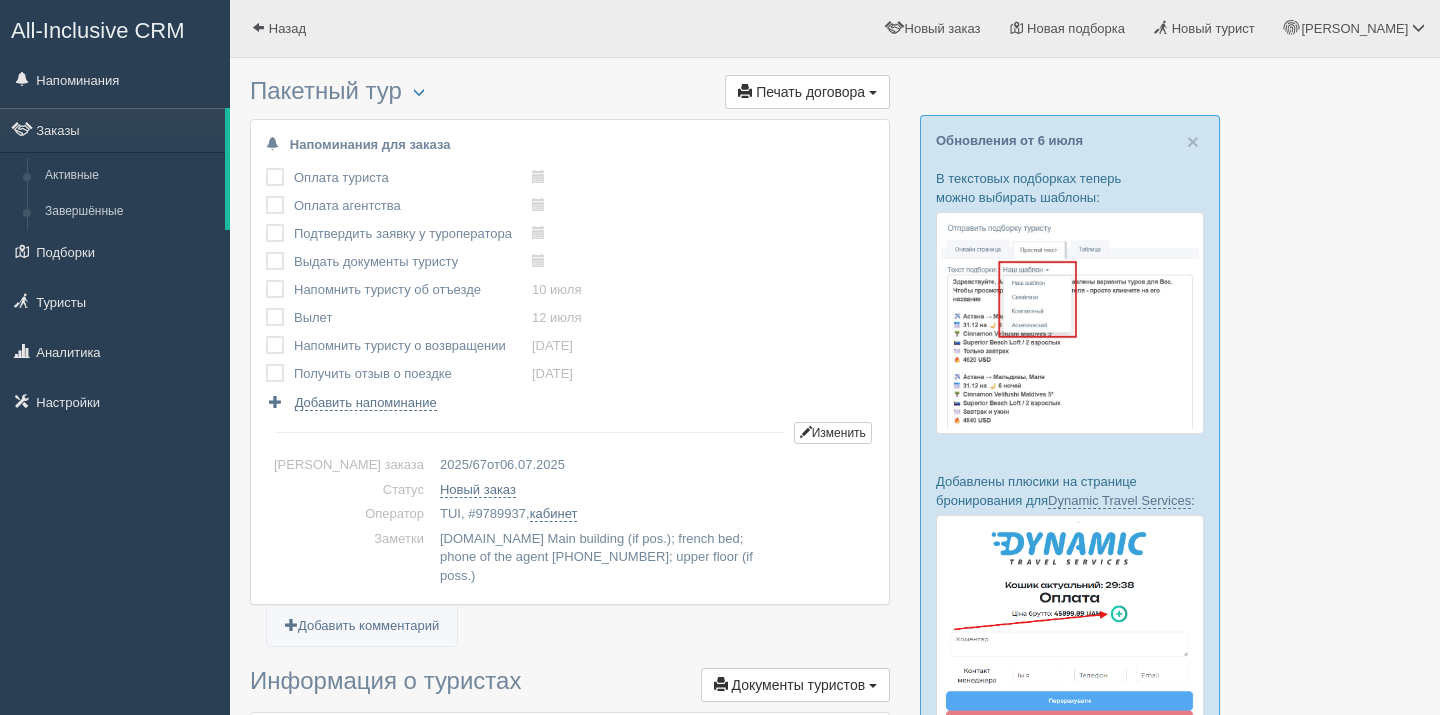 click on "All-Inclusive CRM" at bounding box center (98, 30) 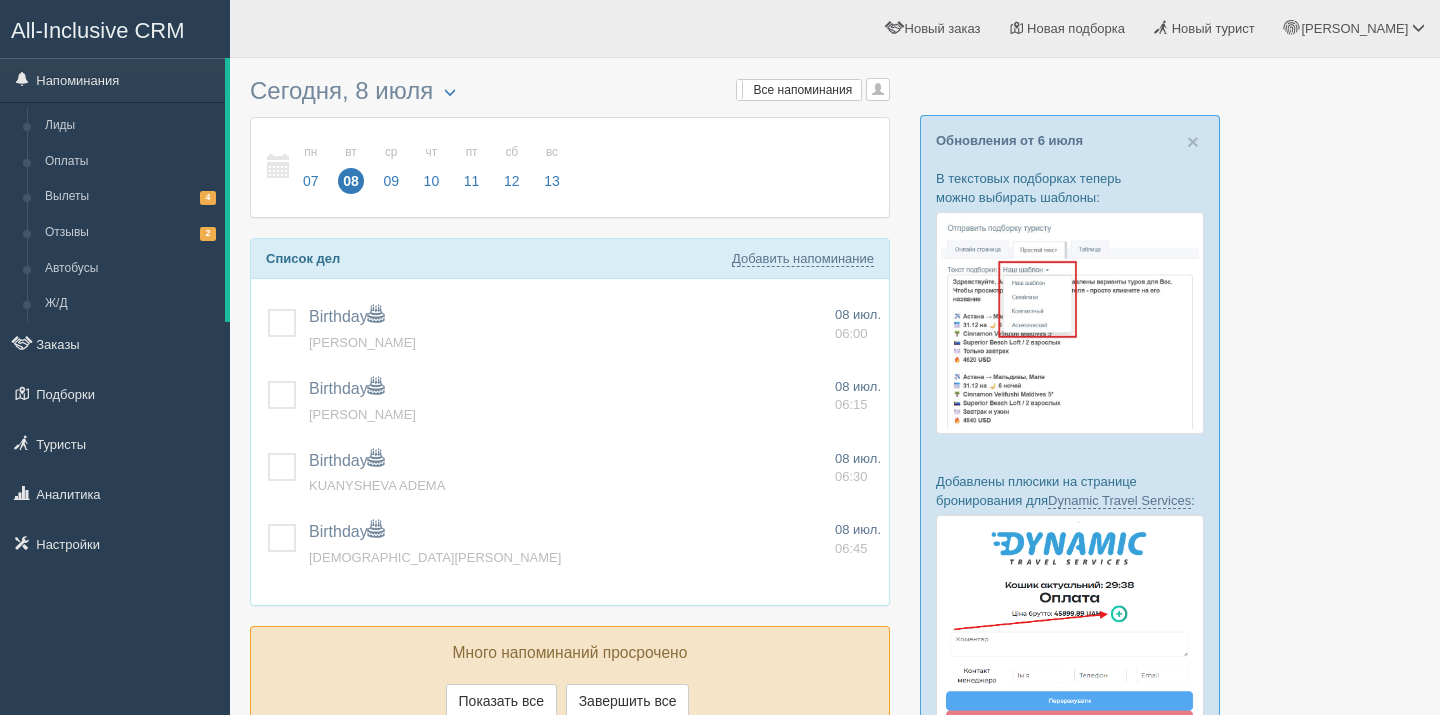 scroll, scrollTop: 0, scrollLeft: 0, axis: both 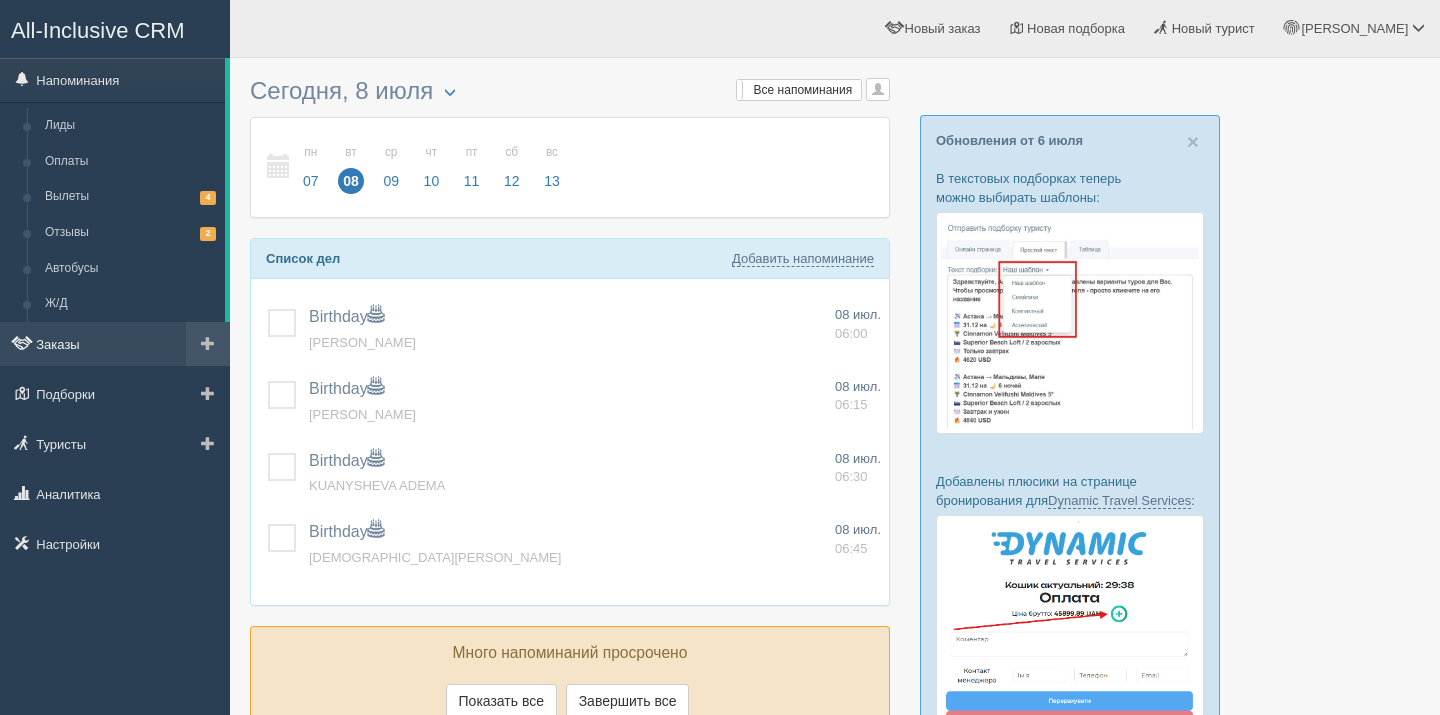 click on "Заказы" at bounding box center [115, 344] 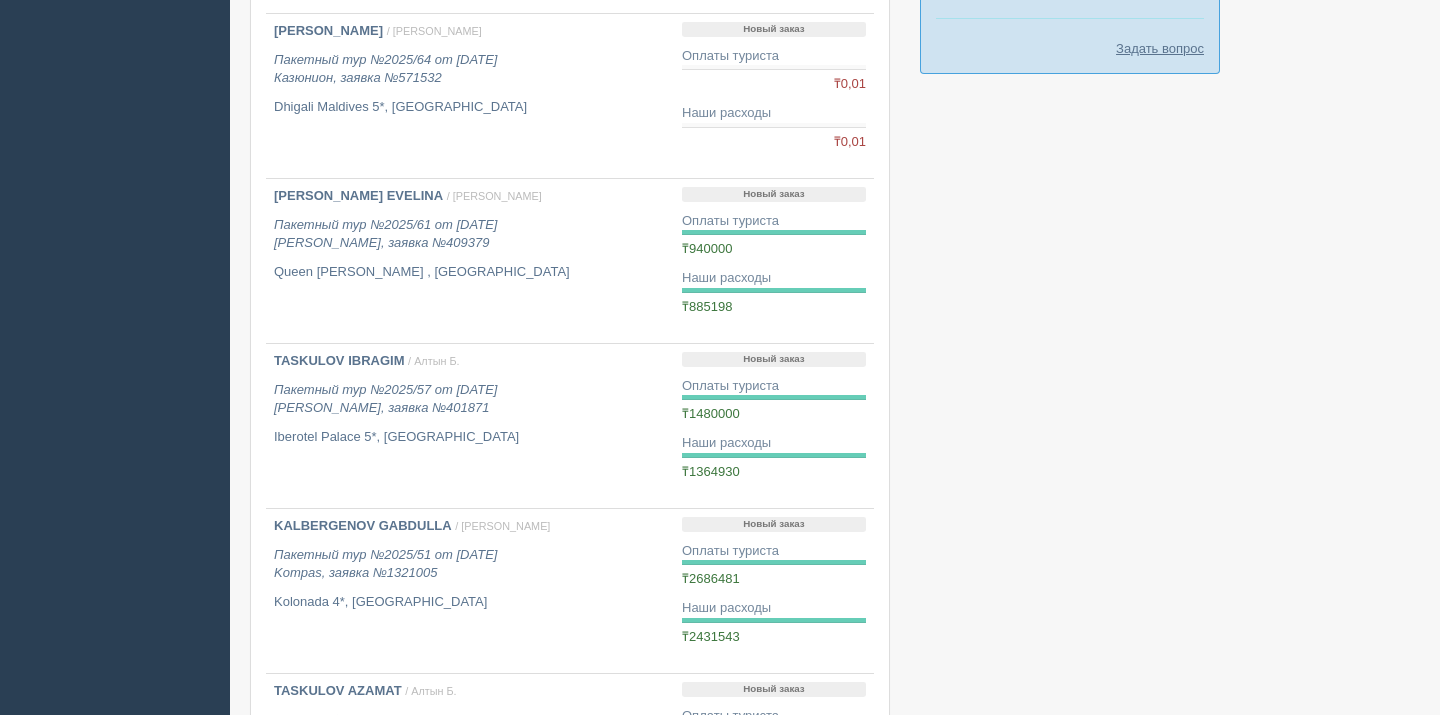 scroll, scrollTop: 1042, scrollLeft: 0, axis: vertical 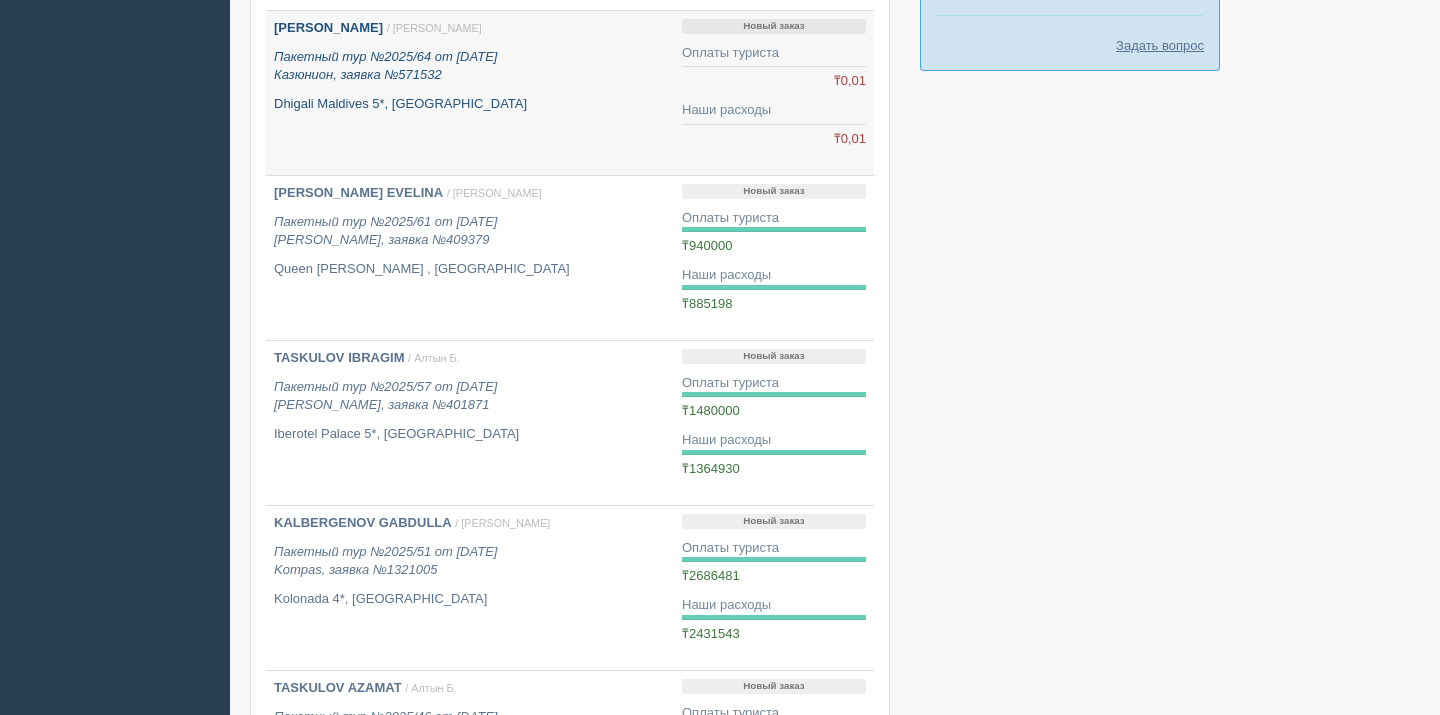 click on "[PERSON_NAME]
/ [PERSON_NAME]
Пакетный тур №2025/64 от [DATE]
Казюнион, заявка №571532
Dhigali Maldives 5*, [GEOGRAPHIC_DATA]" at bounding box center (470, 66) 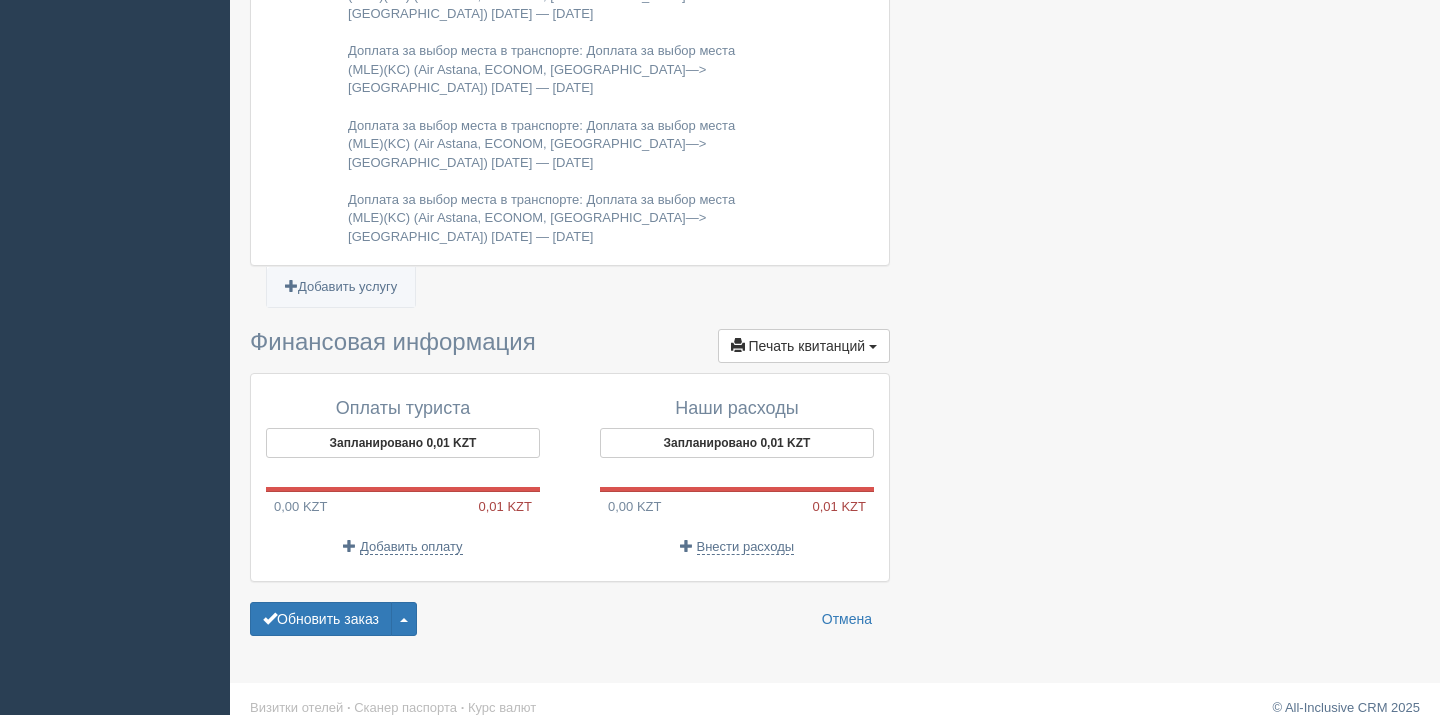 scroll, scrollTop: 2031, scrollLeft: 0, axis: vertical 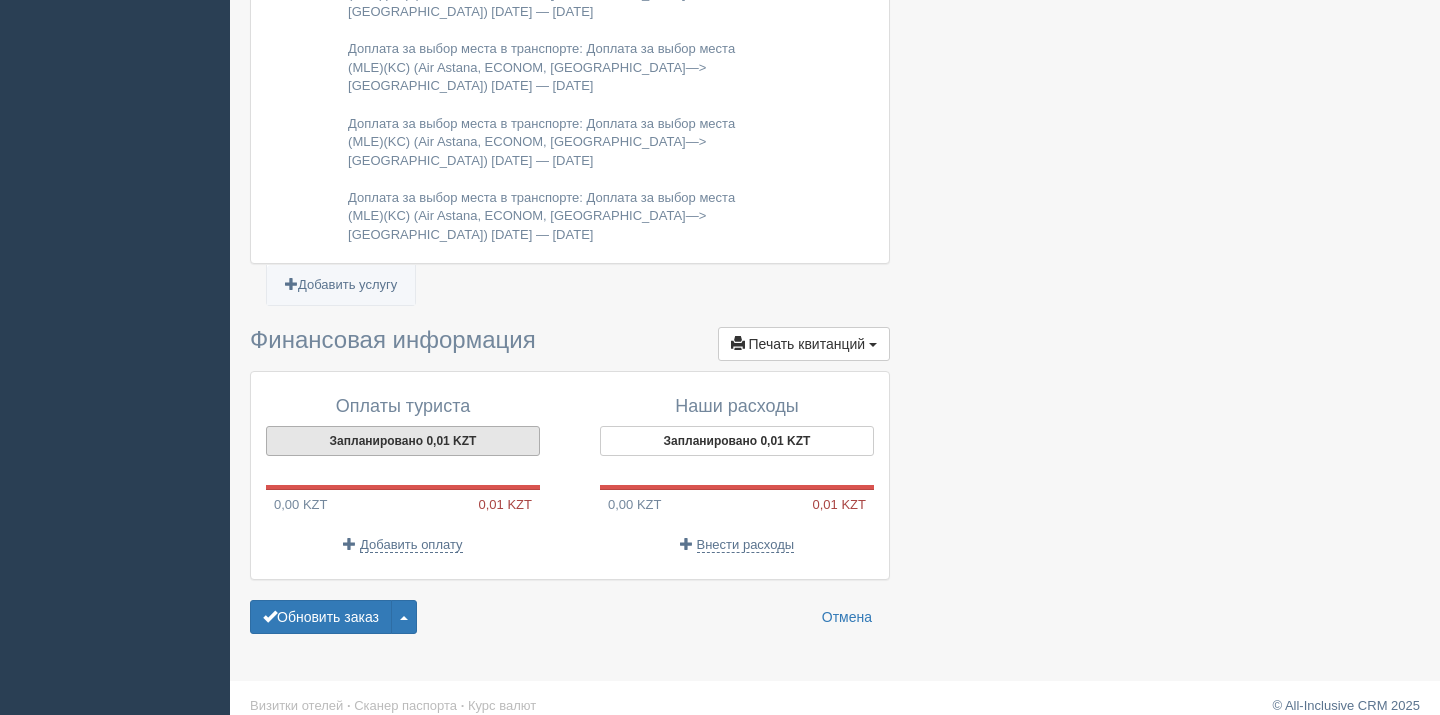 click on "Запланировано 0,01 KZT" at bounding box center [403, 441] 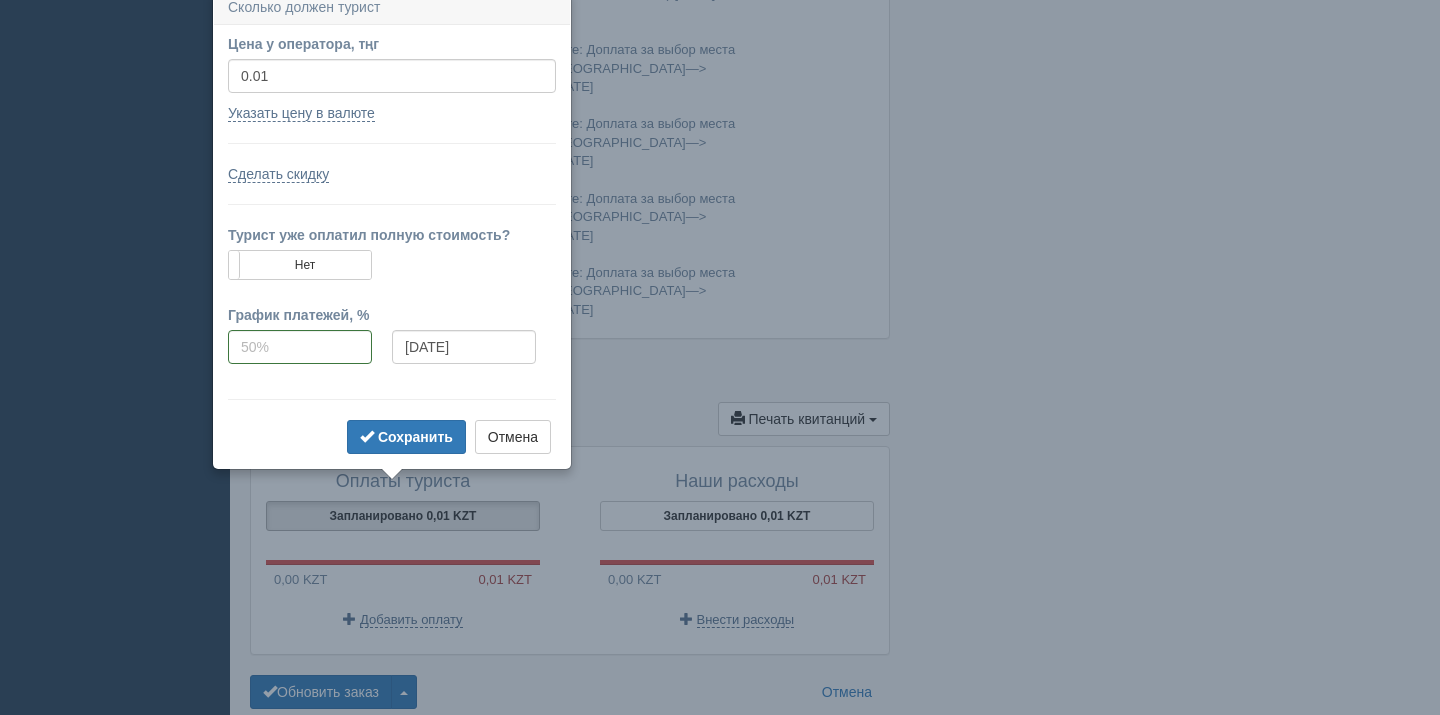 scroll, scrollTop: 1946, scrollLeft: 0, axis: vertical 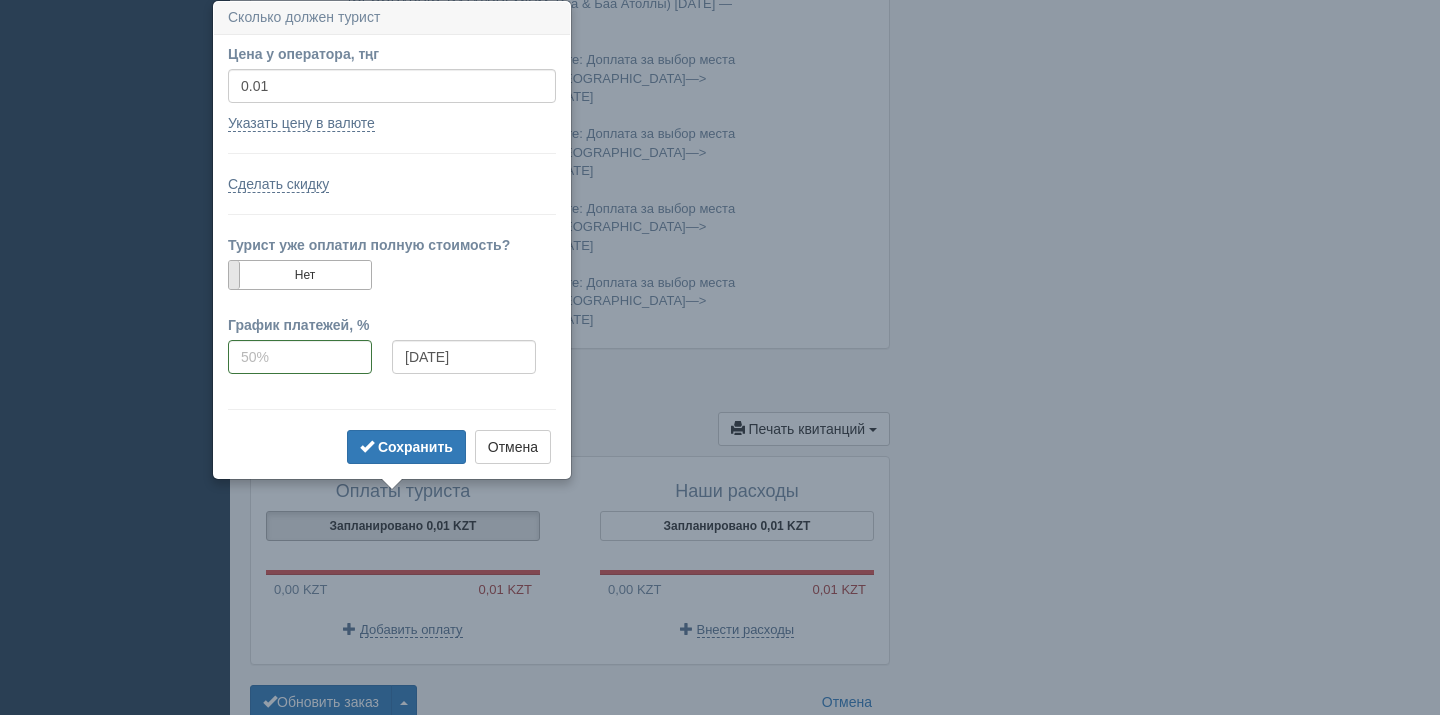 click at bounding box center (229, 275) 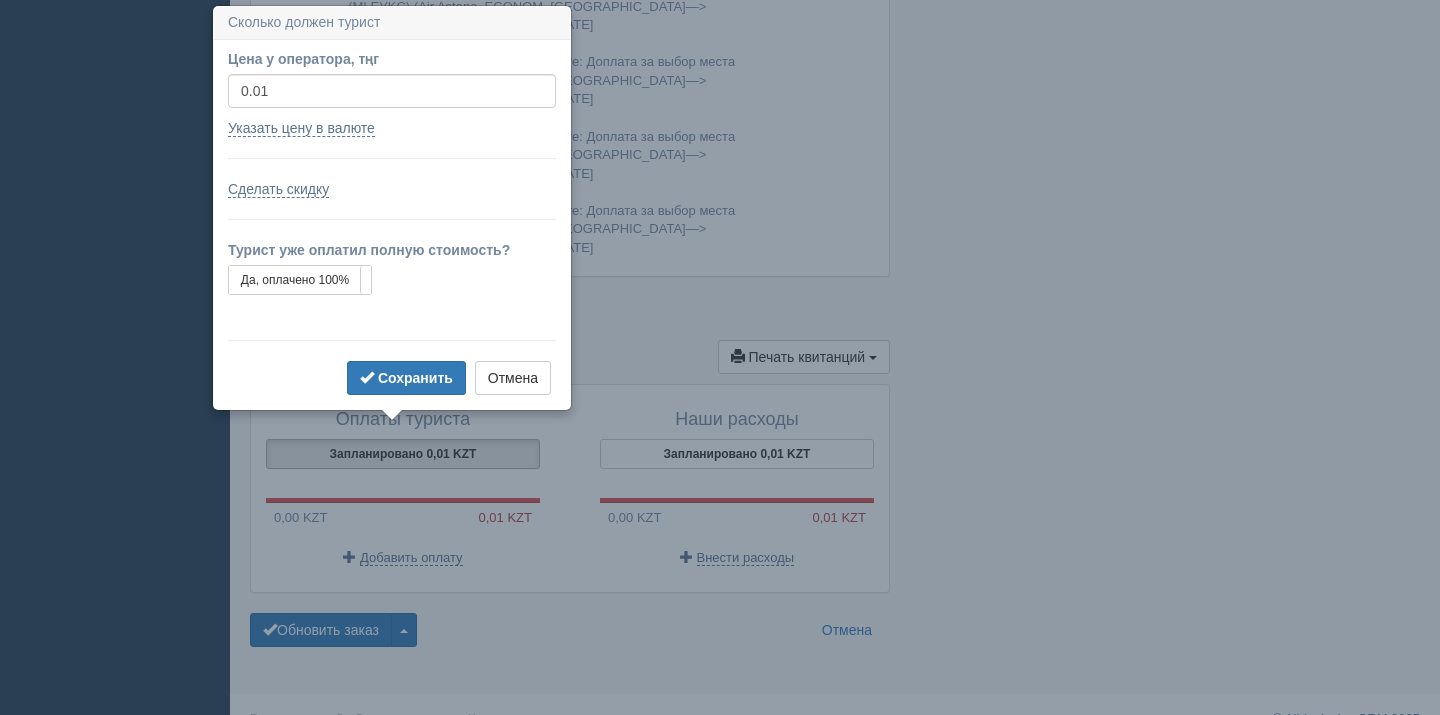 scroll, scrollTop: 2023, scrollLeft: 0, axis: vertical 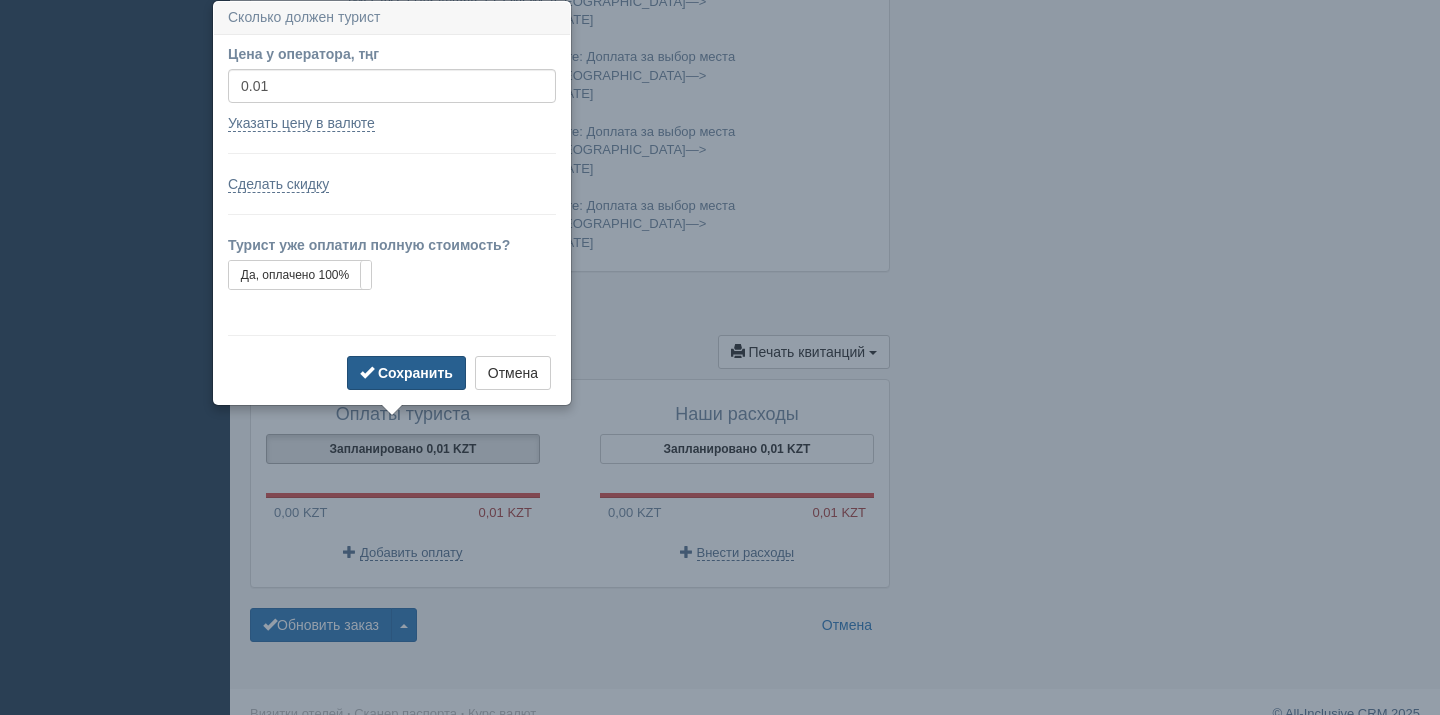 click on "Сохранить" at bounding box center (415, 373) 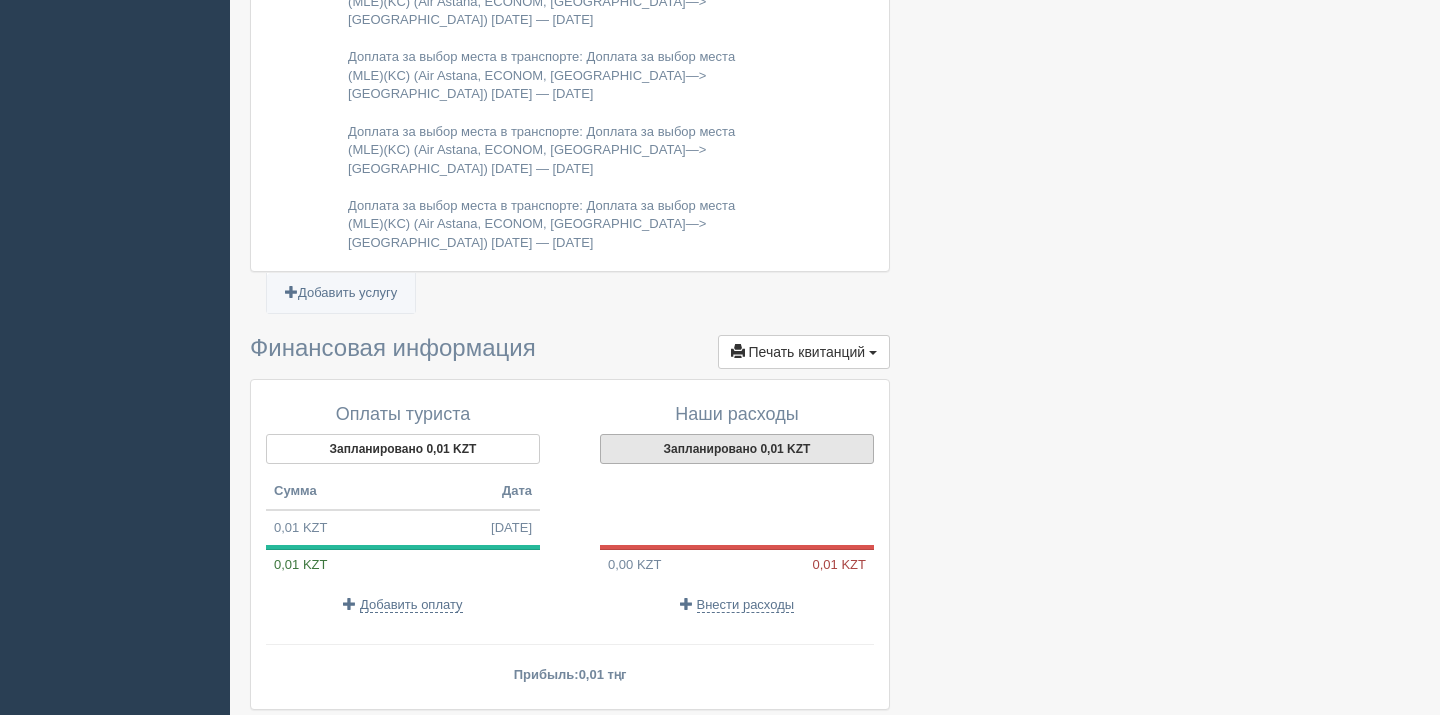 click on "Запланировано 0,01 KZT" at bounding box center [737, 449] 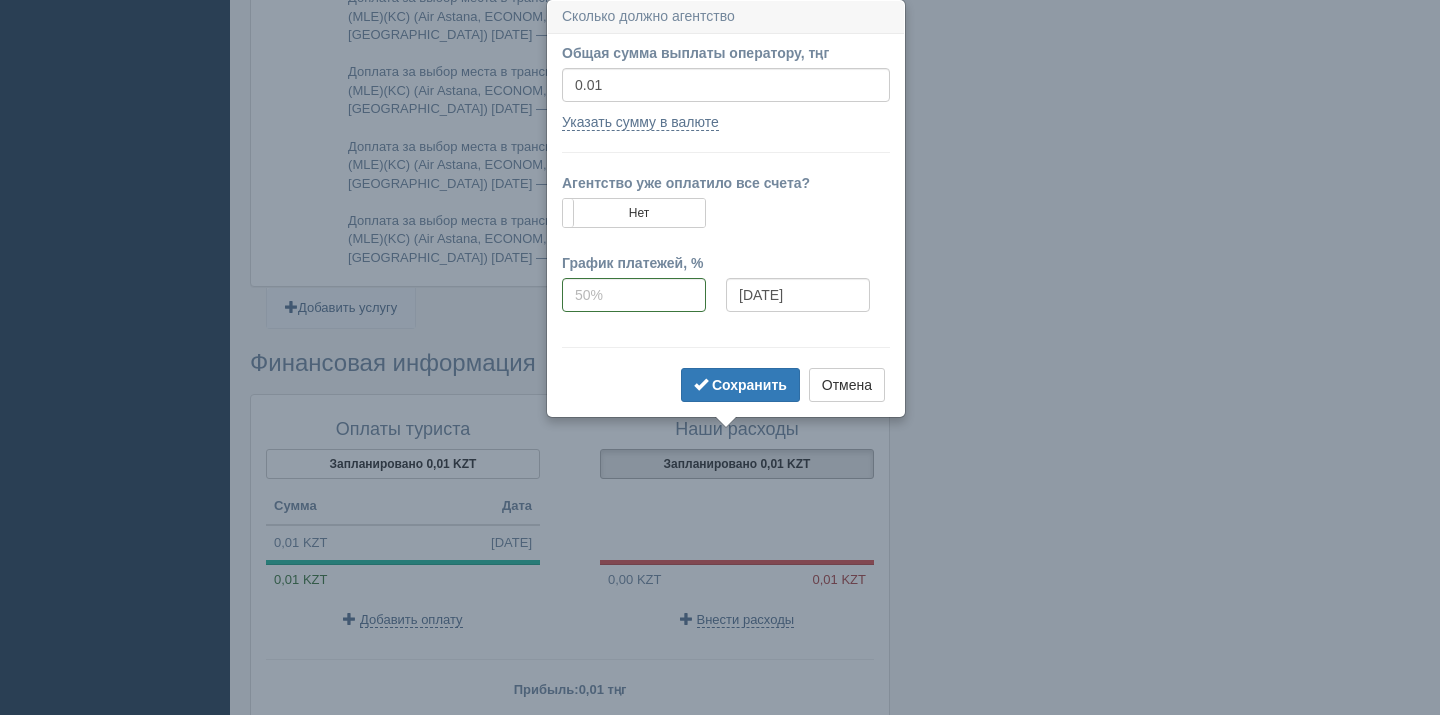 scroll, scrollTop: 2007, scrollLeft: 0, axis: vertical 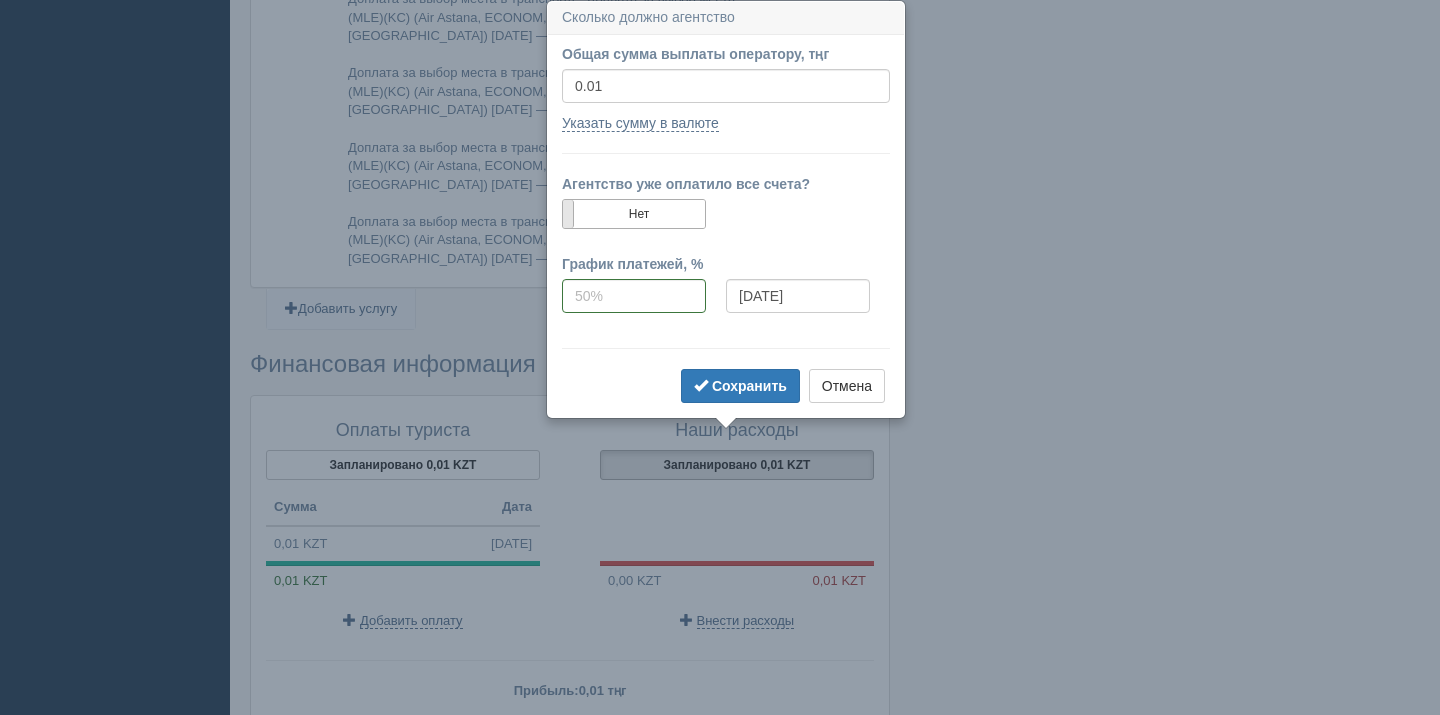 click at bounding box center [563, 214] 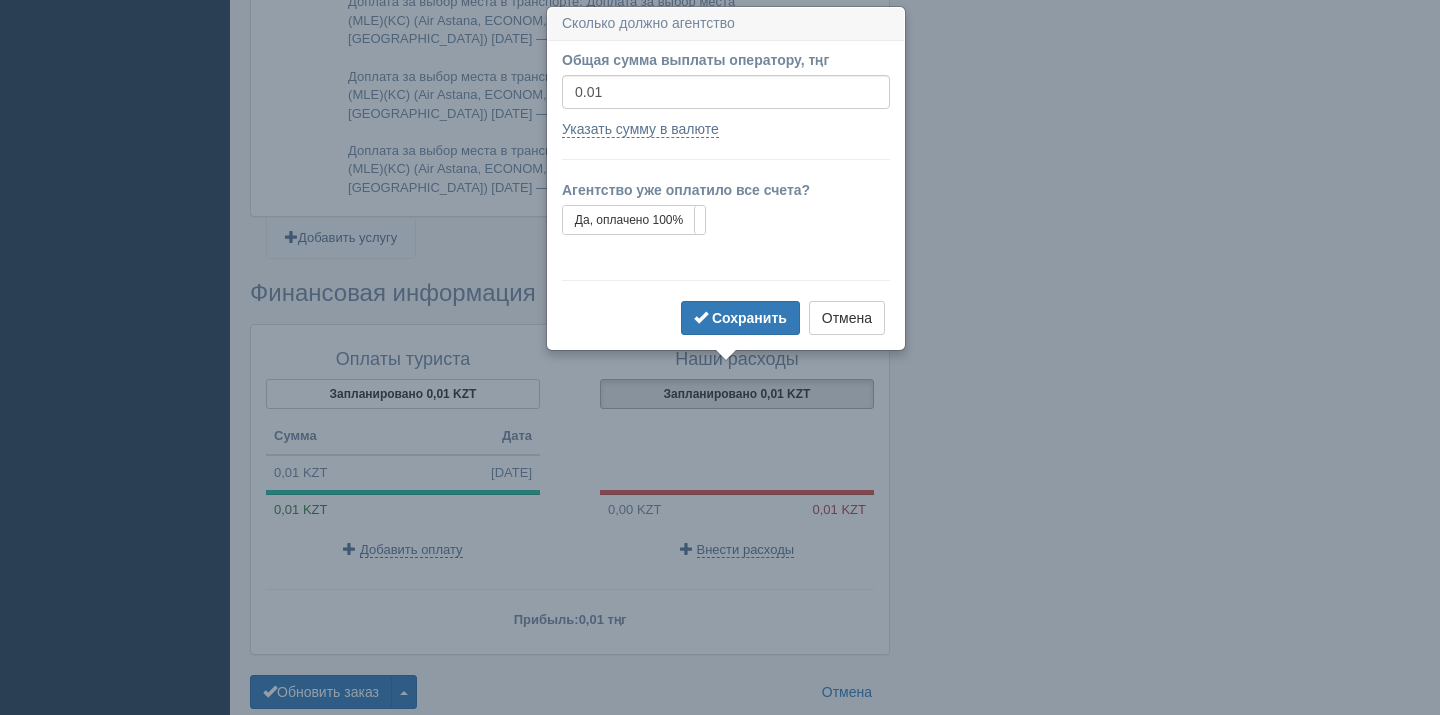scroll, scrollTop: 2084, scrollLeft: 0, axis: vertical 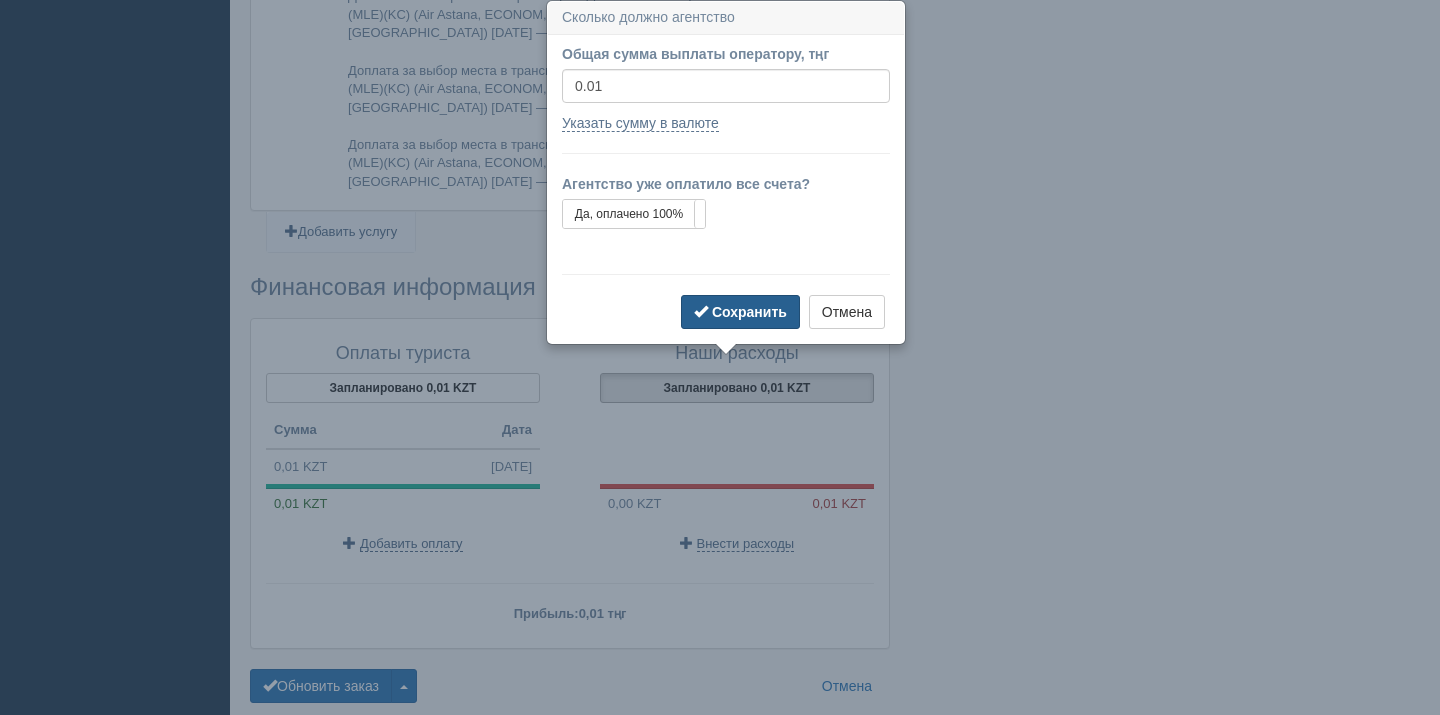 click on "Сохранить" at bounding box center (749, 312) 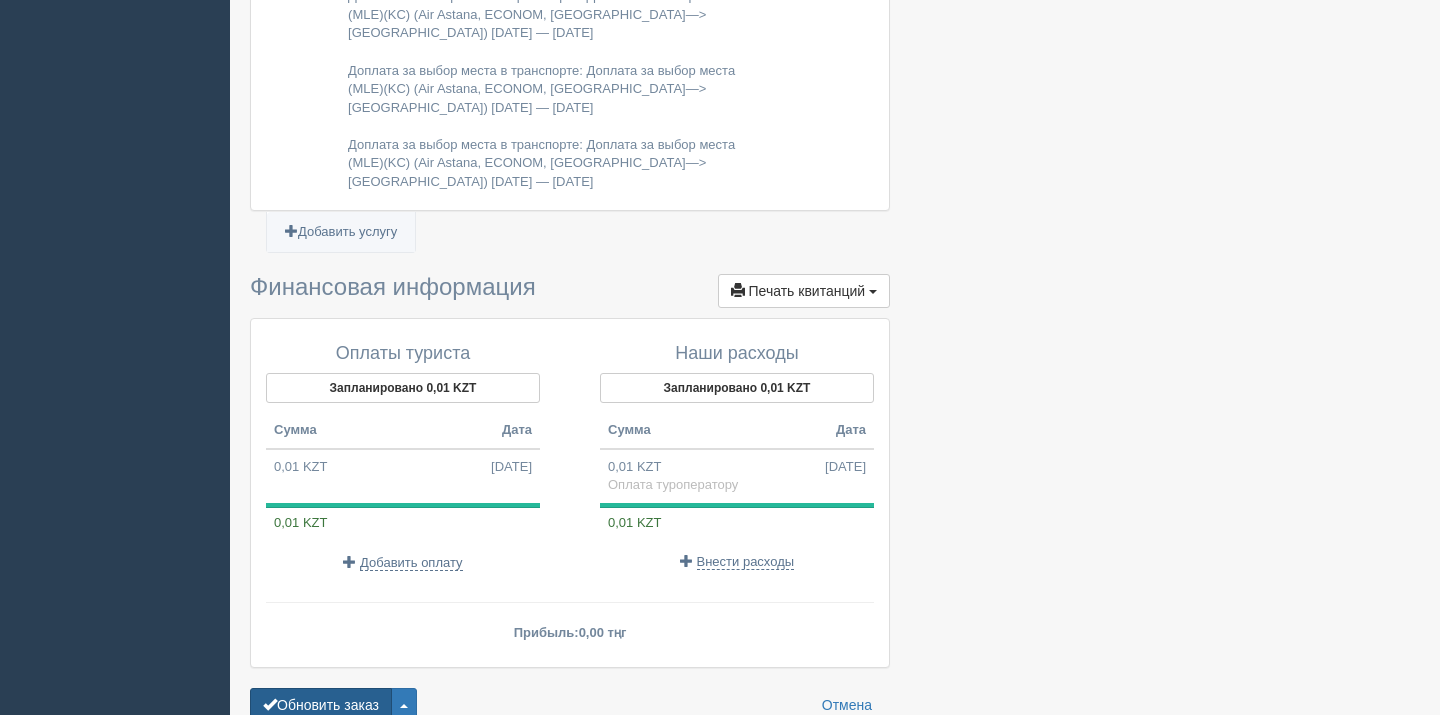 click on "Обновить заказ" at bounding box center [321, 705] 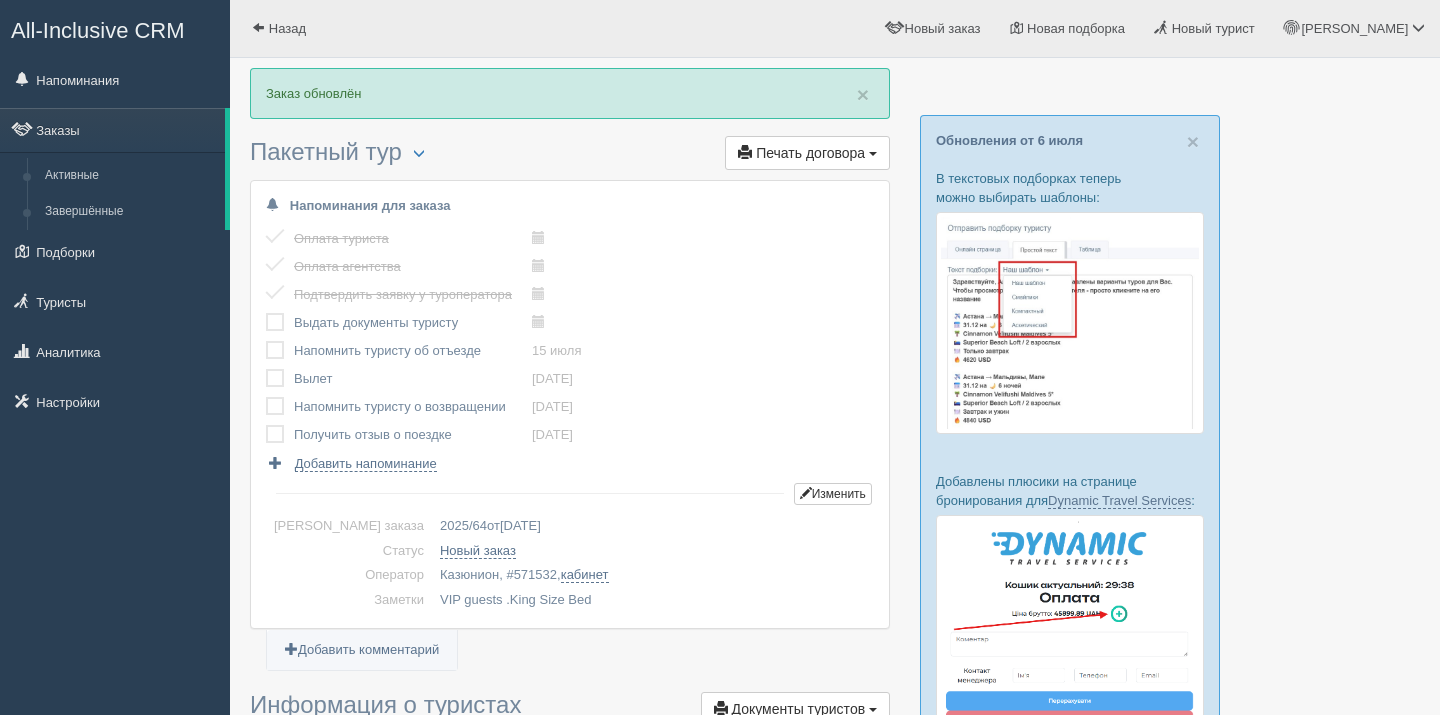 scroll, scrollTop: 0, scrollLeft: 0, axis: both 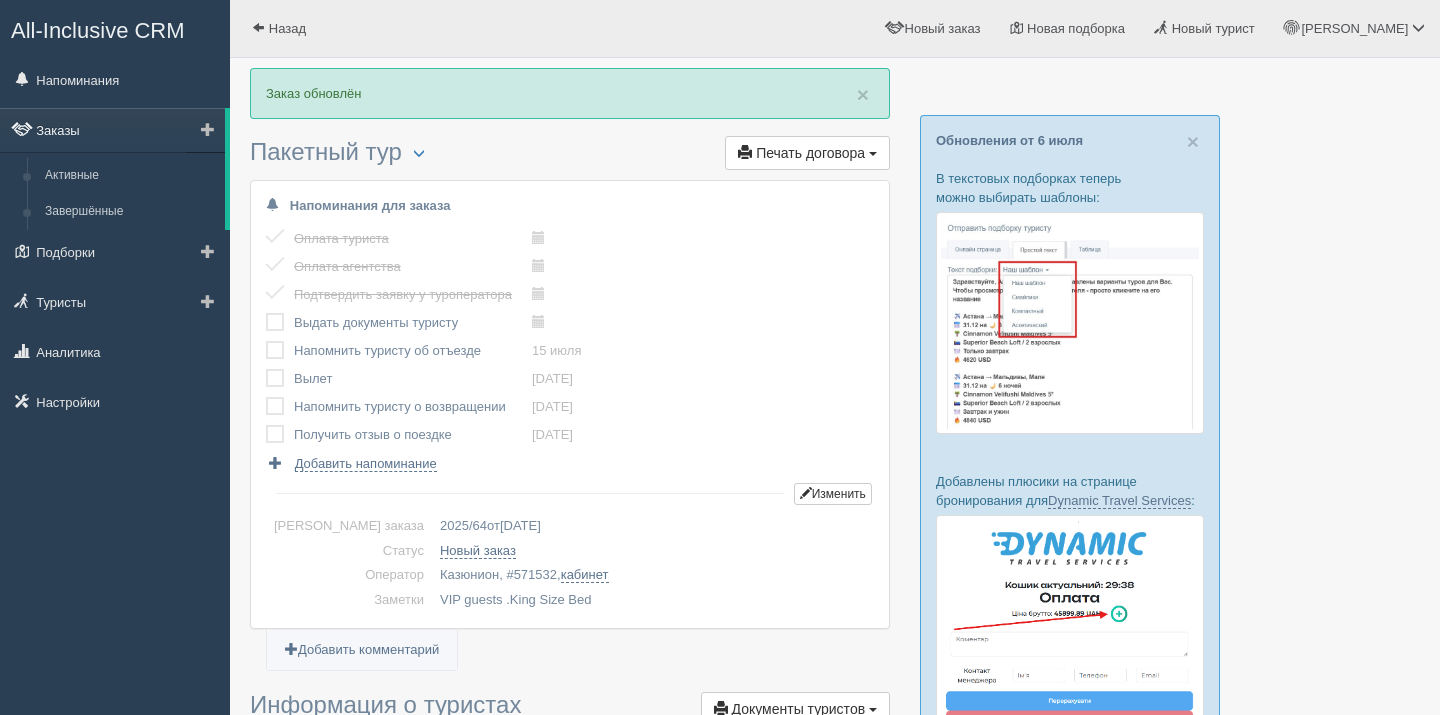 click on "Заказы" at bounding box center [112, 130] 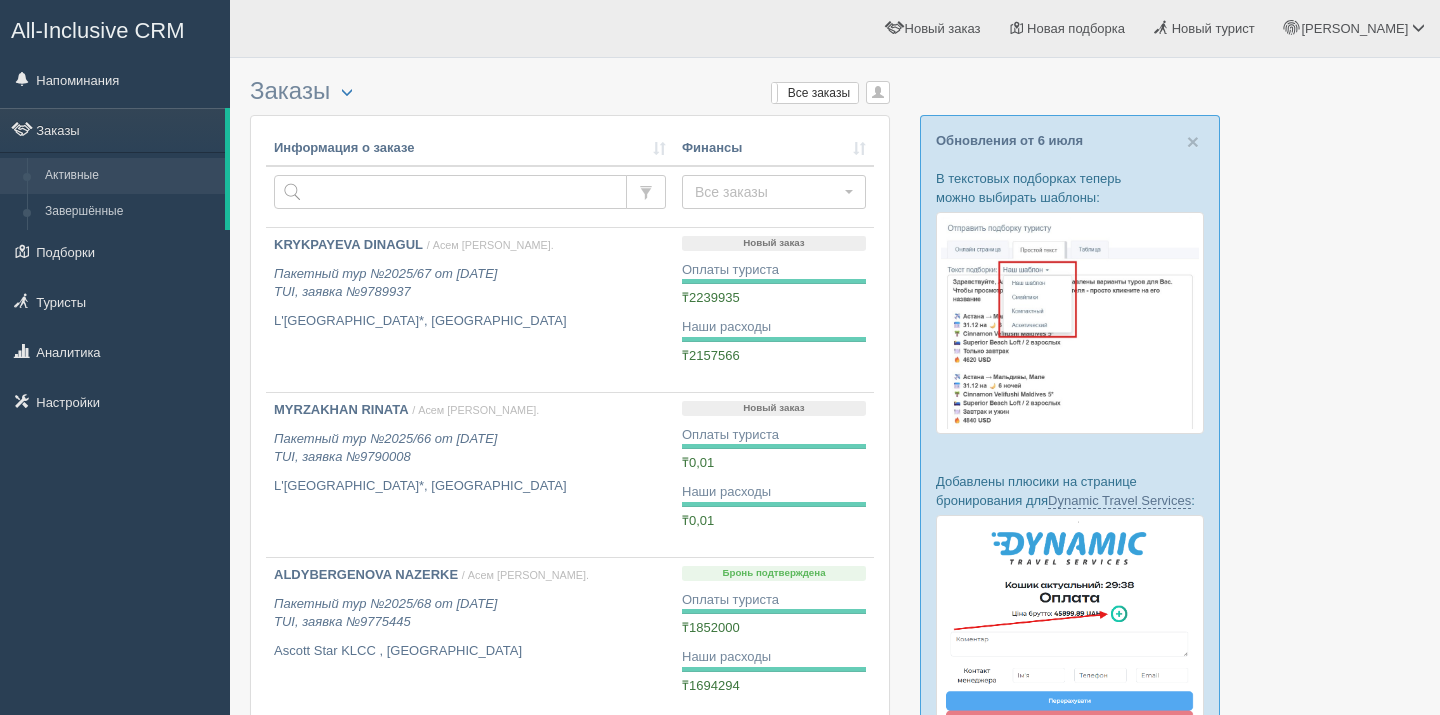 scroll, scrollTop: 0, scrollLeft: 0, axis: both 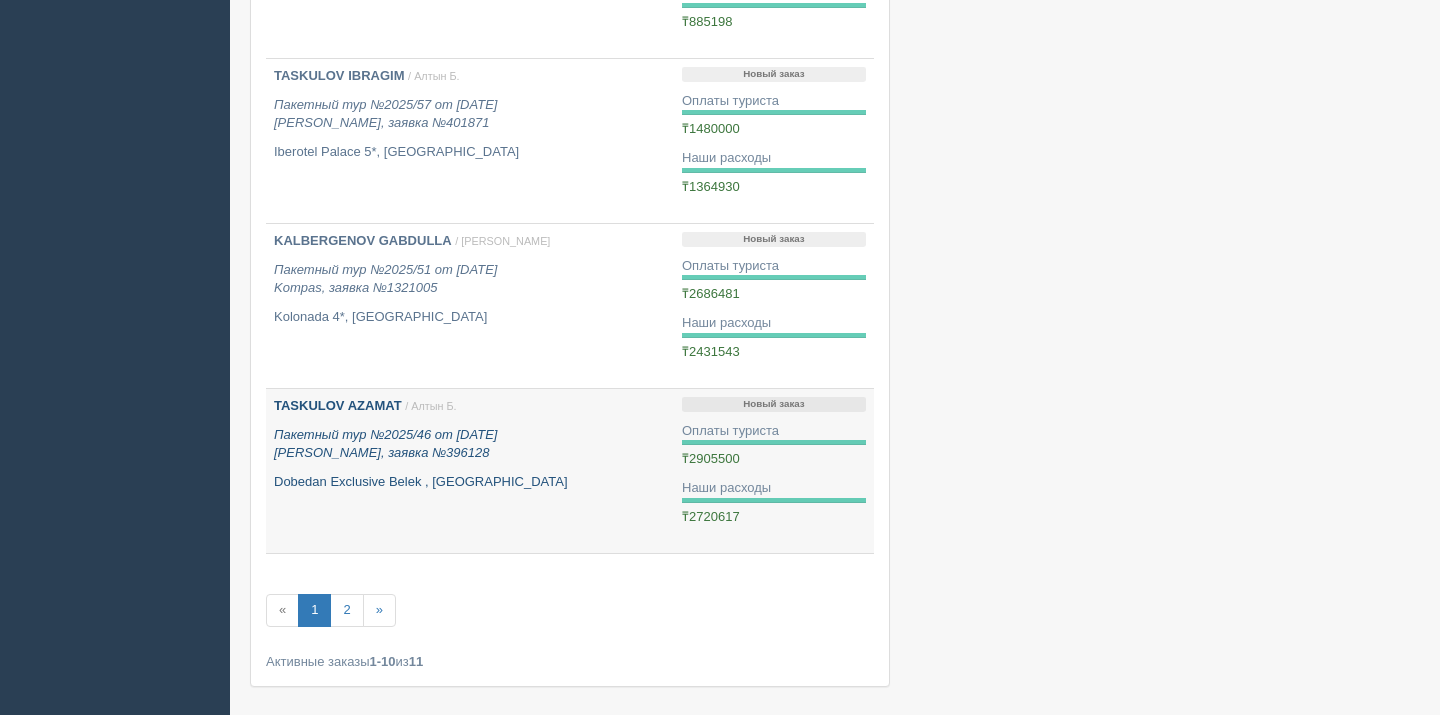 click on "Пакетный тур №2025/46 от [DATE]
[PERSON_NAME], заявка №396128" at bounding box center [470, 444] 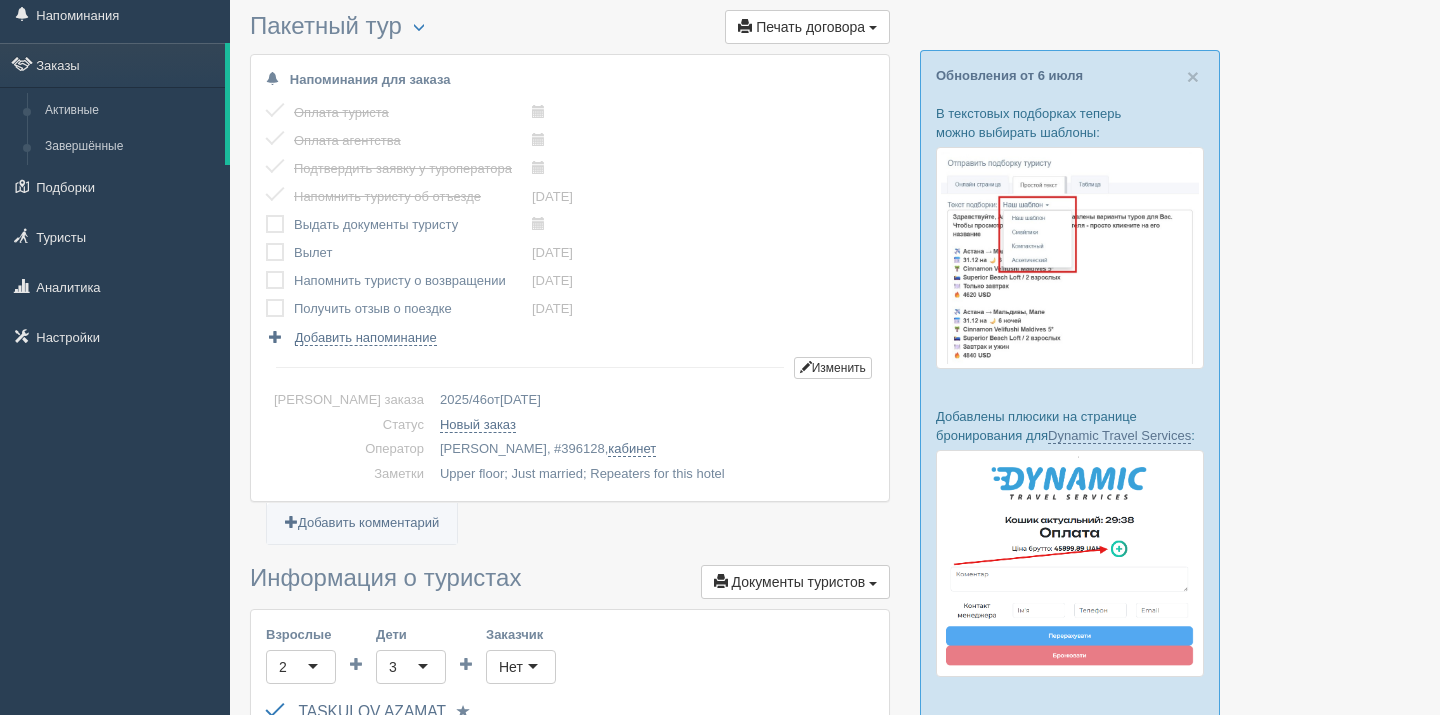 scroll, scrollTop: 57, scrollLeft: 0, axis: vertical 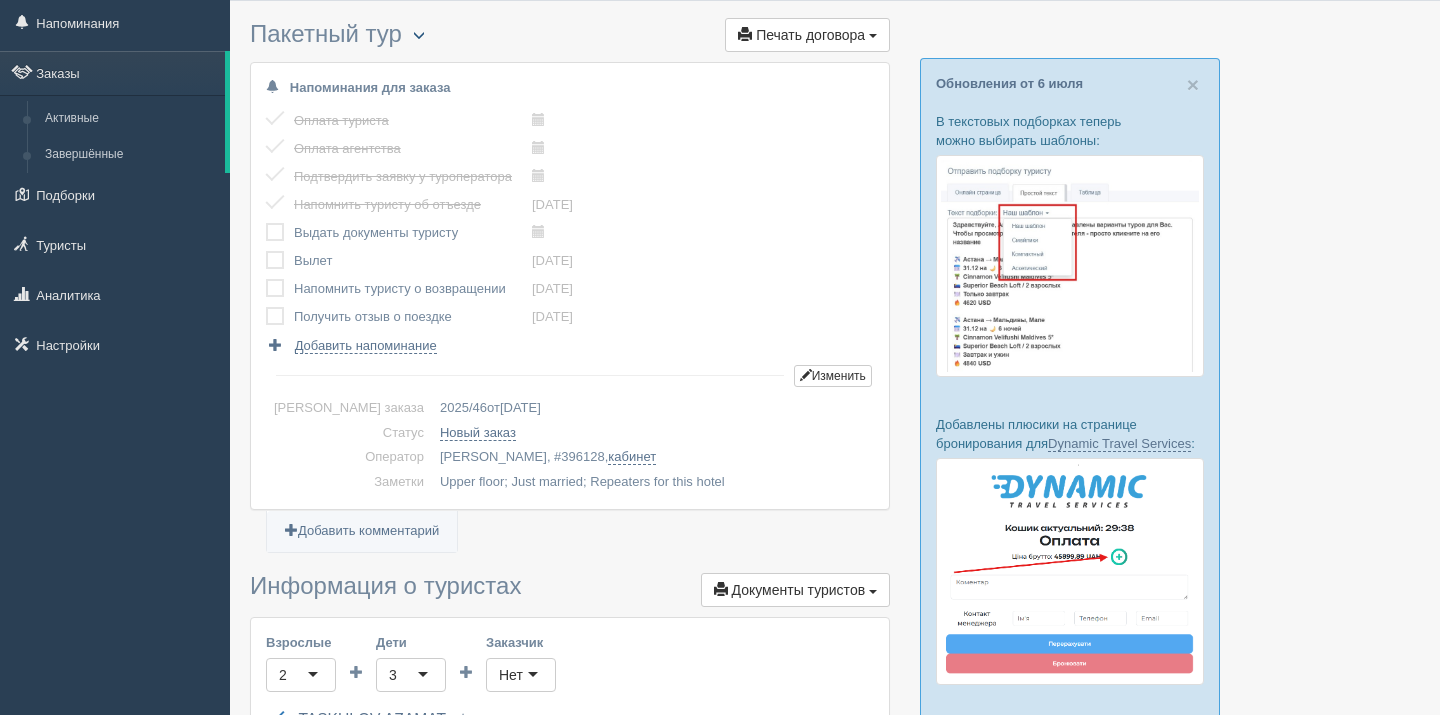 click at bounding box center [419, 35] 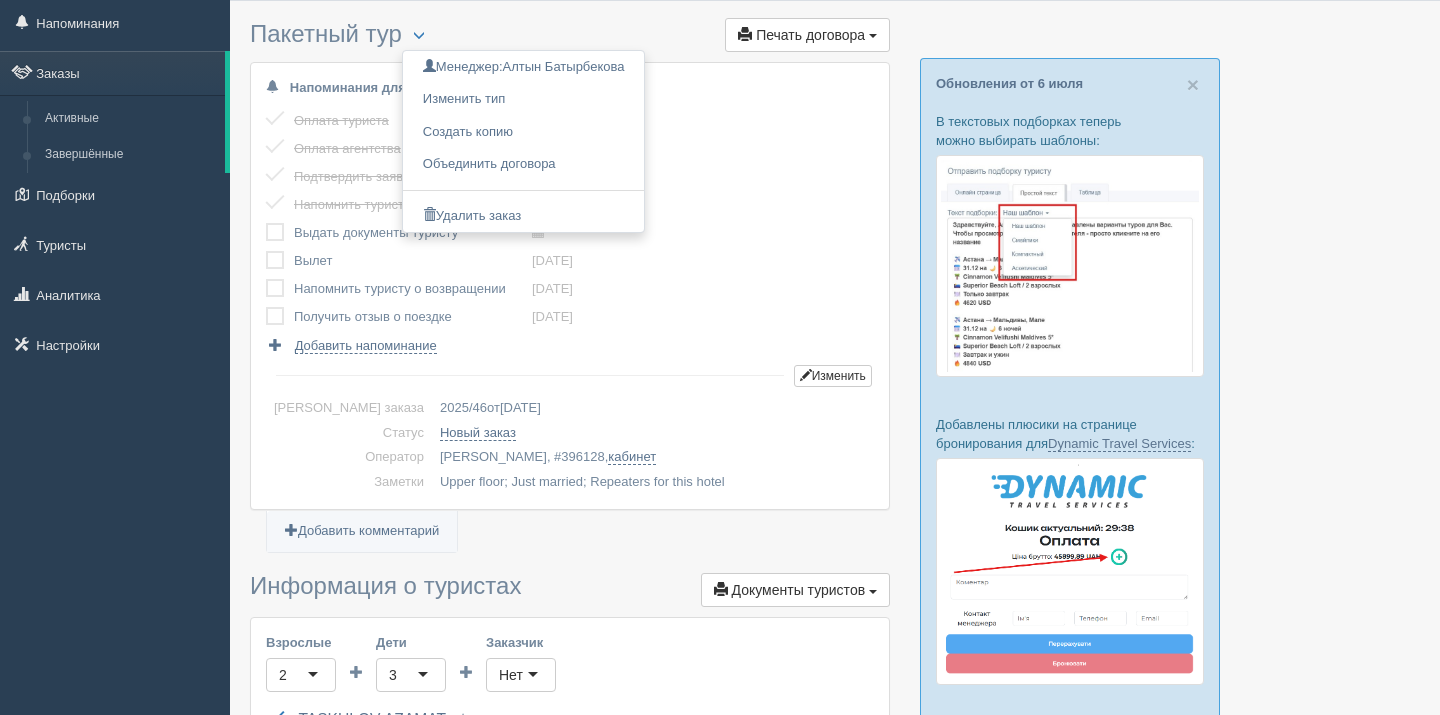 click at bounding box center [835, -18] 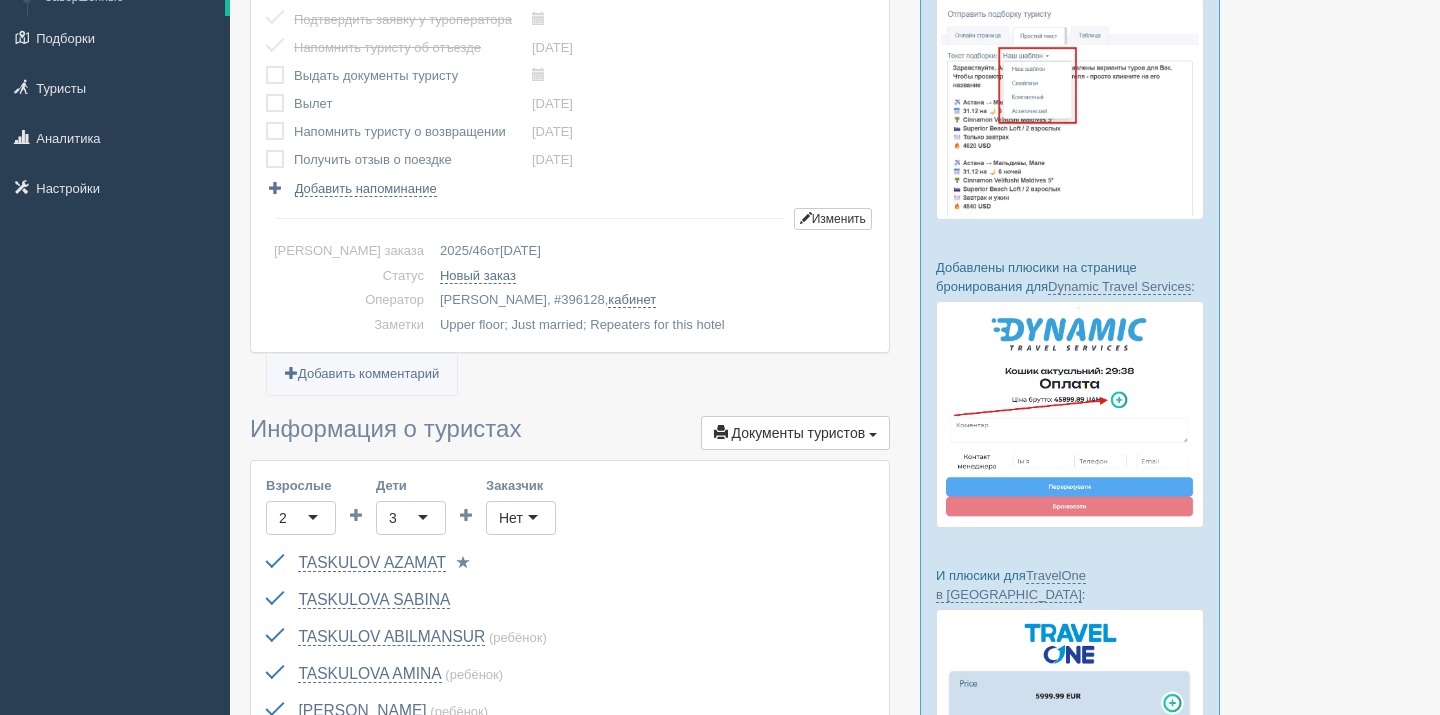 scroll, scrollTop: 244, scrollLeft: 0, axis: vertical 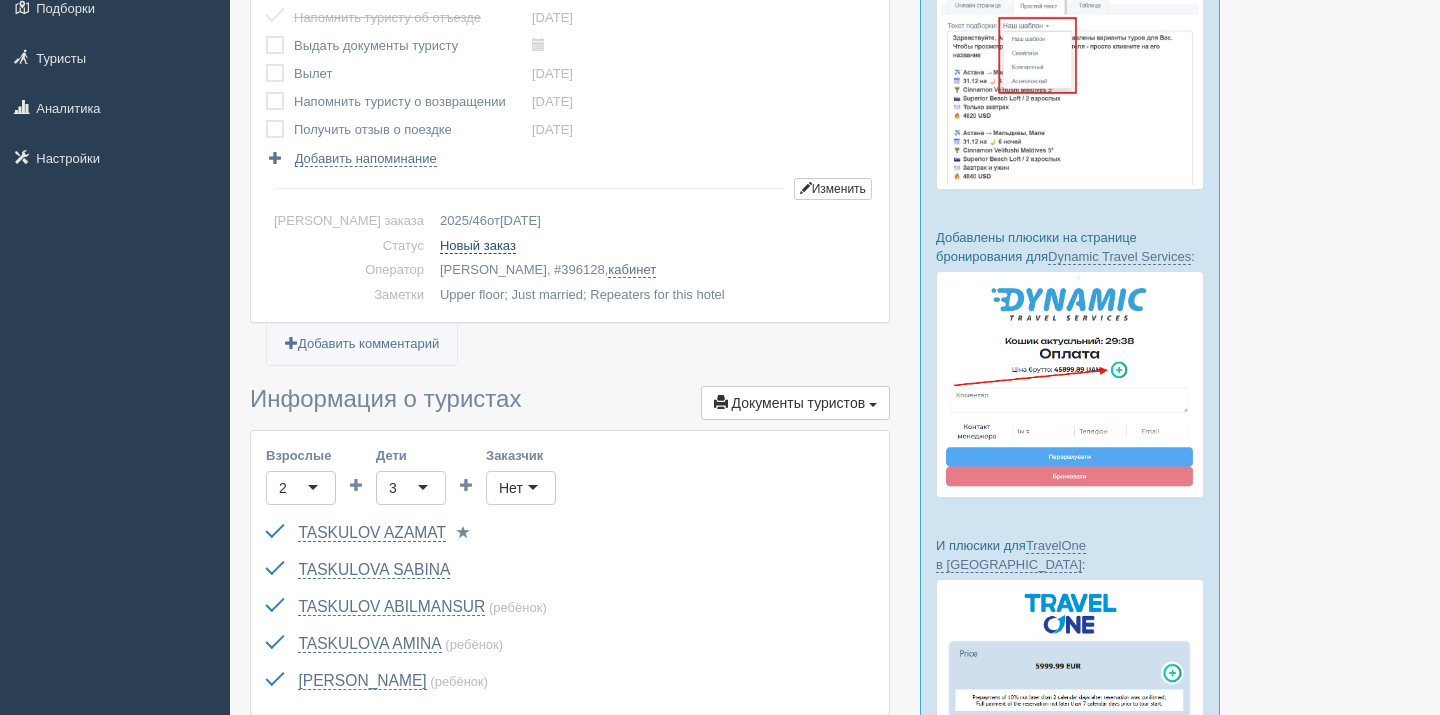 click on "Новый заказ" at bounding box center [478, 246] 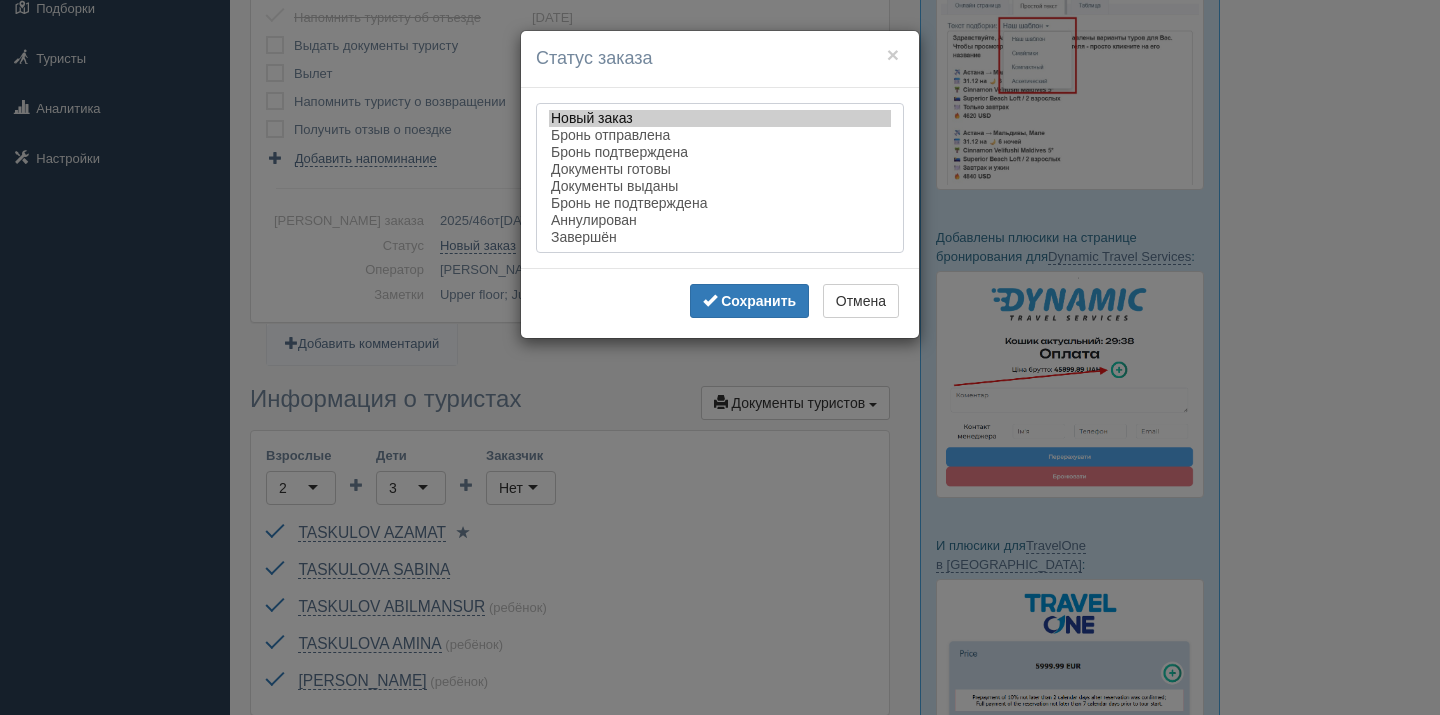 select on "completed" 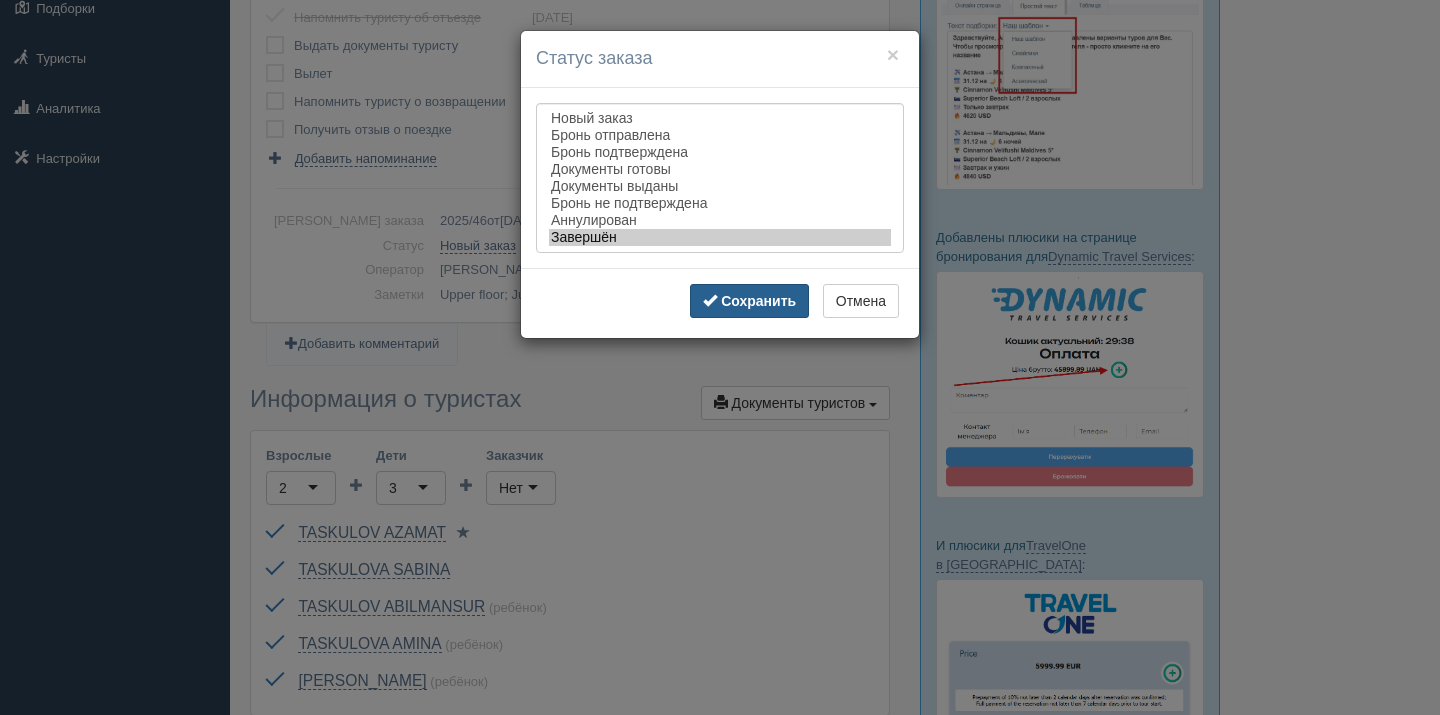 click on "Сохранить" at bounding box center (758, 301) 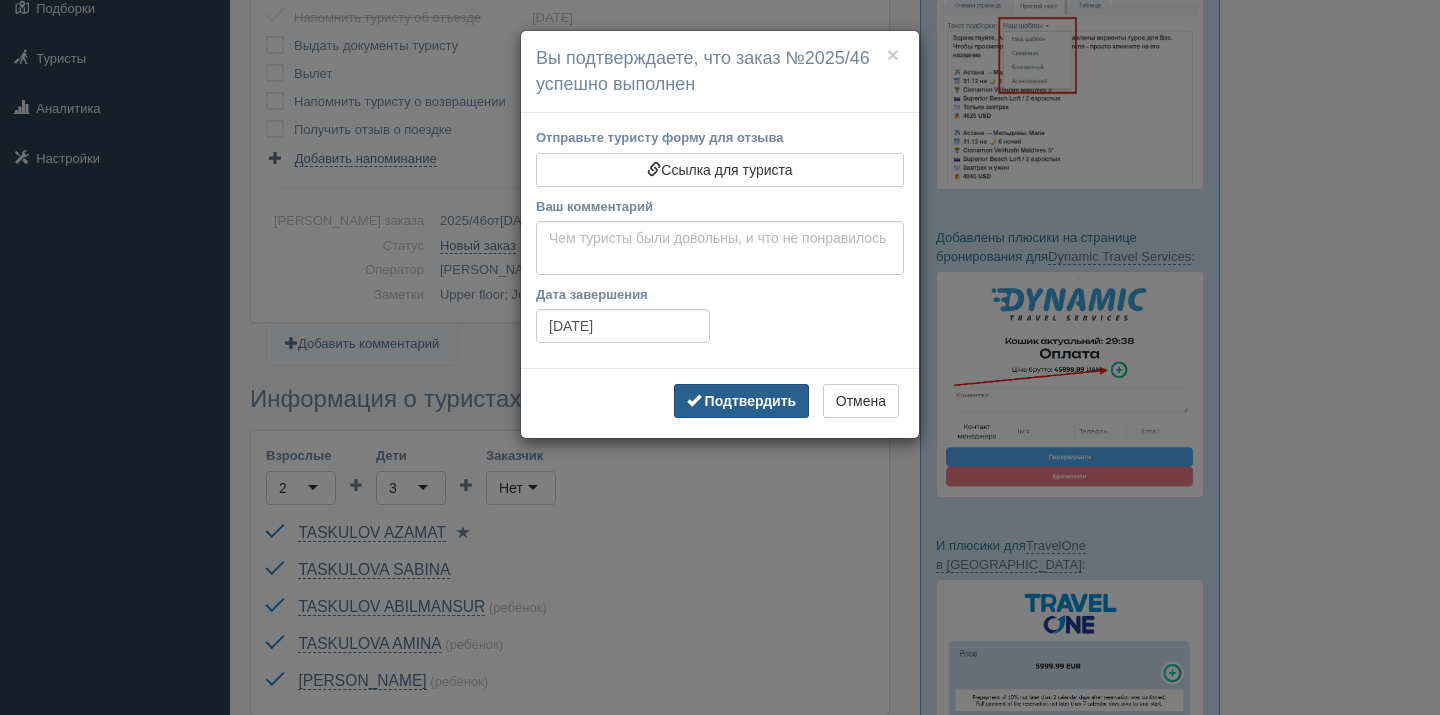 click on "Подтвердить" at bounding box center [751, 401] 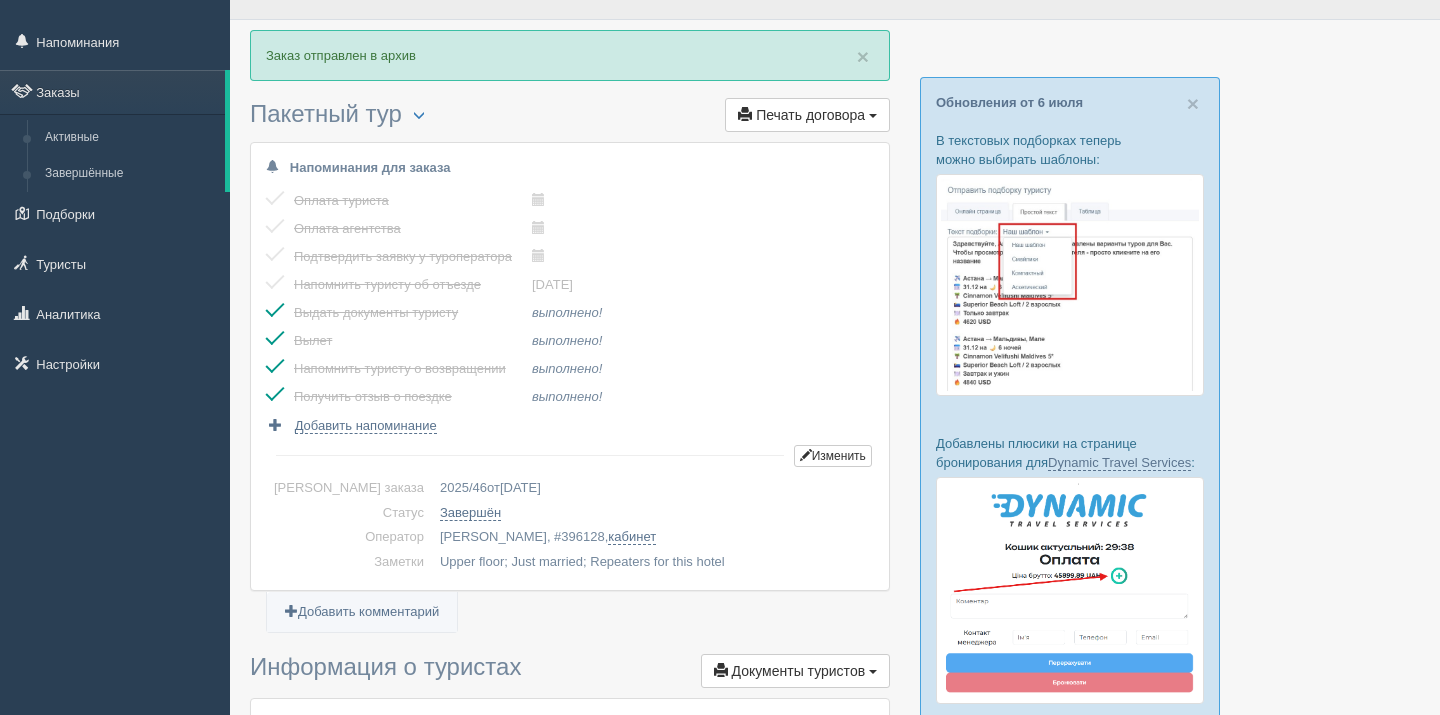 scroll, scrollTop: 0, scrollLeft: 0, axis: both 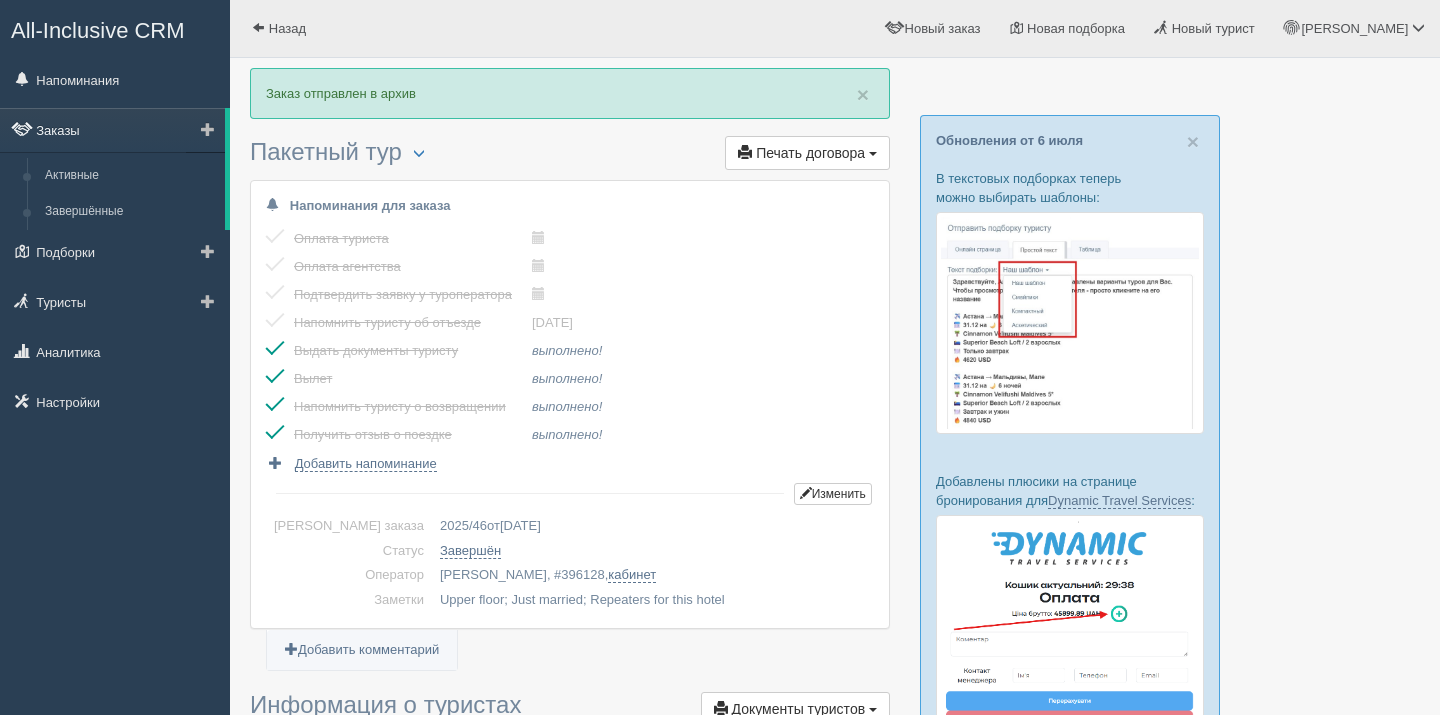 click on "Заказы" at bounding box center [112, 130] 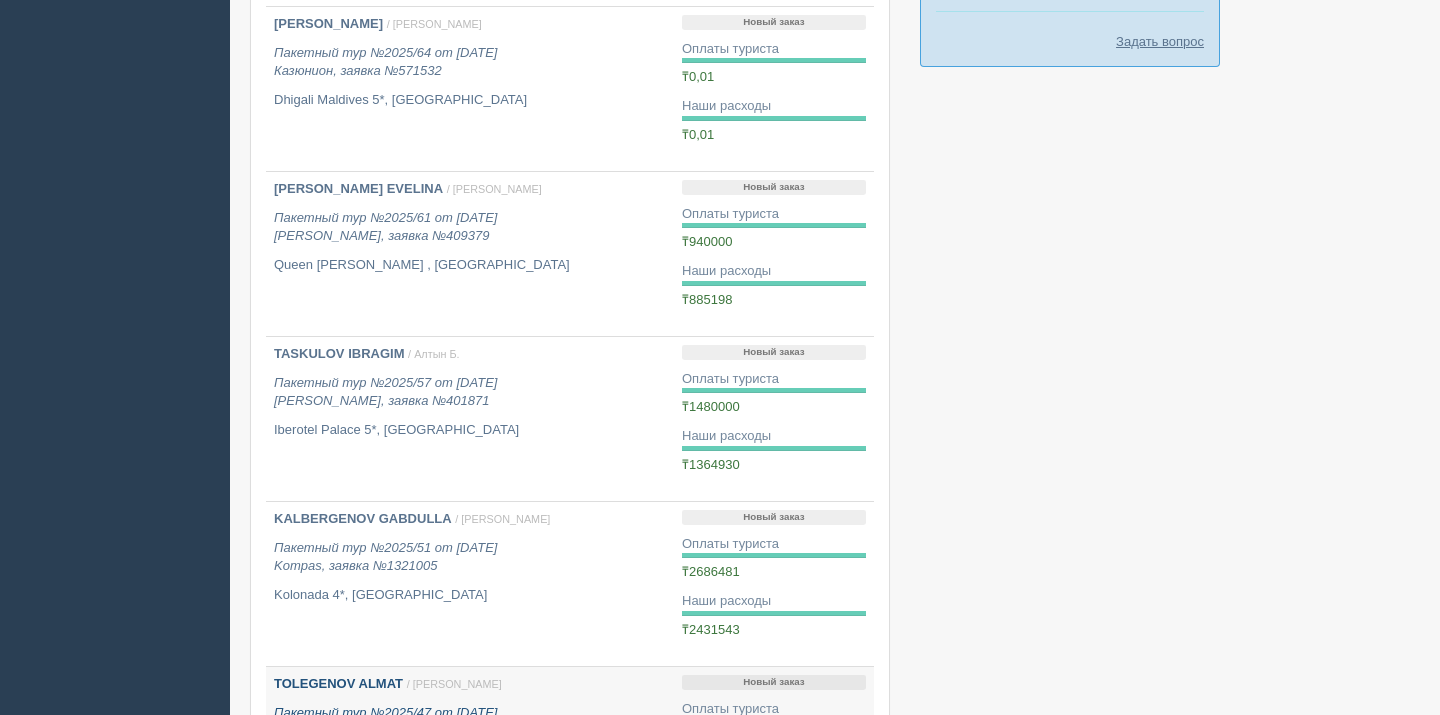 scroll, scrollTop: 1041, scrollLeft: 0, axis: vertical 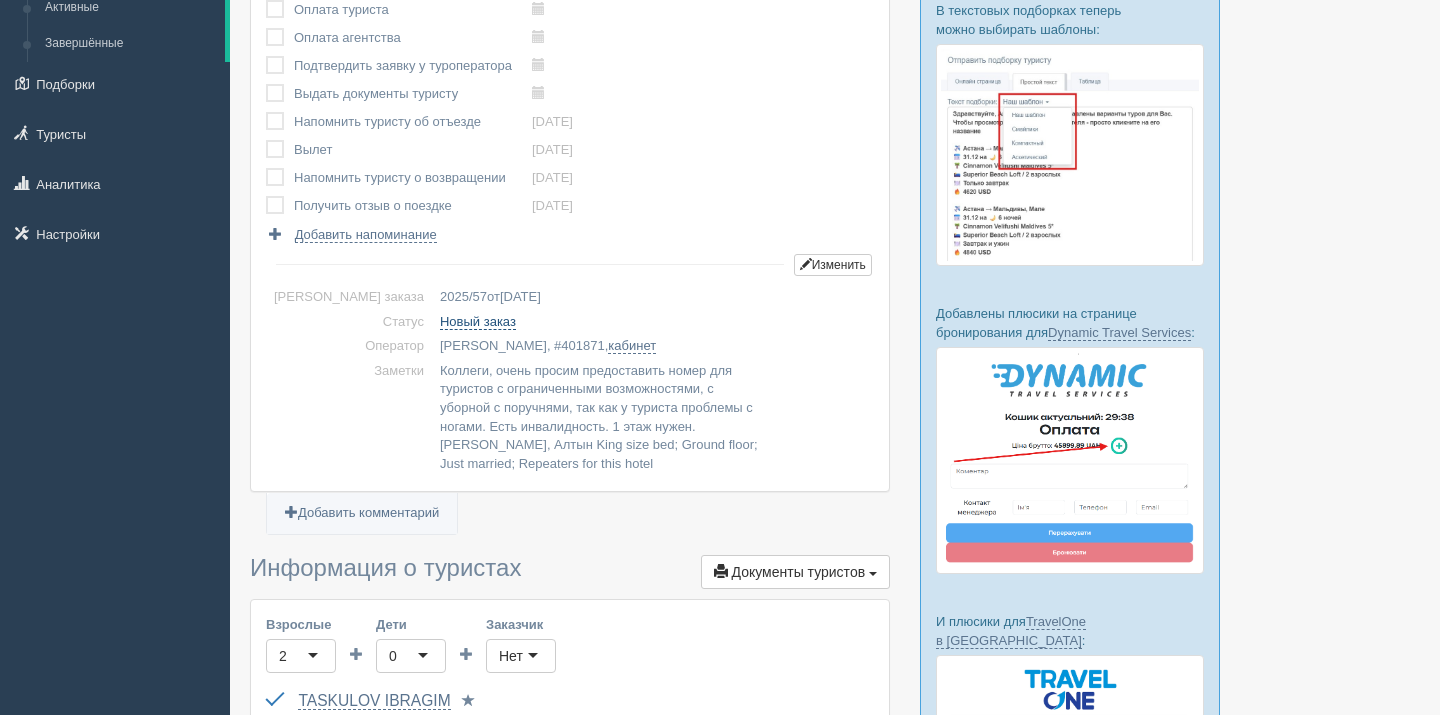click on "Новый заказ" at bounding box center (478, 322) 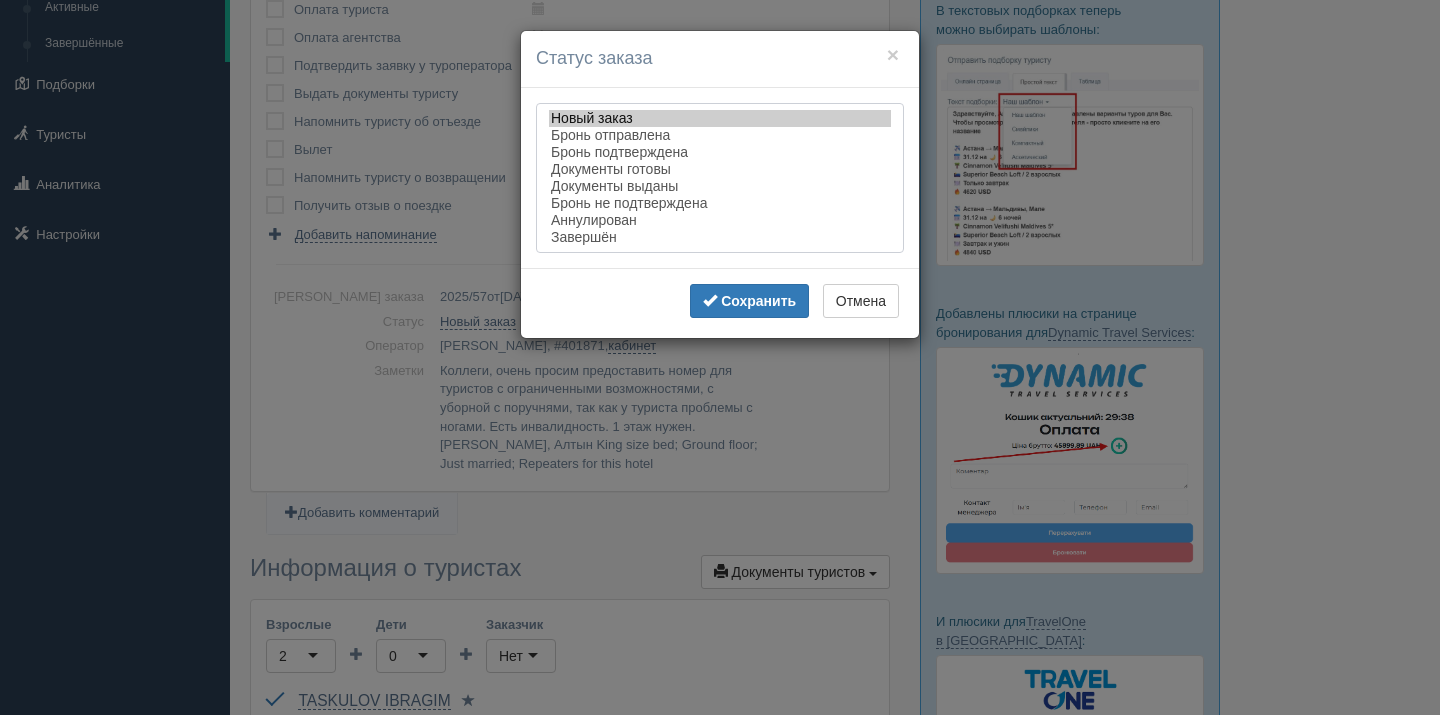 select on "completed" 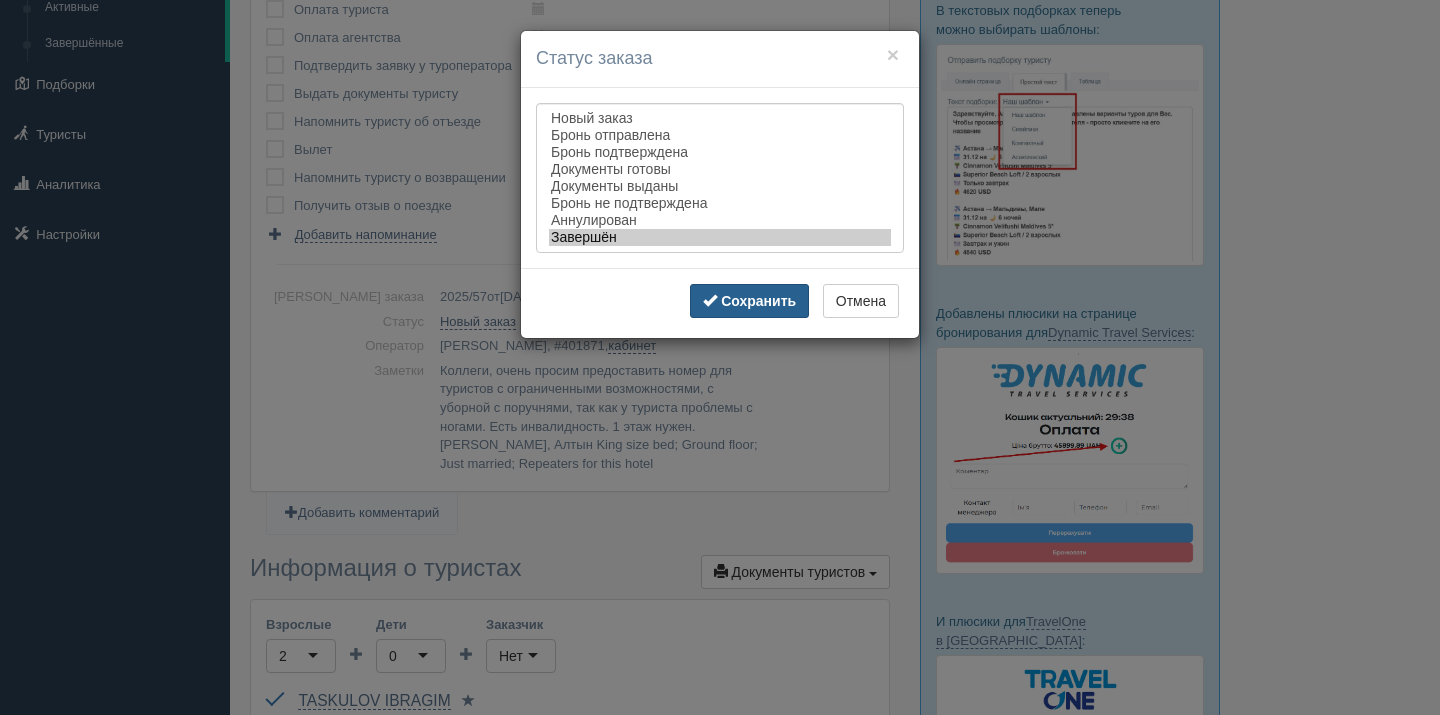 click on "Сохранить" at bounding box center [758, 301] 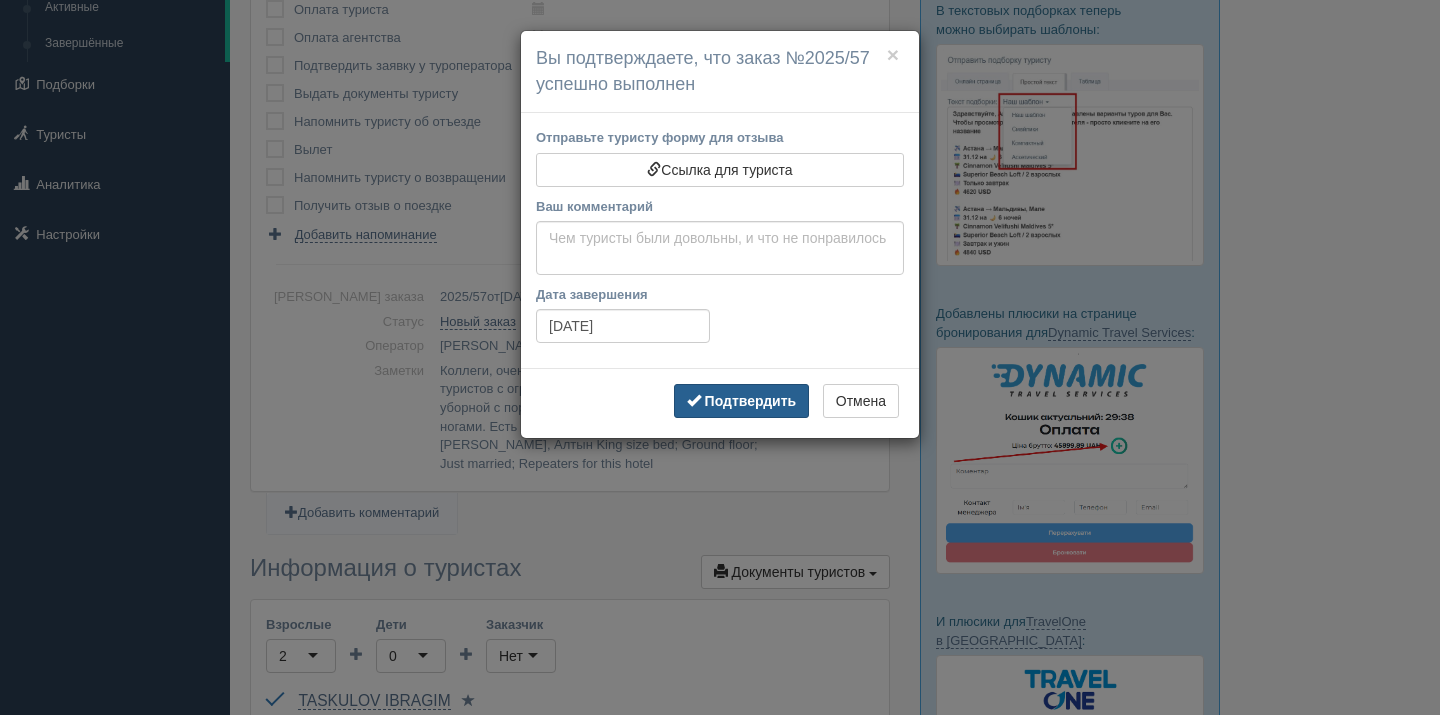 click on "Подтвердить" at bounding box center (751, 401) 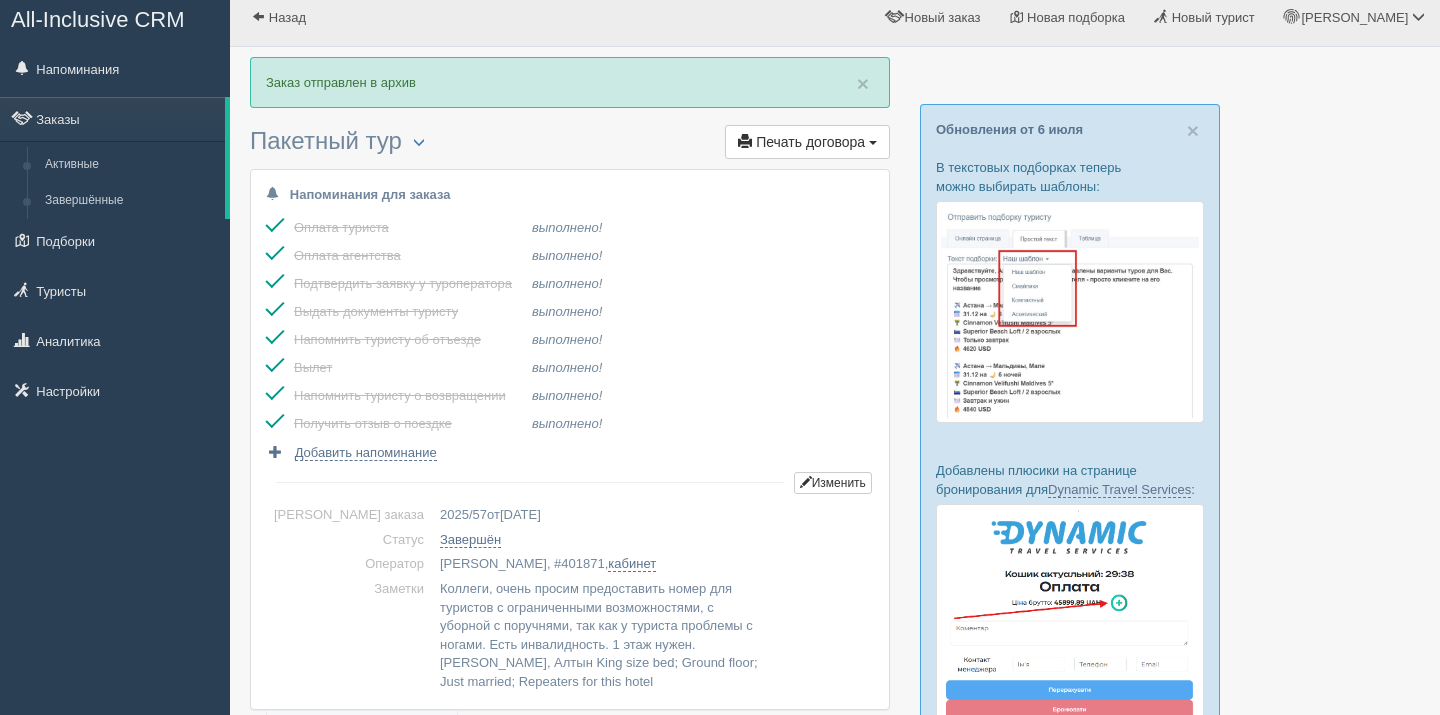 scroll, scrollTop: 0, scrollLeft: 0, axis: both 